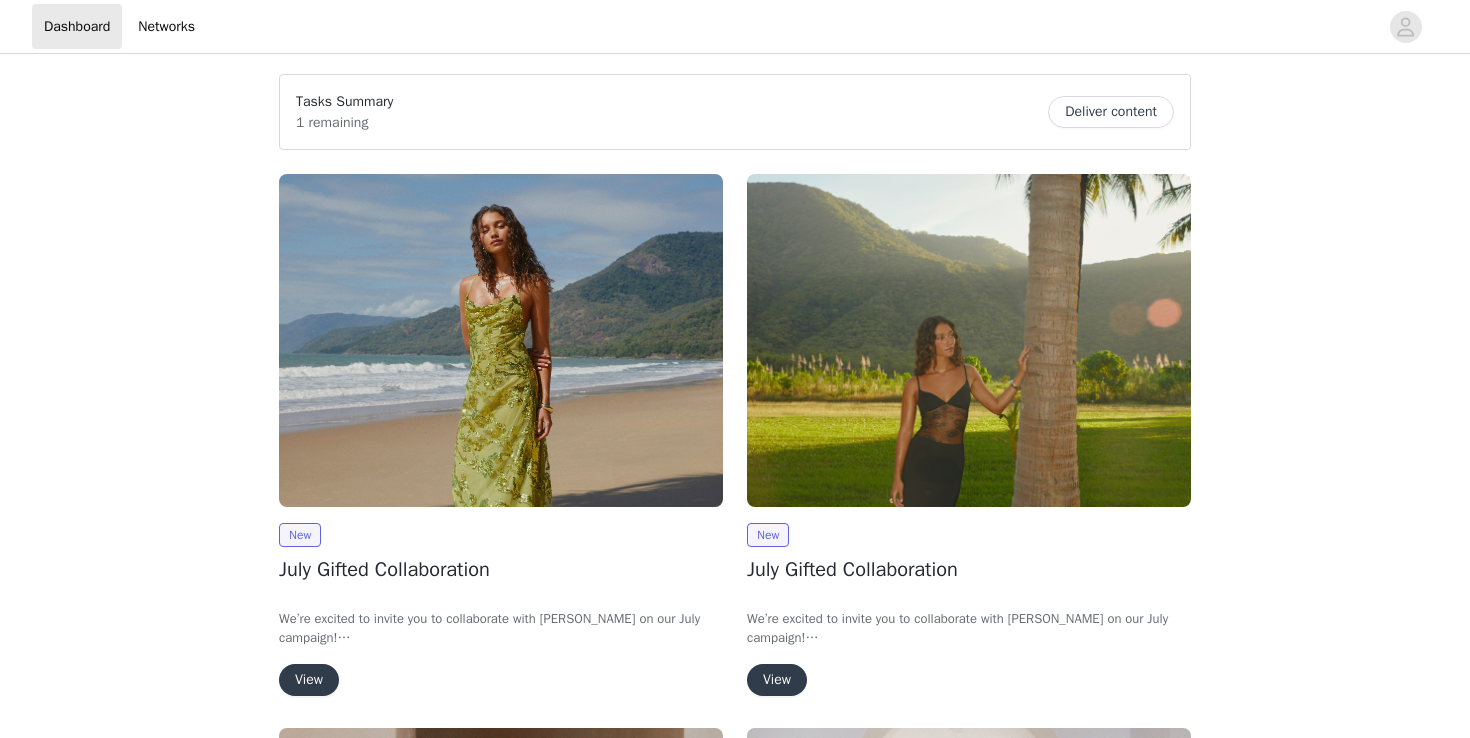 scroll, scrollTop: 0, scrollLeft: 0, axis: both 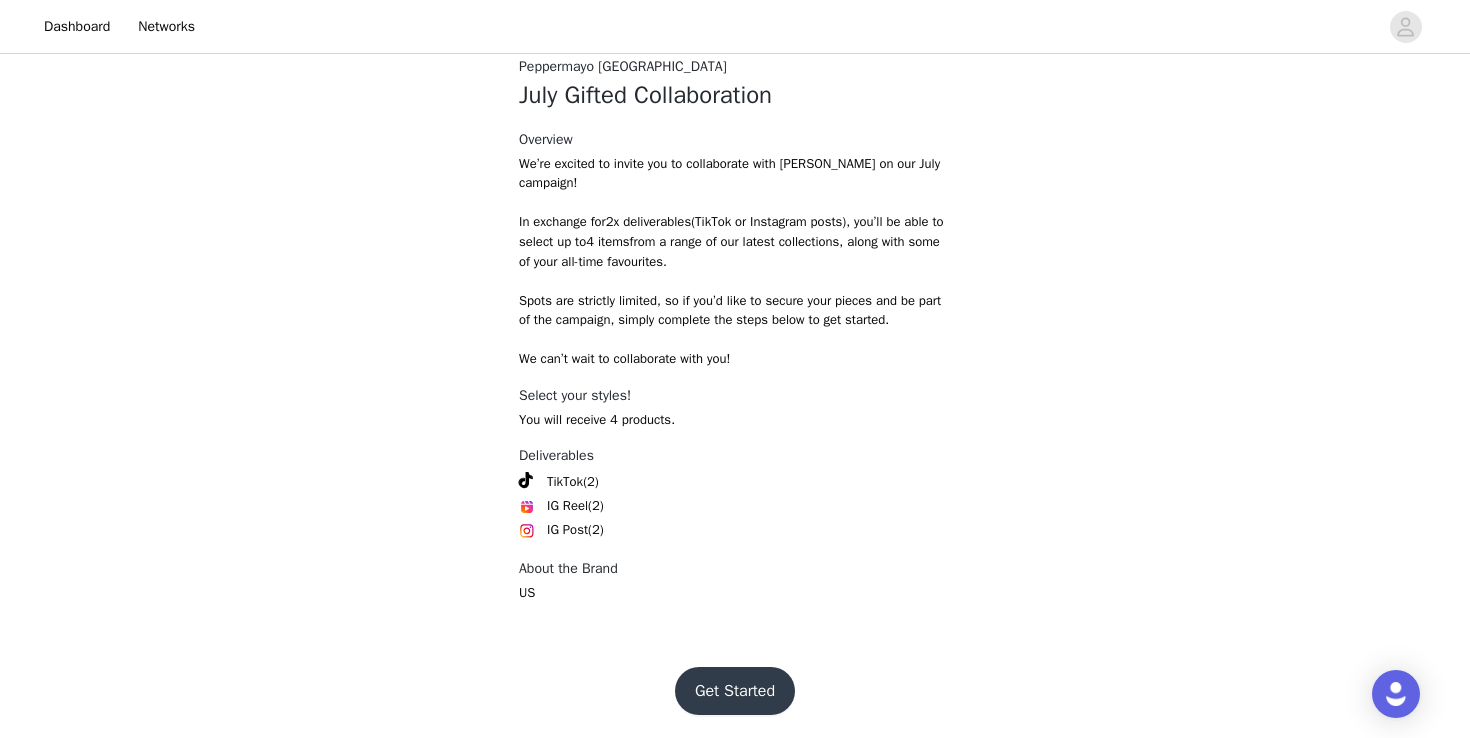 click on "Get Started" at bounding box center (735, 691) 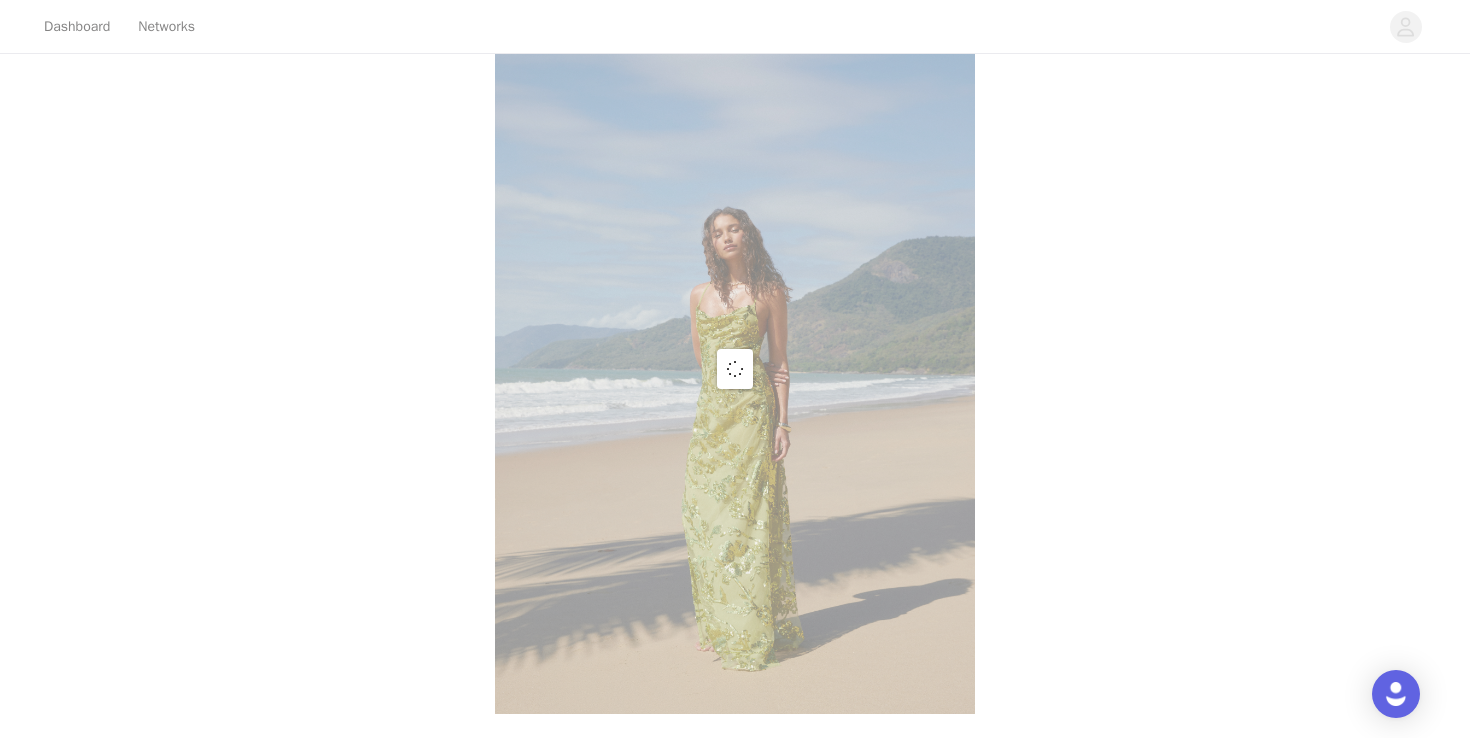 scroll, scrollTop: 778, scrollLeft: 0, axis: vertical 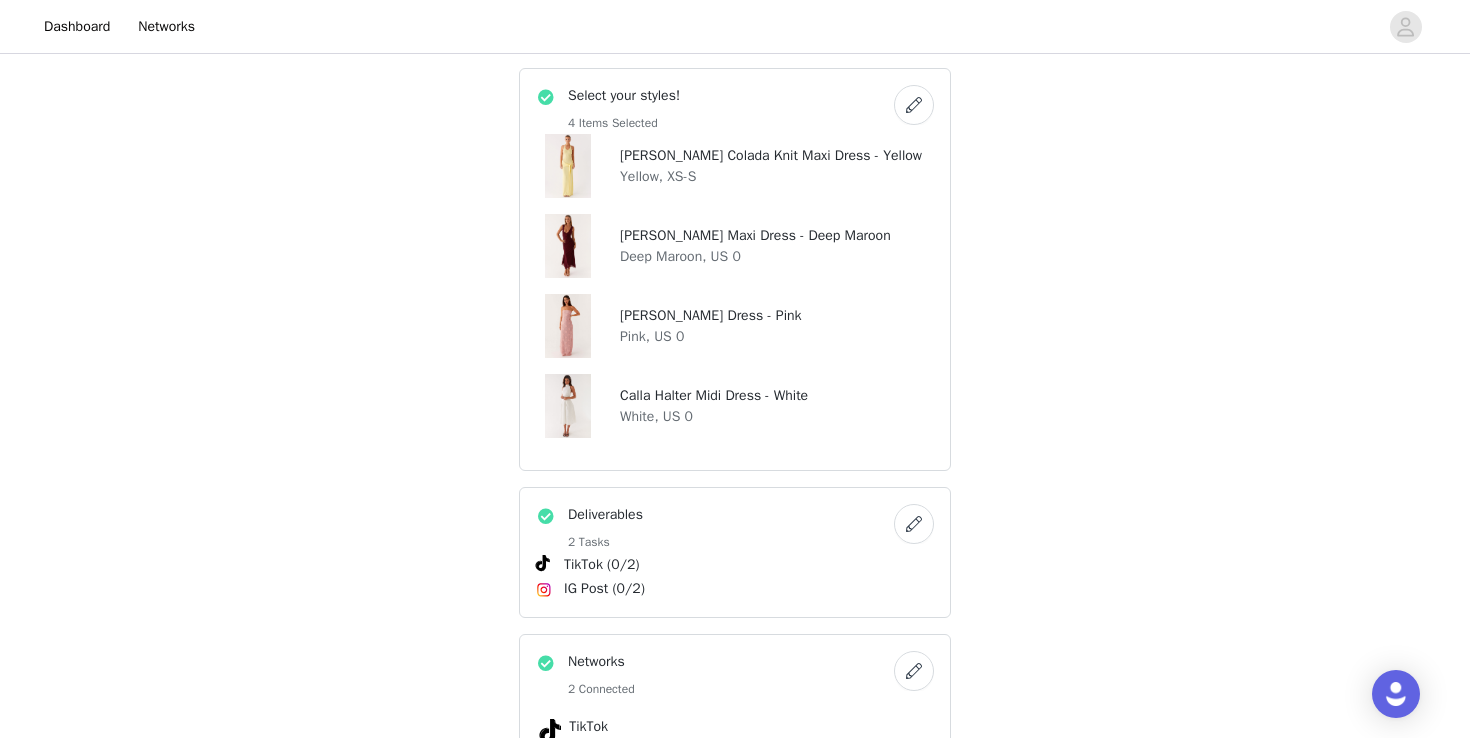 click at bounding box center [914, 105] 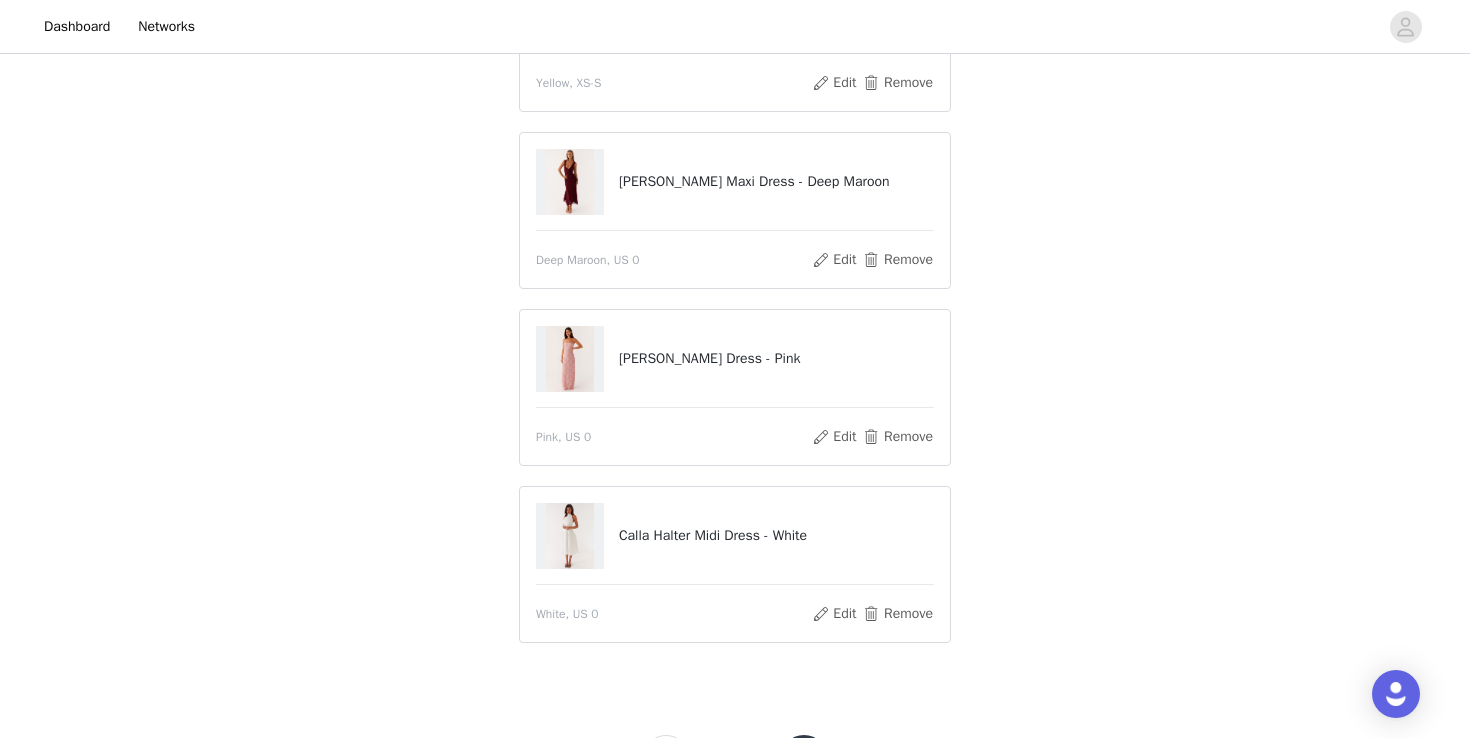scroll, scrollTop: 435, scrollLeft: 0, axis: vertical 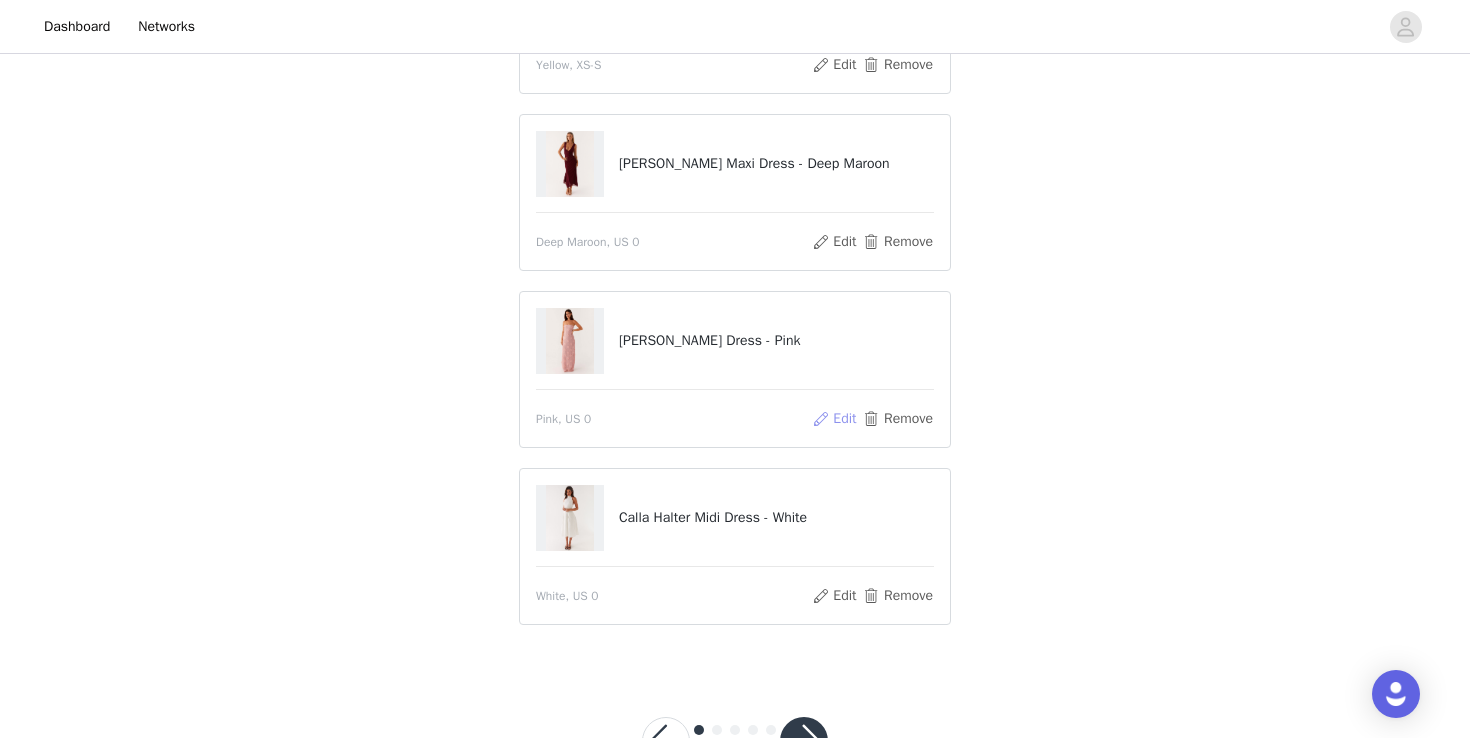 click on "Edit" at bounding box center (834, 419) 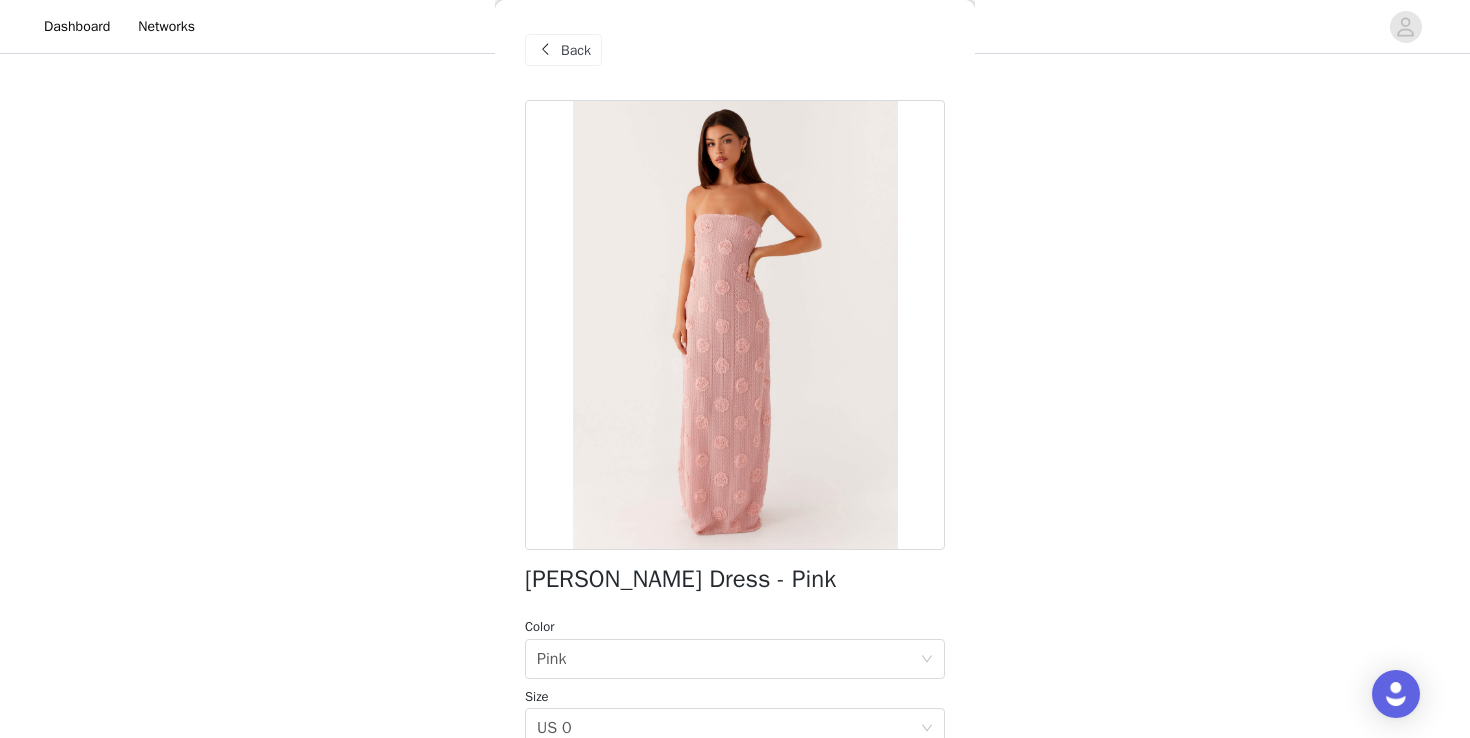 click on "Back" at bounding box center [563, 50] 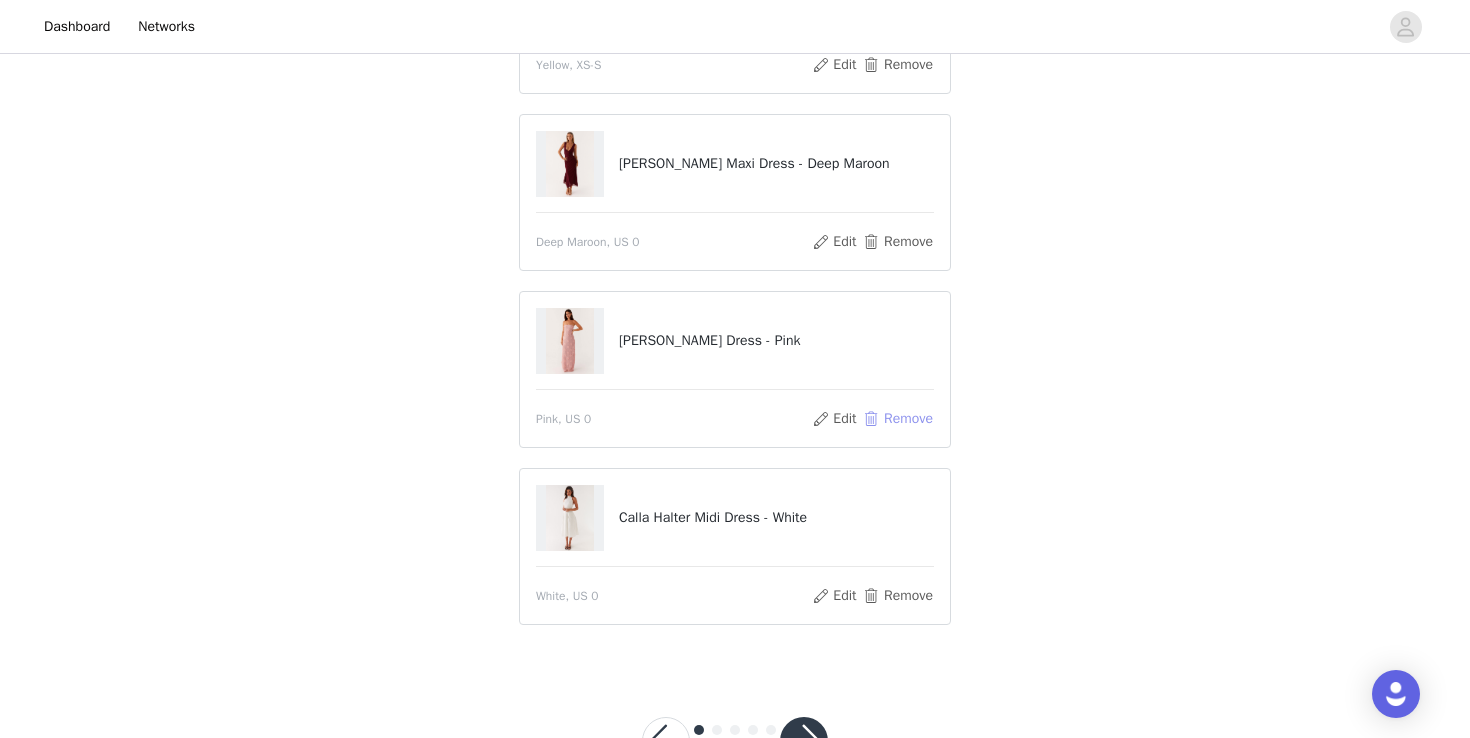 click on "Remove" at bounding box center [898, 419] 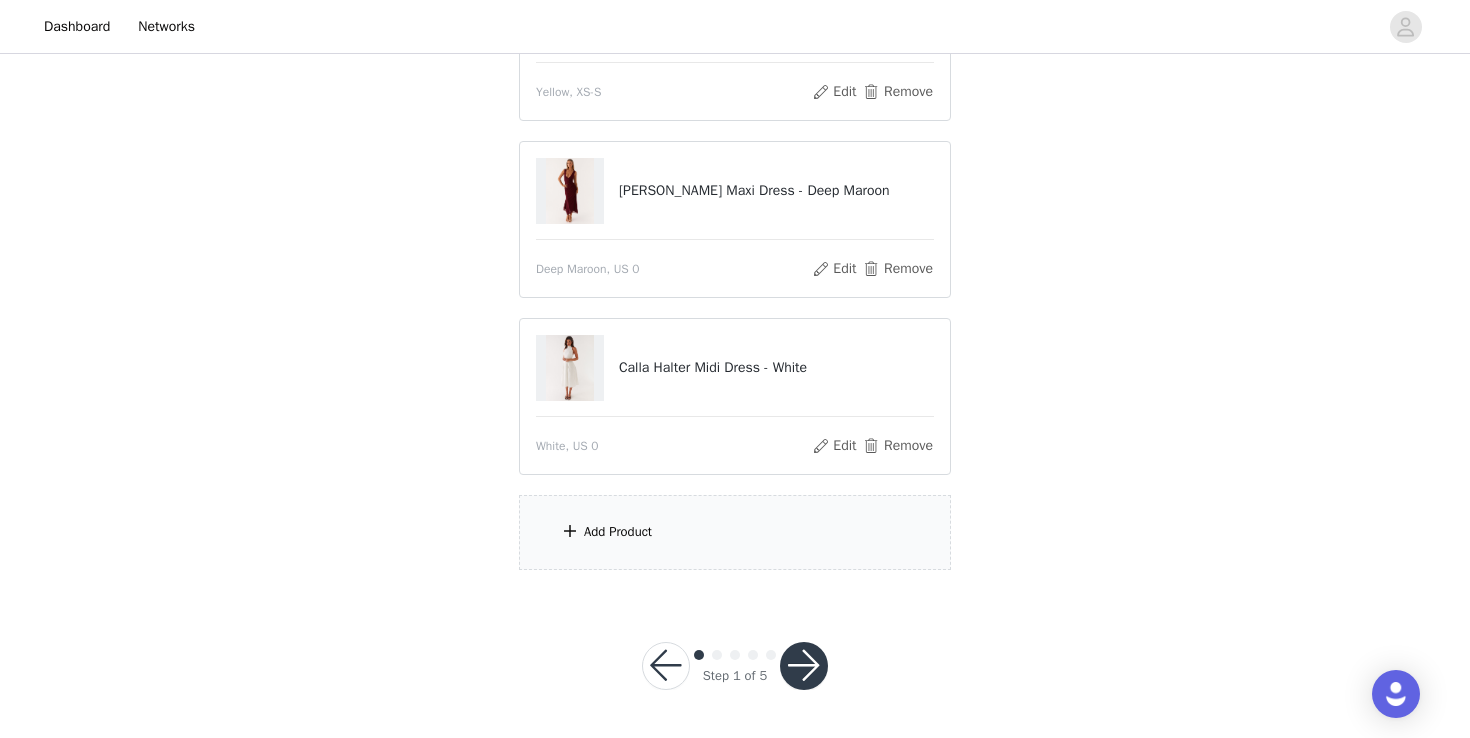 scroll, scrollTop: 311, scrollLeft: 0, axis: vertical 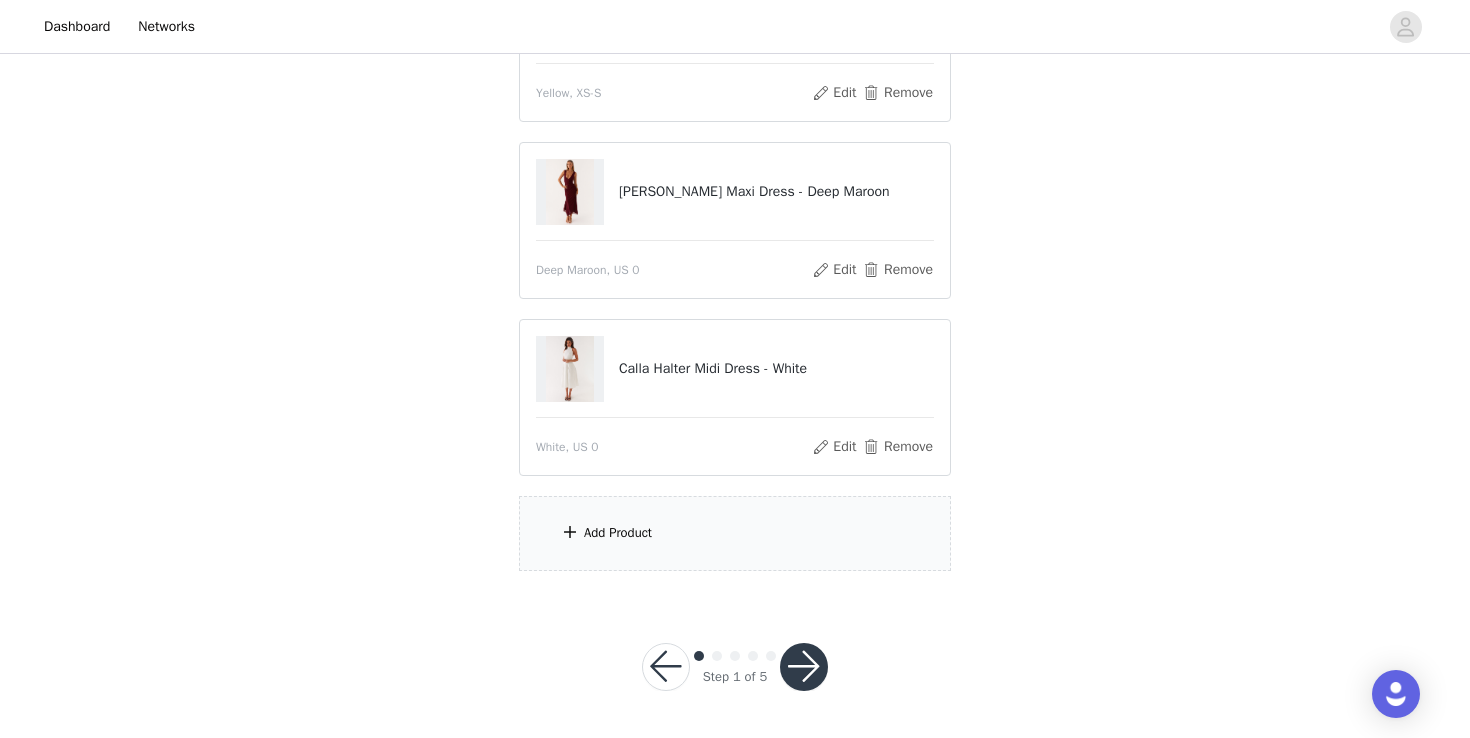 click on "Add Product" at bounding box center [618, 533] 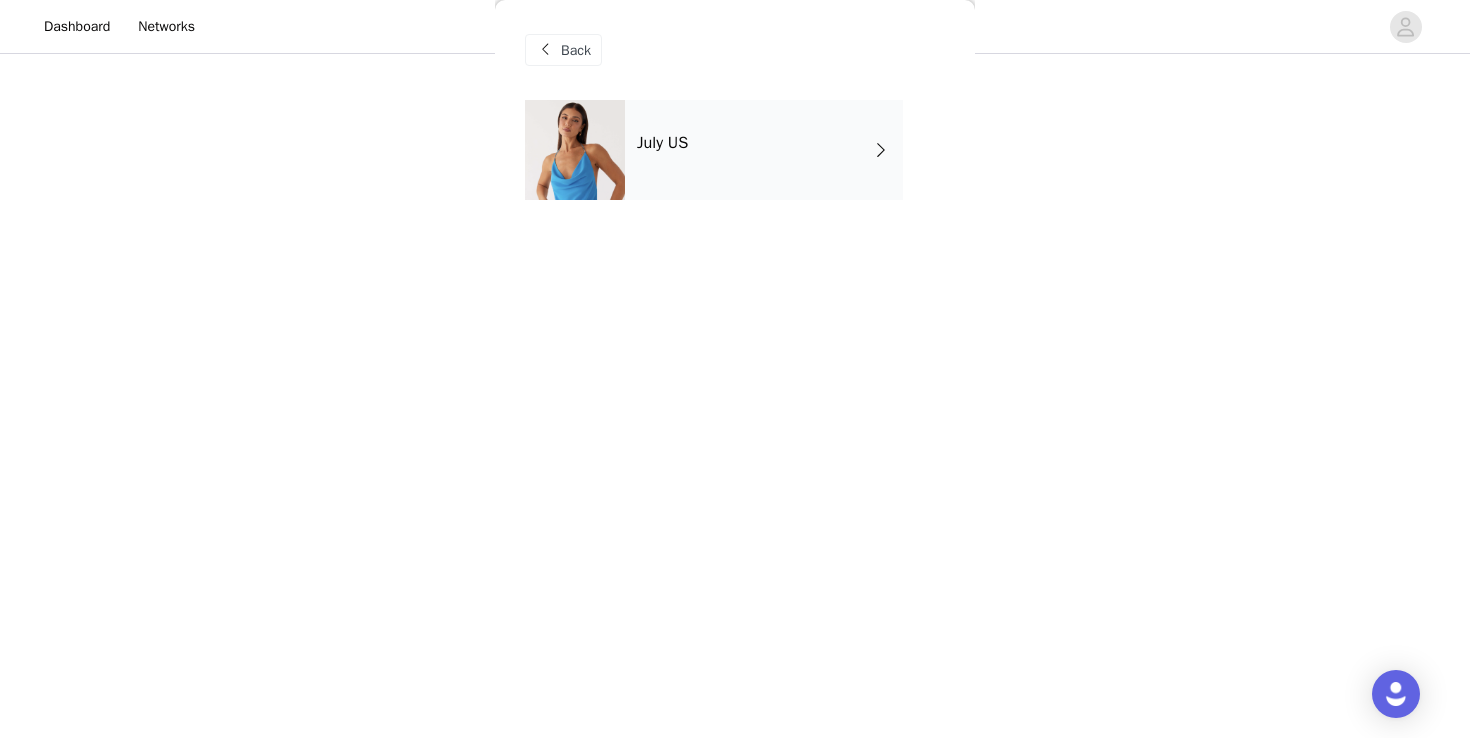 click on "July US" at bounding box center [764, 150] 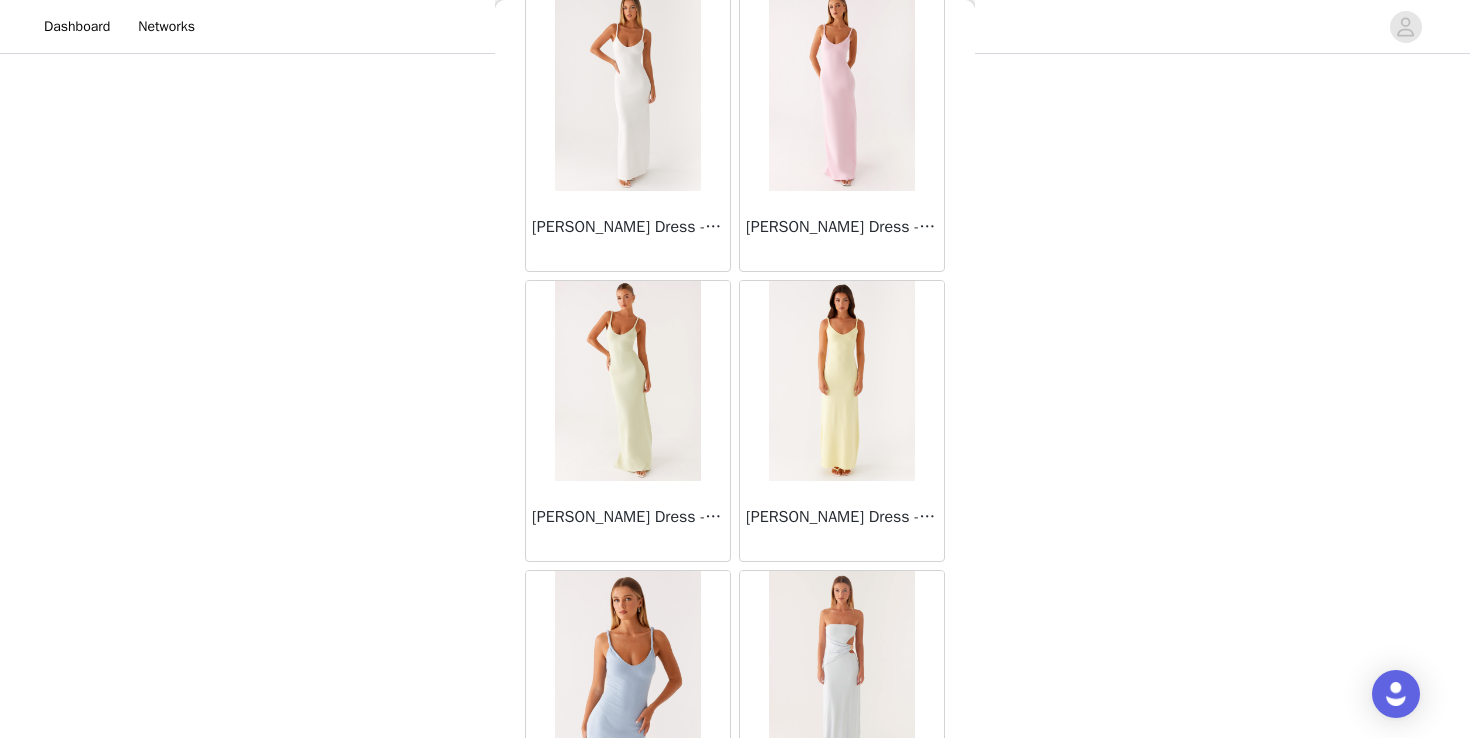 scroll, scrollTop: 2322, scrollLeft: 0, axis: vertical 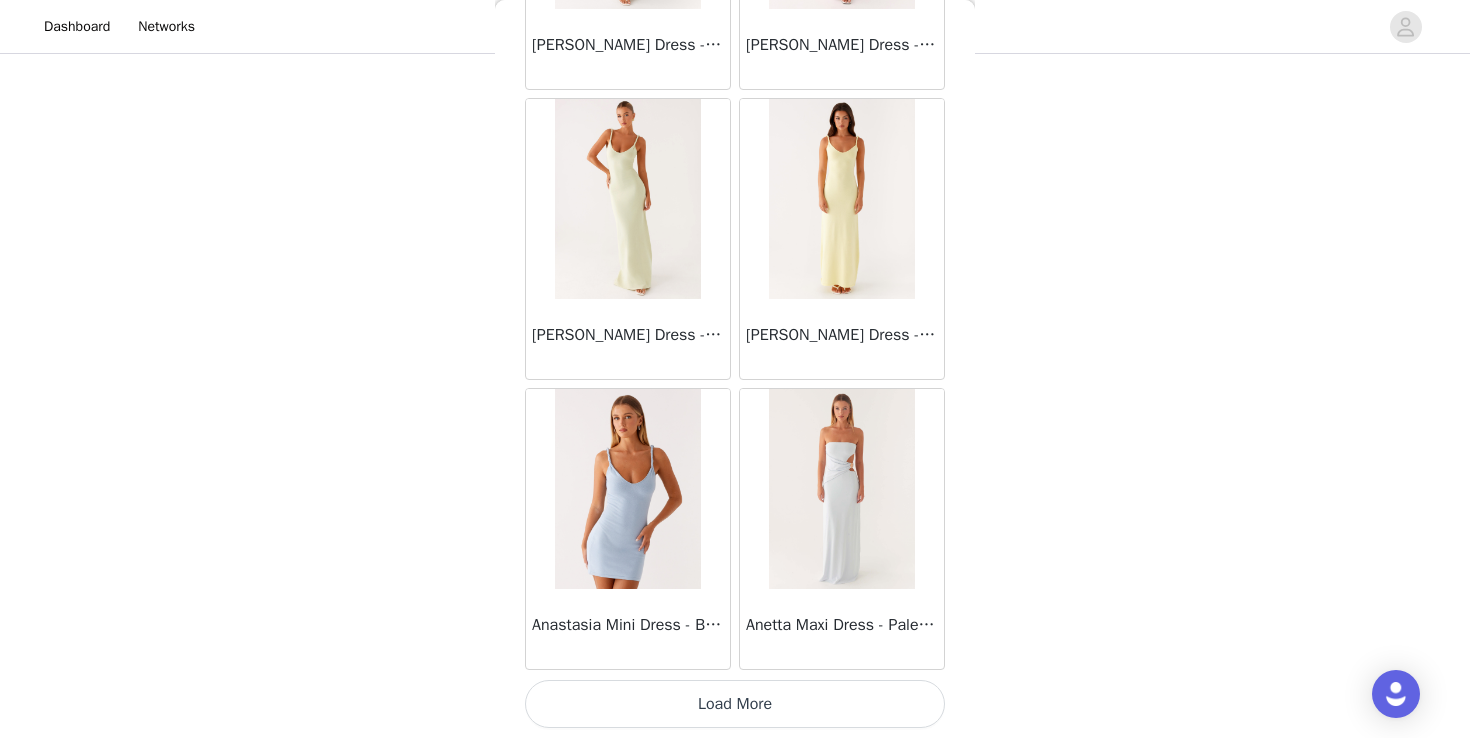 click on "Load More" at bounding box center [735, 704] 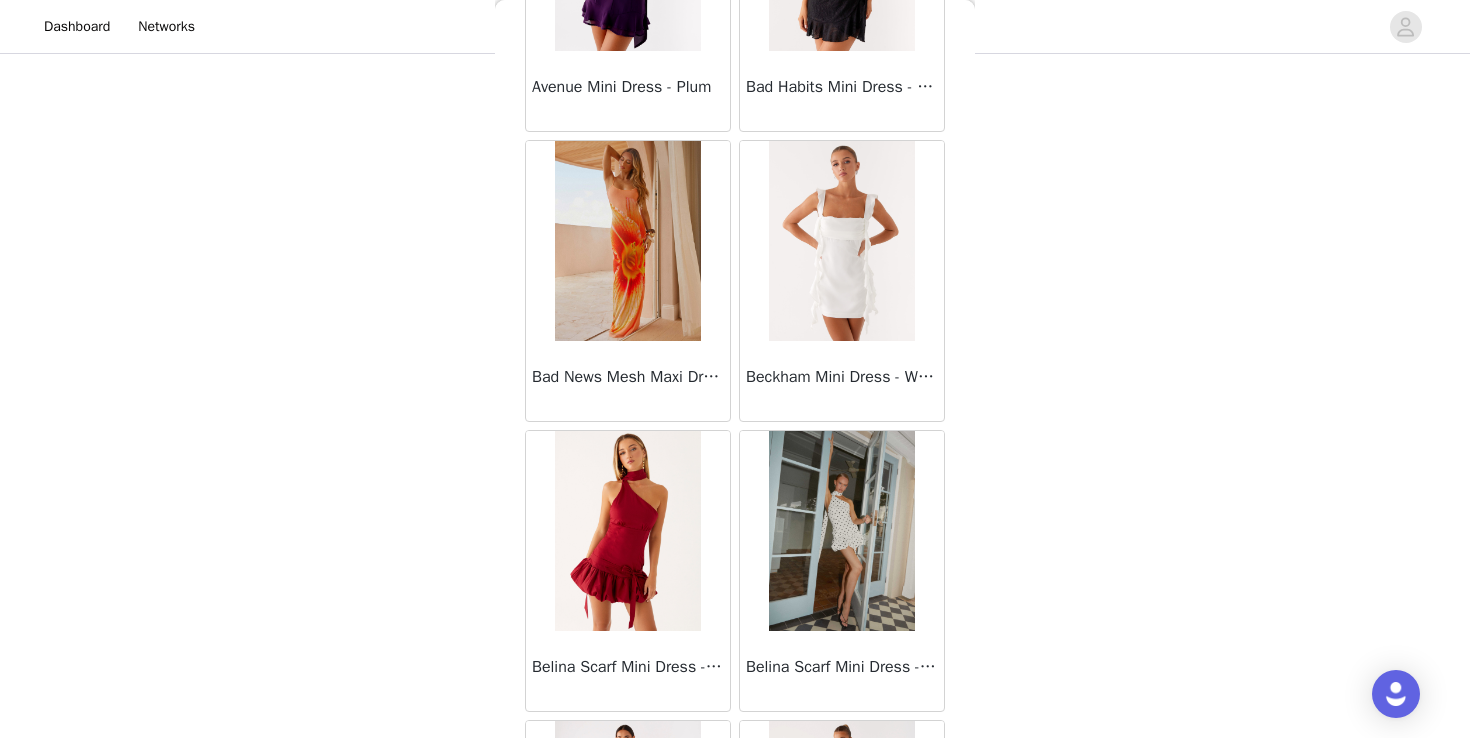 scroll, scrollTop: 5222, scrollLeft: 0, axis: vertical 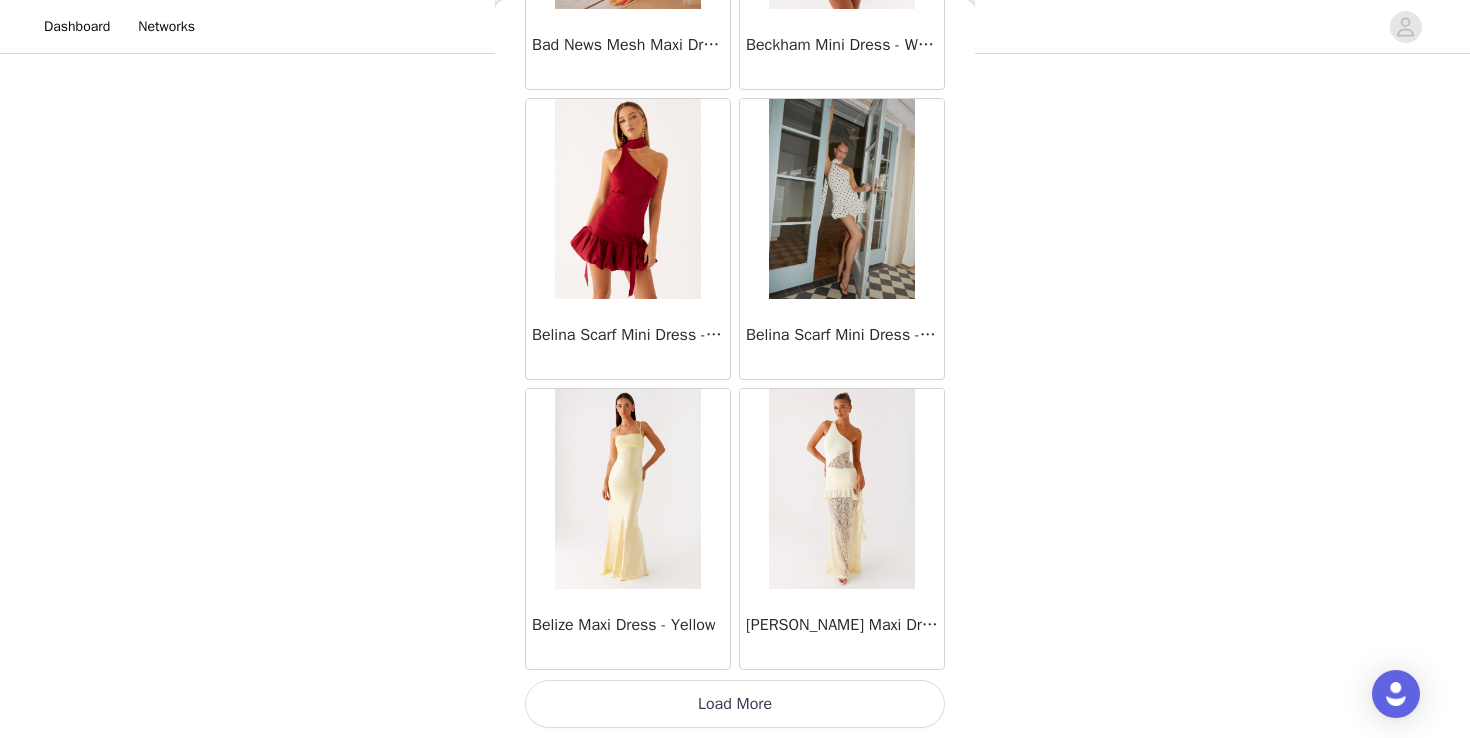 click on "Load More" at bounding box center (735, 704) 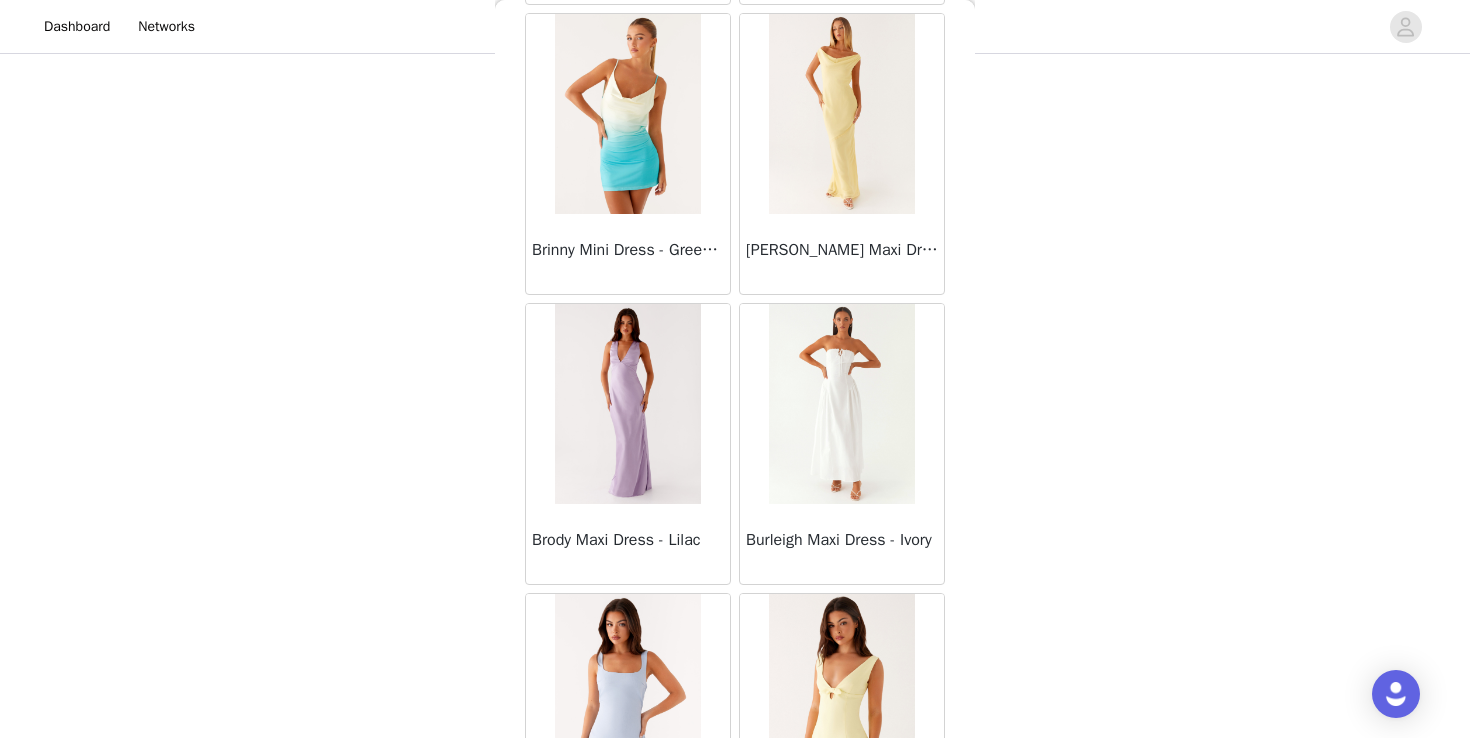 scroll, scrollTop: 8122, scrollLeft: 0, axis: vertical 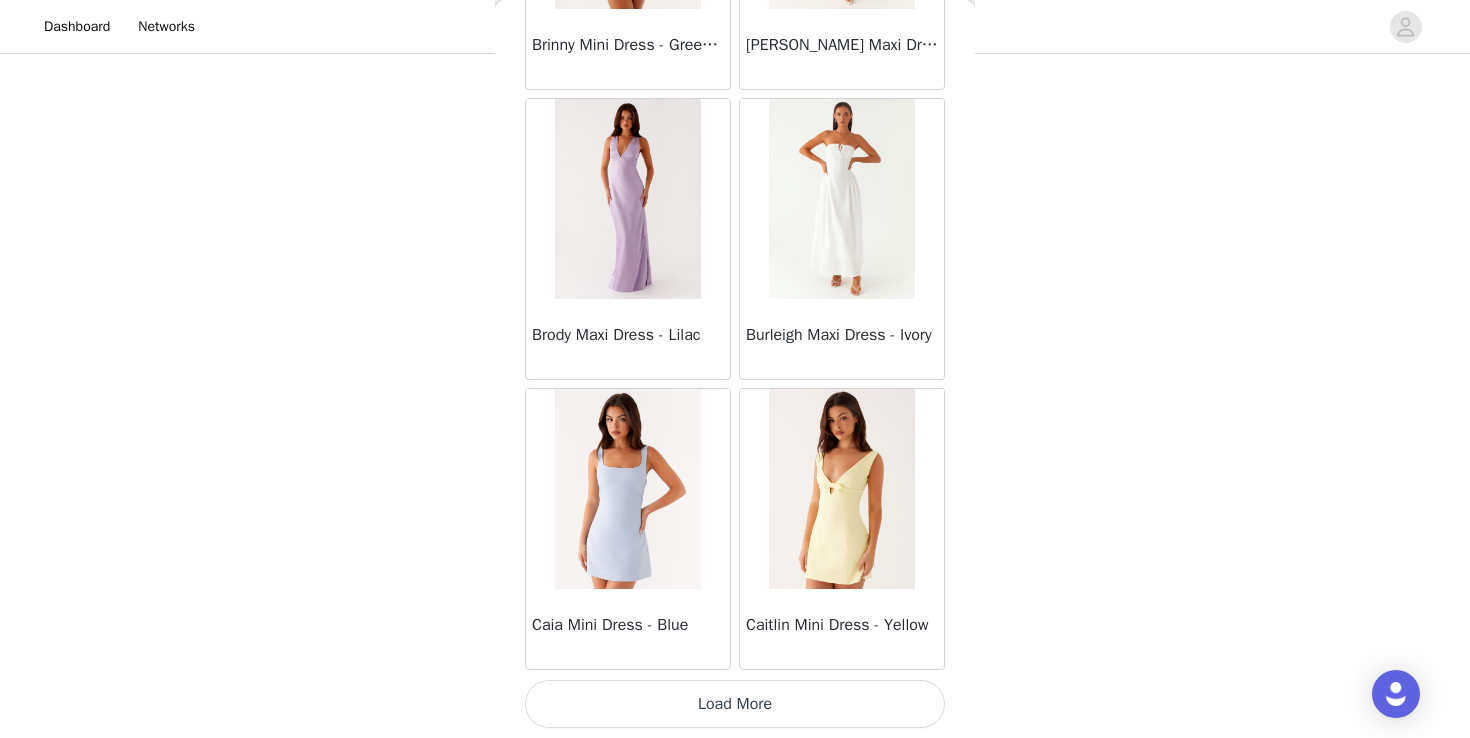 click on "Load More" at bounding box center [735, 704] 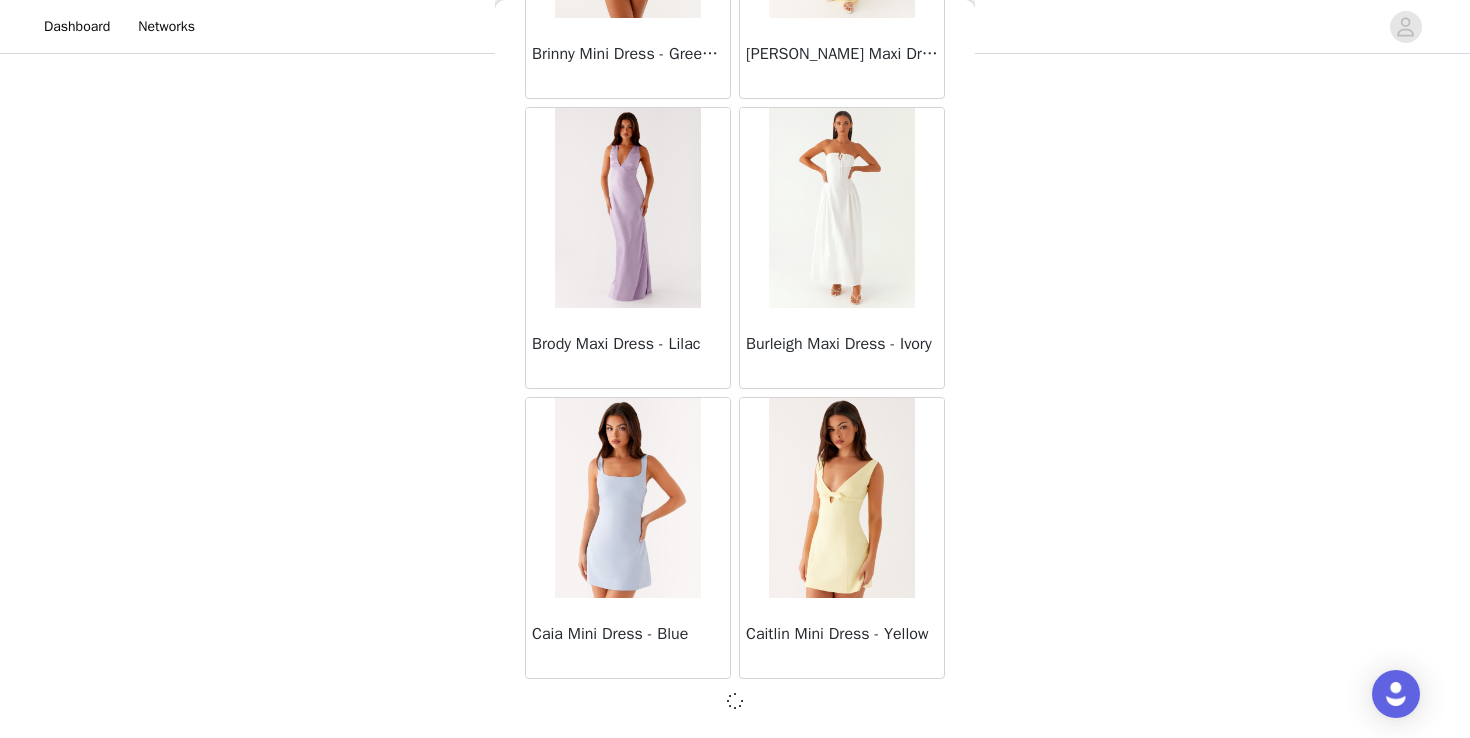 scroll, scrollTop: 8113, scrollLeft: 0, axis: vertical 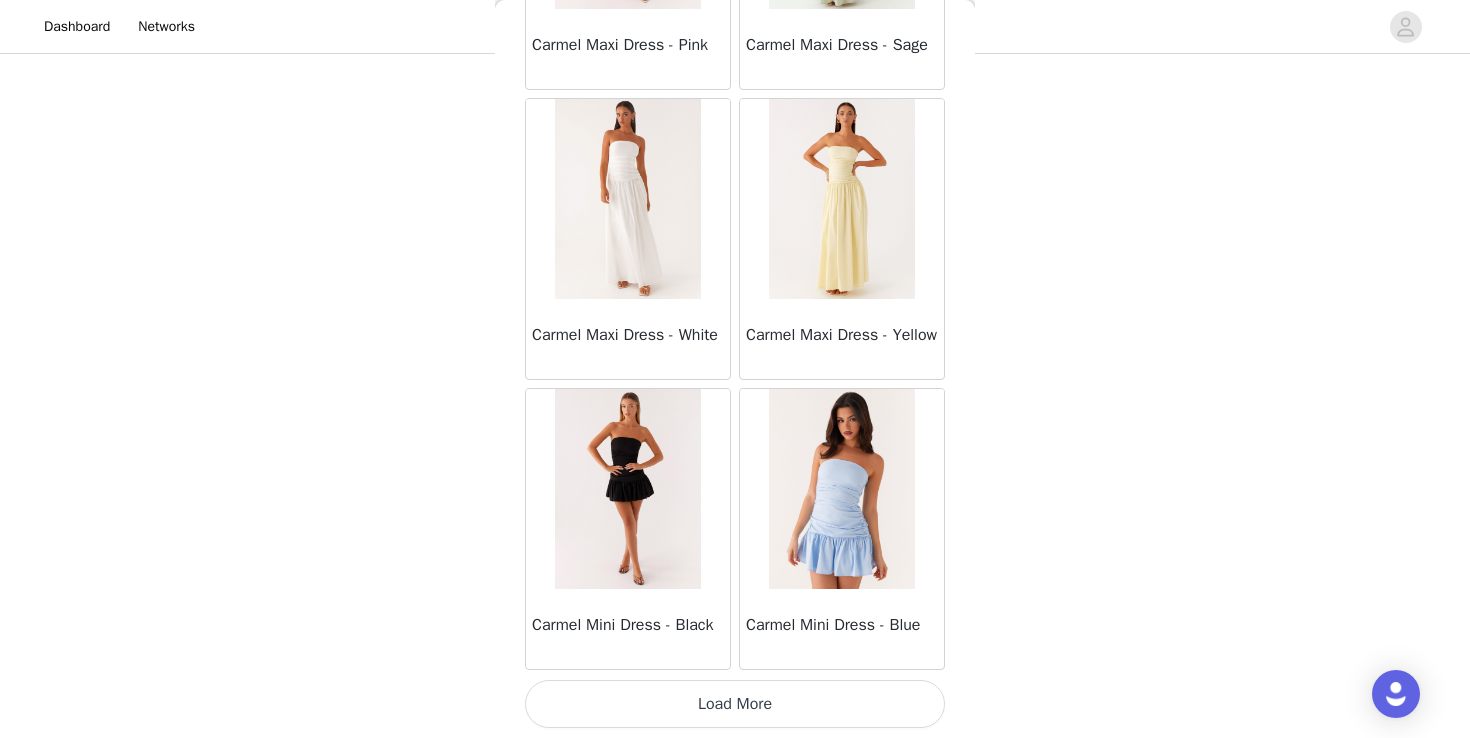 click on "Load More" at bounding box center (735, 704) 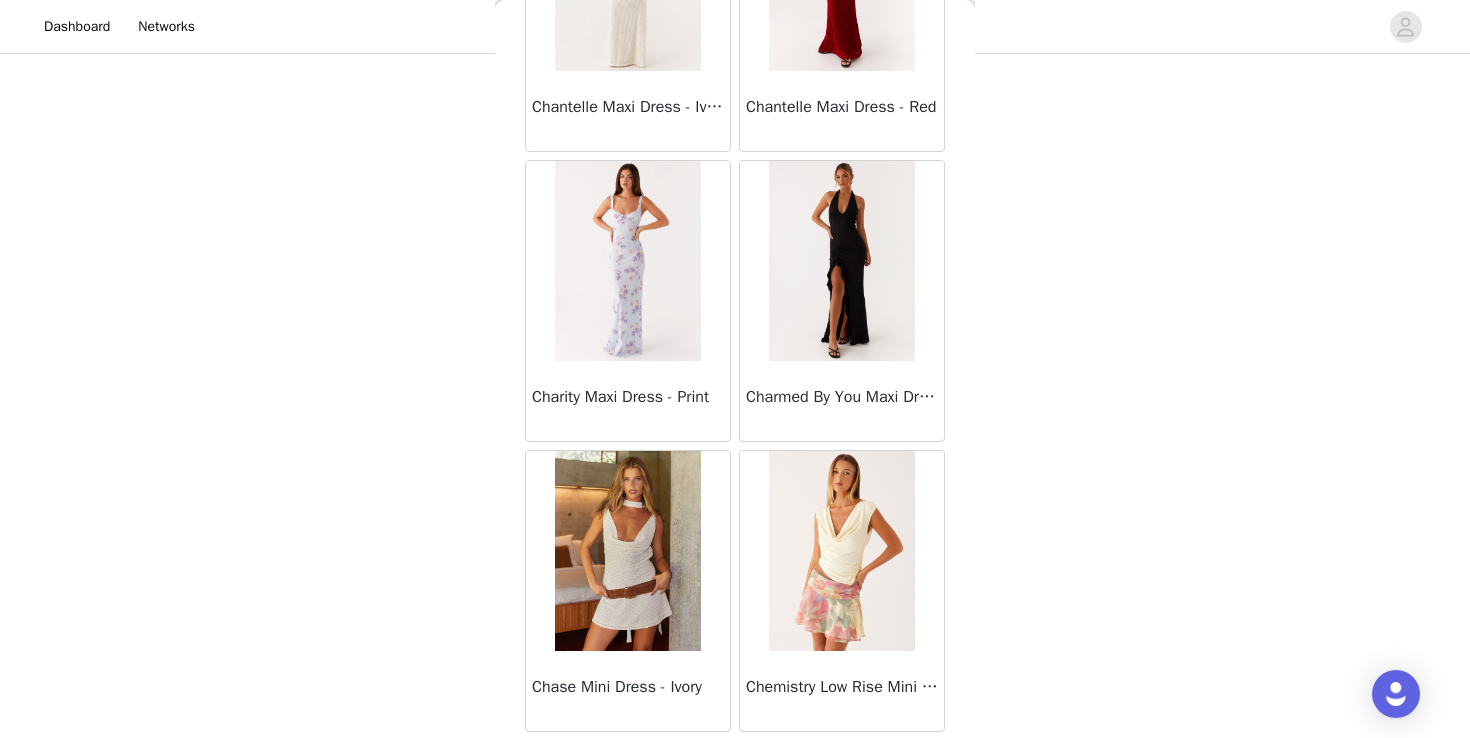 scroll, scrollTop: 13922, scrollLeft: 0, axis: vertical 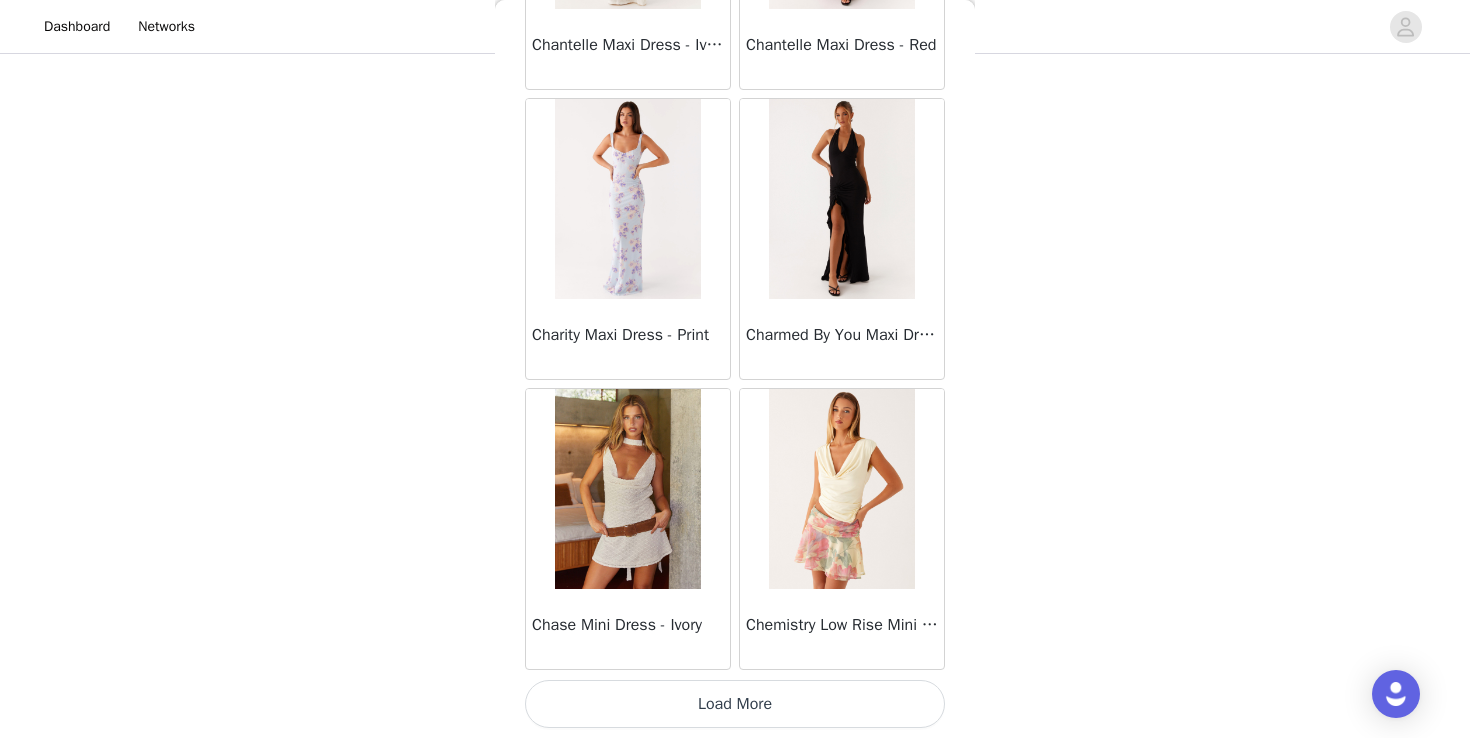 click on "Load More" at bounding box center (735, 704) 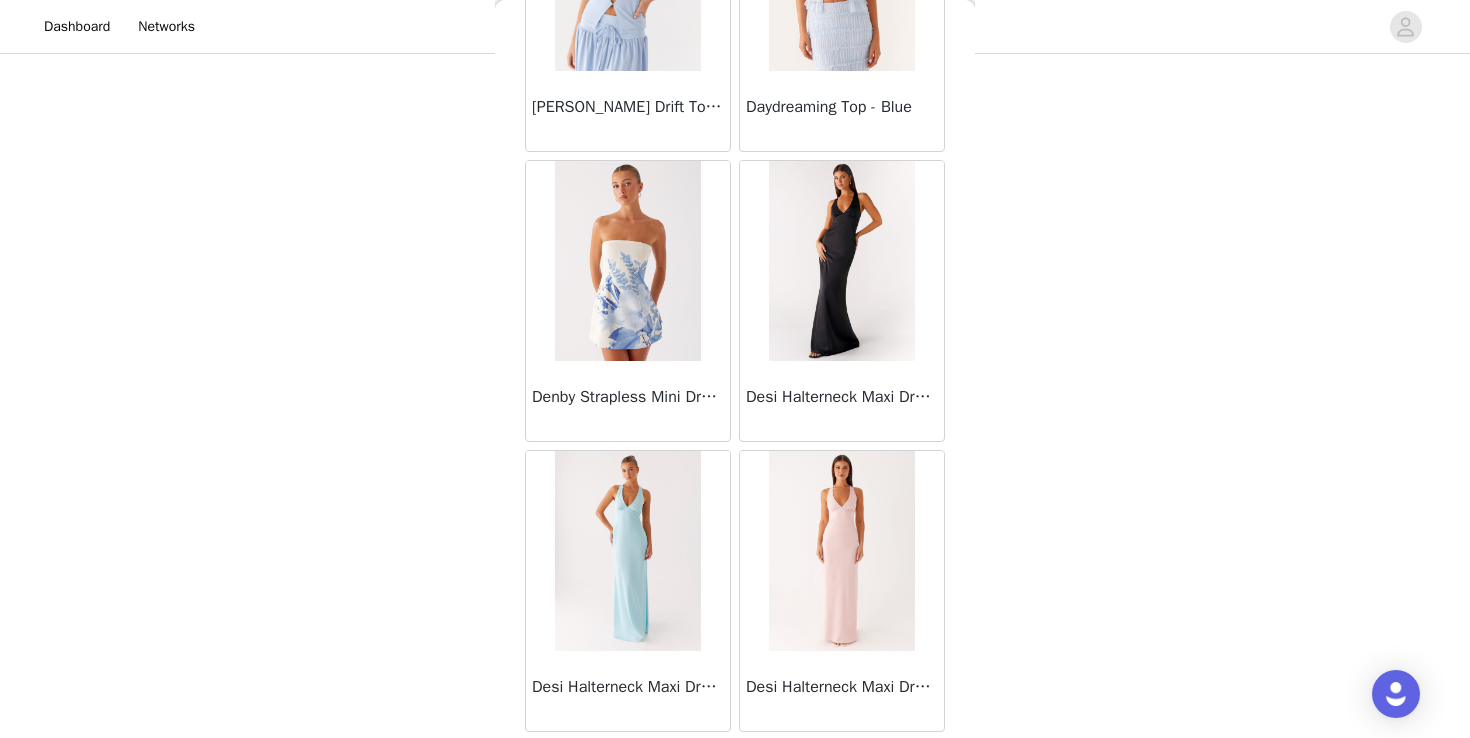 scroll, scrollTop: 16822, scrollLeft: 0, axis: vertical 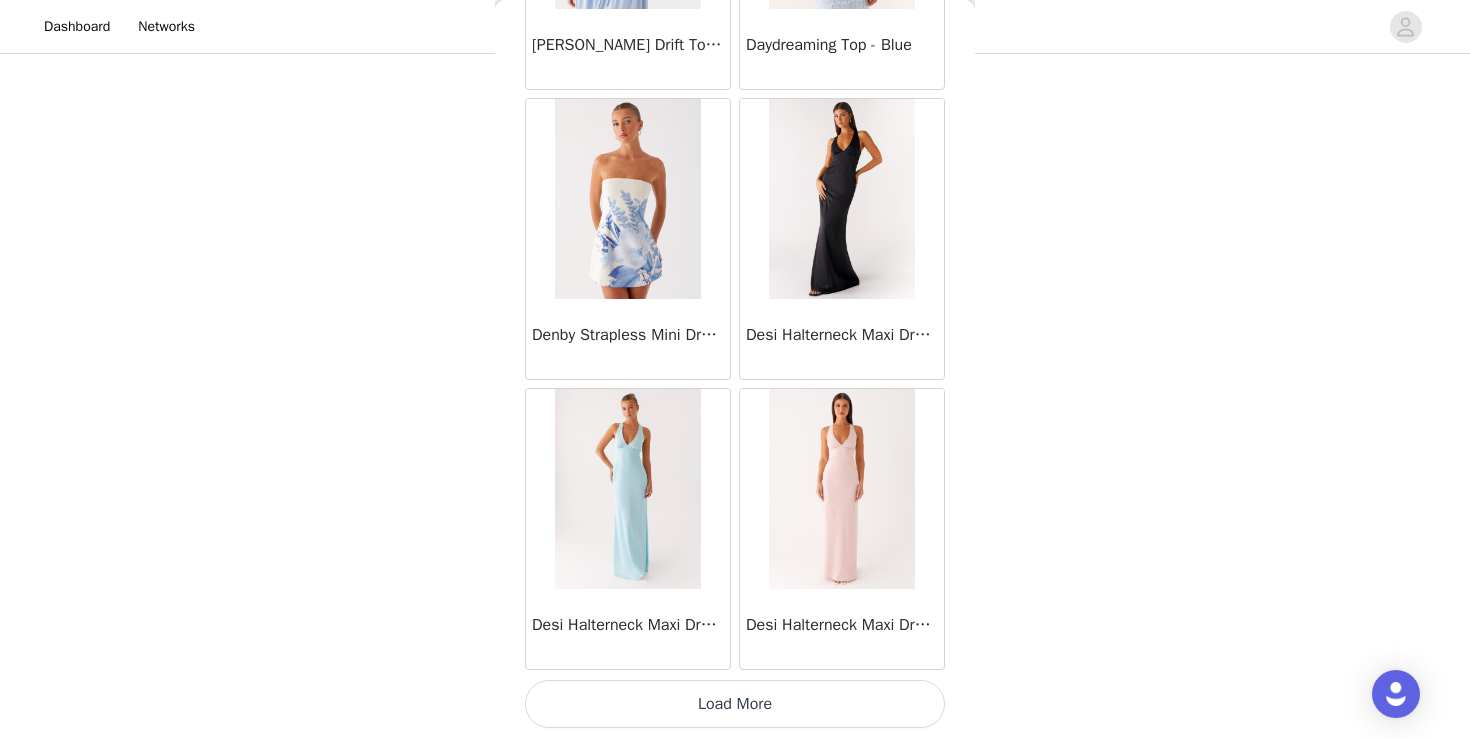 click on "Load More" at bounding box center [735, 704] 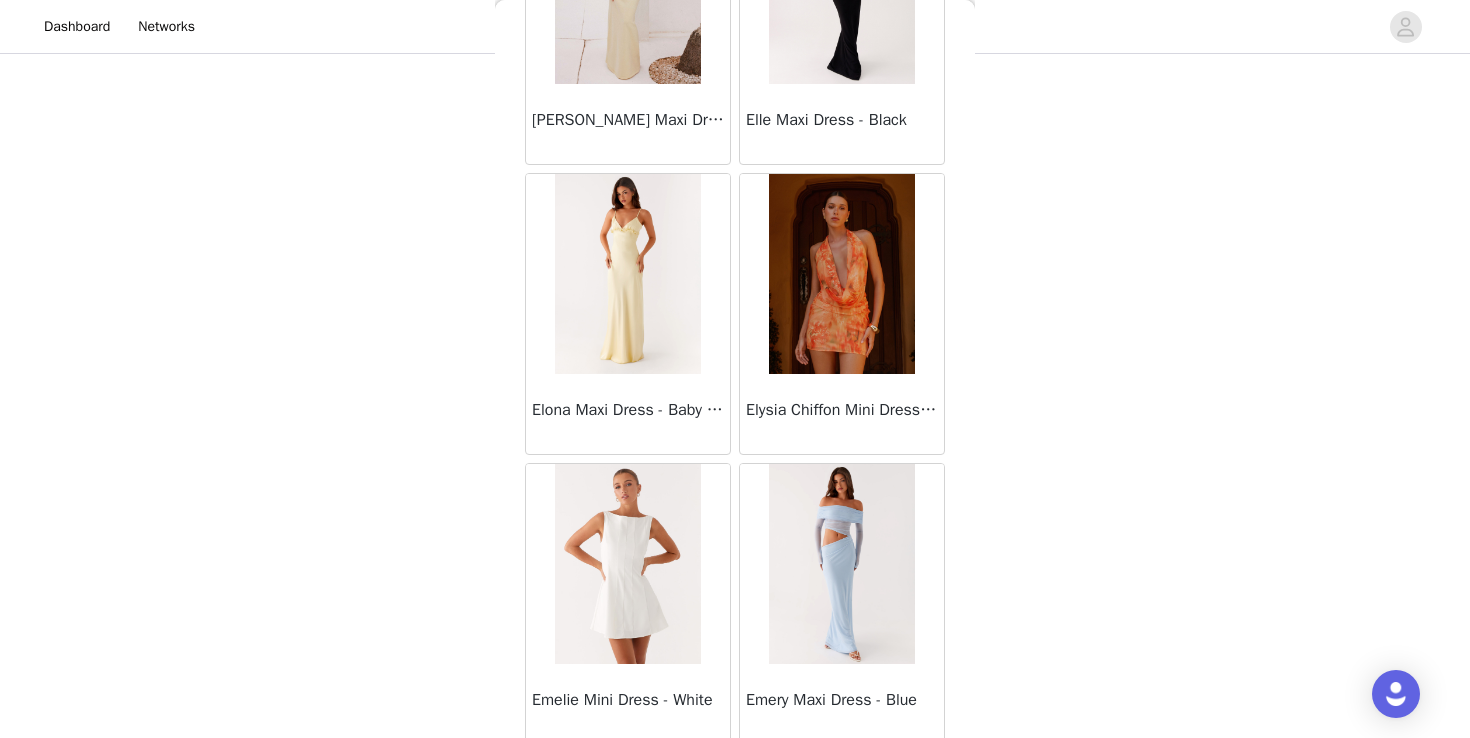 scroll, scrollTop: 19722, scrollLeft: 0, axis: vertical 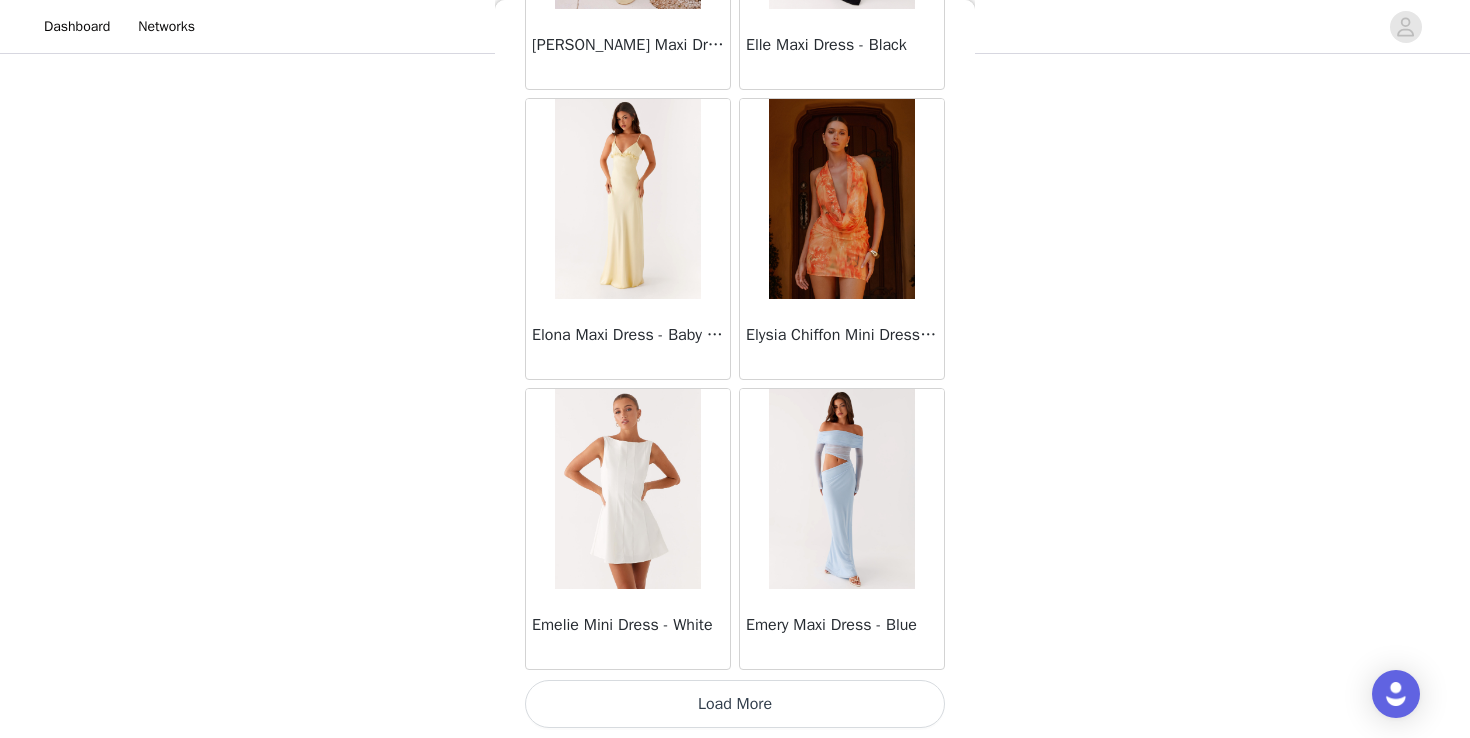 click on "Load More" at bounding box center [735, 704] 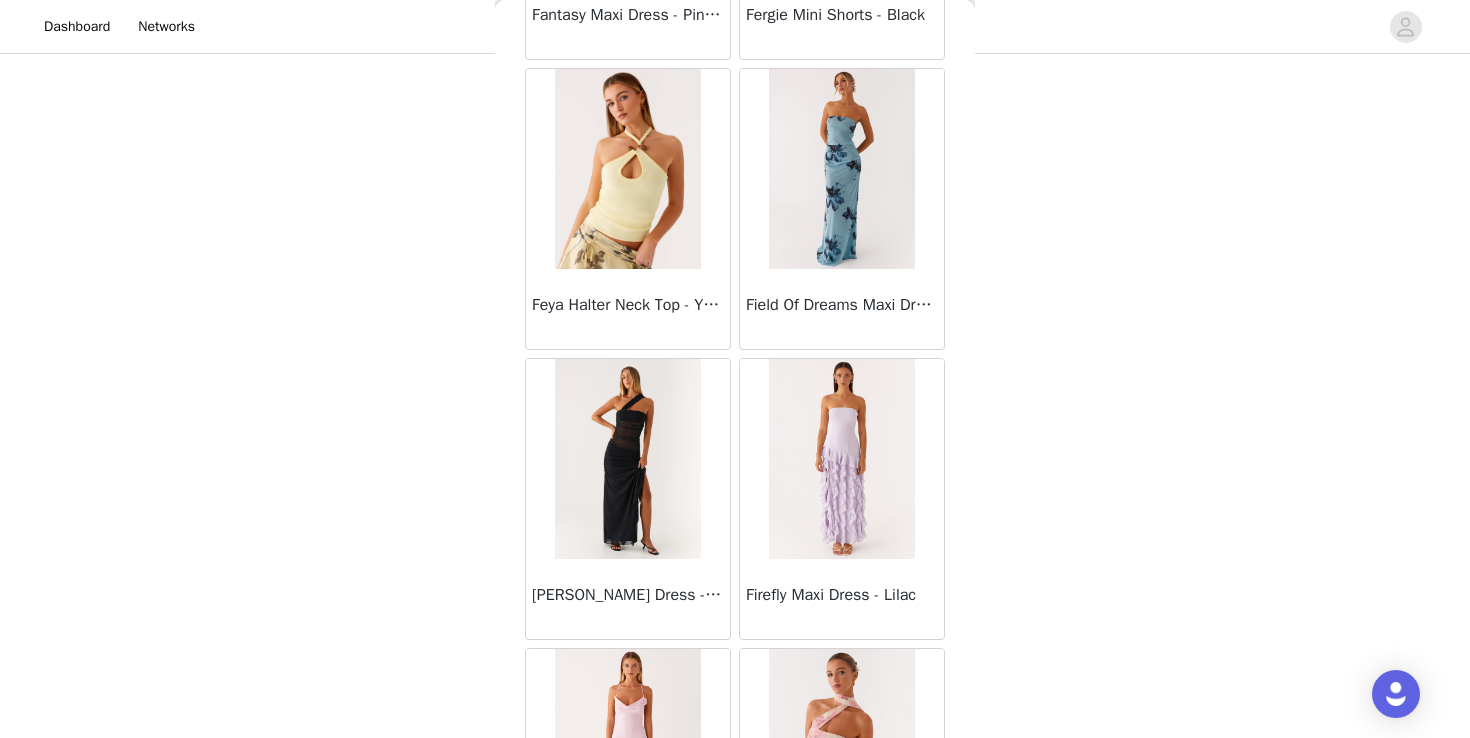 scroll, scrollTop: 22622, scrollLeft: 0, axis: vertical 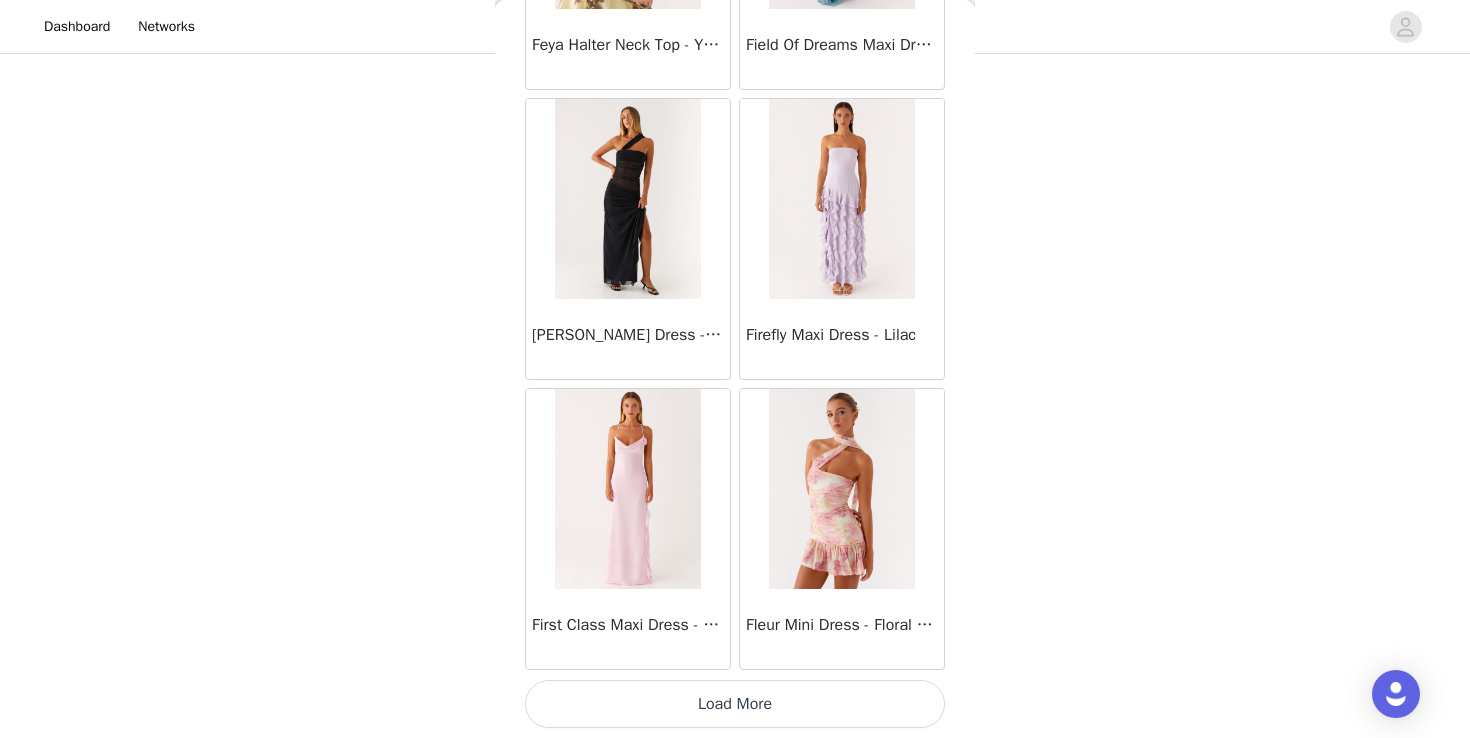 click on "Load More" at bounding box center (735, 704) 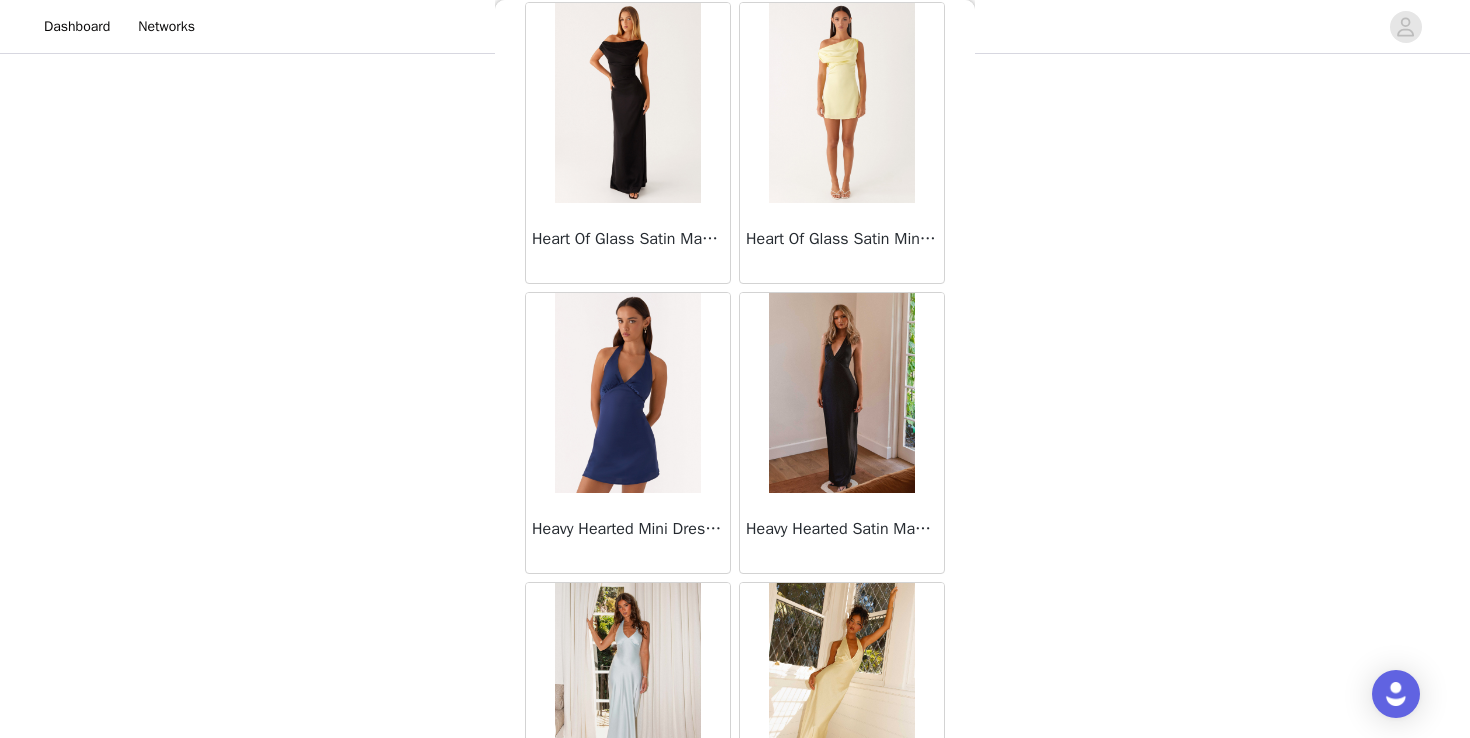scroll, scrollTop: 25522, scrollLeft: 0, axis: vertical 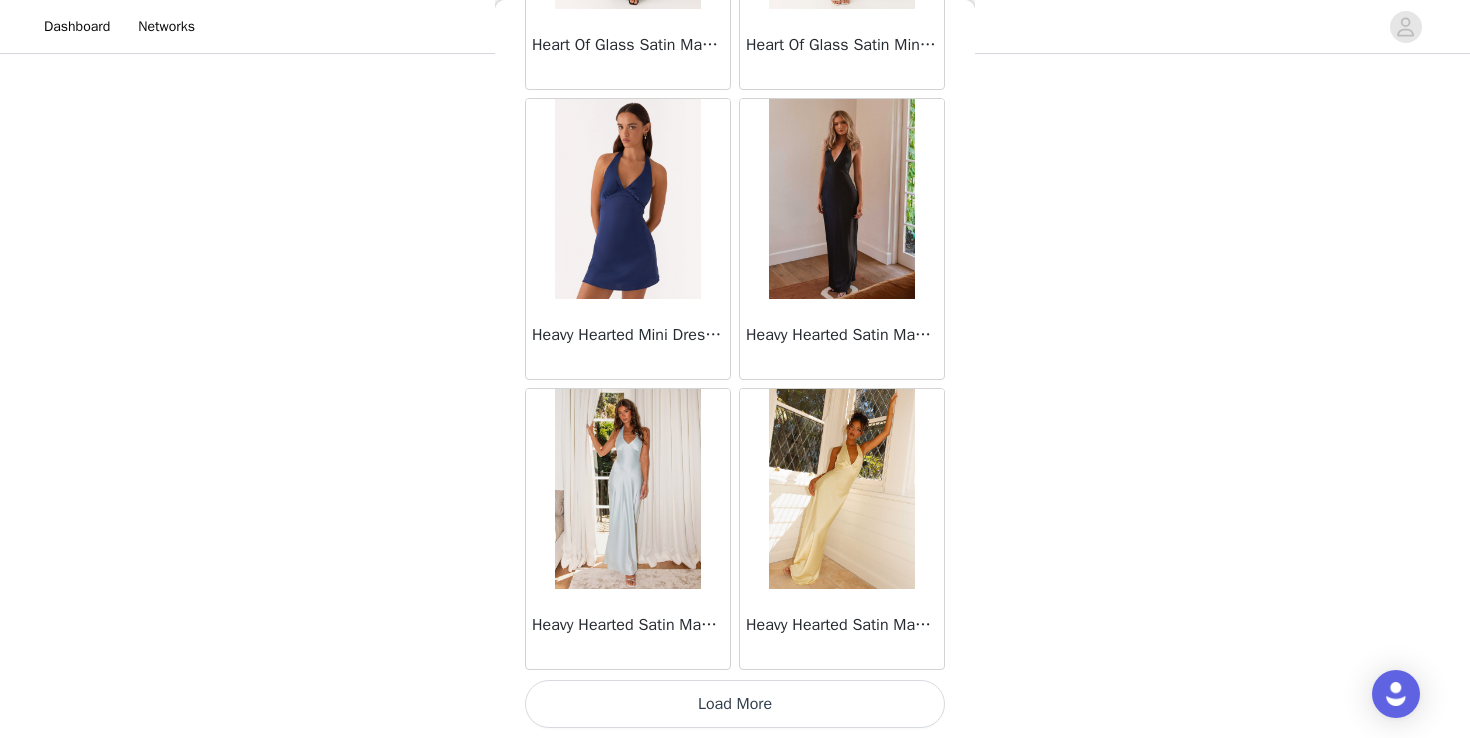 click on "Load More" at bounding box center [735, 704] 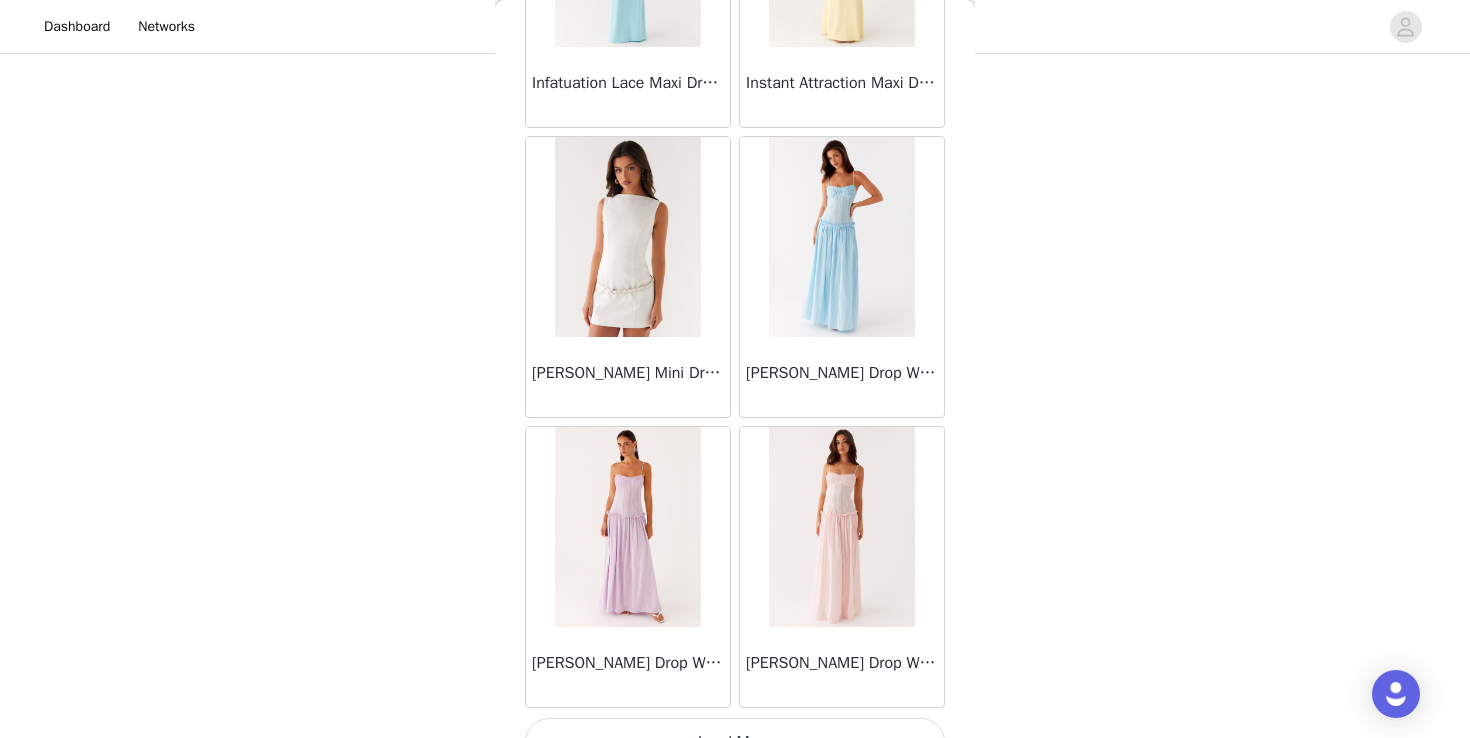 scroll, scrollTop: 28386, scrollLeft: 0, axis: vertical 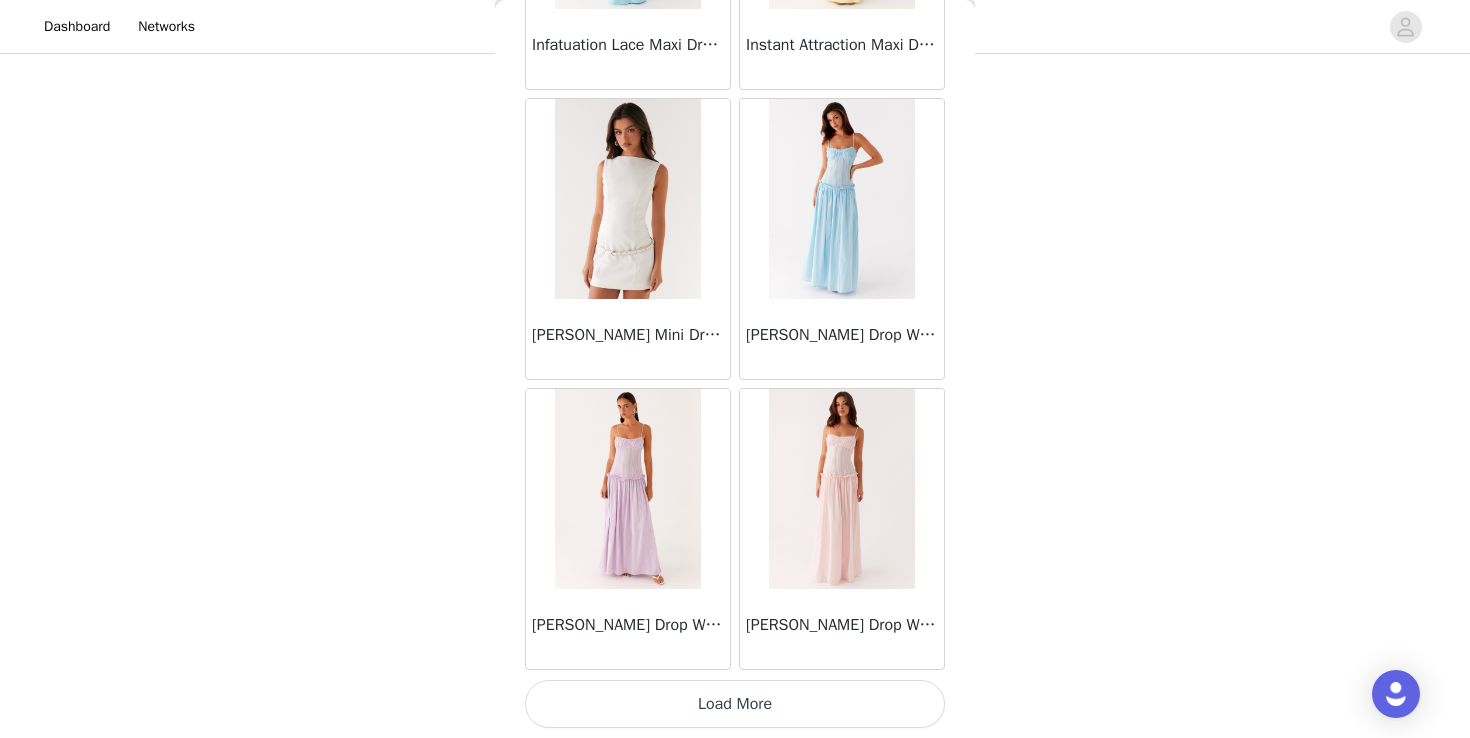 click on "Load More" at bounding box center (735, 704) 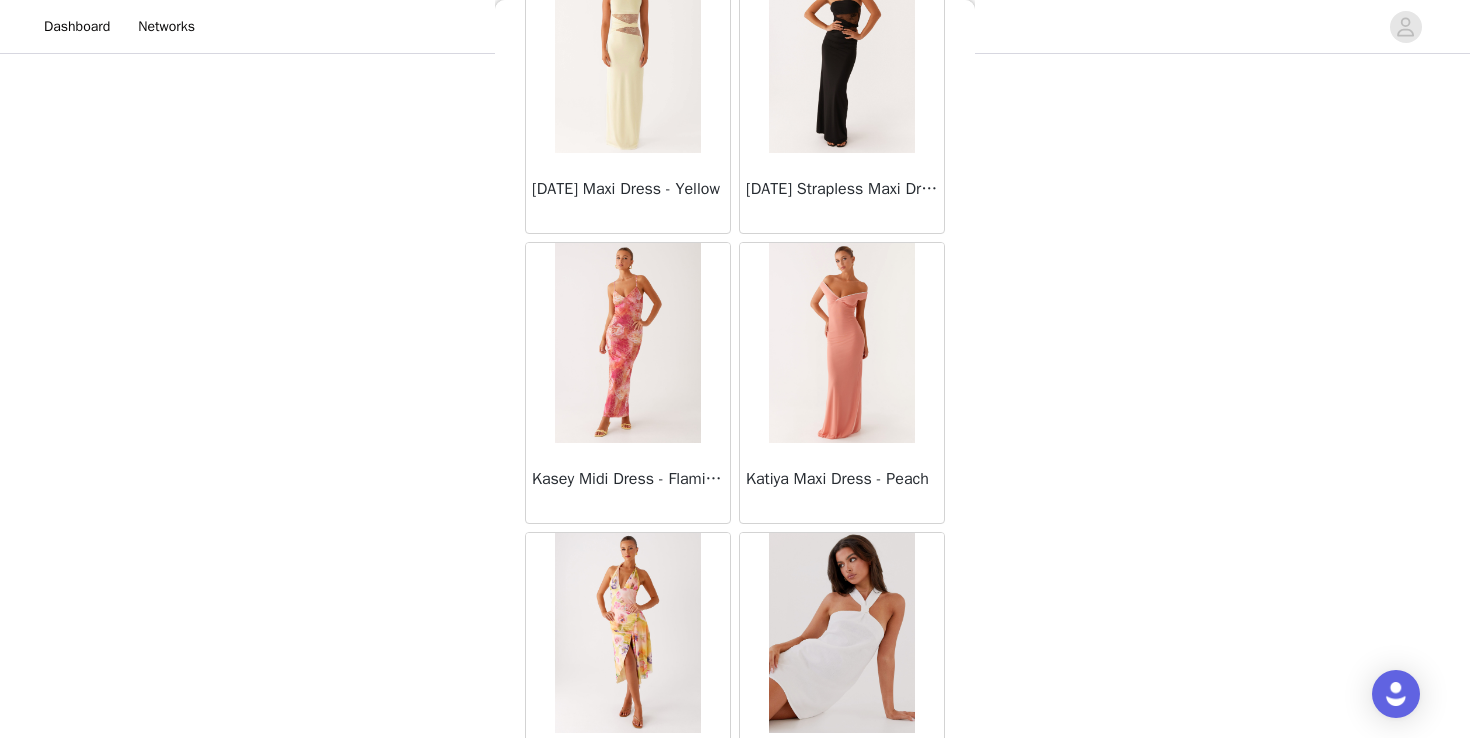 scroll, scrollTop: 31322, scrollLeft: 0, axis: vertical 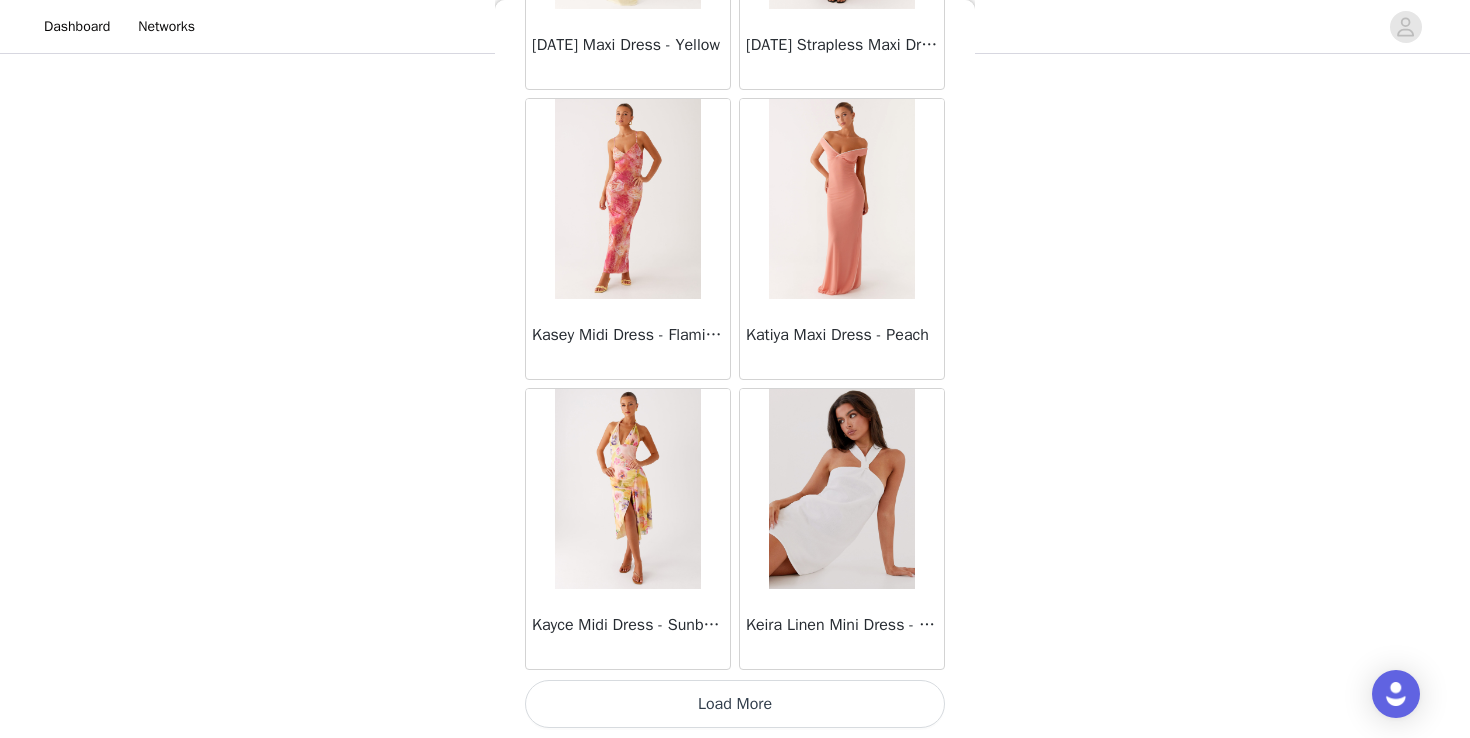 click on "Load More" at bounding box center [735, 704] 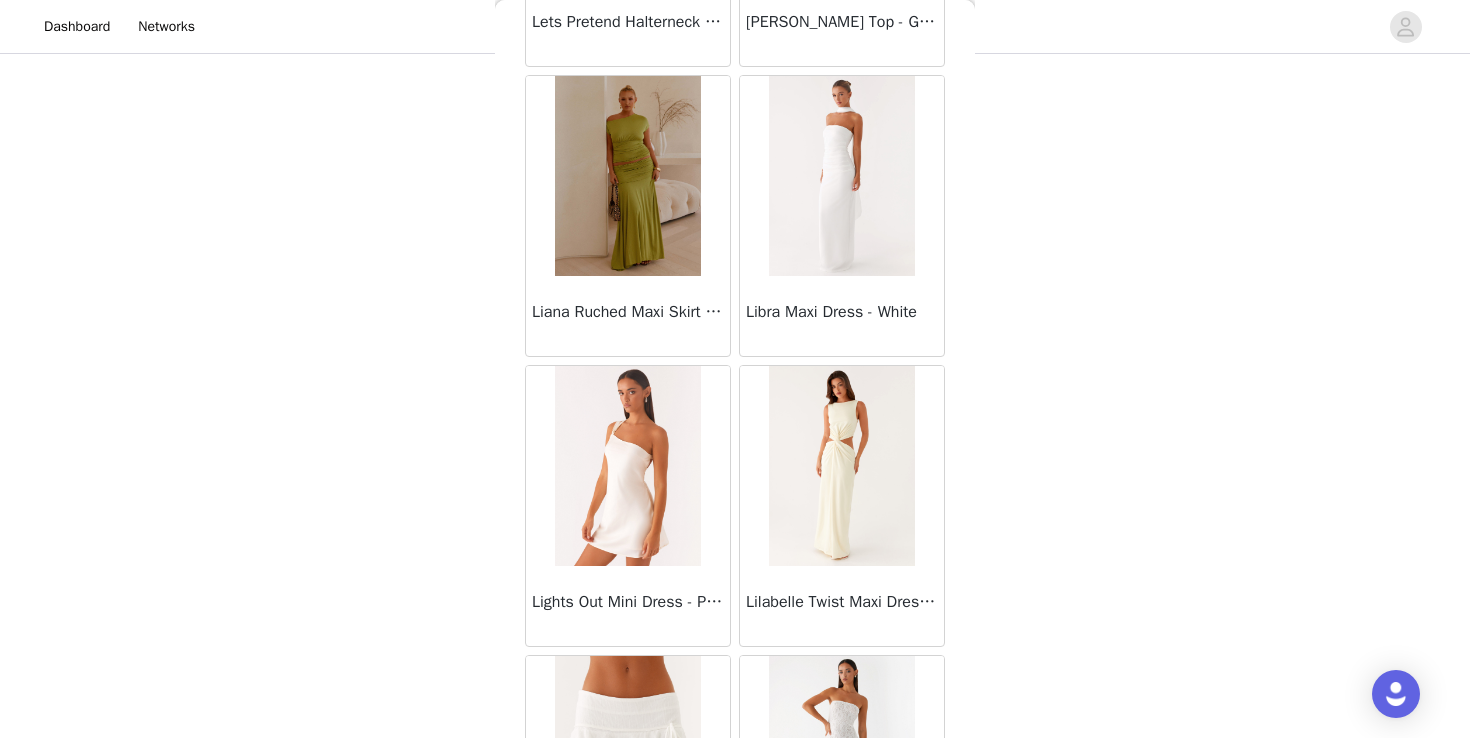 scroll, scrollTop: 34222, scrollLeft: 0, axis: vertical 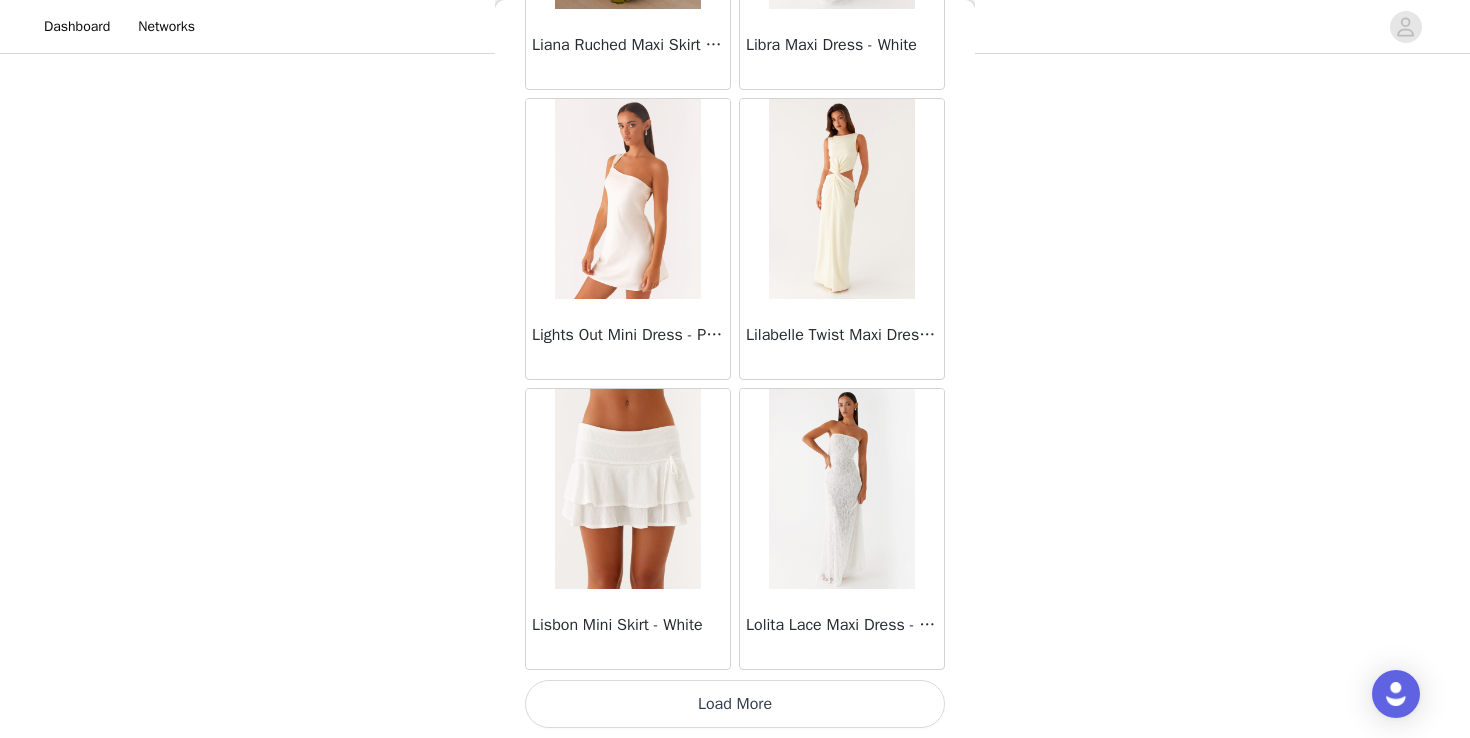 click on "Load More" at bounding box center [735, 704] 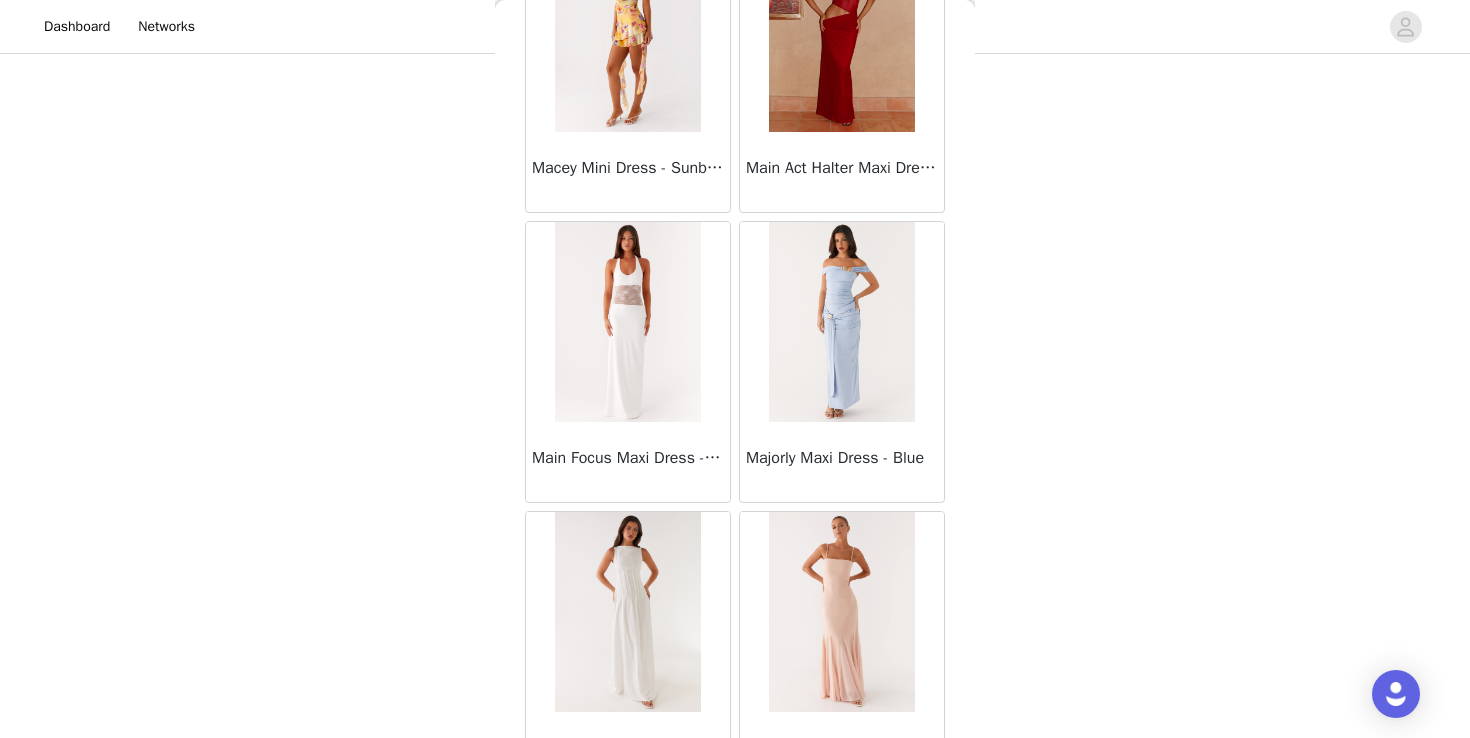 scroll, scrollTop: 37122, scrollLeft: 0, axis: vertical 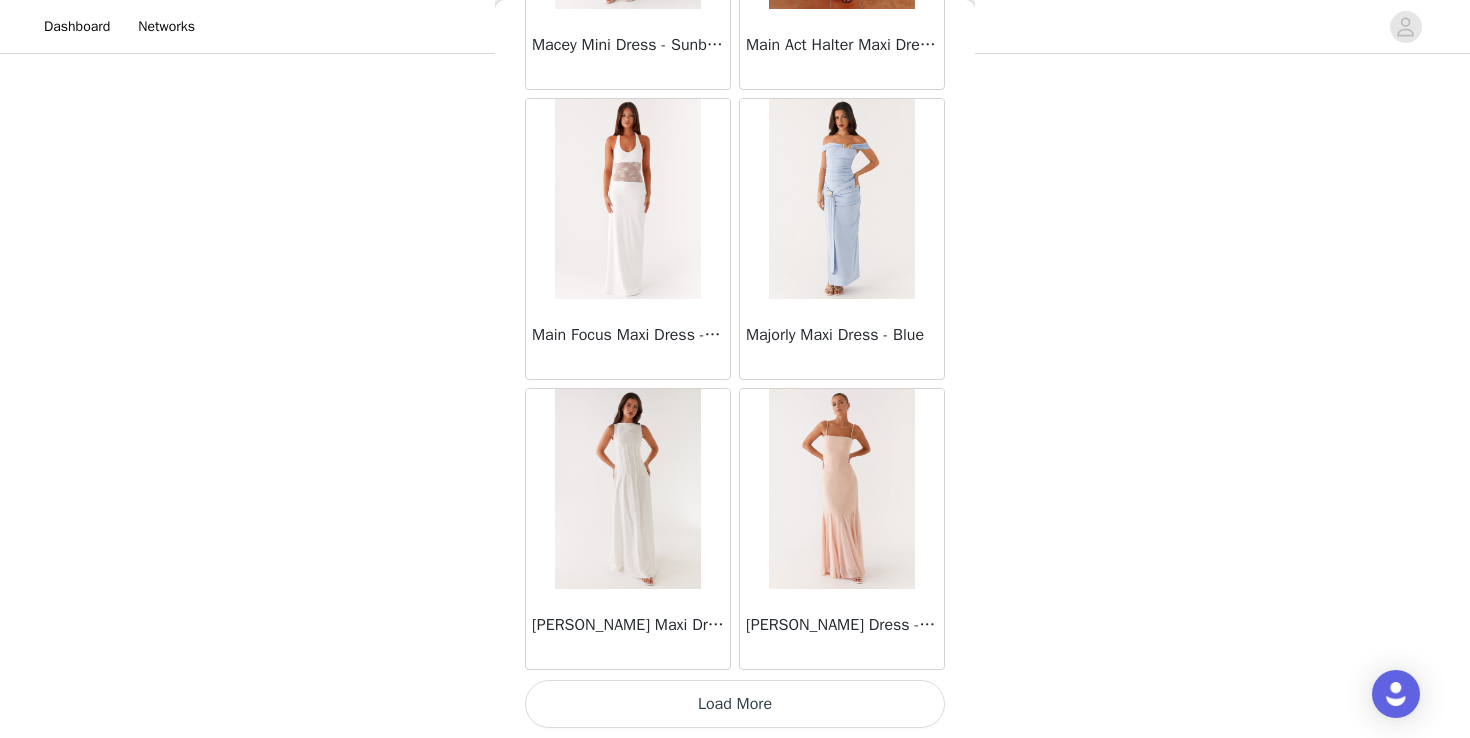 drag, startPoint x: 779, startPoint y: 705, endPoint x: 779, endPoint y: 681, distance: 24 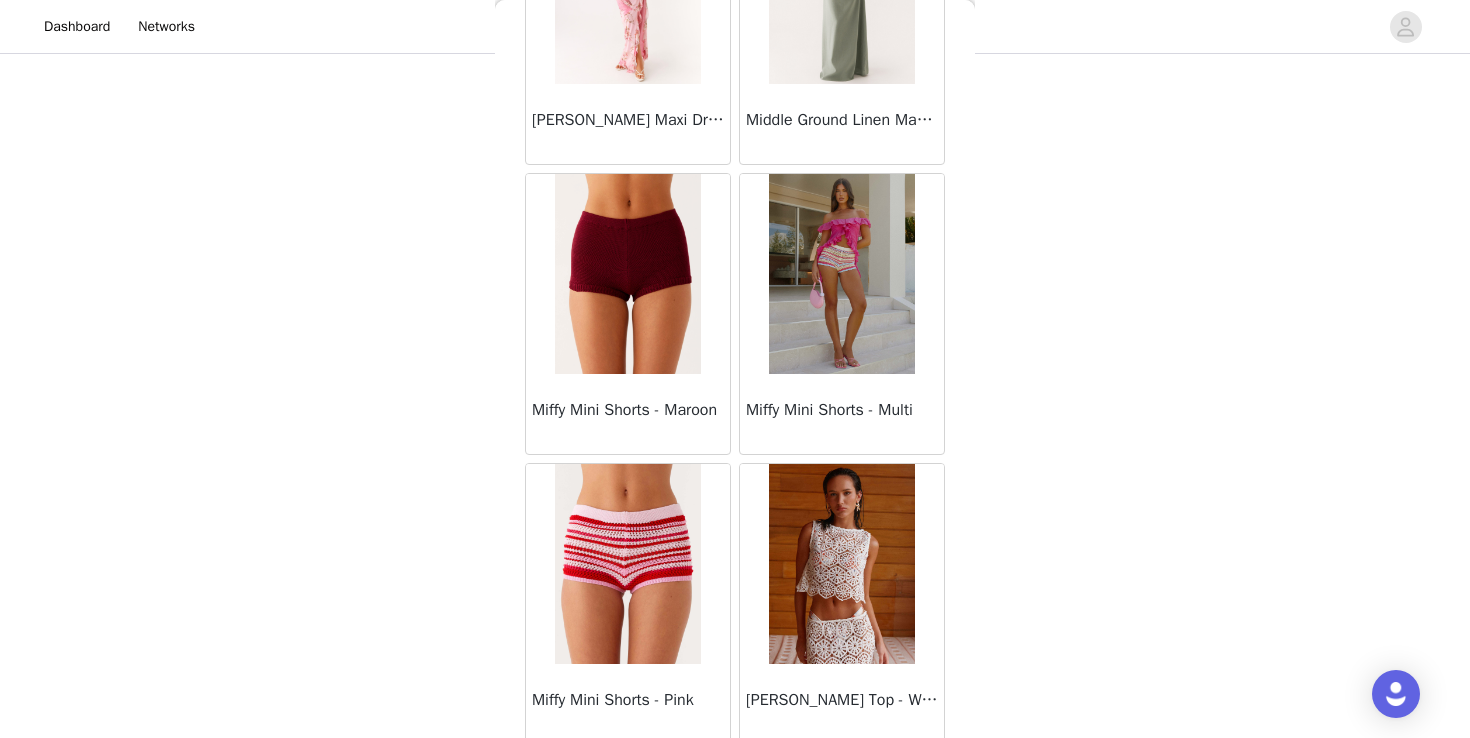 scroll, scrollTop: 40022, scrollLeft: 0, axis: vertical 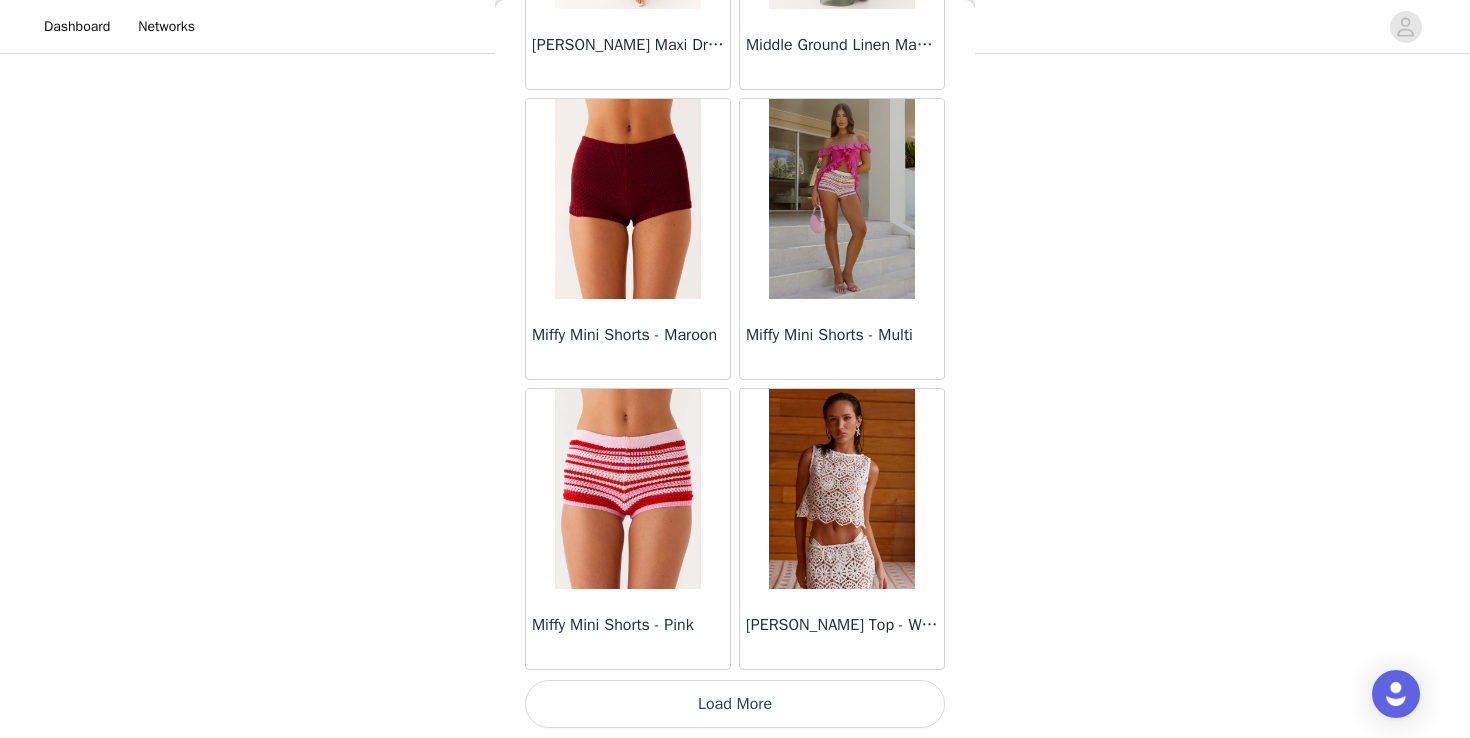 click on "Load More" at bounding box center (735, 704) 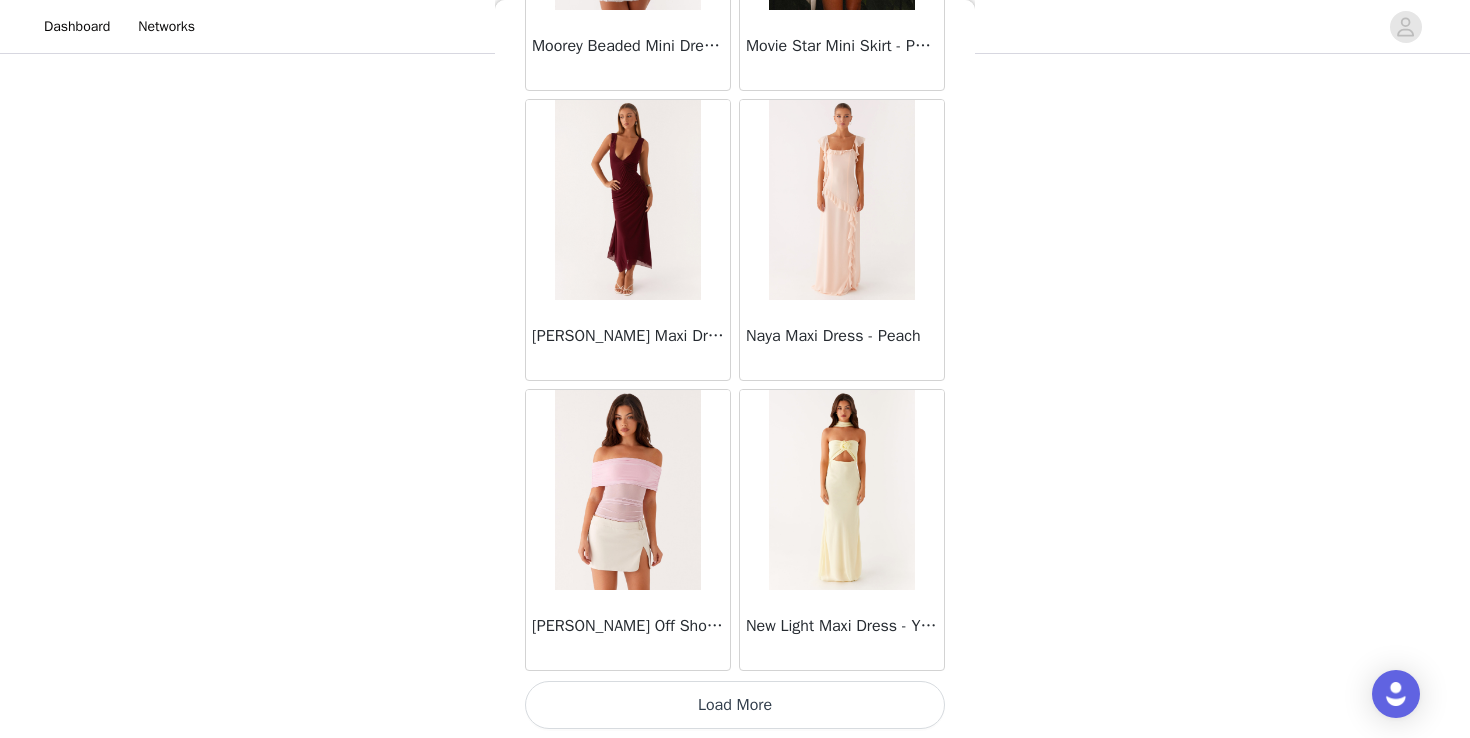 scroll, scrollTop: 42922, scrollLeft: 0, axis: vertical 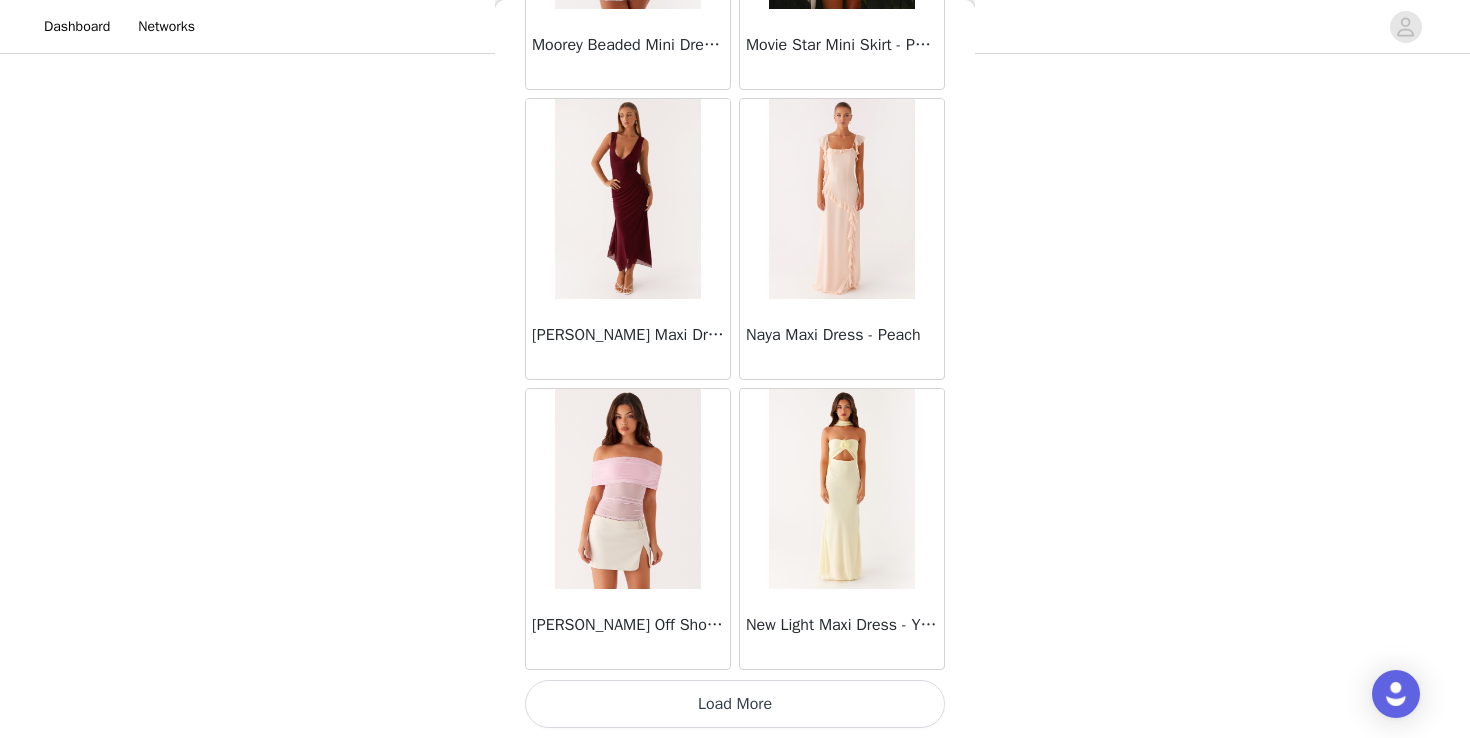 click on "Load More" at bounding box center [735, 704] 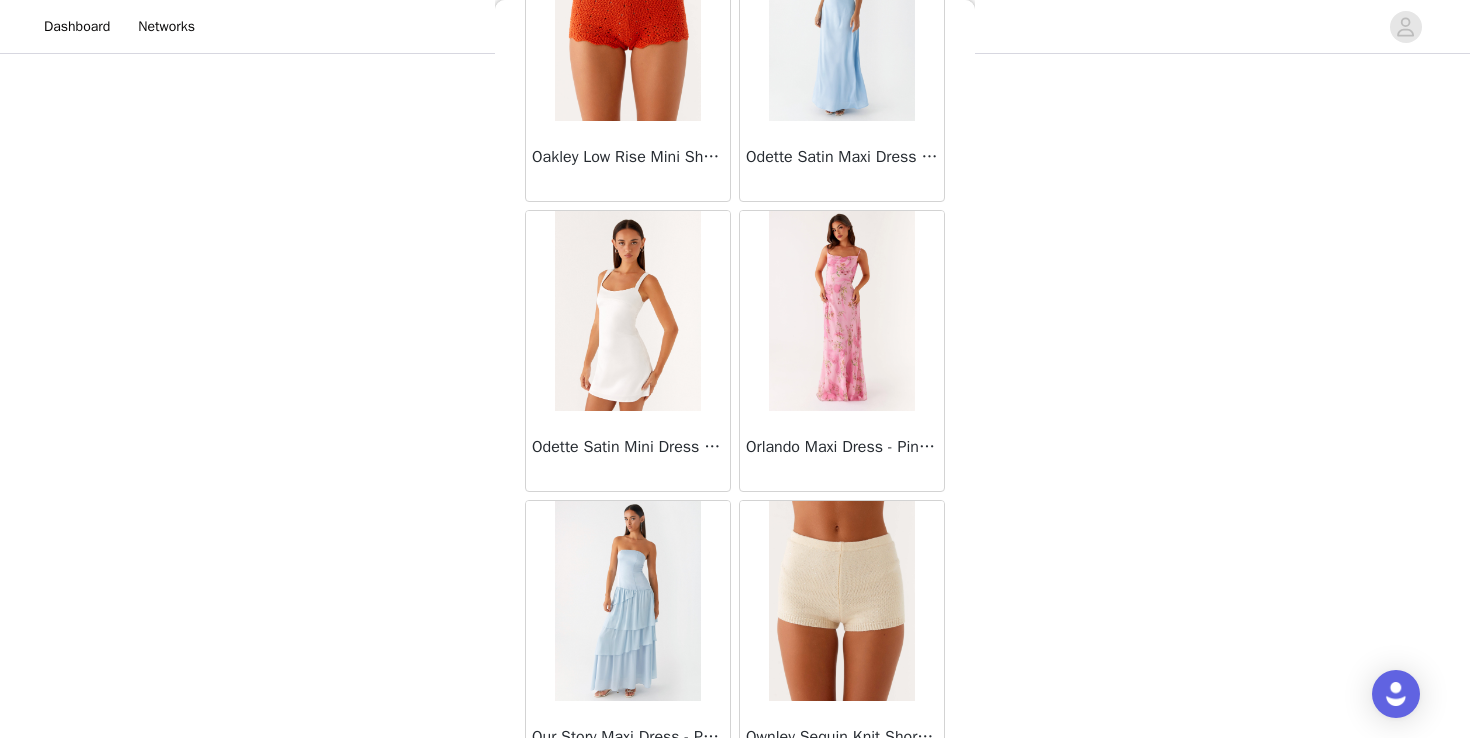 scroll, scrollTop: 45822, scrollLeft: 0, axis: vertical 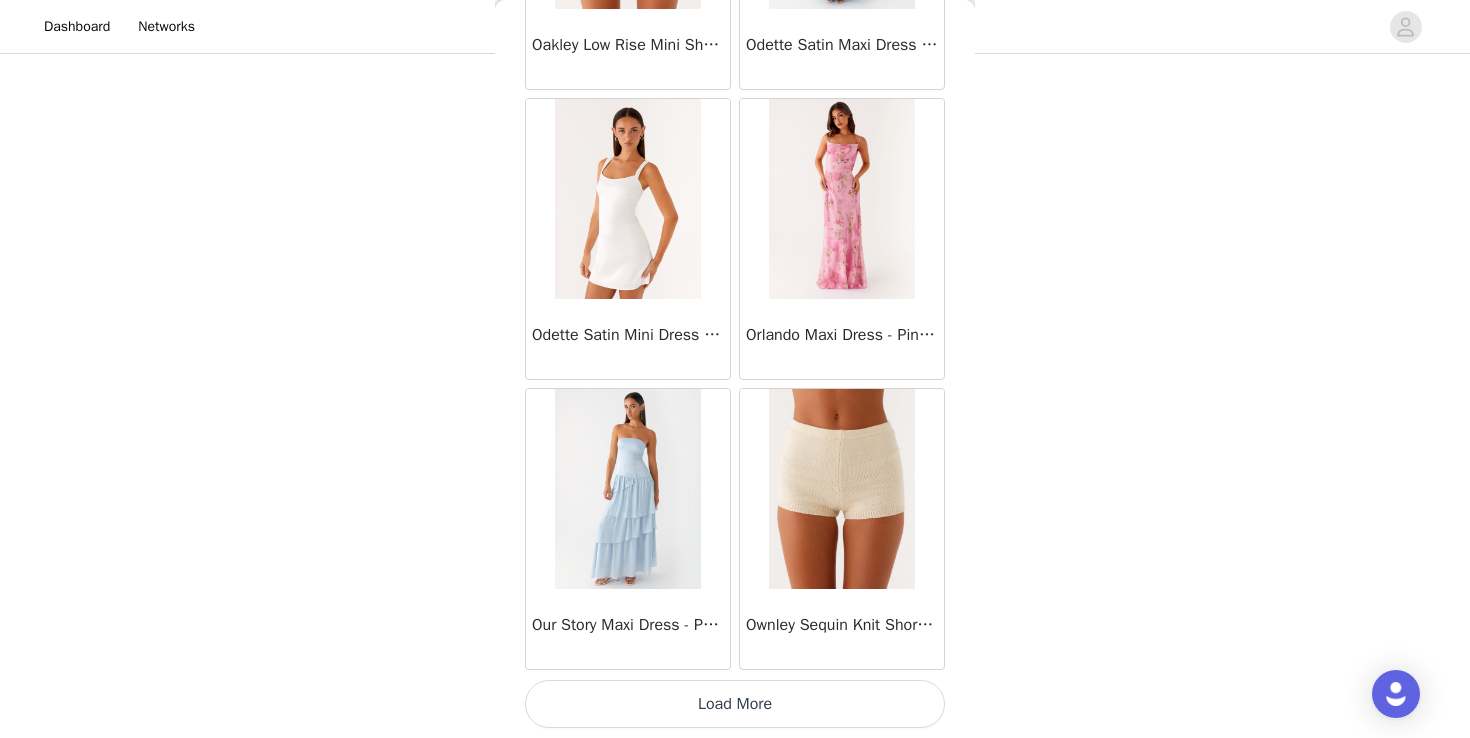 click on "Load More" at bounding box center [735, 704] 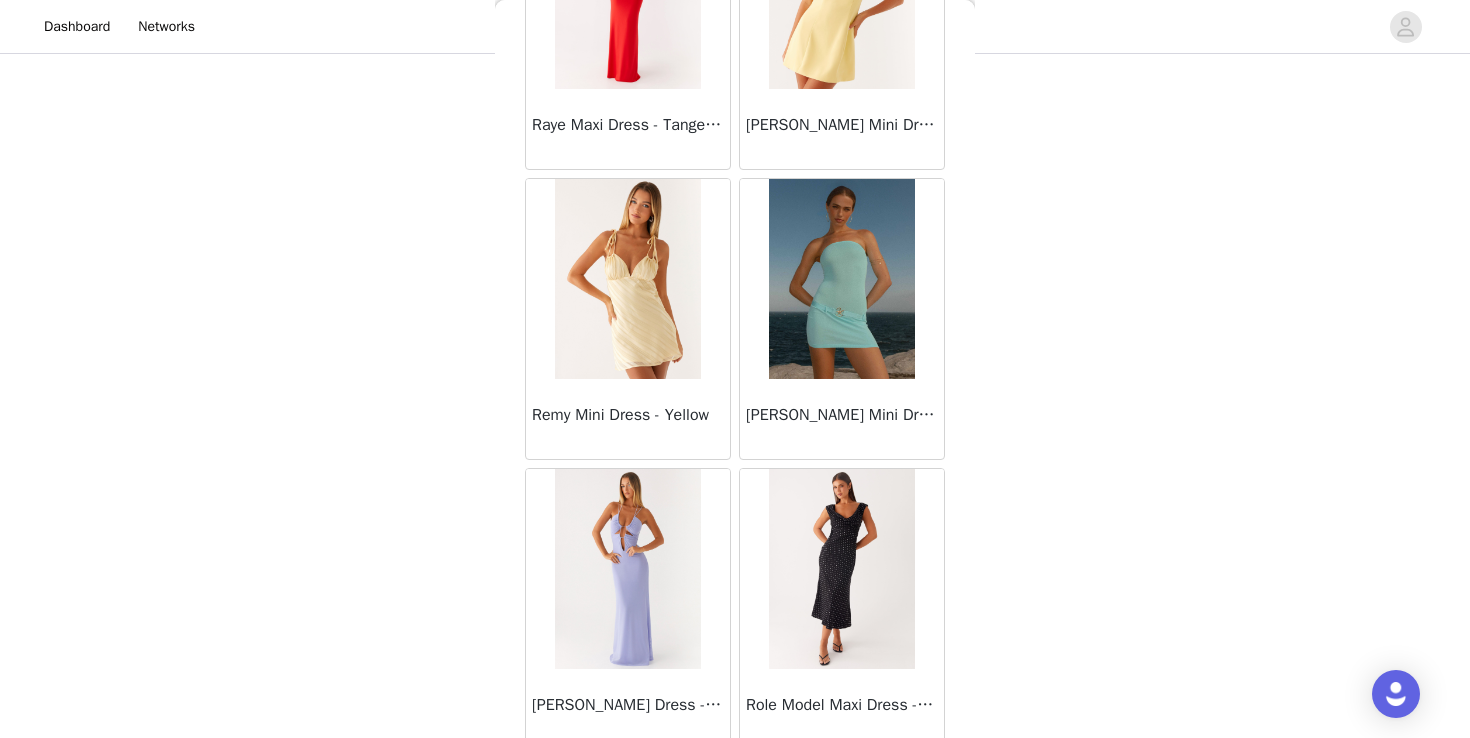 scroll, scrollTop: 48722, scrollLeft: 0, axis: vertical 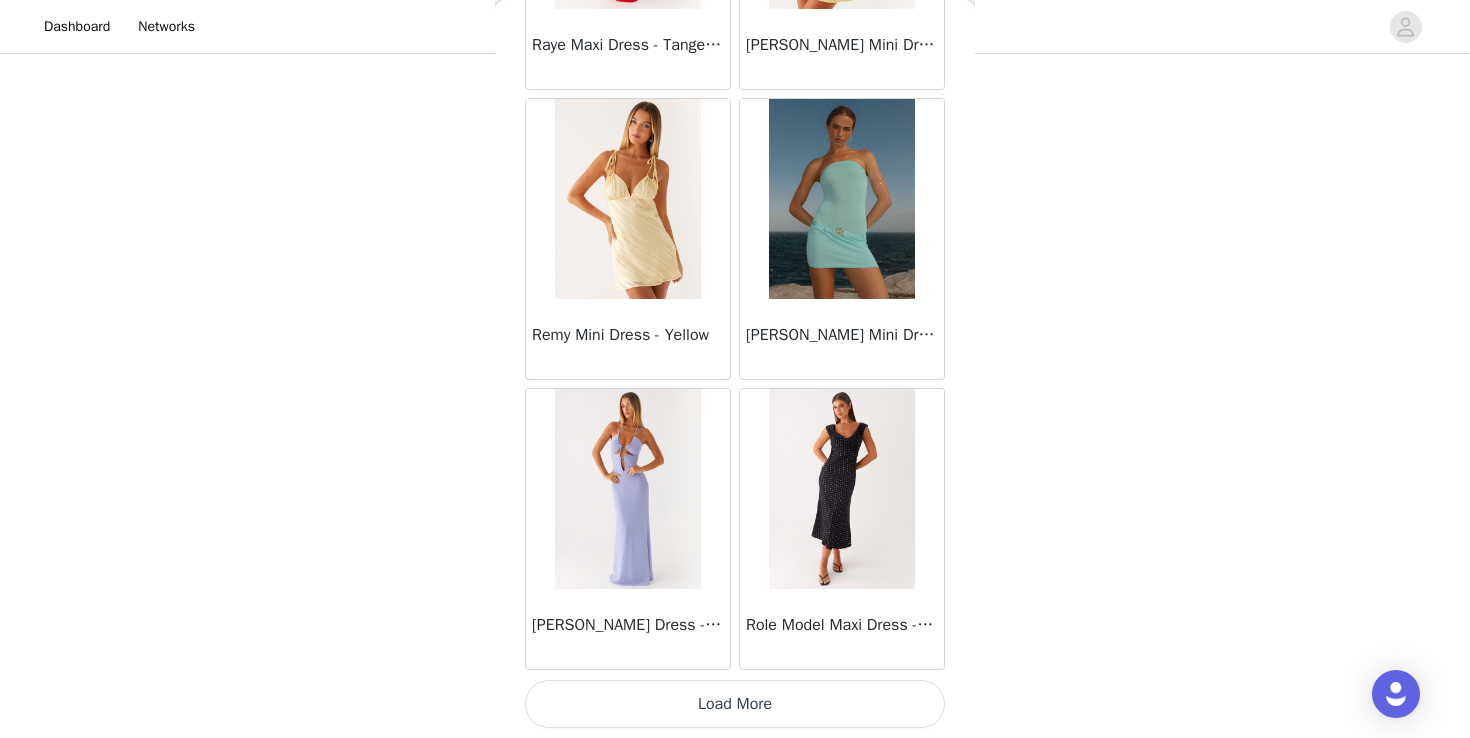 click on "Load More" at bounding box center (735, 704) 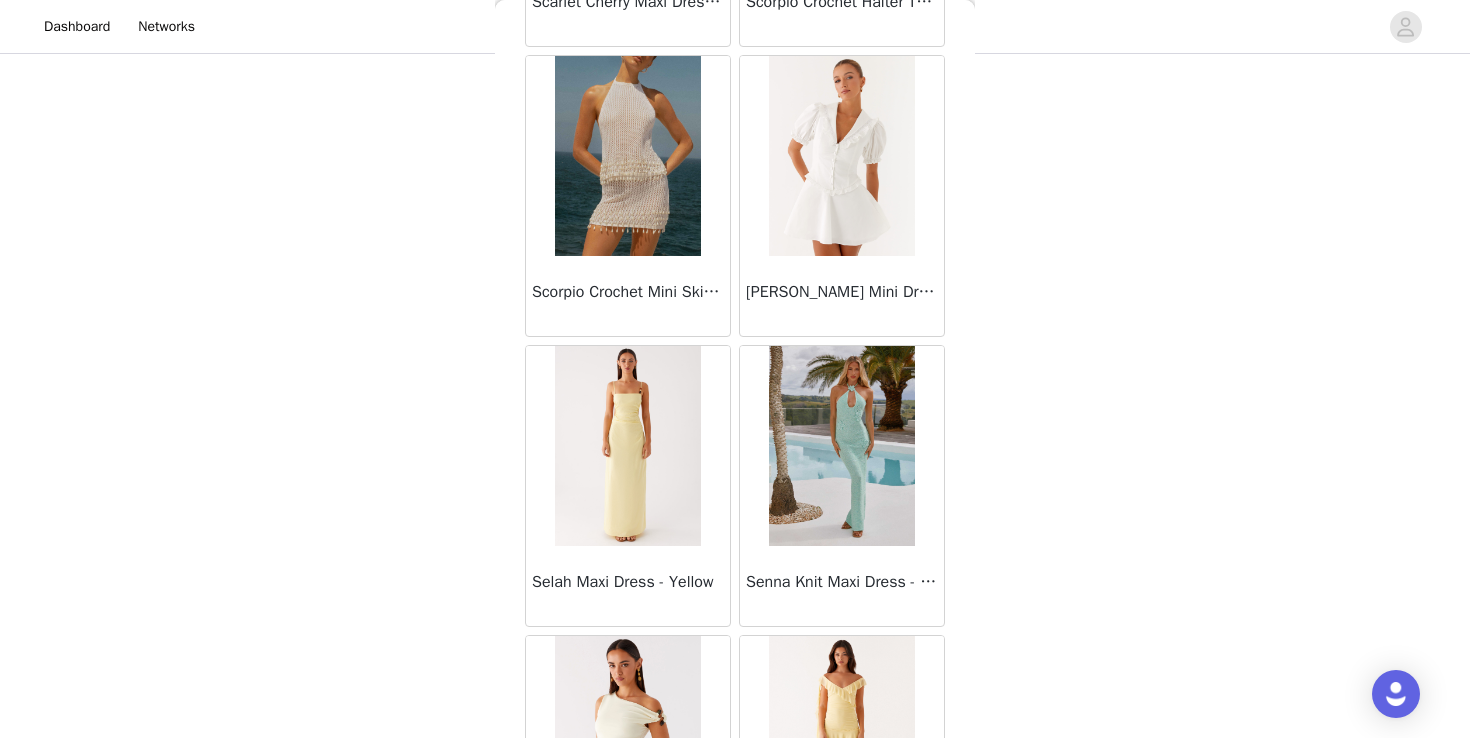 scroll, scrollTop: 51622, scrollLeft: 0, axis: vertical 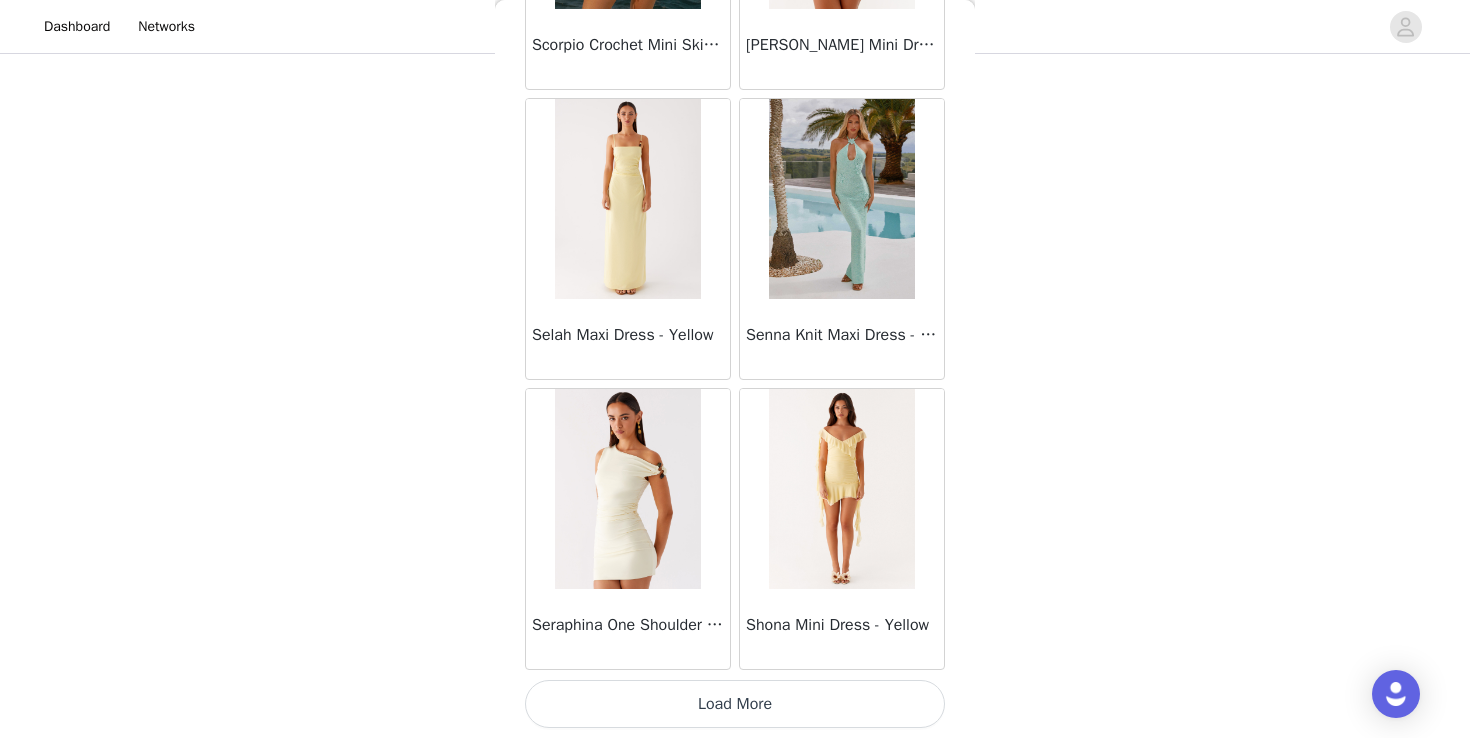 click on "Load More" at bounding box center [735, 704] 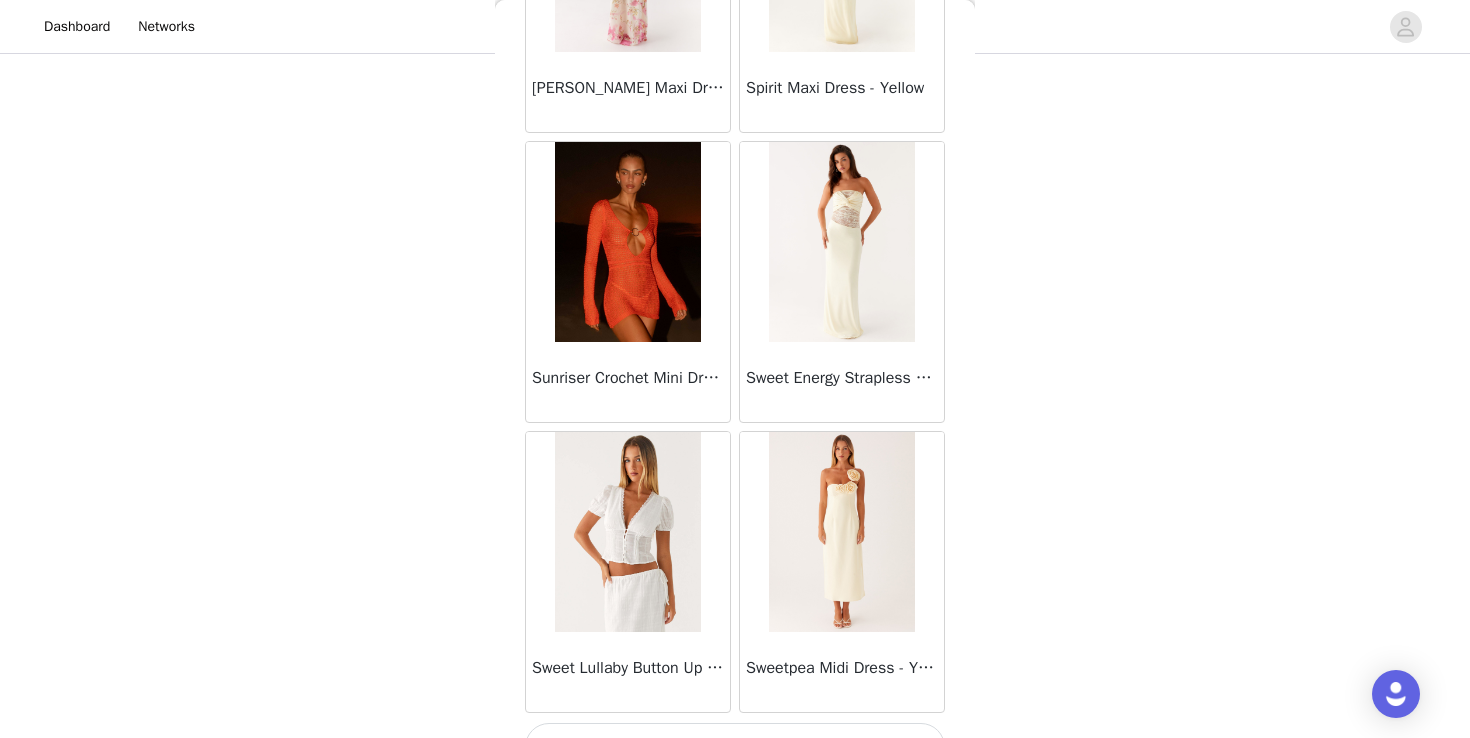 scroll, scrollTop: 54522, scrollLeft: 0, axis: vertical 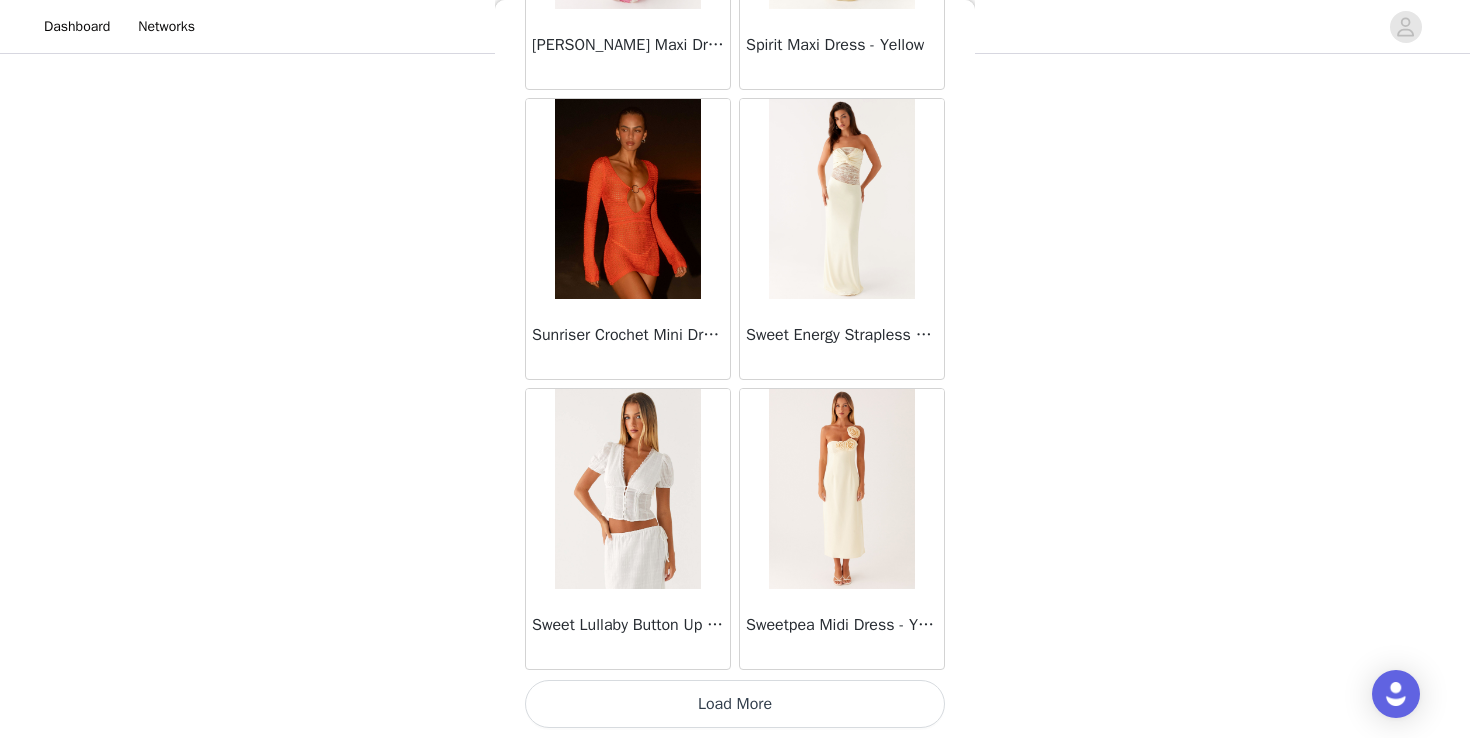 click on "Load More" at bounding box center [735, 704] 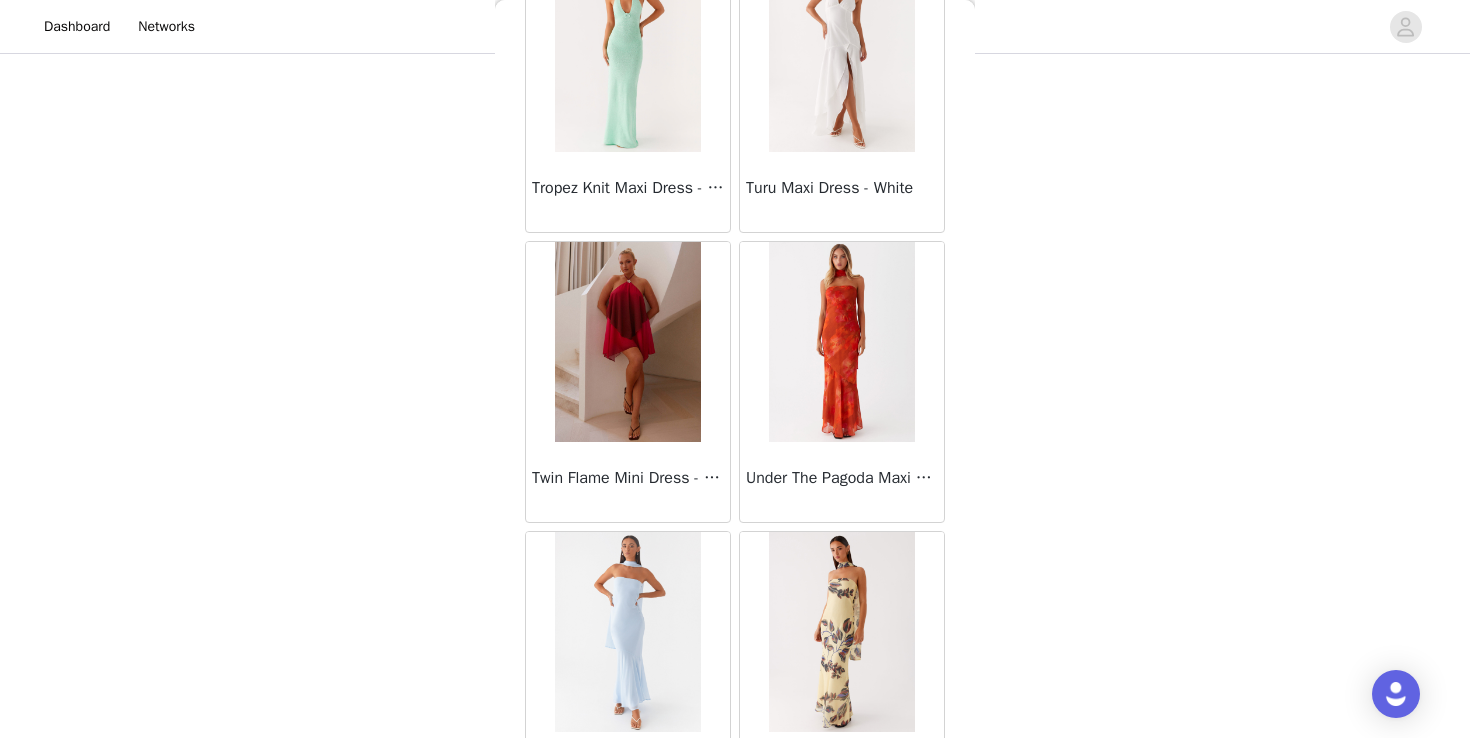 scroll, scrollTop: 57422, scrollLeft: 0, axis: vertical 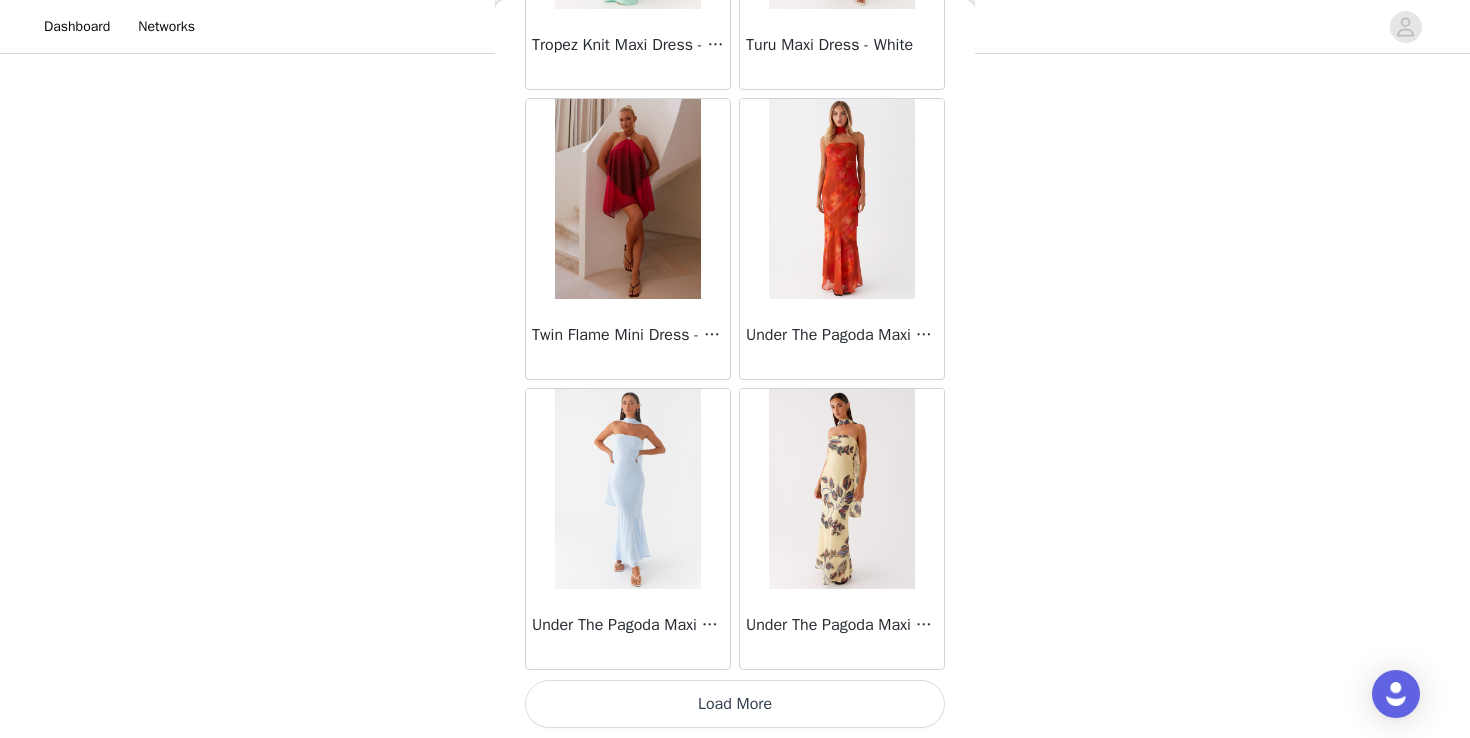 click on "Load More" at bounding box center [735, 704] 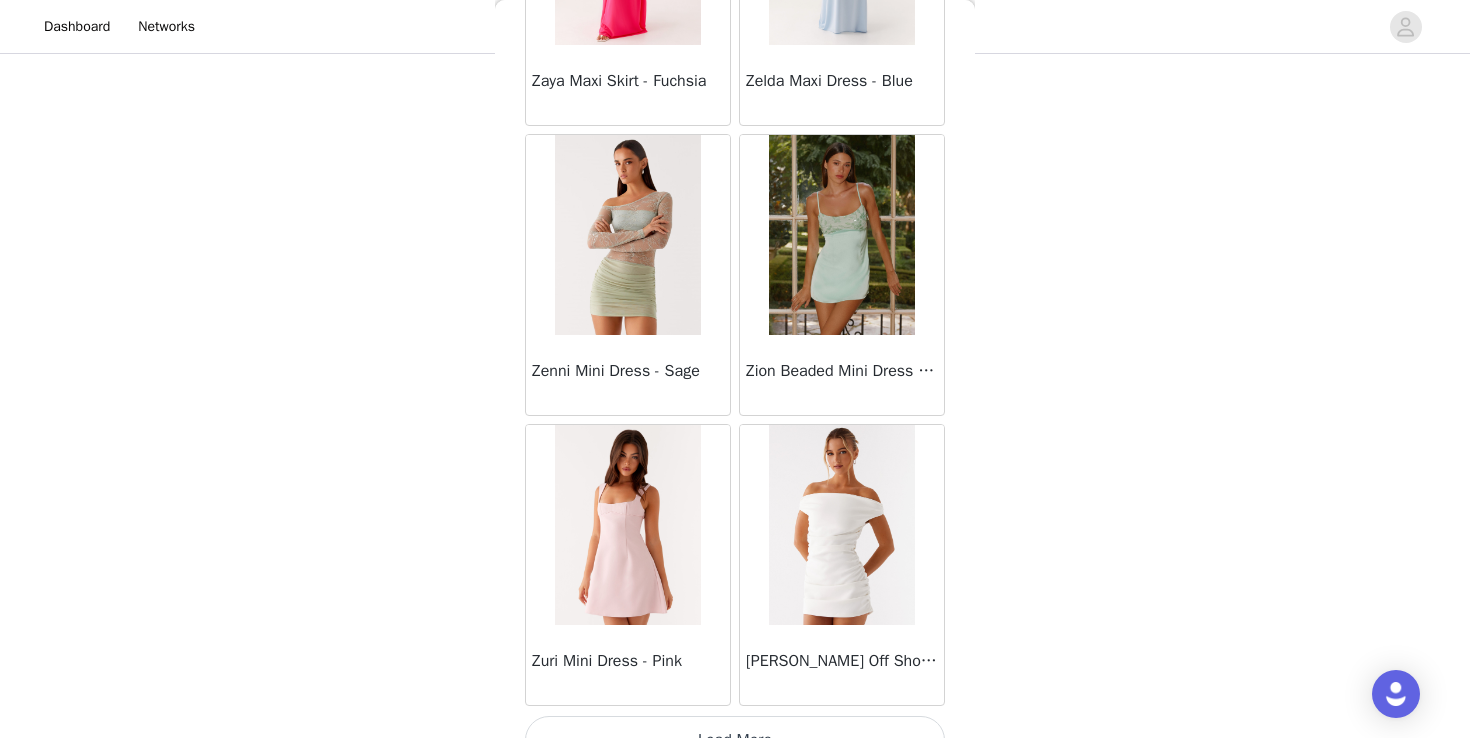scroll, scrollTop: 60322, scrollLeft: 0, axis: vertical 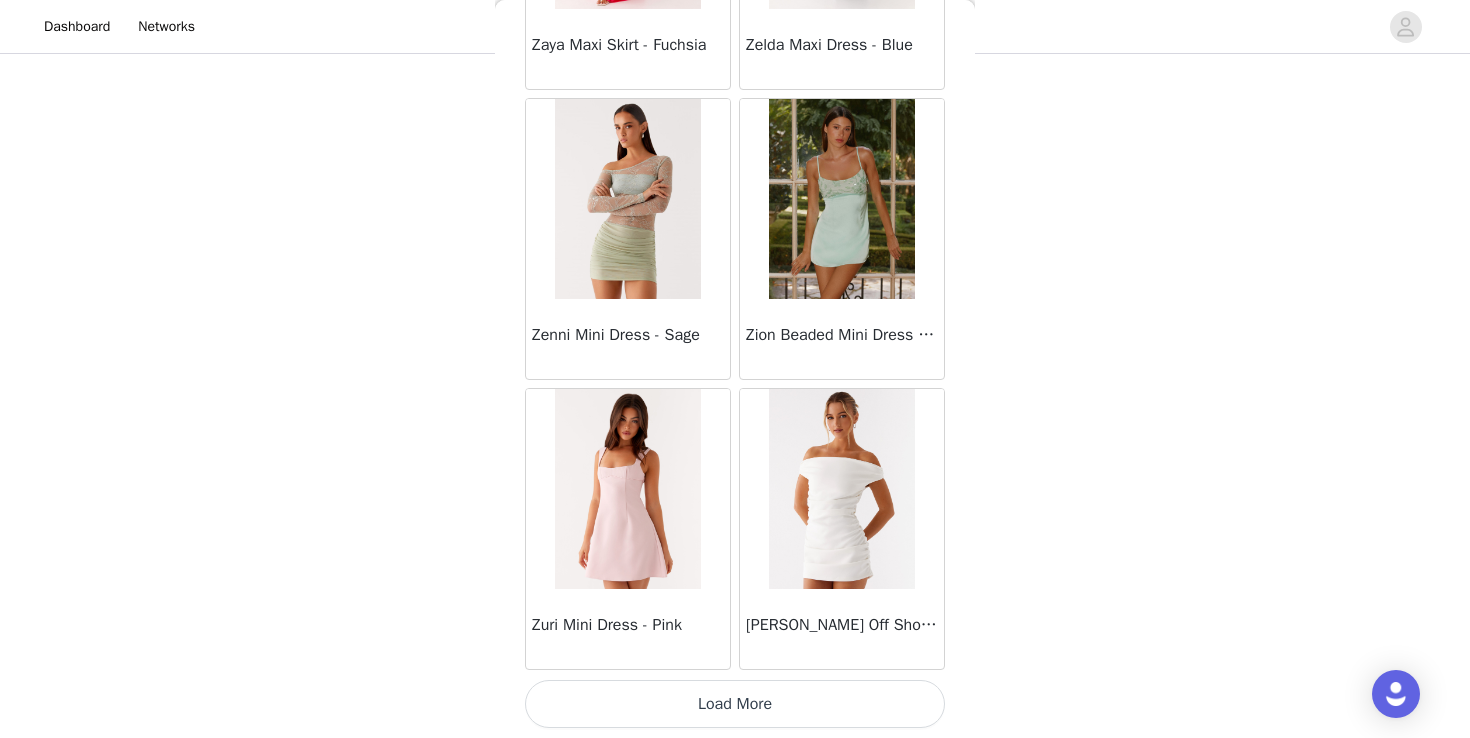 click on "Load More" at bounding box center (735, 704) 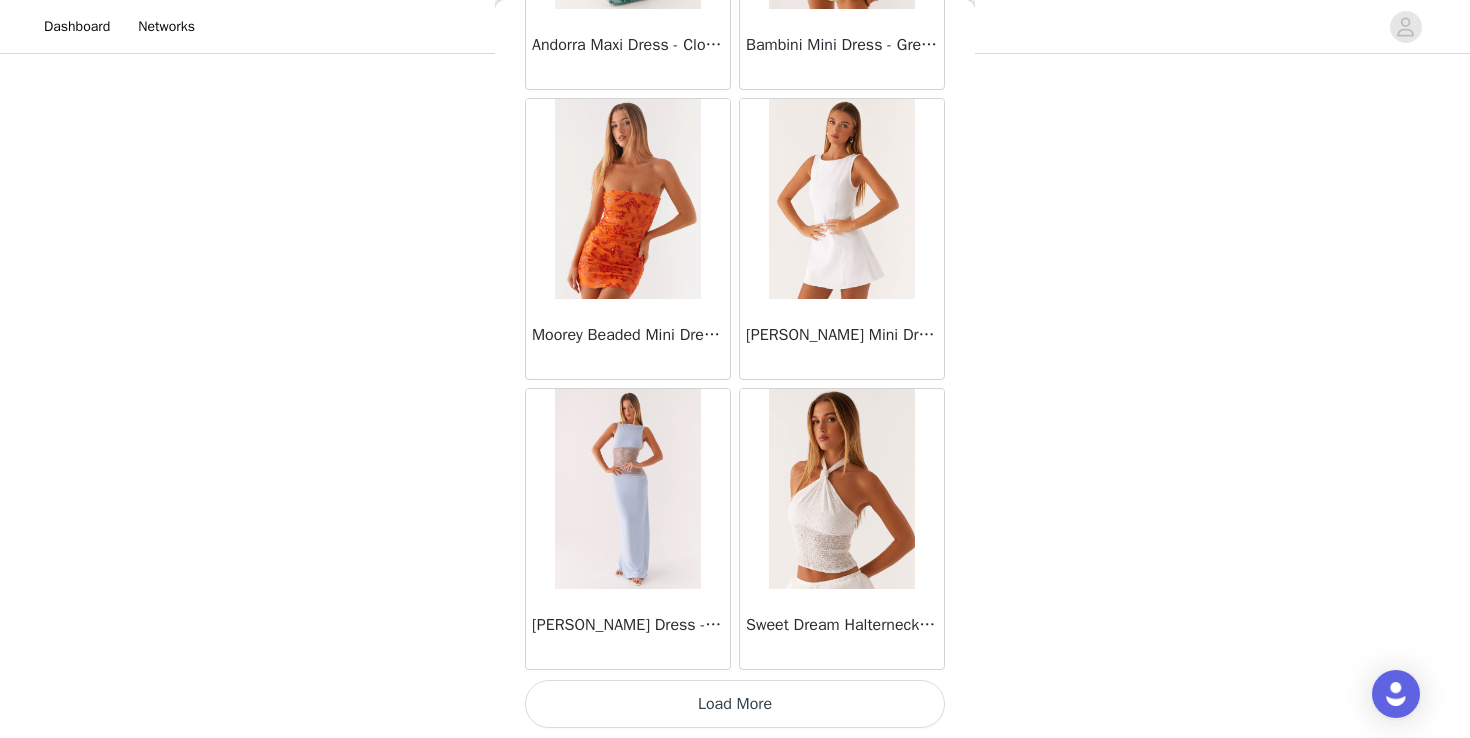 scroll, scrollTop: 63221, scrollLeft: 0, axis: vertical 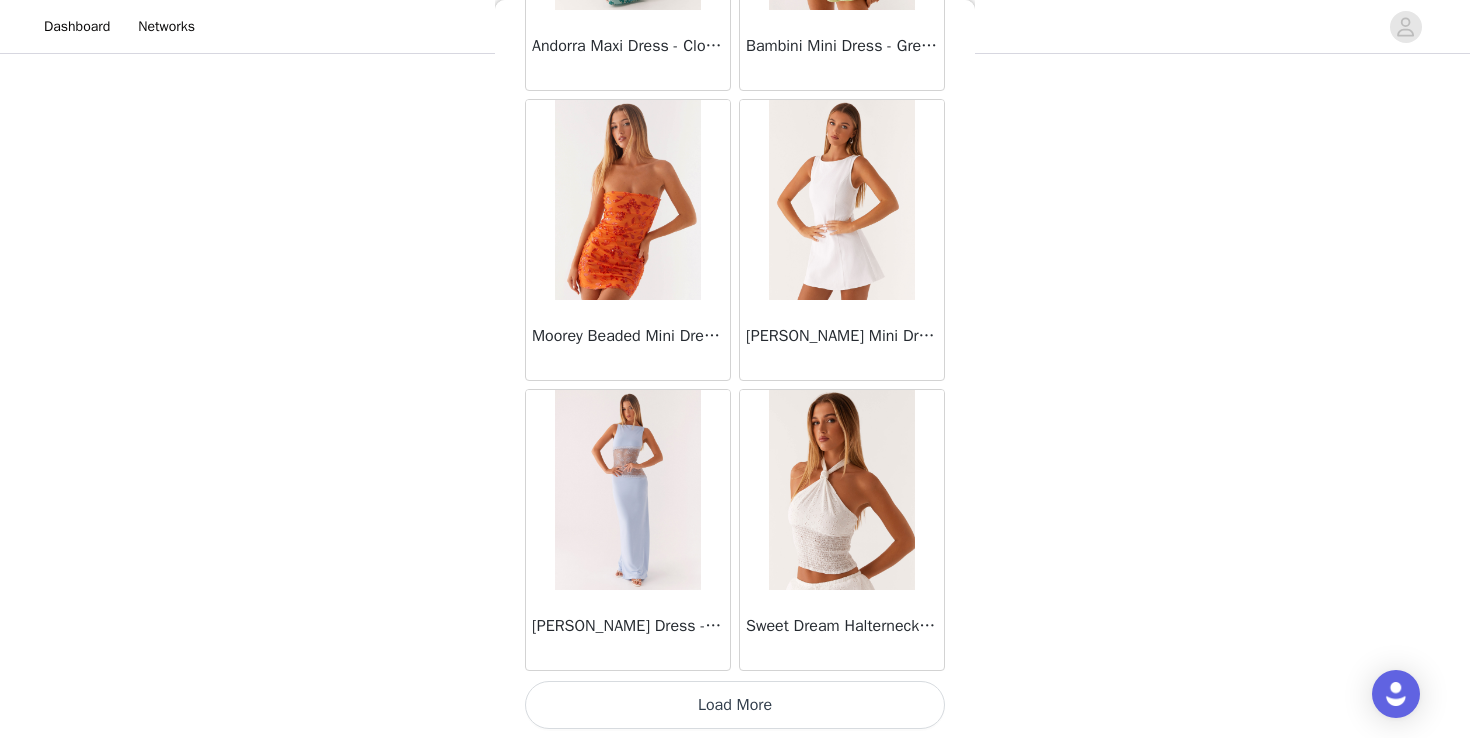 click on "Load More" at bounding box center (735, 705) 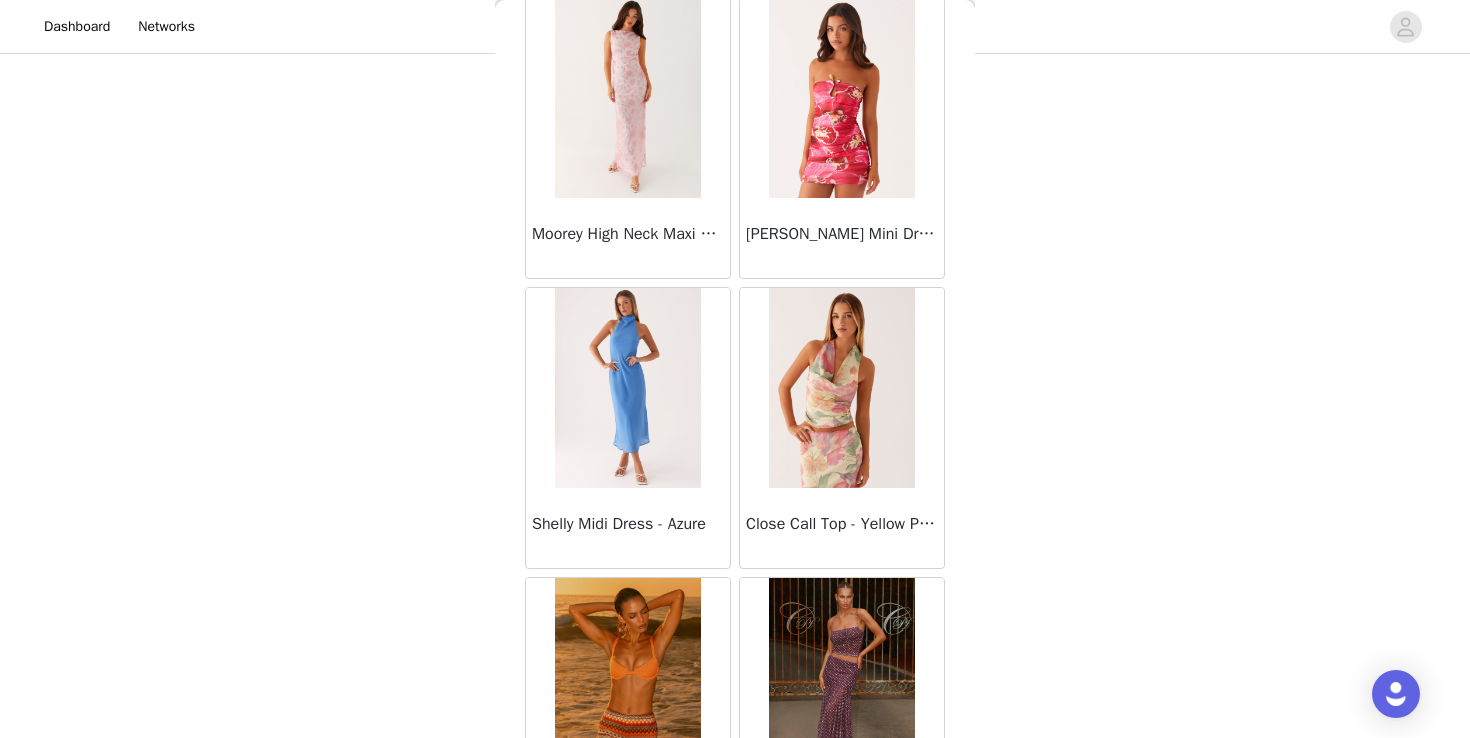 scroll, scrollTop: 66122, scrollLeft: 0, axis: vertical 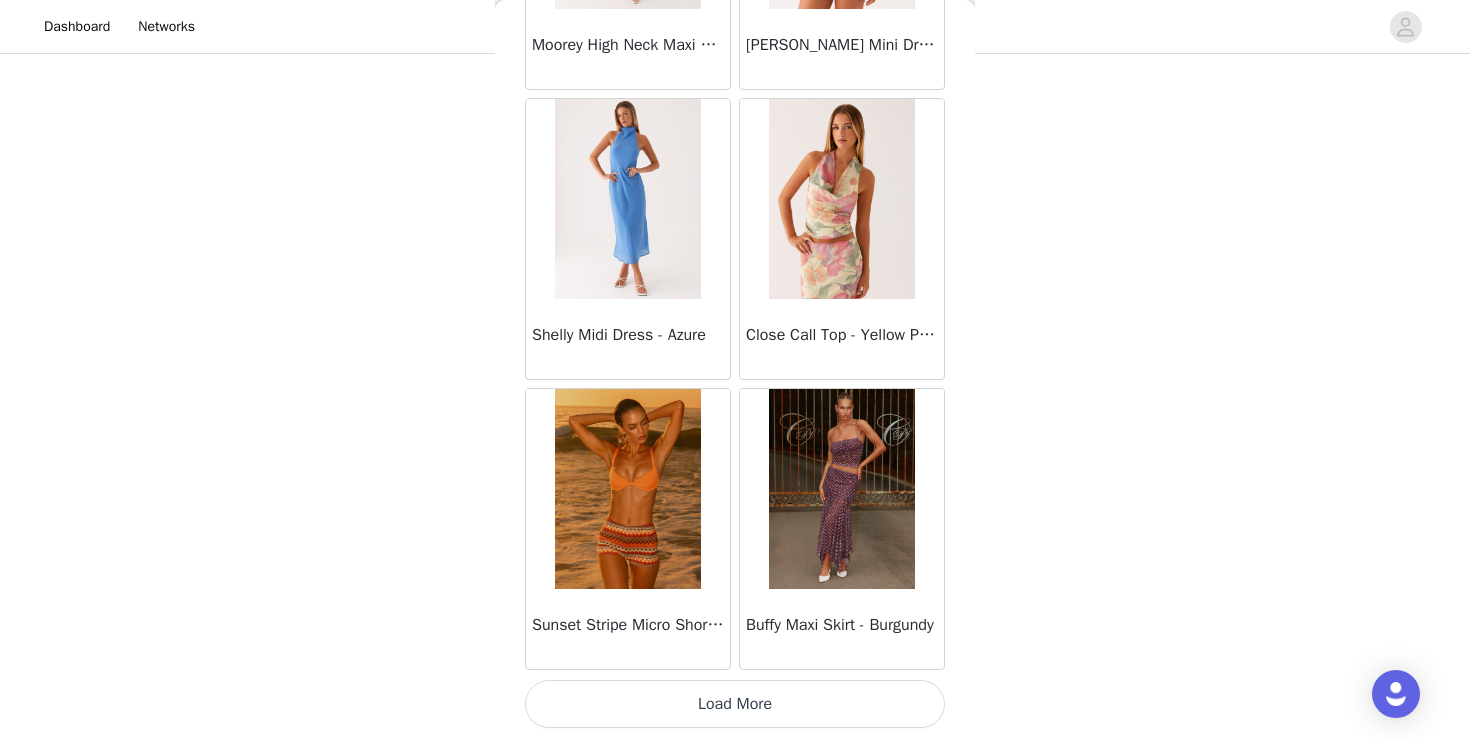 click on "Load More" at bounding box center [735, 704] 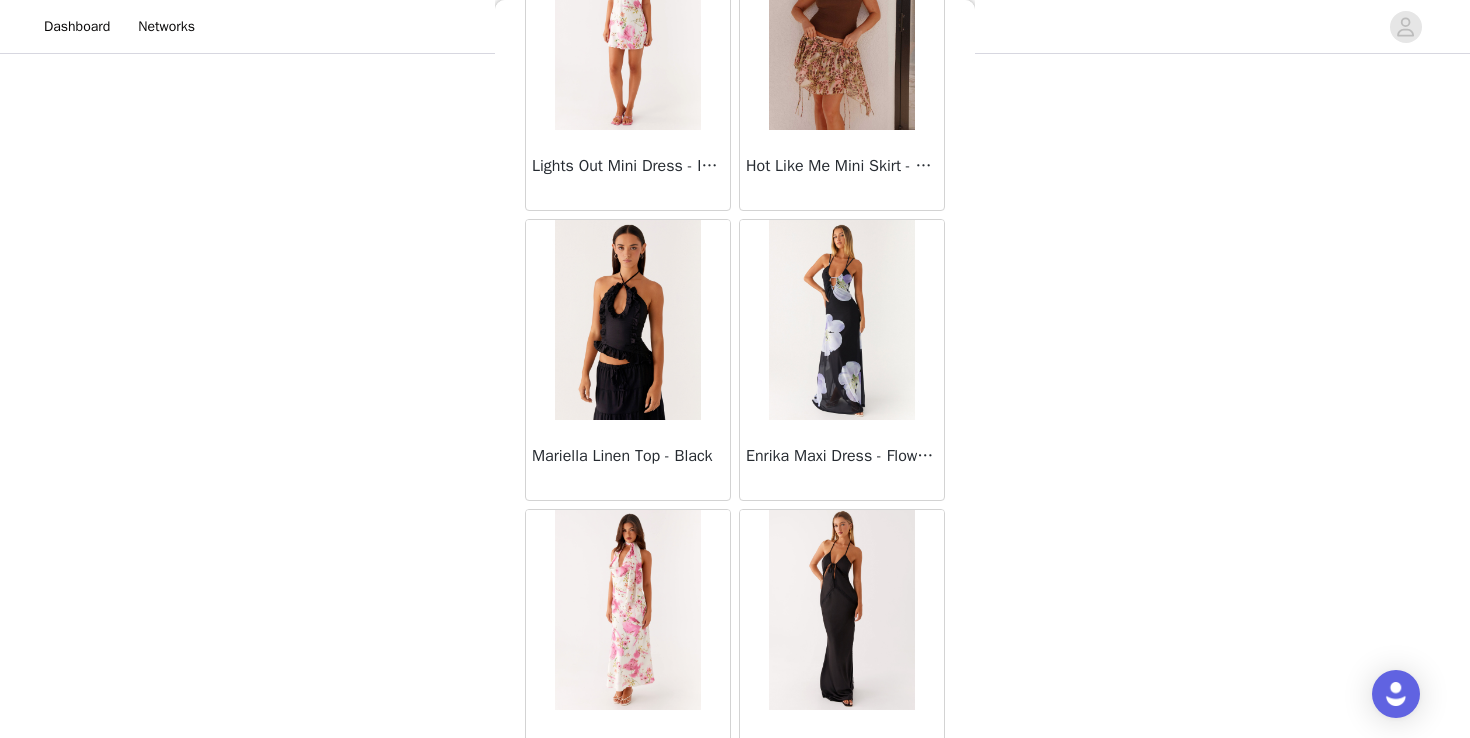 scroll, scrollTop: 69022, scrollLeft: 0, axis: vertical 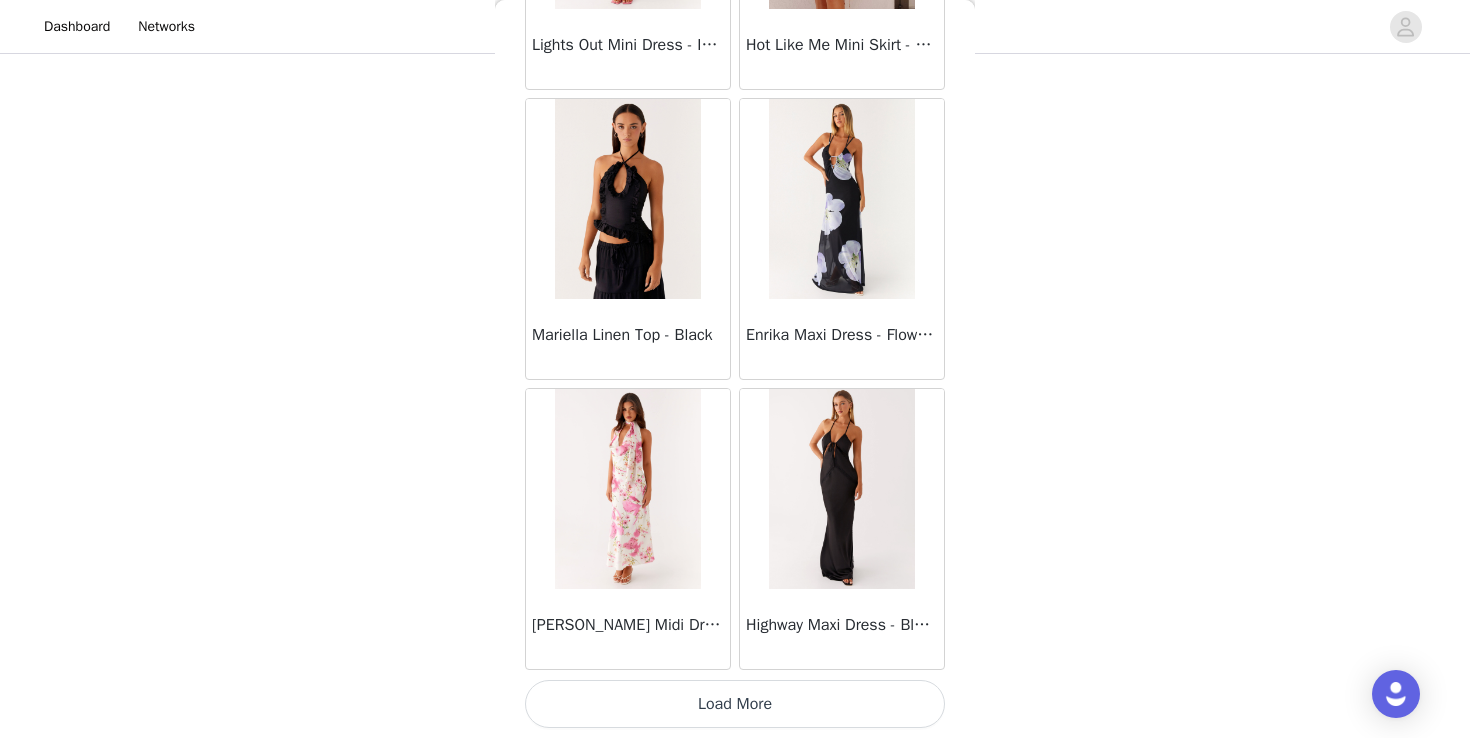click on "Load More" at bounding box center [735, 704] 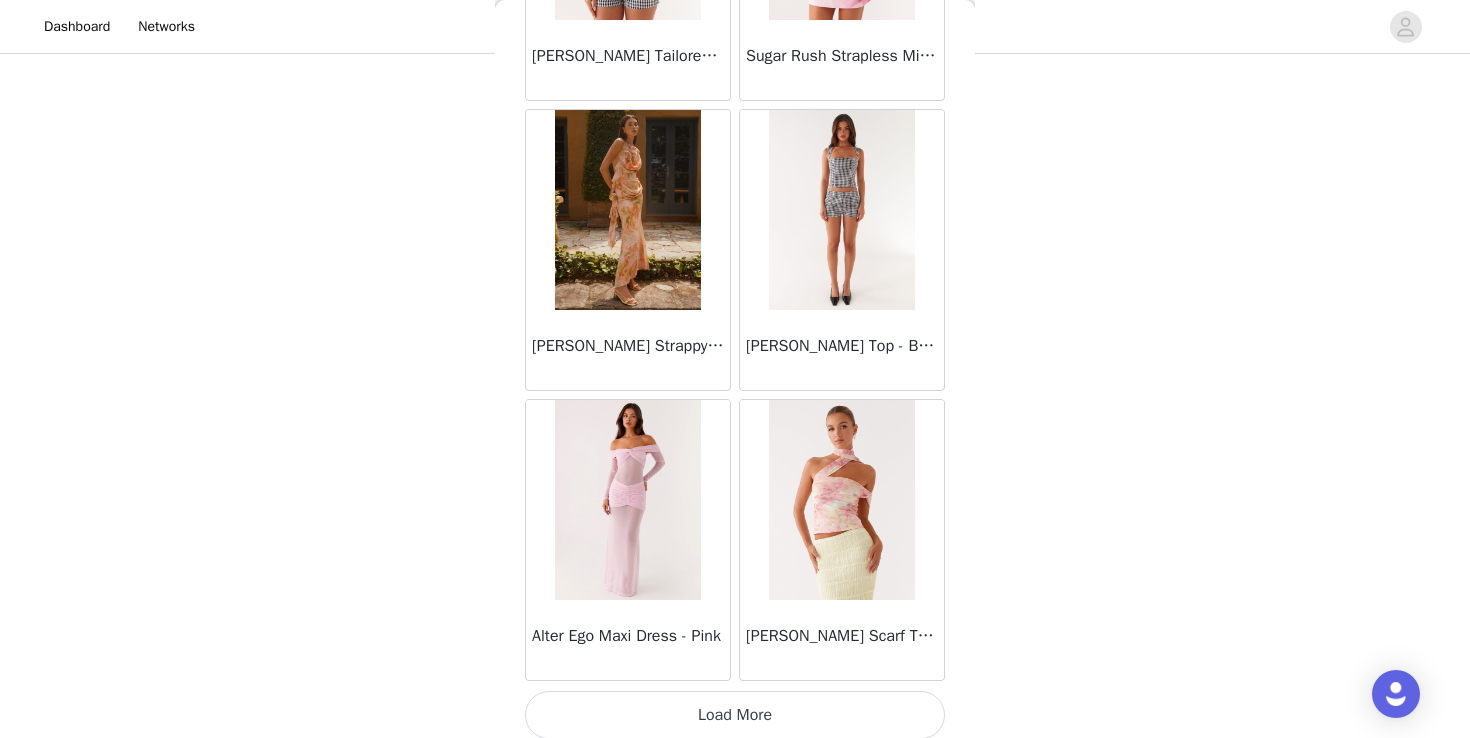 scroll, scrollTop: 71922, scrollLeft: 0, axis: vertical 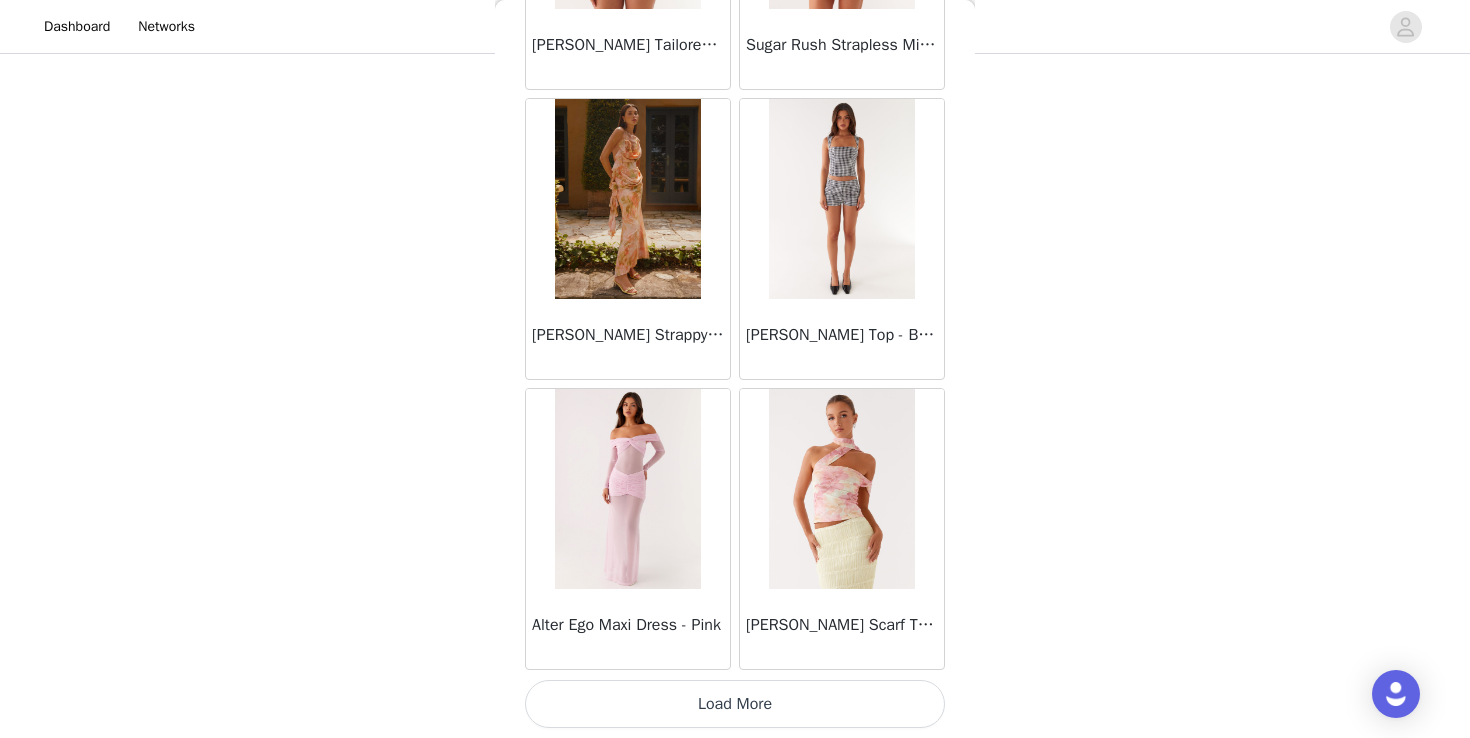 click on "Load More" at bounding box center (735, 704) 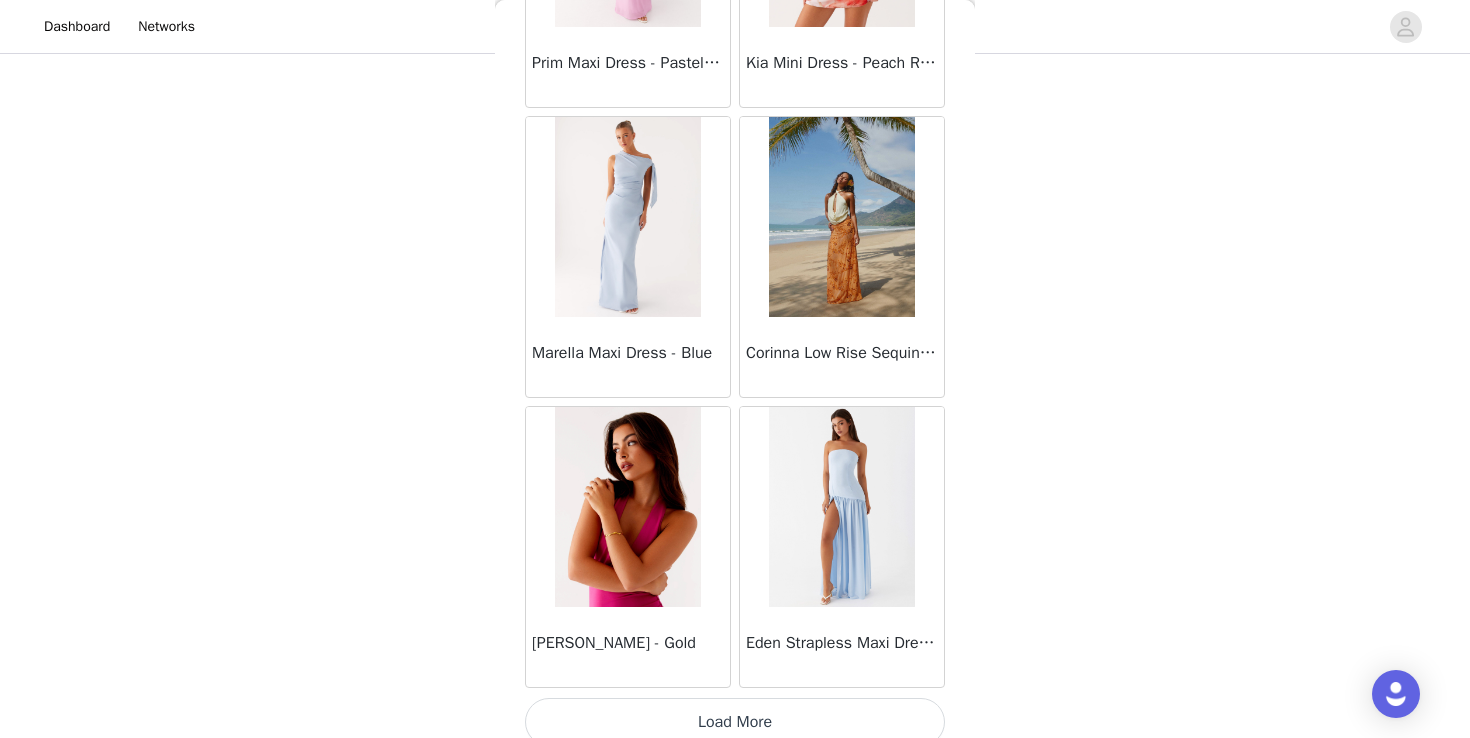 scroll, scrollTop: 74822, scrollLeft: 0, axis: vertical 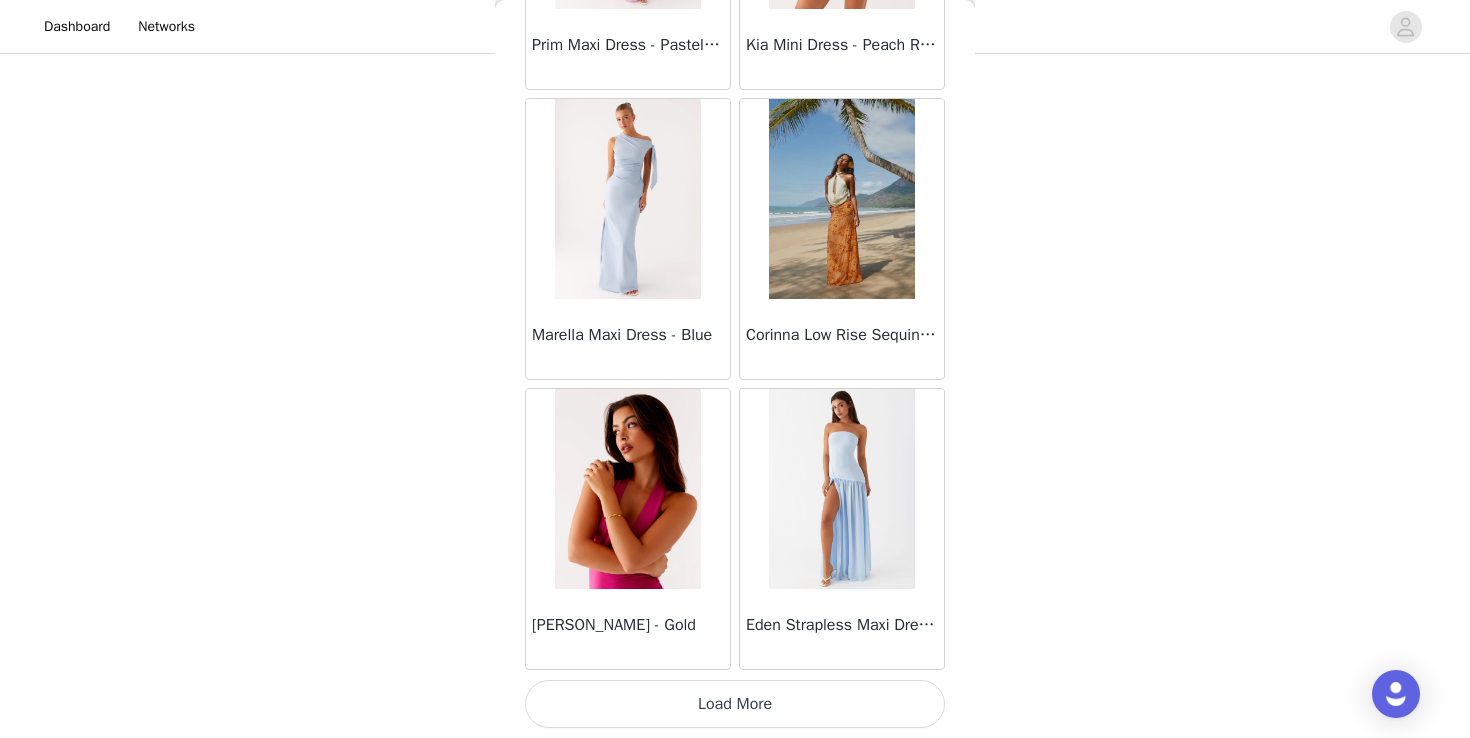 click on "Load More" at bounding box center (735, 704) 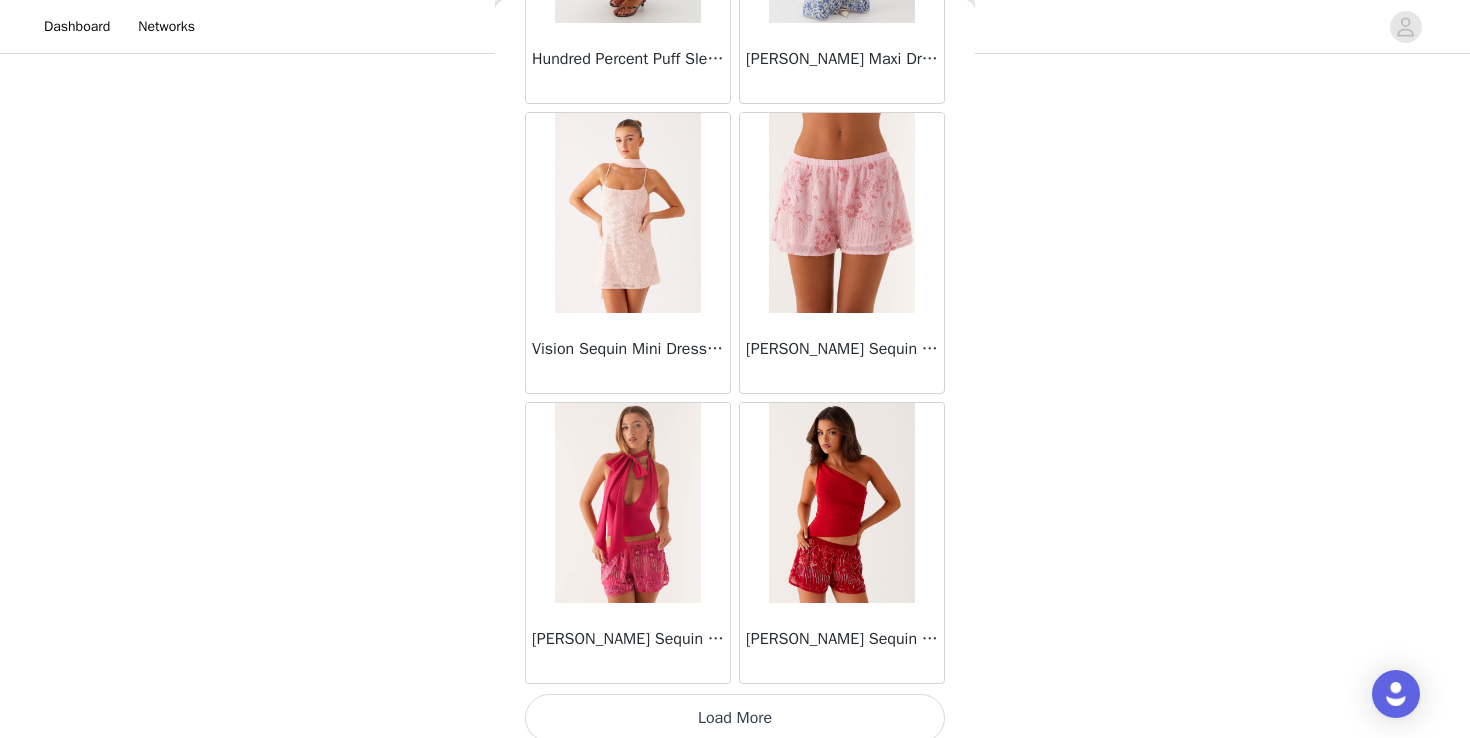 scroll, scrollTop: 77722, scrollLeft: 0, axis: vertical 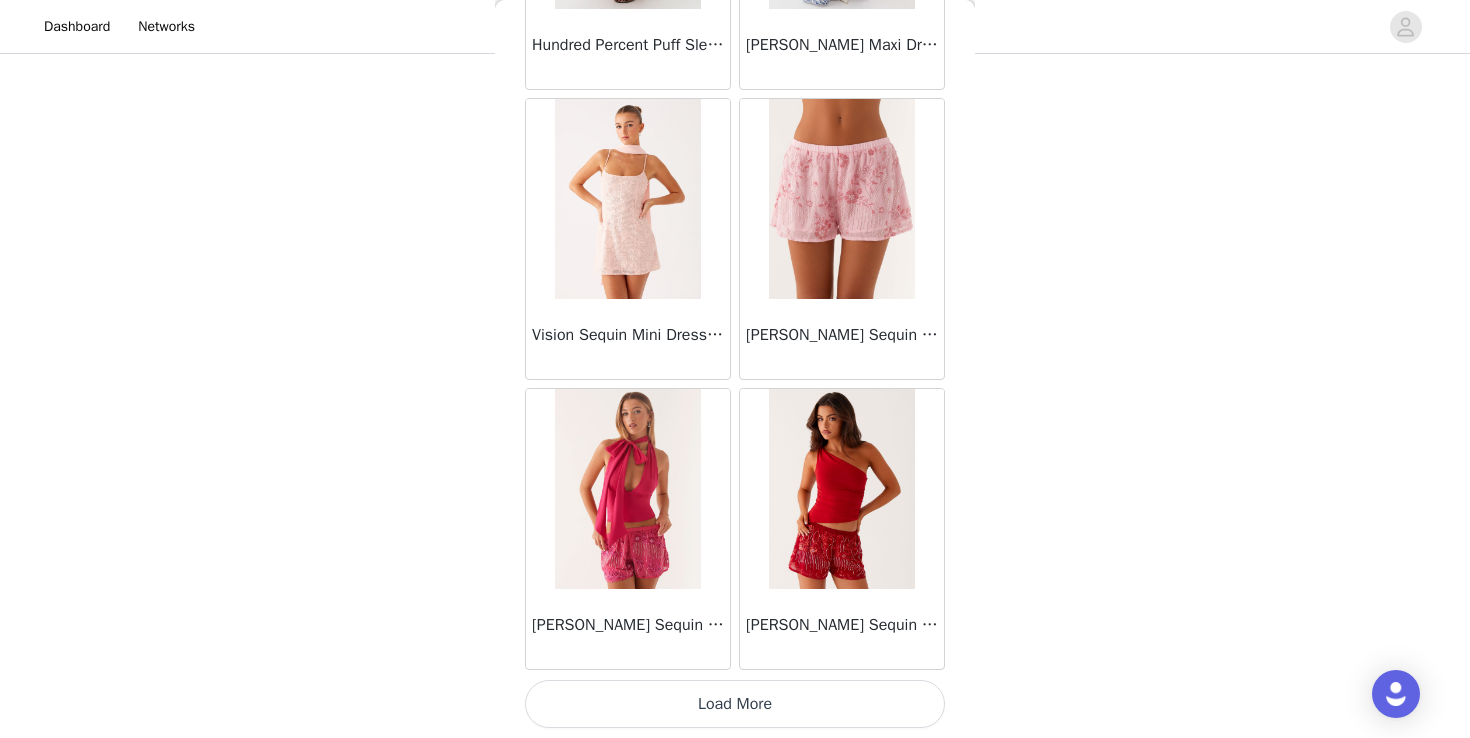 click on "Load More" at bounding box center [735, 704] 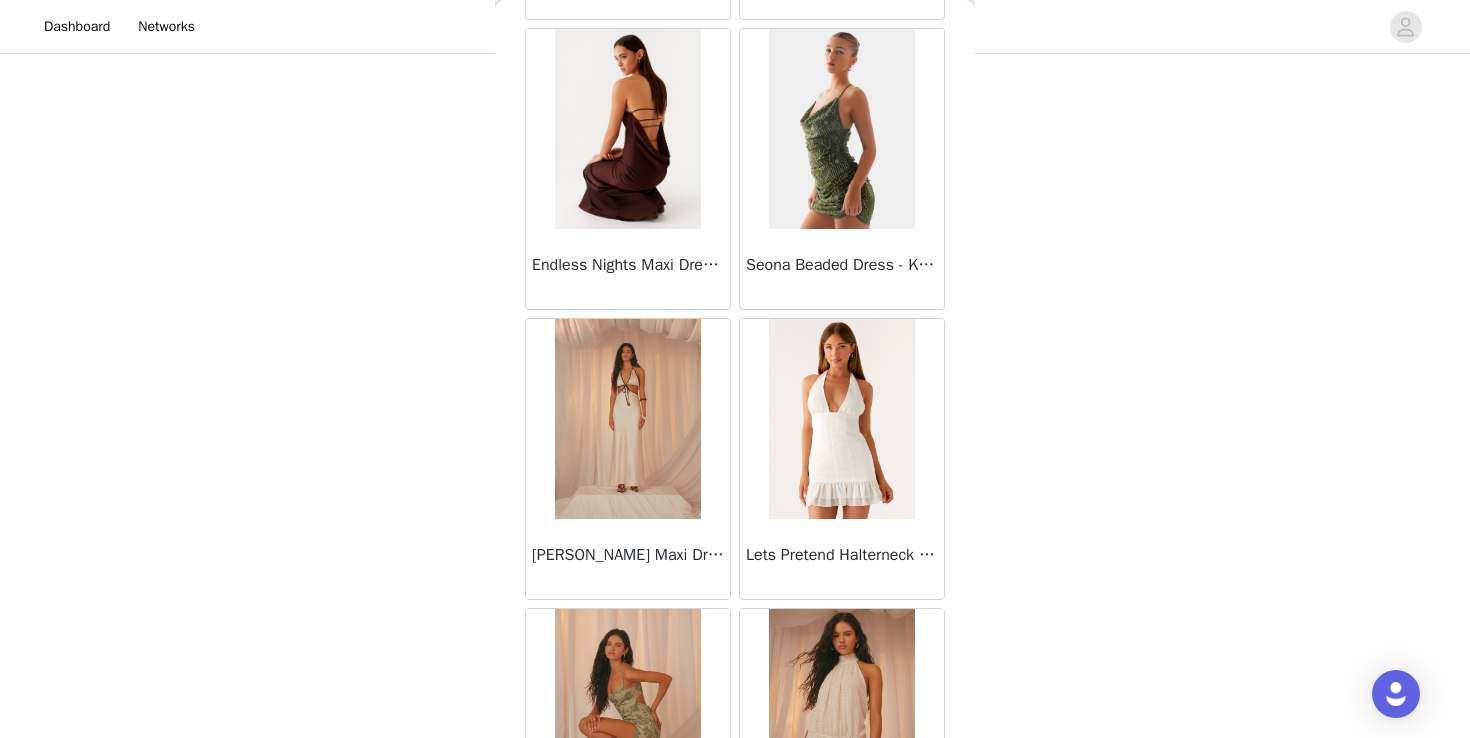 scroll, scrollTop: 79406, scrollLeft: 0, axis: vertical 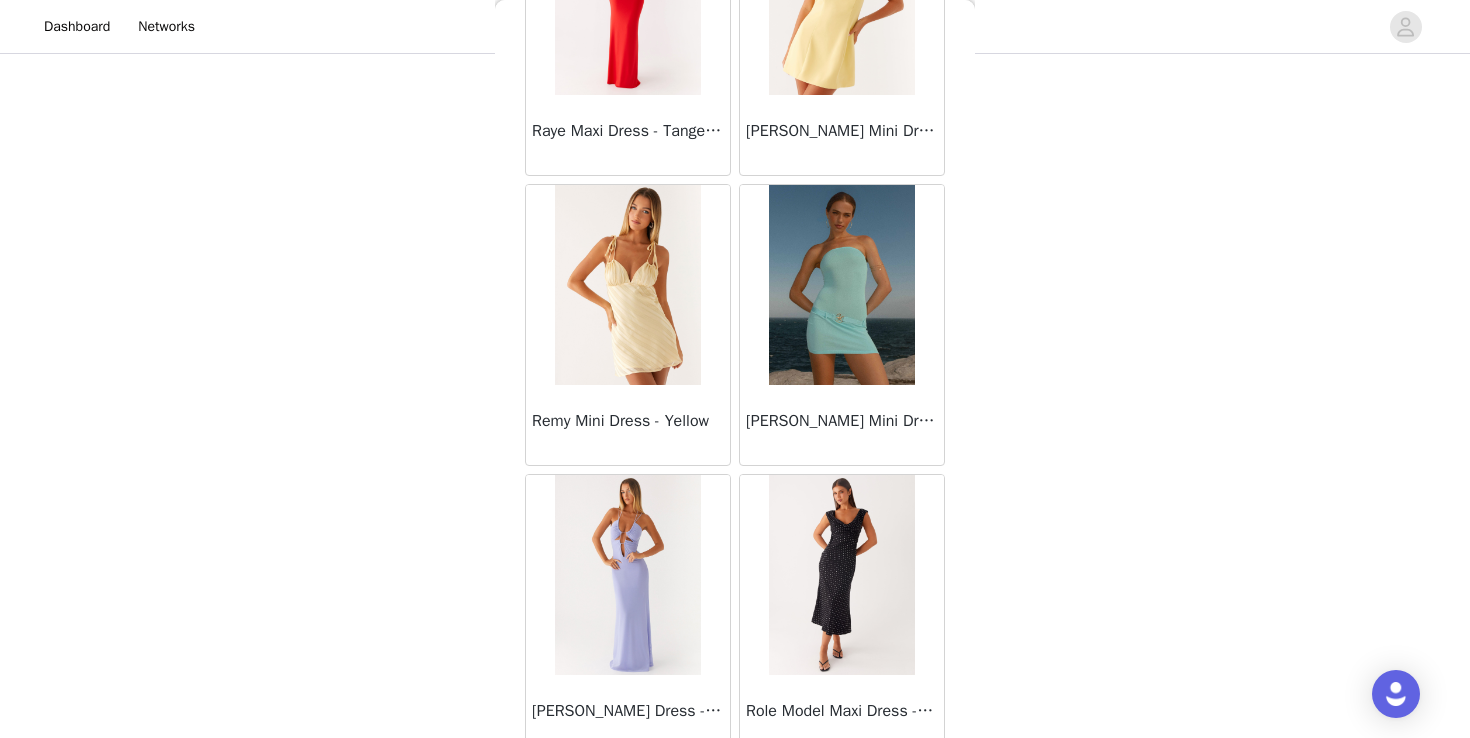 click at bounding box center (841, 285) 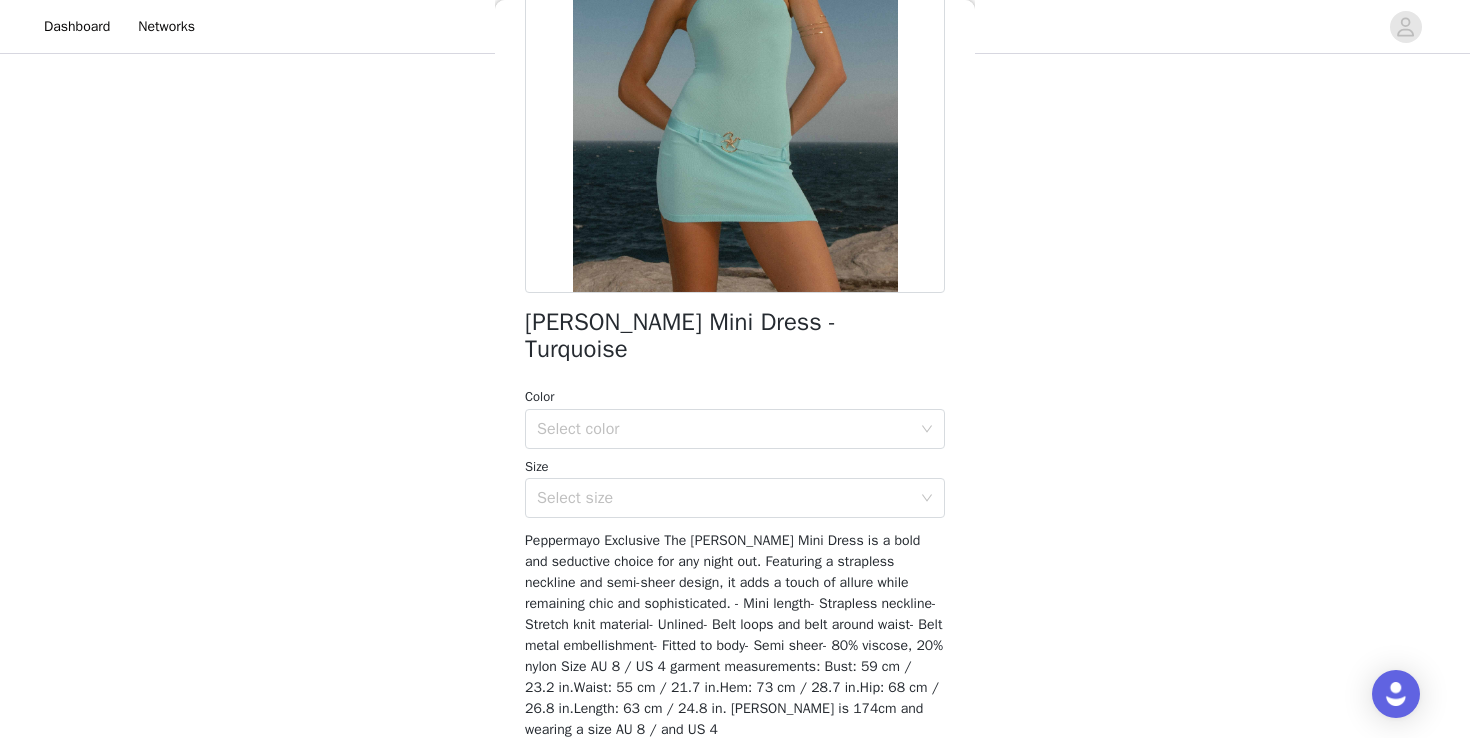 scroll, scrollTop: 312, scrollLeft: 0, axis: vertical 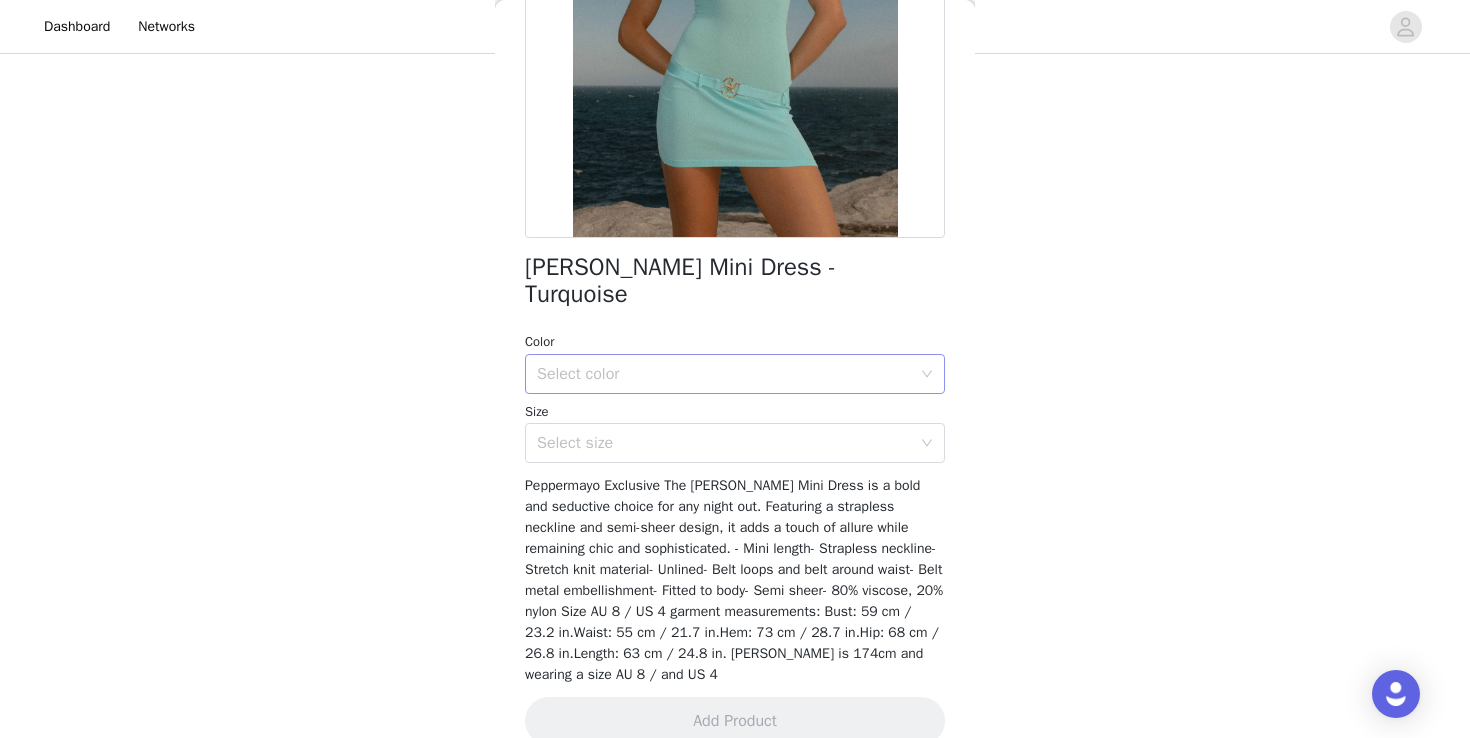 click on "Select color" at bounding box center (724, 374) 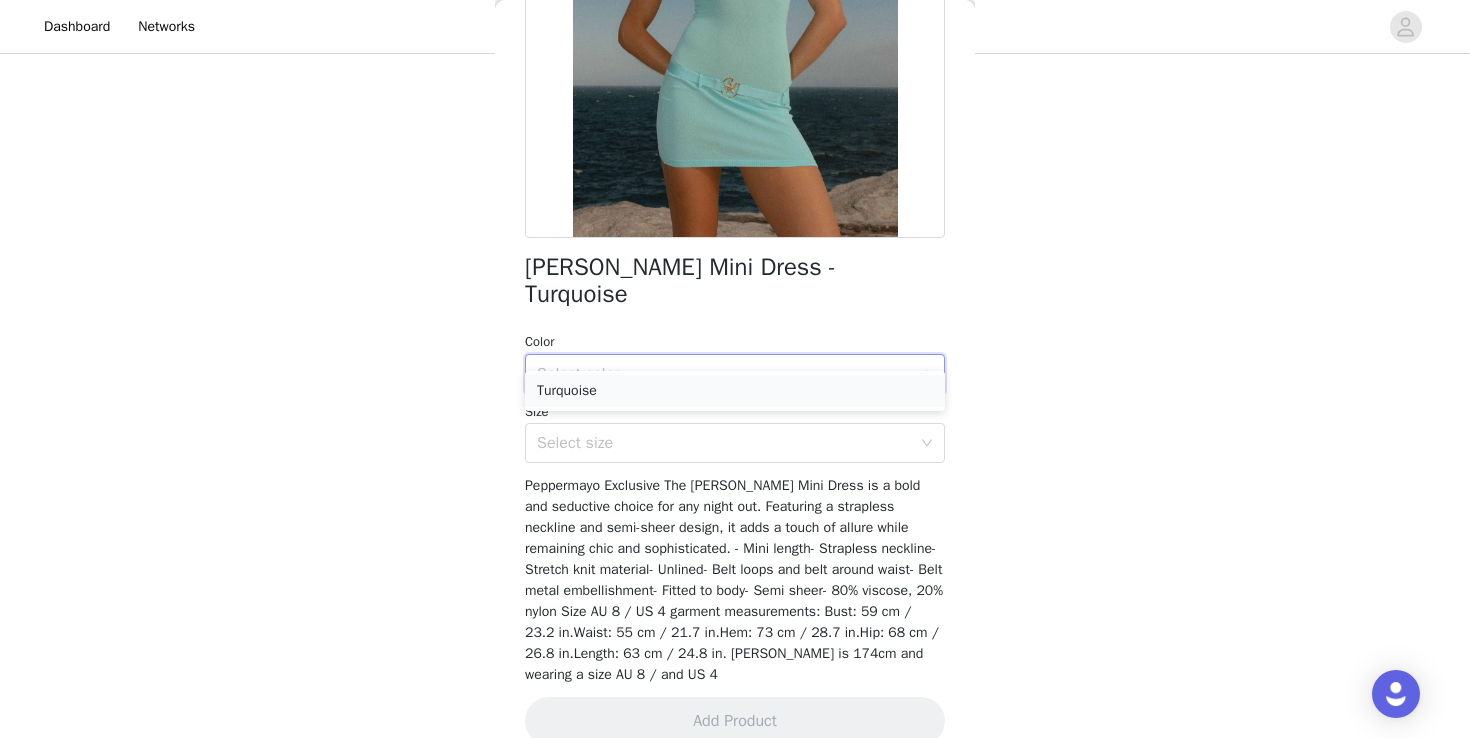 click on "Turquoise" at bounding box center [735, 391] 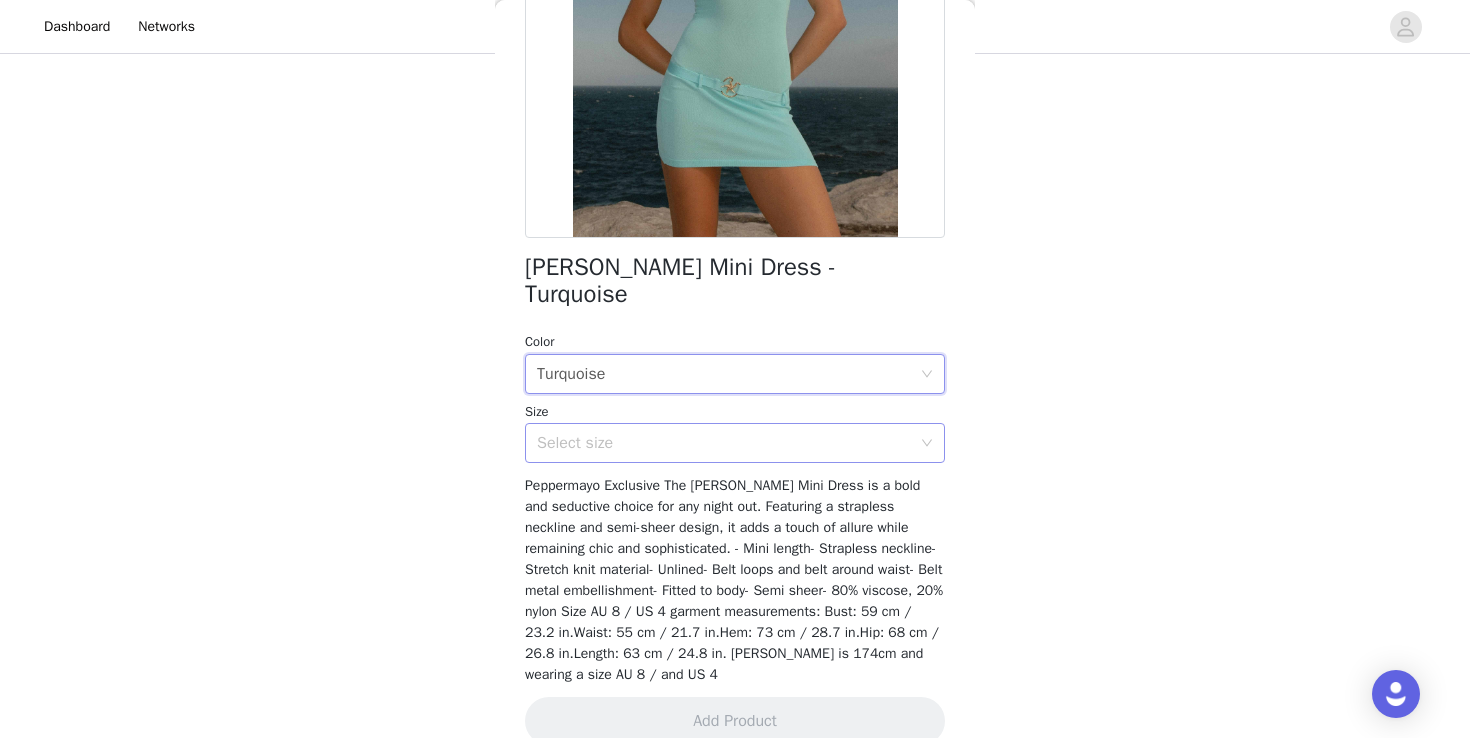 click on "Select size" at bounding box center [724, 443] 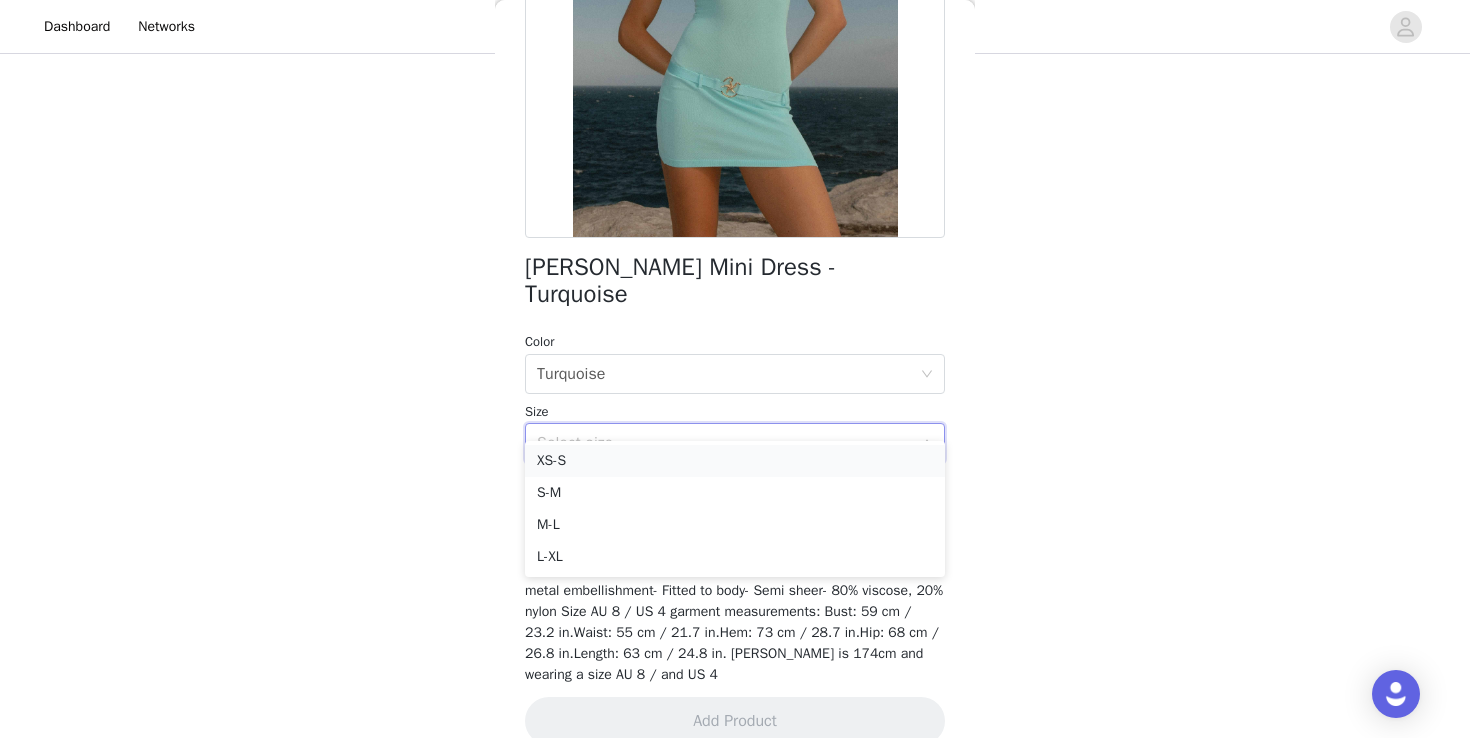 click on "XS-S" at bounding box center (735, 461) 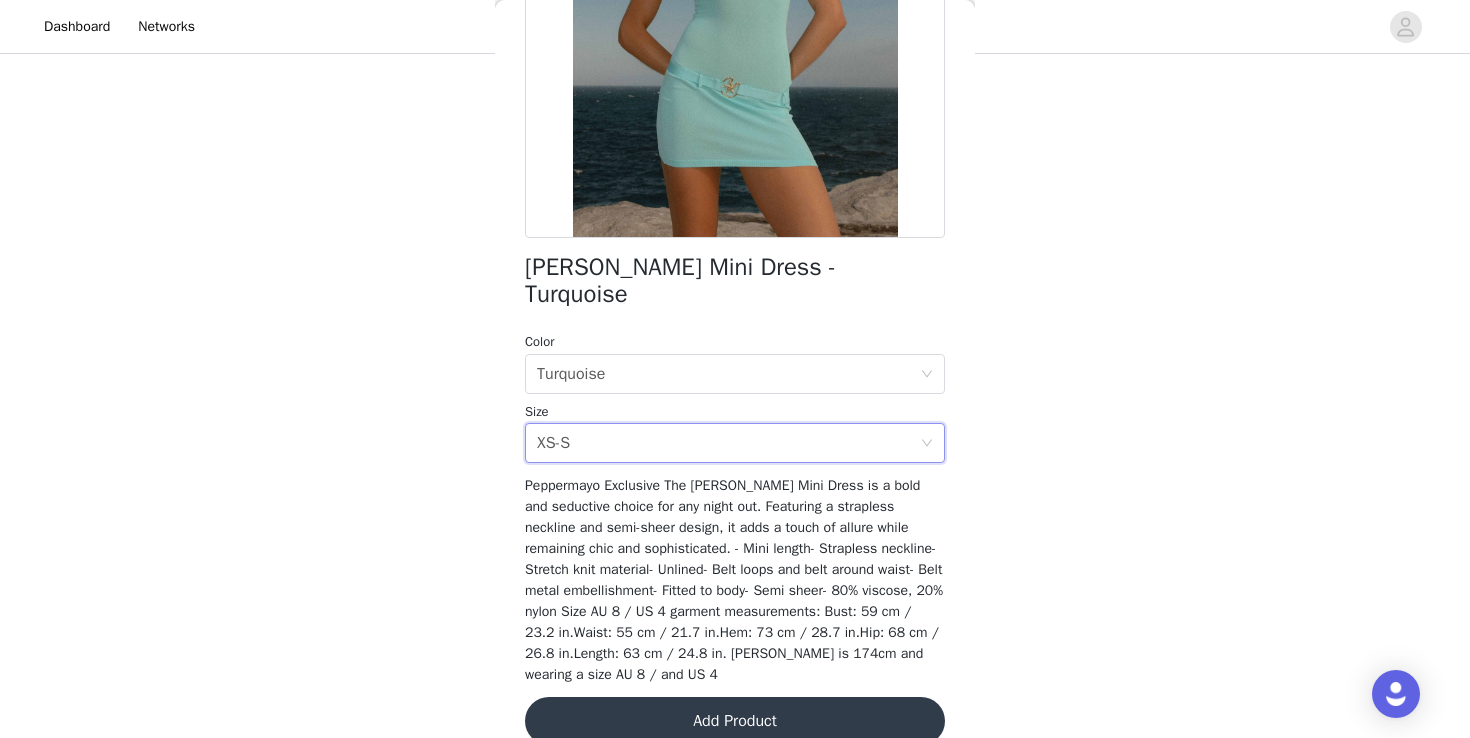 click on "Add Product" at bounding box center (735, 721) 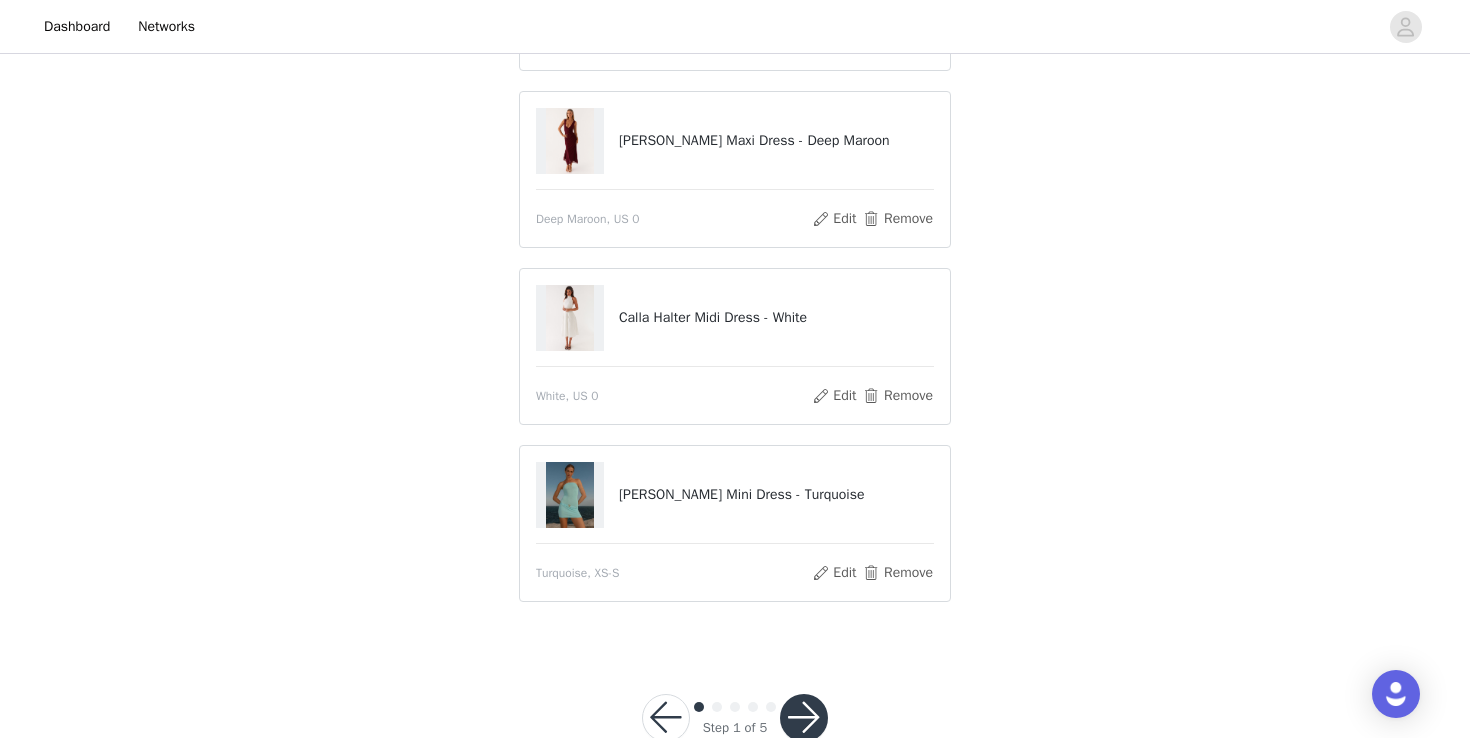 scroll, scrollTop: 509, scrollLeft: 0, axis: vertical 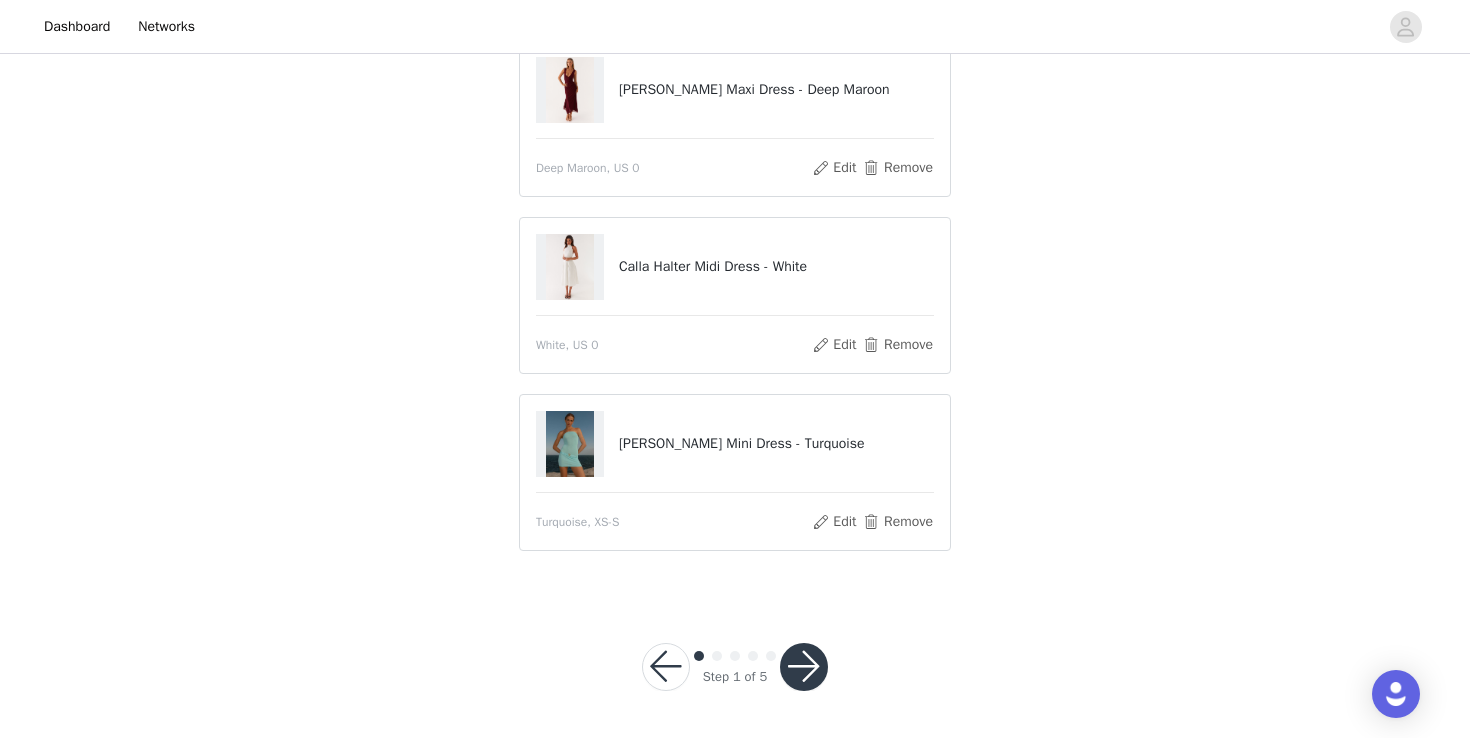 click at bounding box center [804, 667] 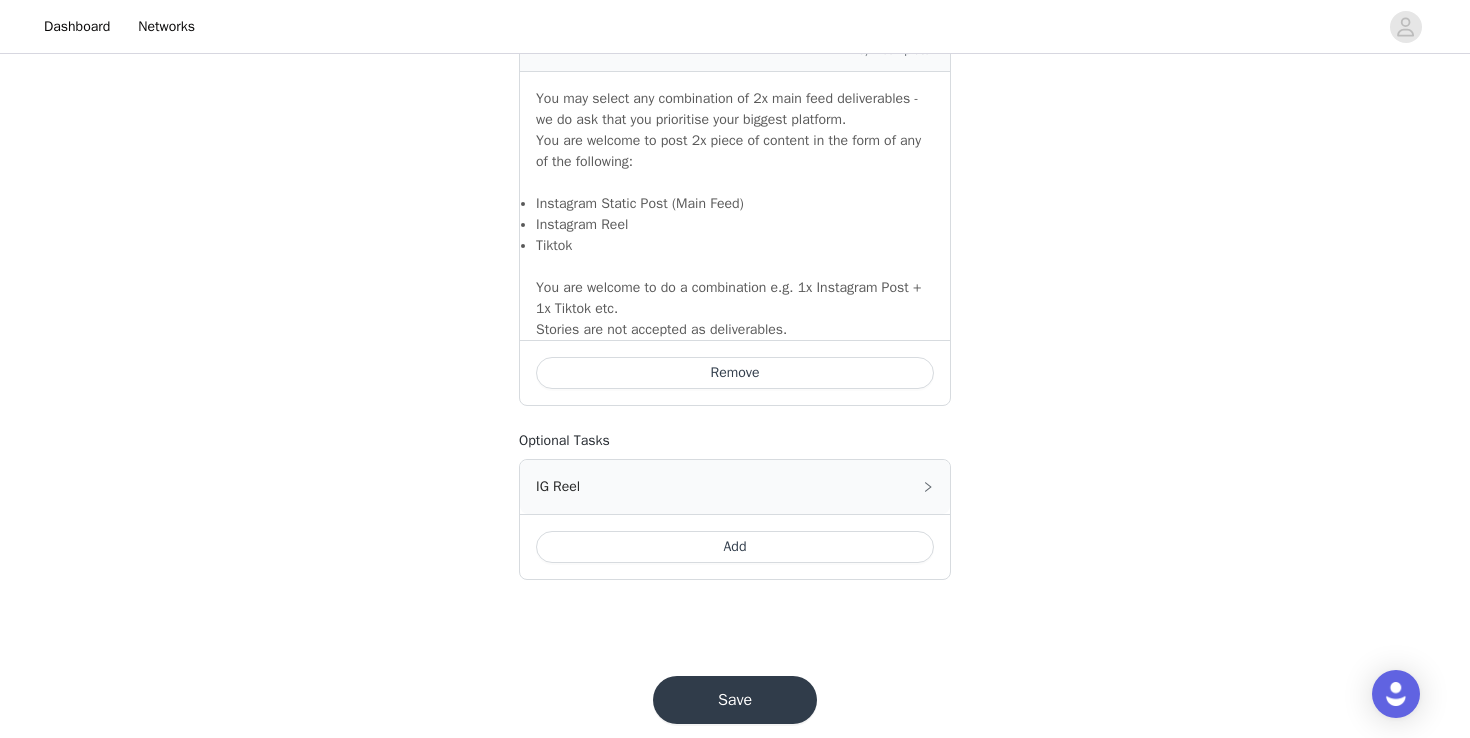 scroll, scrollTop: 1893, scrollLeft: 0, axis: vertical 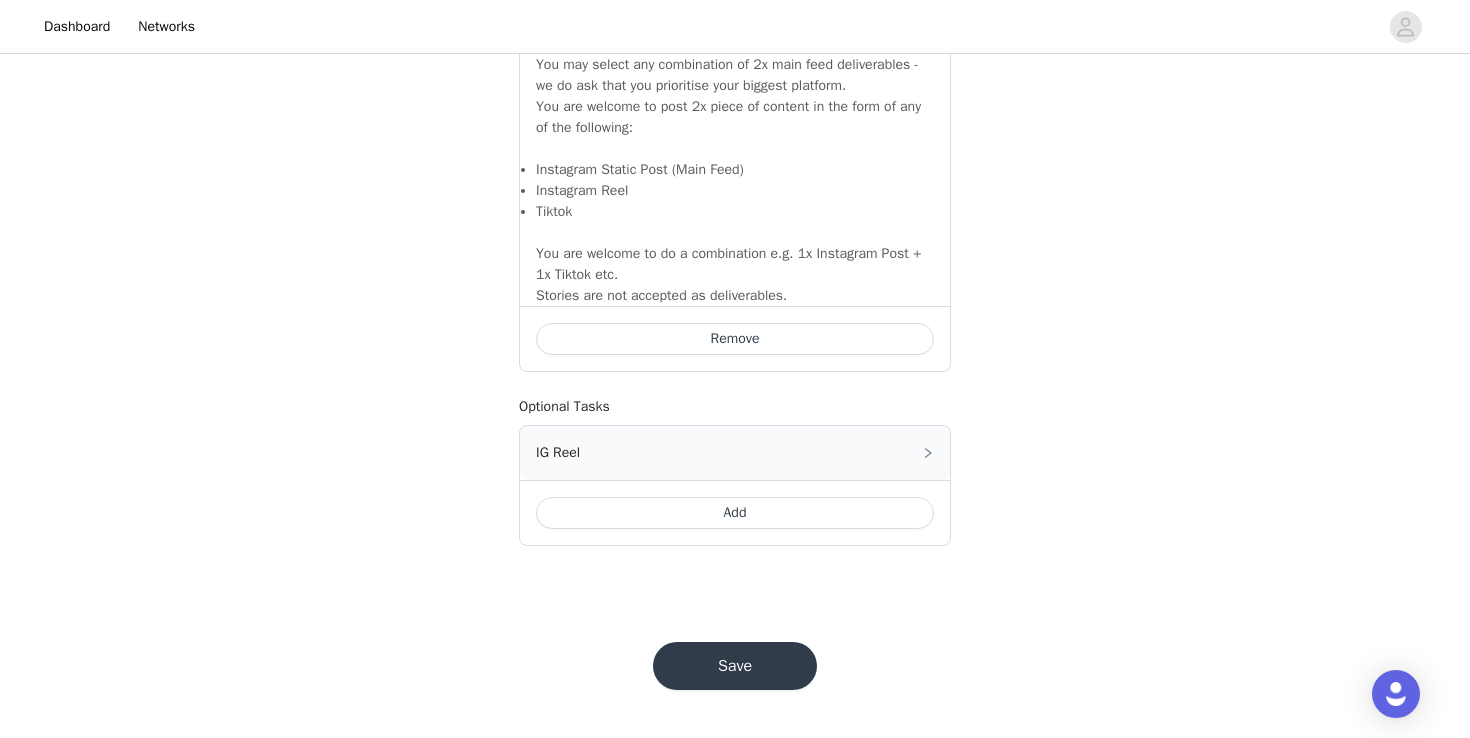 click on "Save" at bounding box center (735, 666) 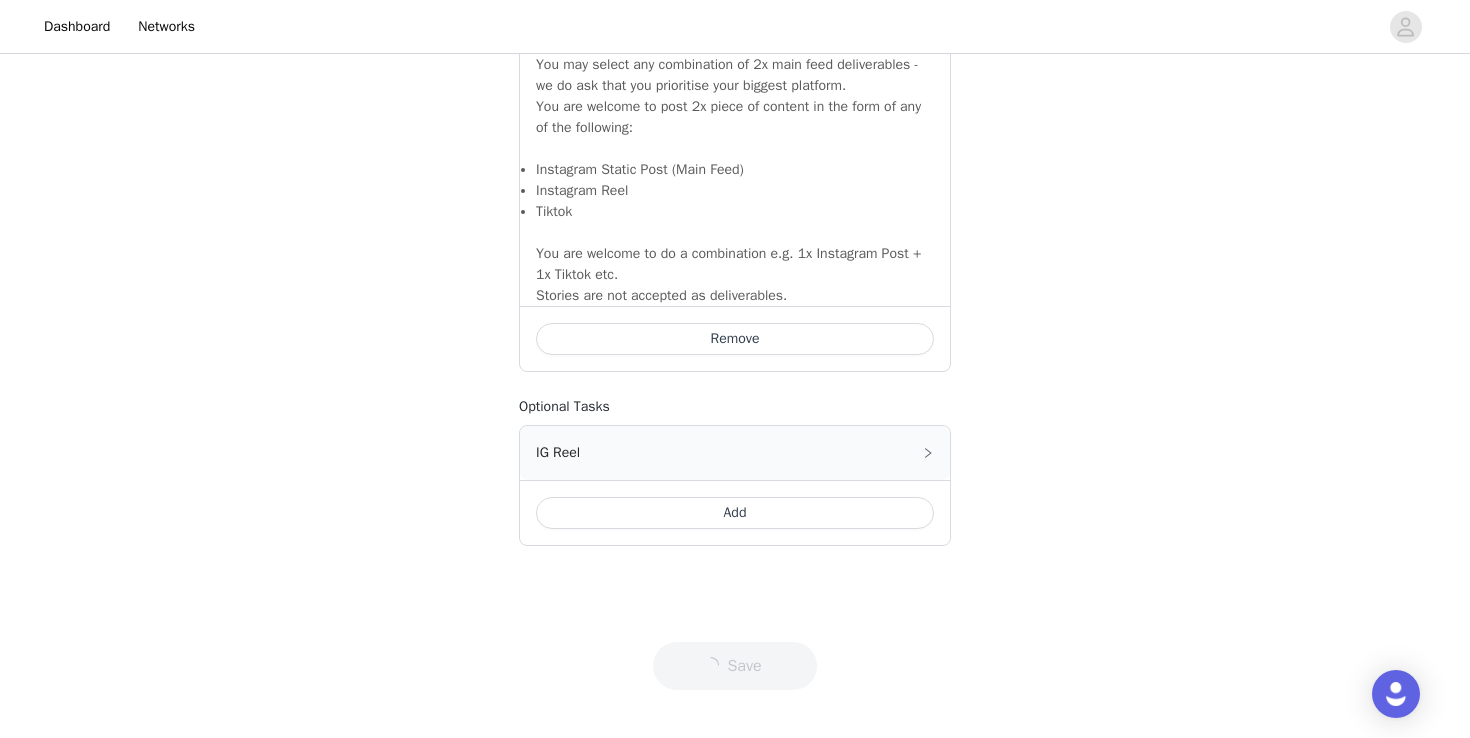 scroll, scrollTop: 0, scrollLeft: 0, axis: both 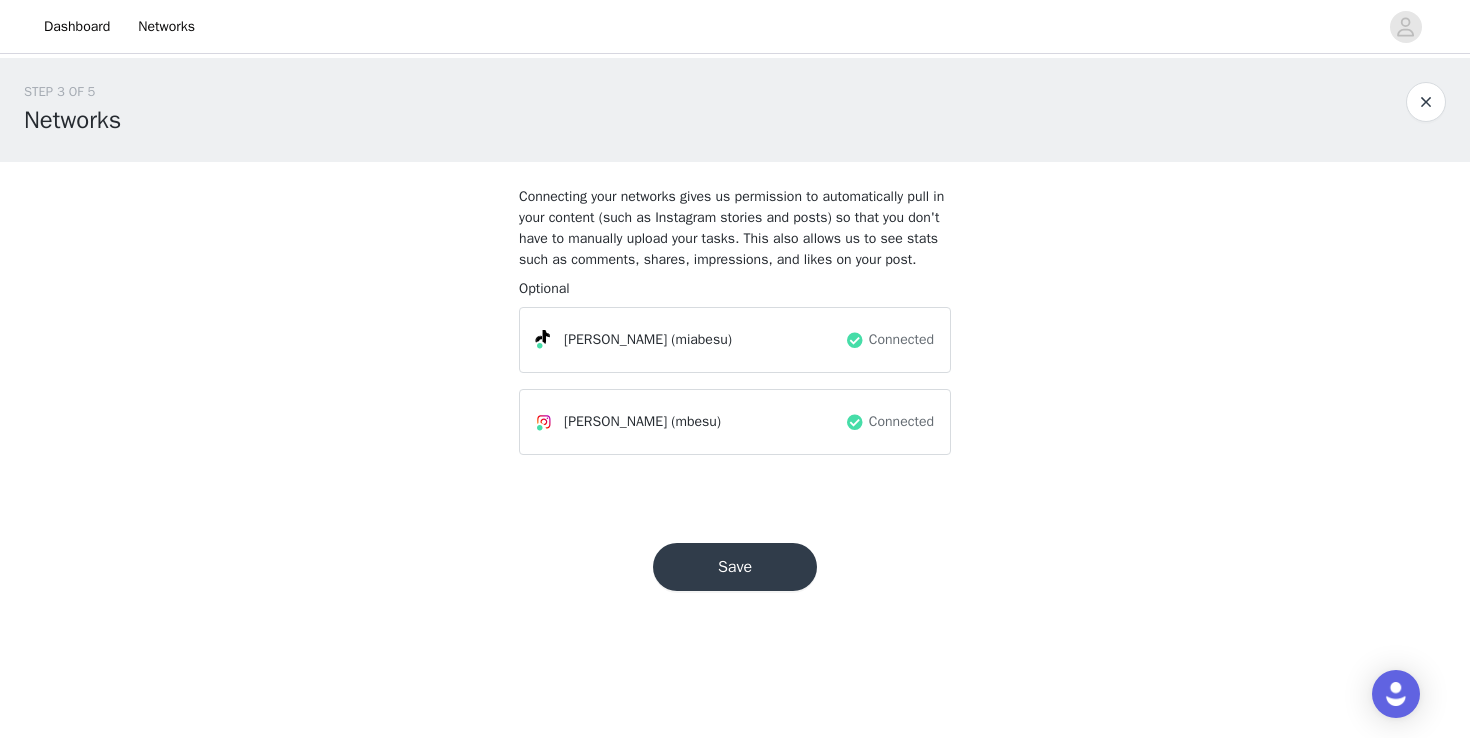 click on "Save" at bounding box center (735, 567) 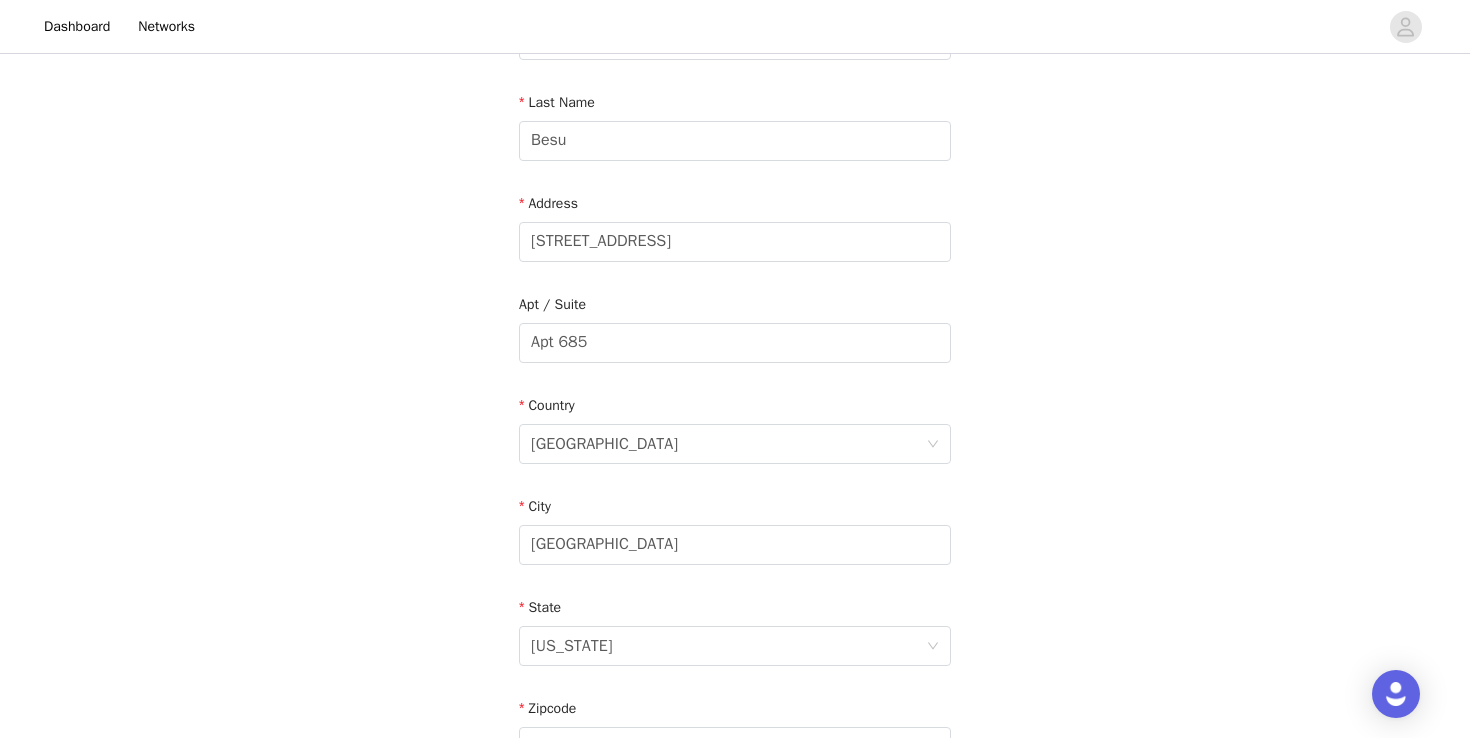 scroll, scrollTop: 625, scrollLeft: 0, axis: vertical 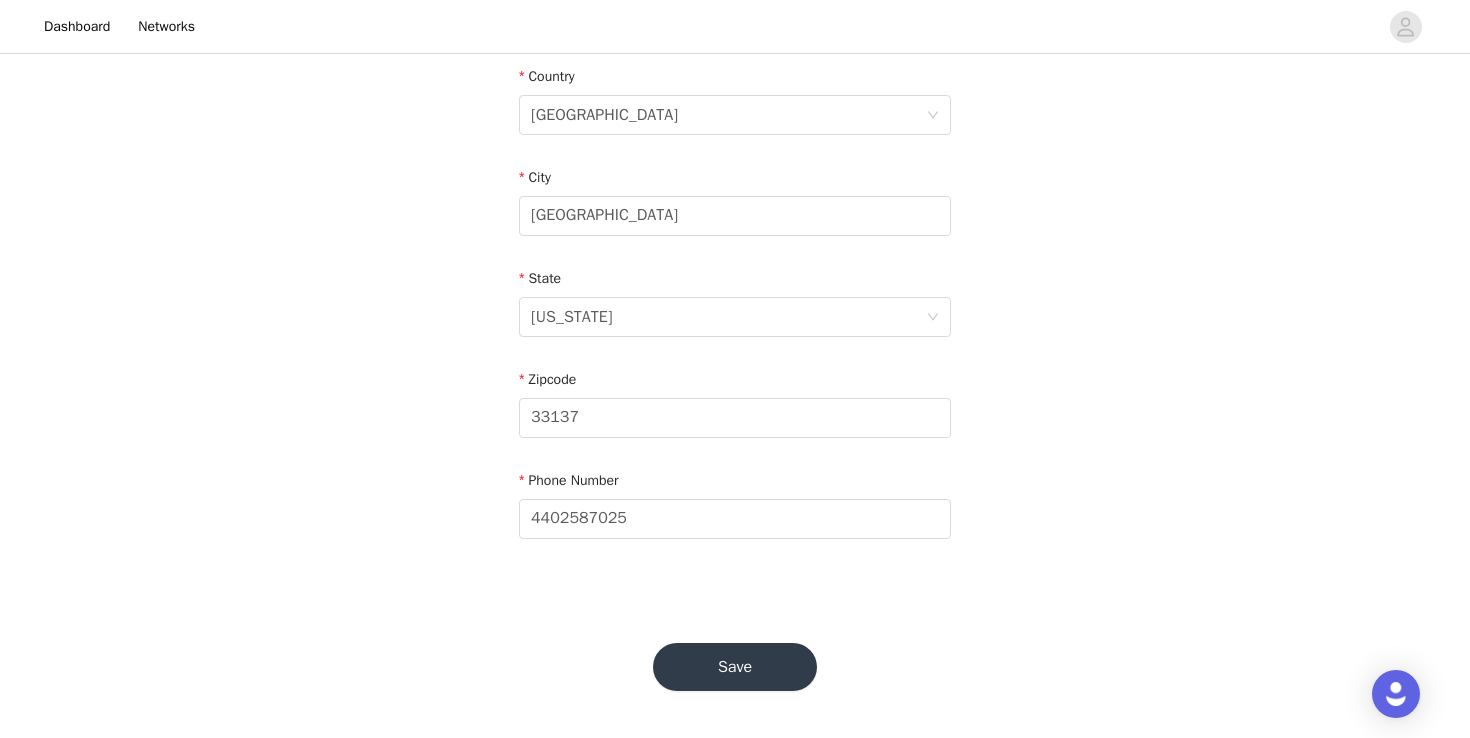 click on "Save" at bounding box center (735, 667) 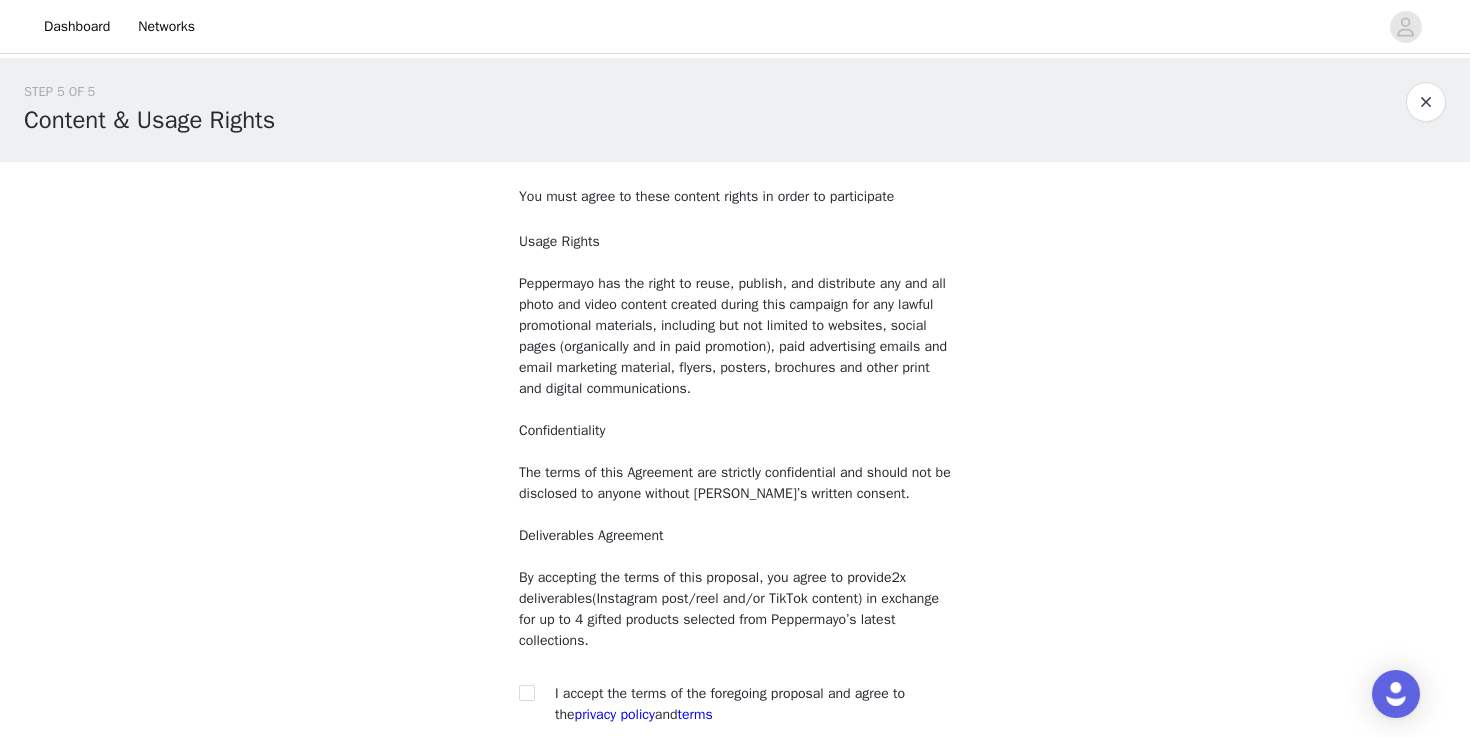 scroll, scrollTop: 186, scrollLeft: 0, axis: vertical 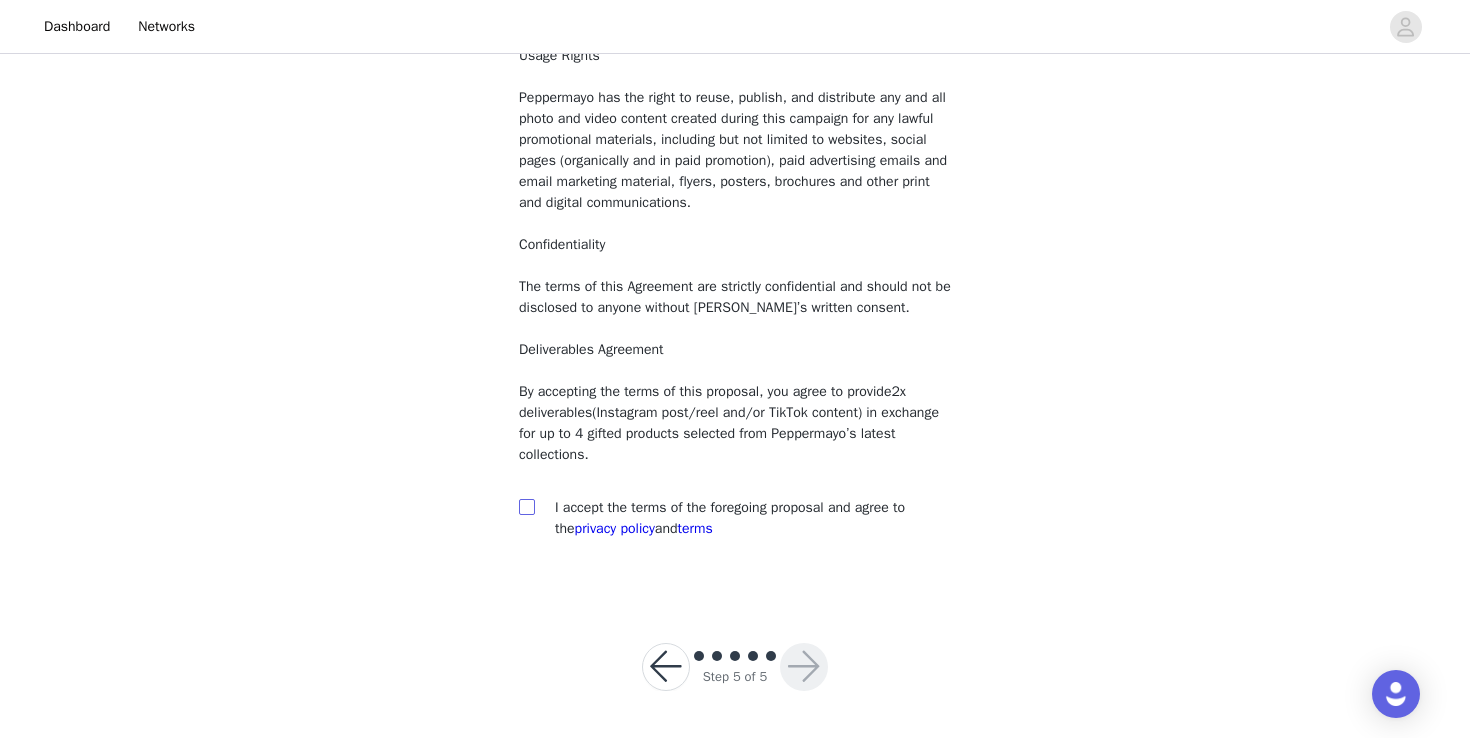 click at bounding box center [526, 506] 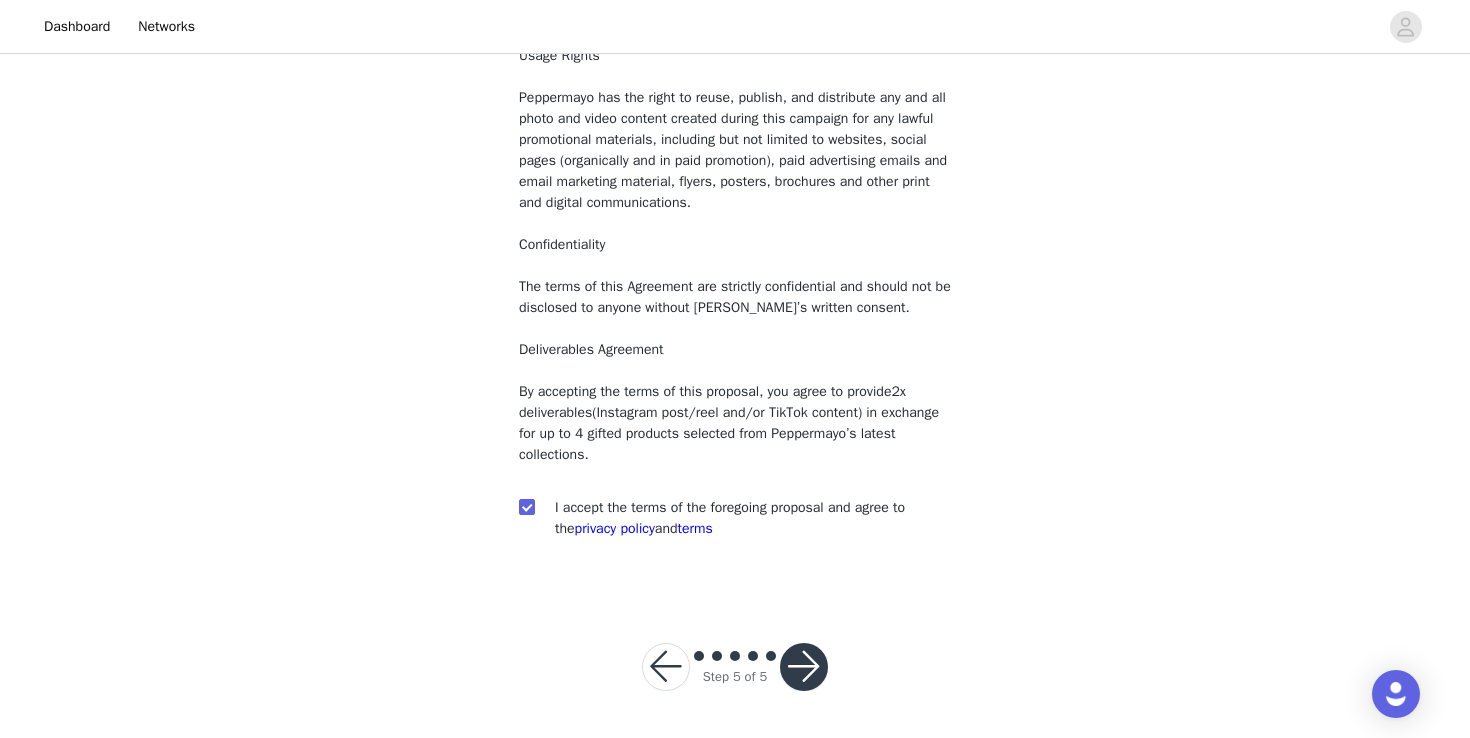 click at bounding box center [804, 667] 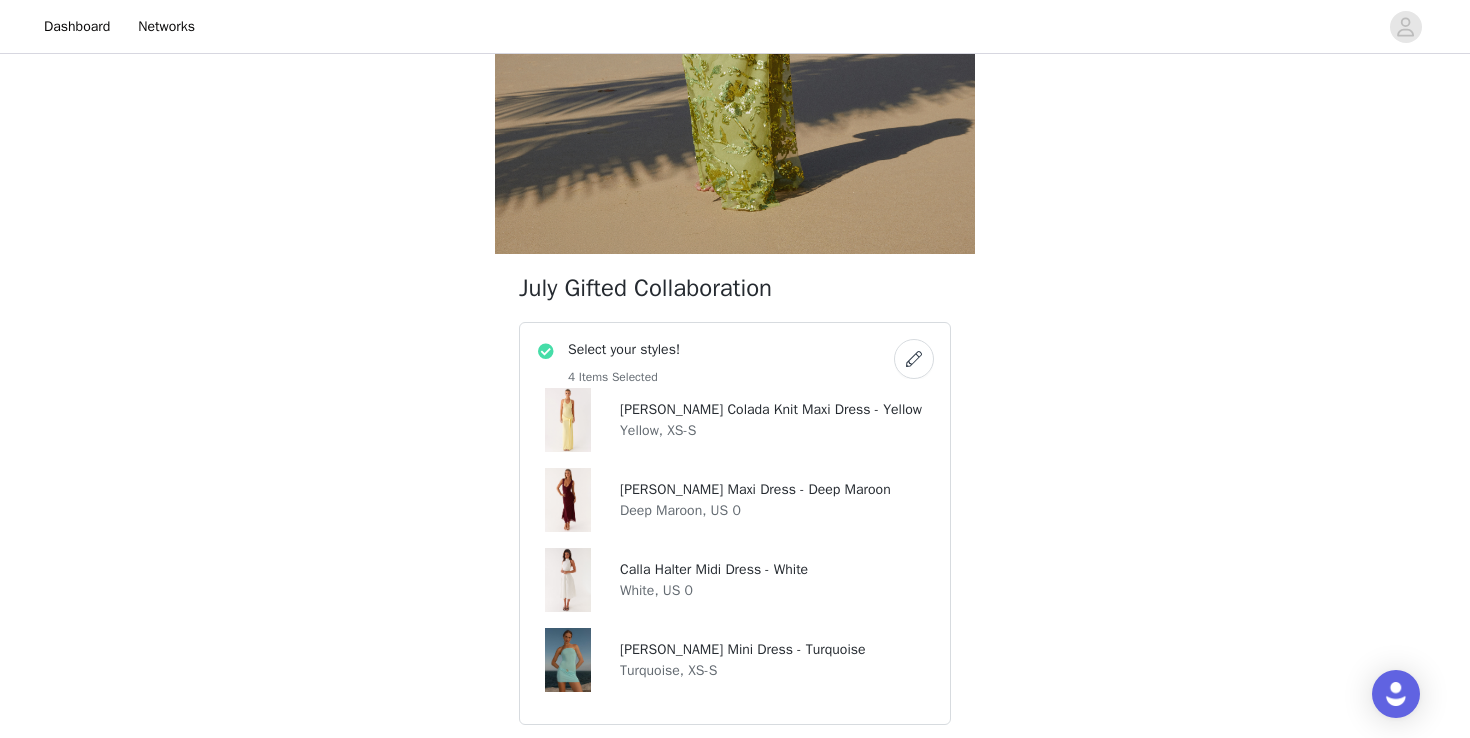 scroll, scrollTop: 1766, scrollLeft: 0, axis: vertical 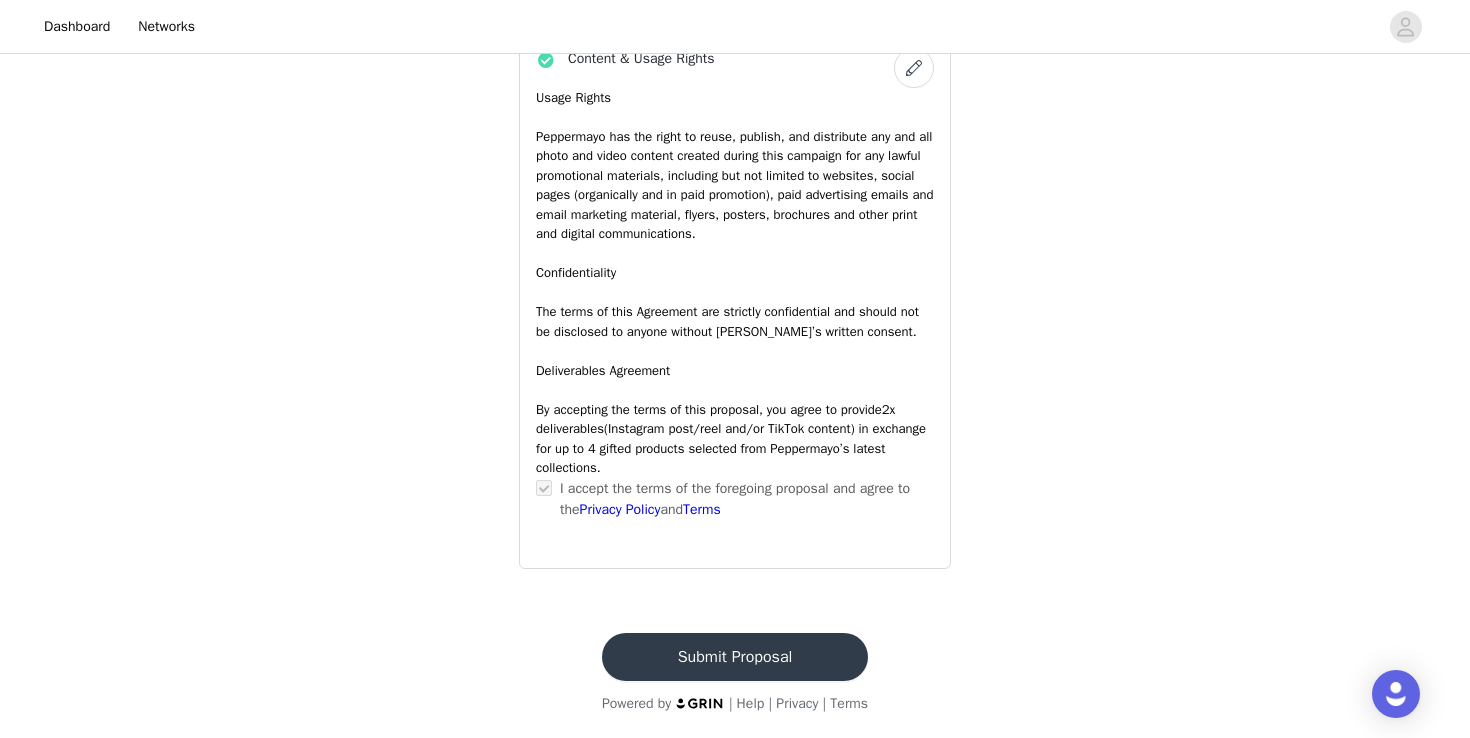 click on "Submit Proposal" at bounding box center [735, 657] 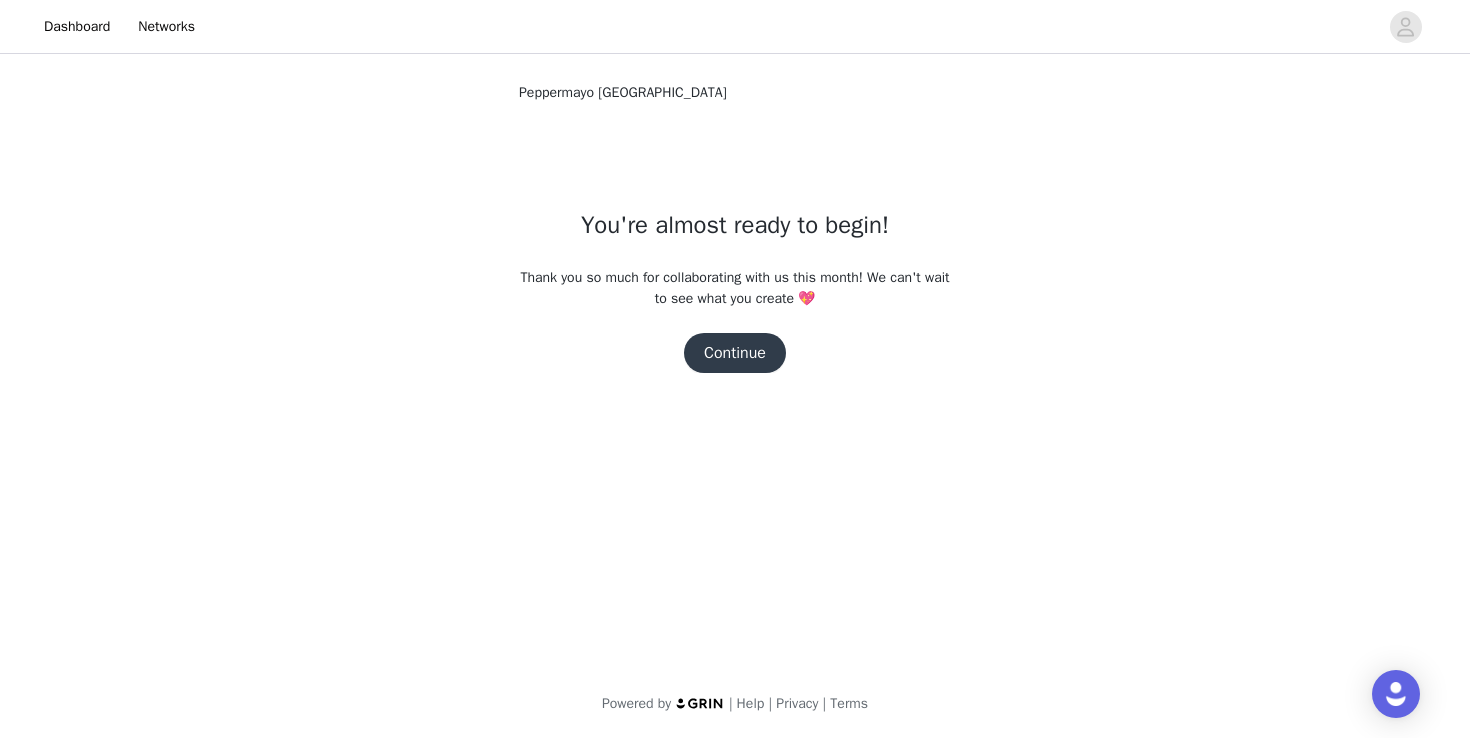 scroll, scrollTop: 0, scrollLeft: 0, axis: both 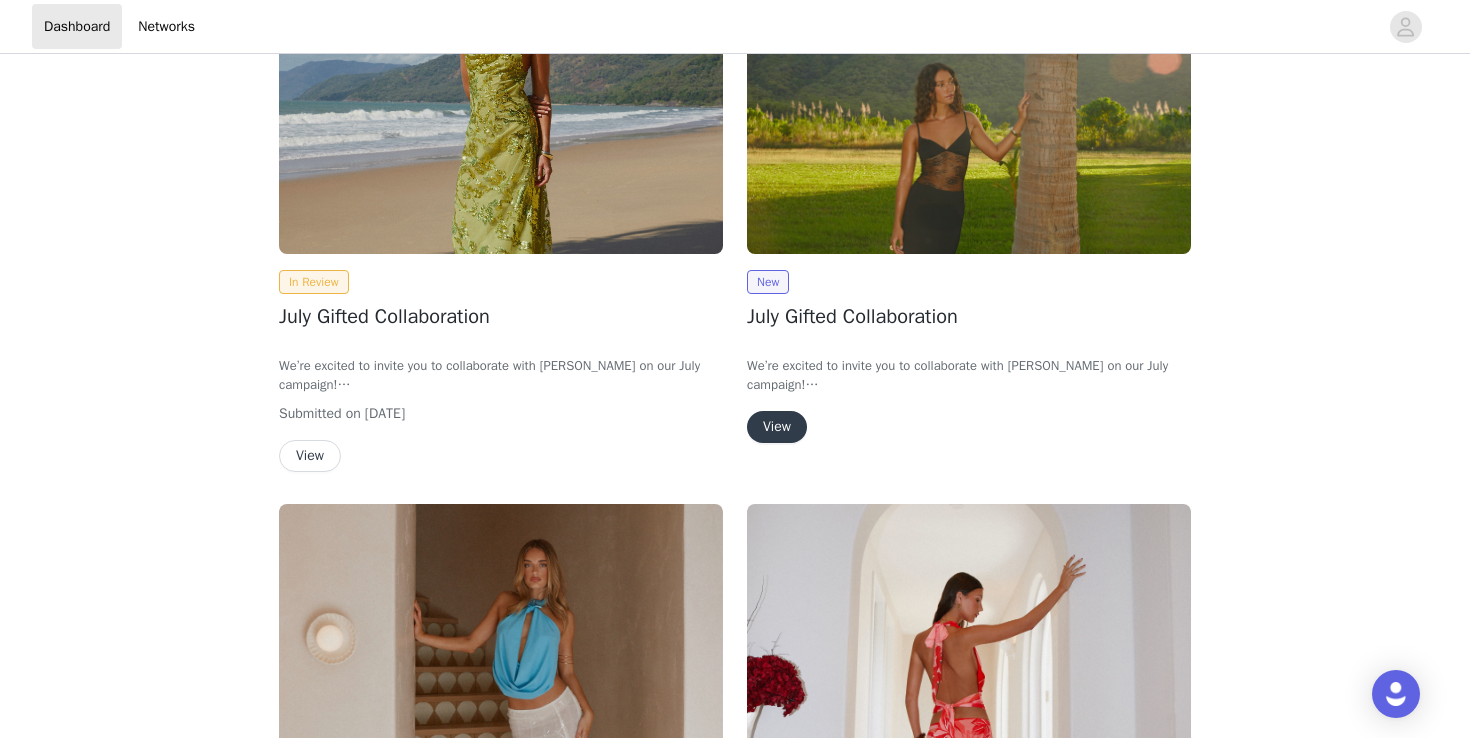 click on "View" at bounding box center [777, 427] 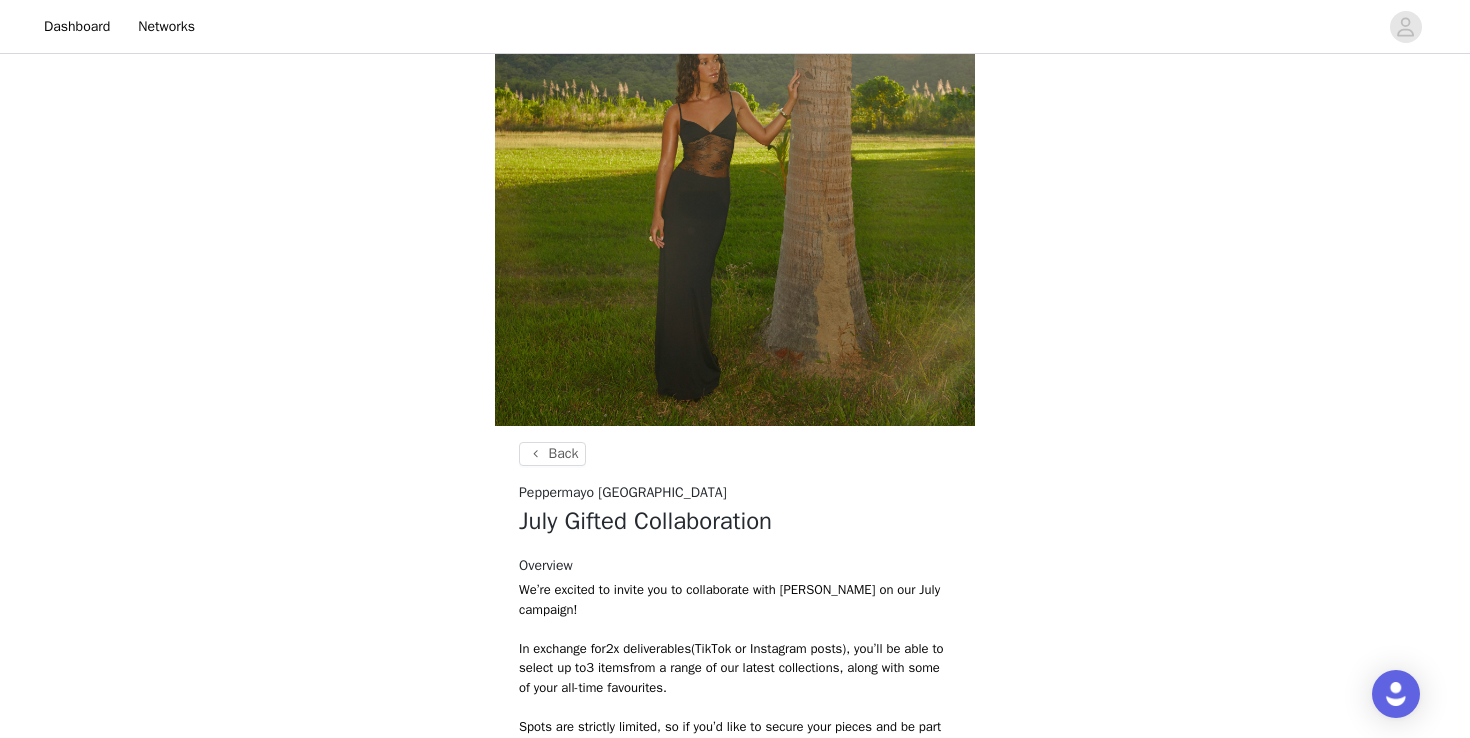 scroll, scrollTop: 778, scrollLeft: 0, axis: vertical 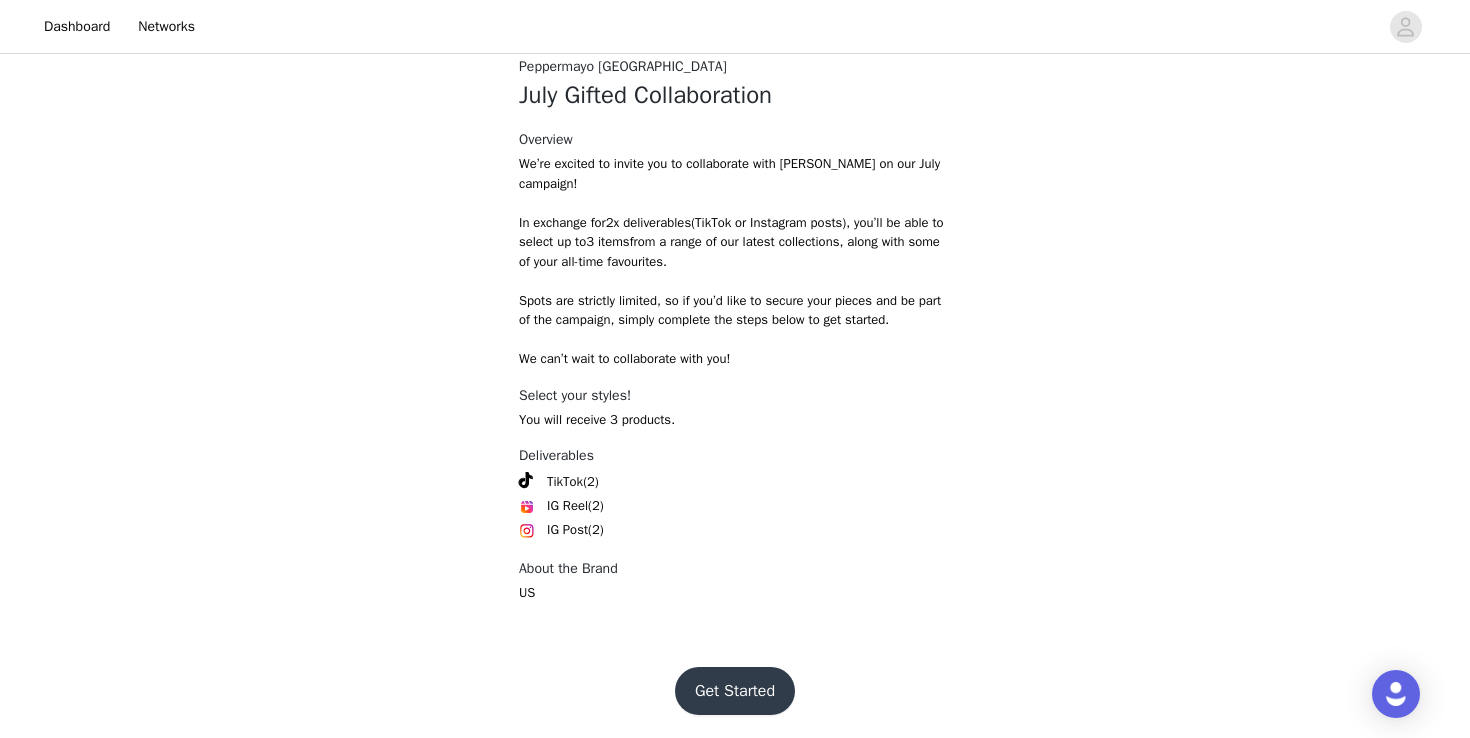 click on "Get Started" at bounding box center (735, 691) 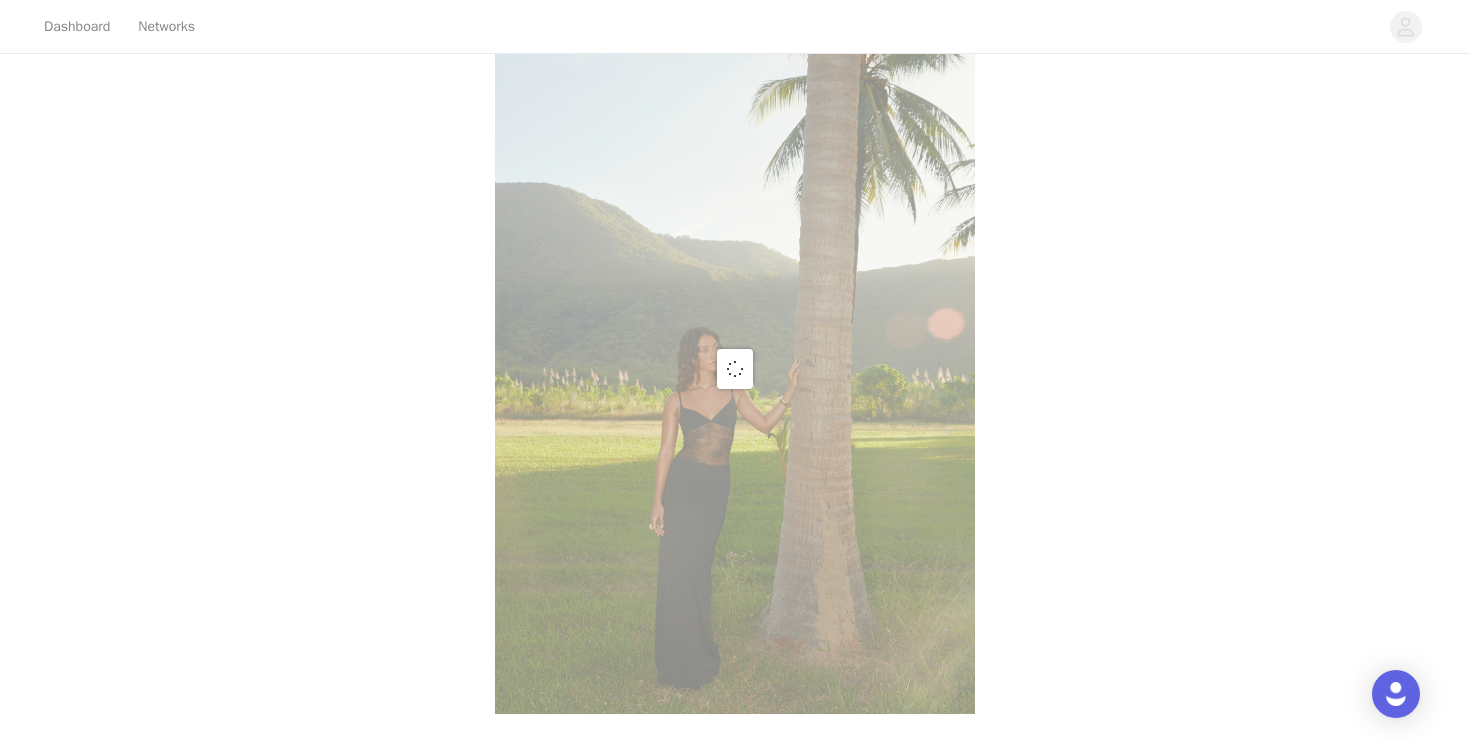 scroll, scrollTop: 778, scrollLeft: 0, axis: vertical 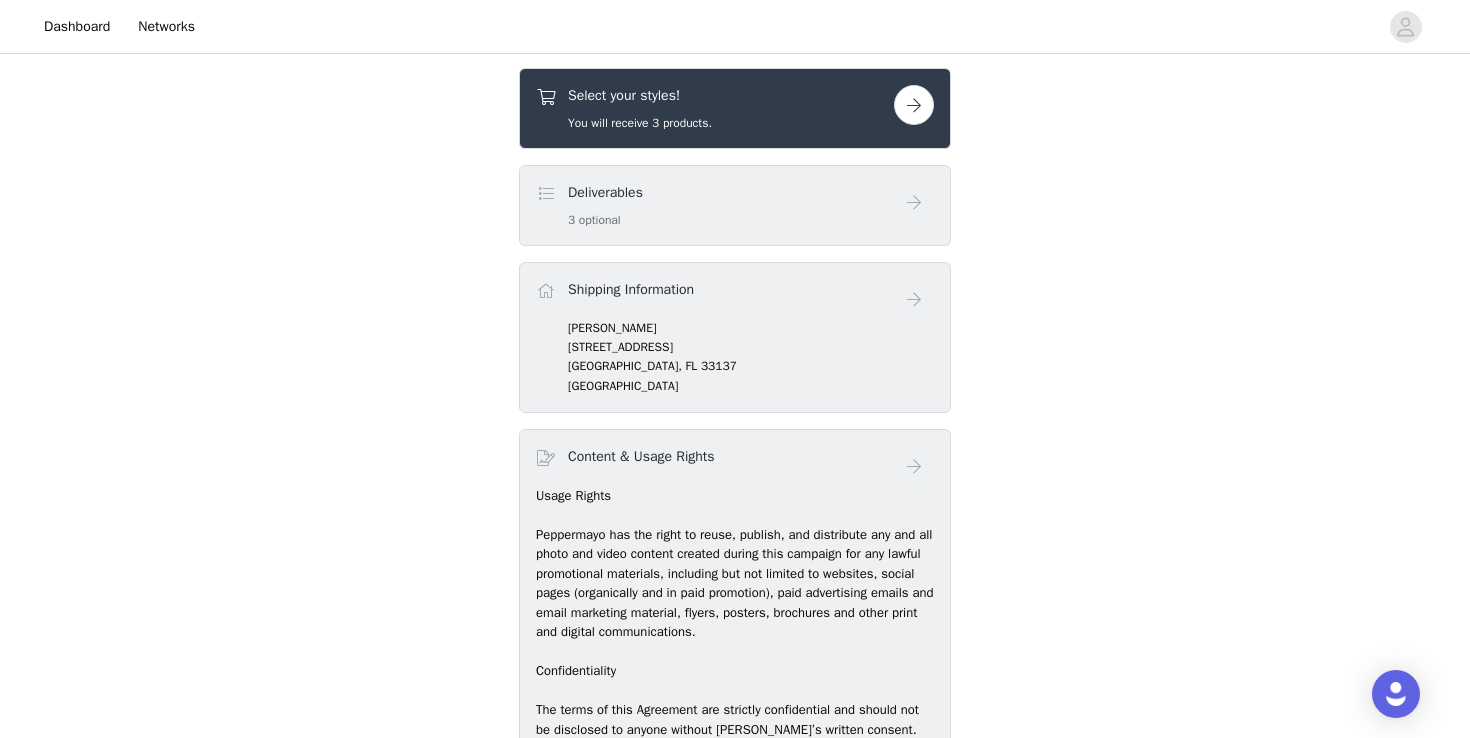 click at bounding box center [914, 105] 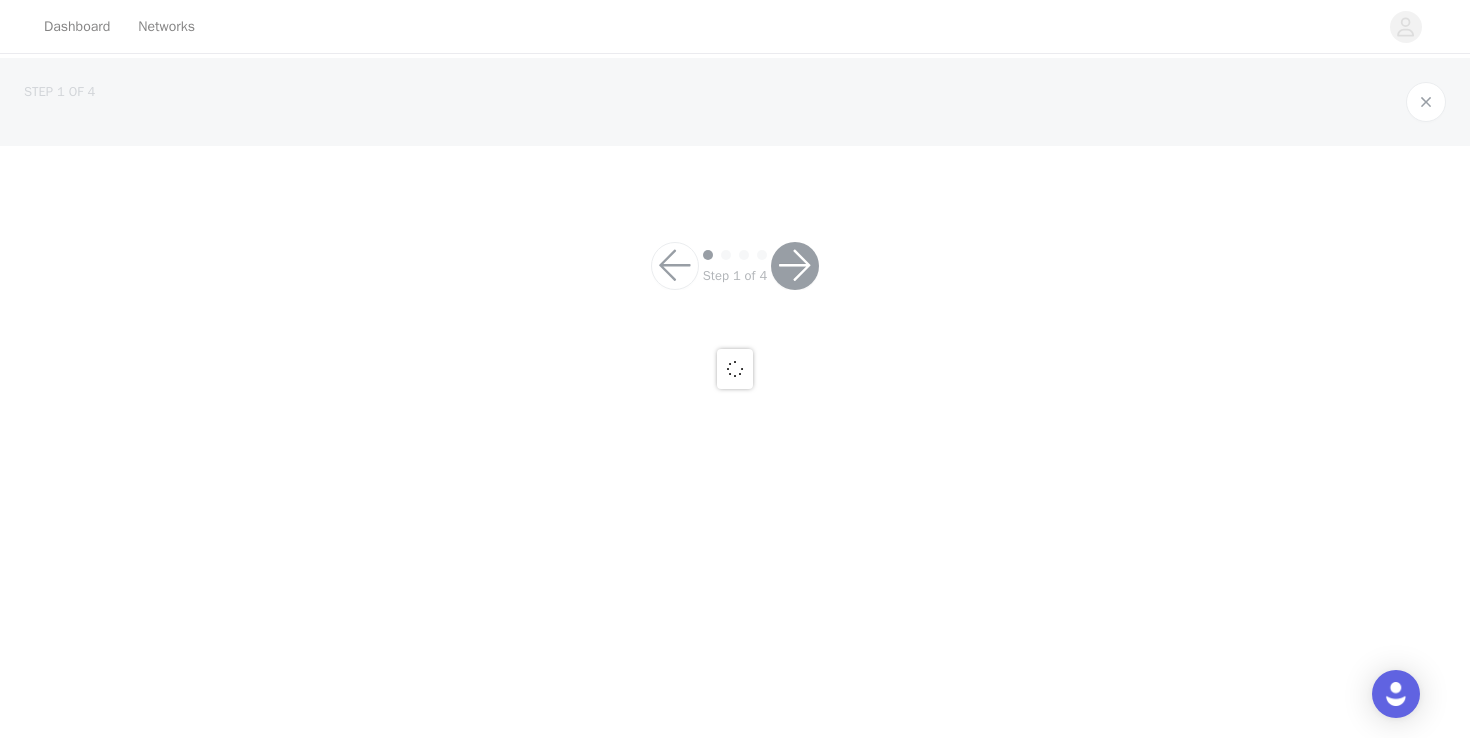 scroll, scrollTop: 0, scrollLeft: 0, axis: both 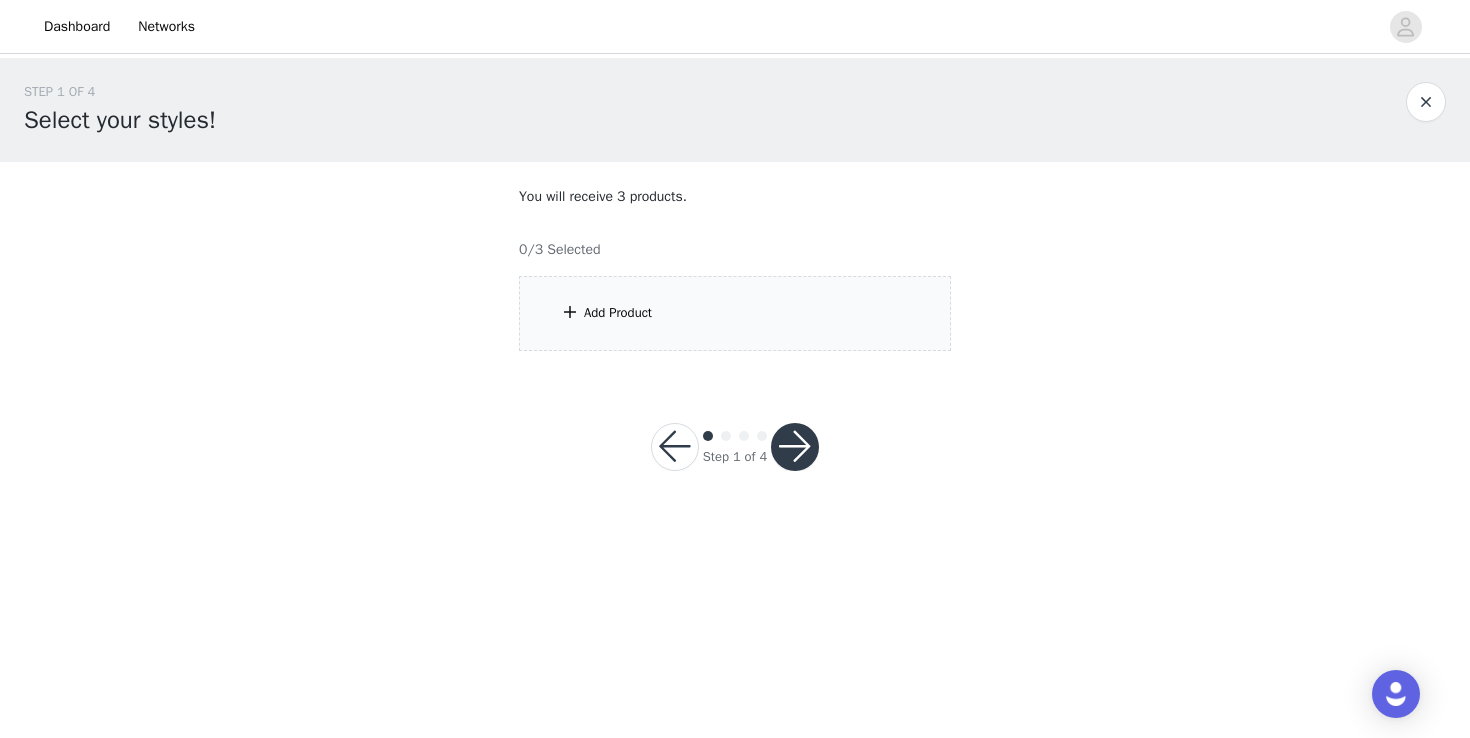click on "Add Product" at bounding box center [735, 313] 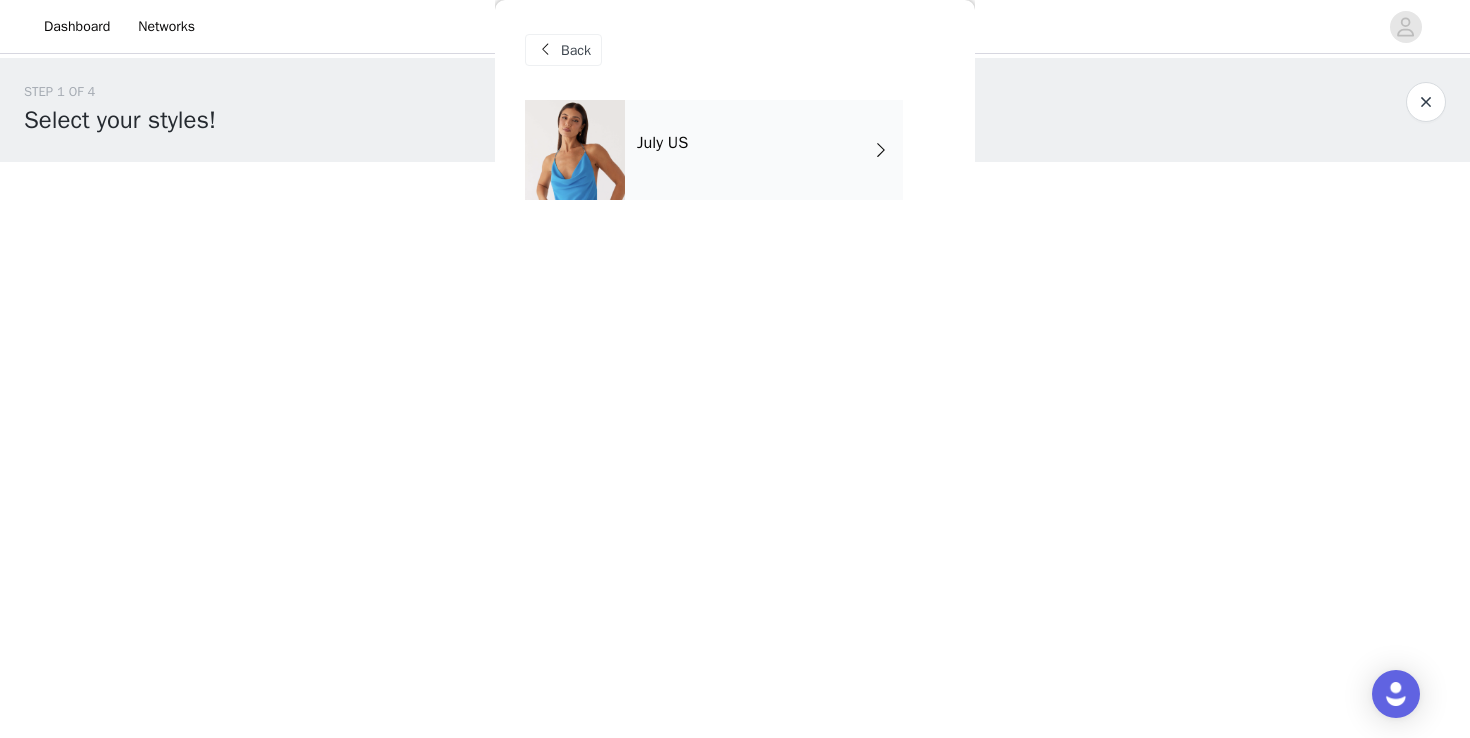 click on "July US" at bounding box center [764, 150] 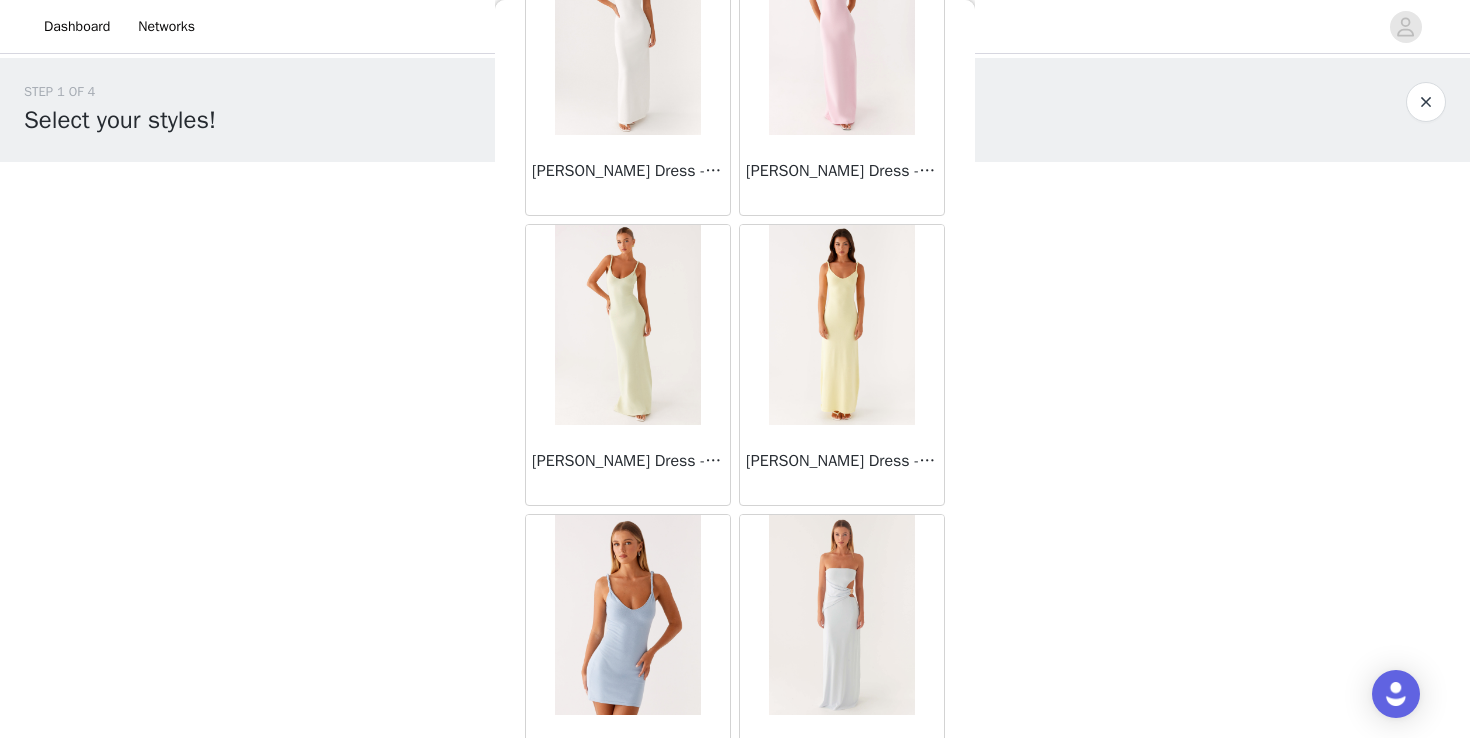 scroll, scrollTop: 2322, scrollLeft: 0, axis: vertical 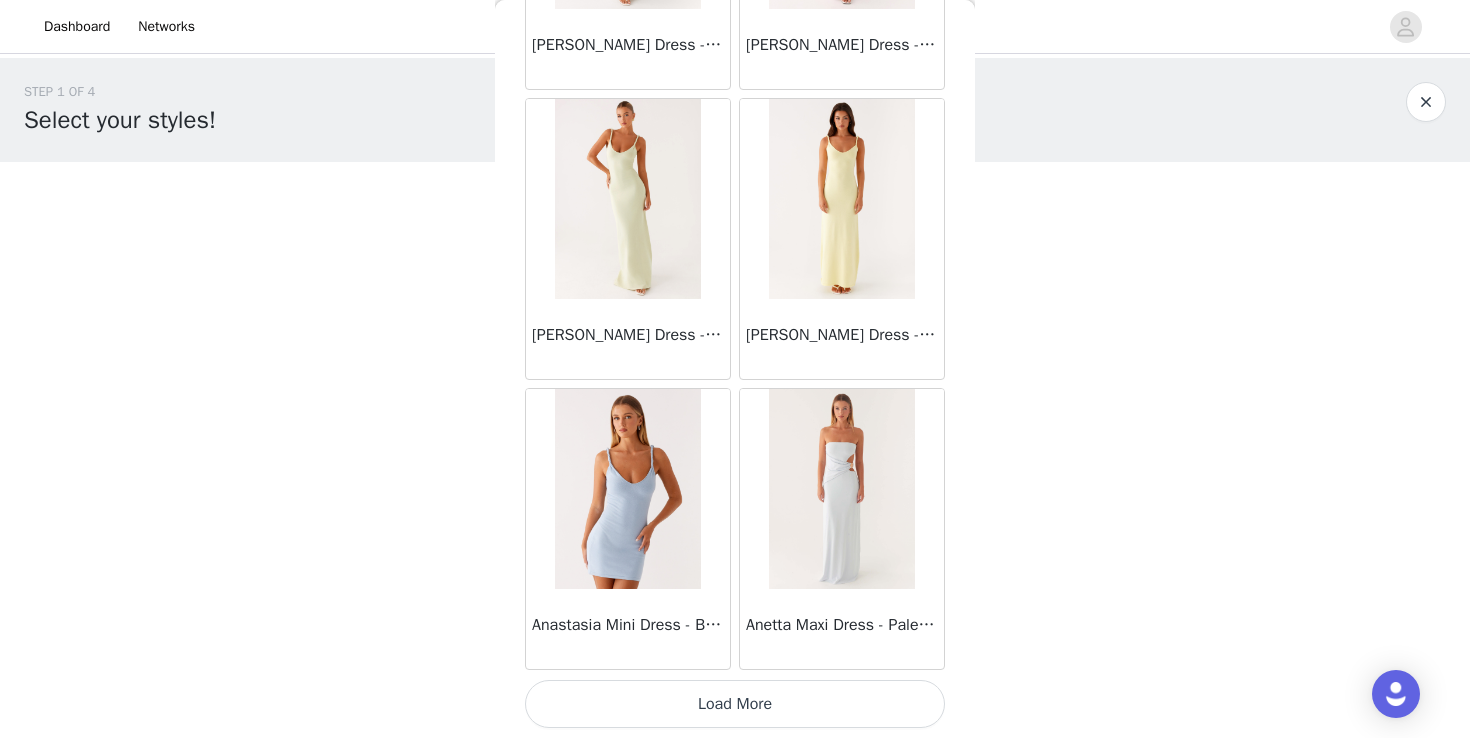 click on "Load More" at bounding box center [735, 704] 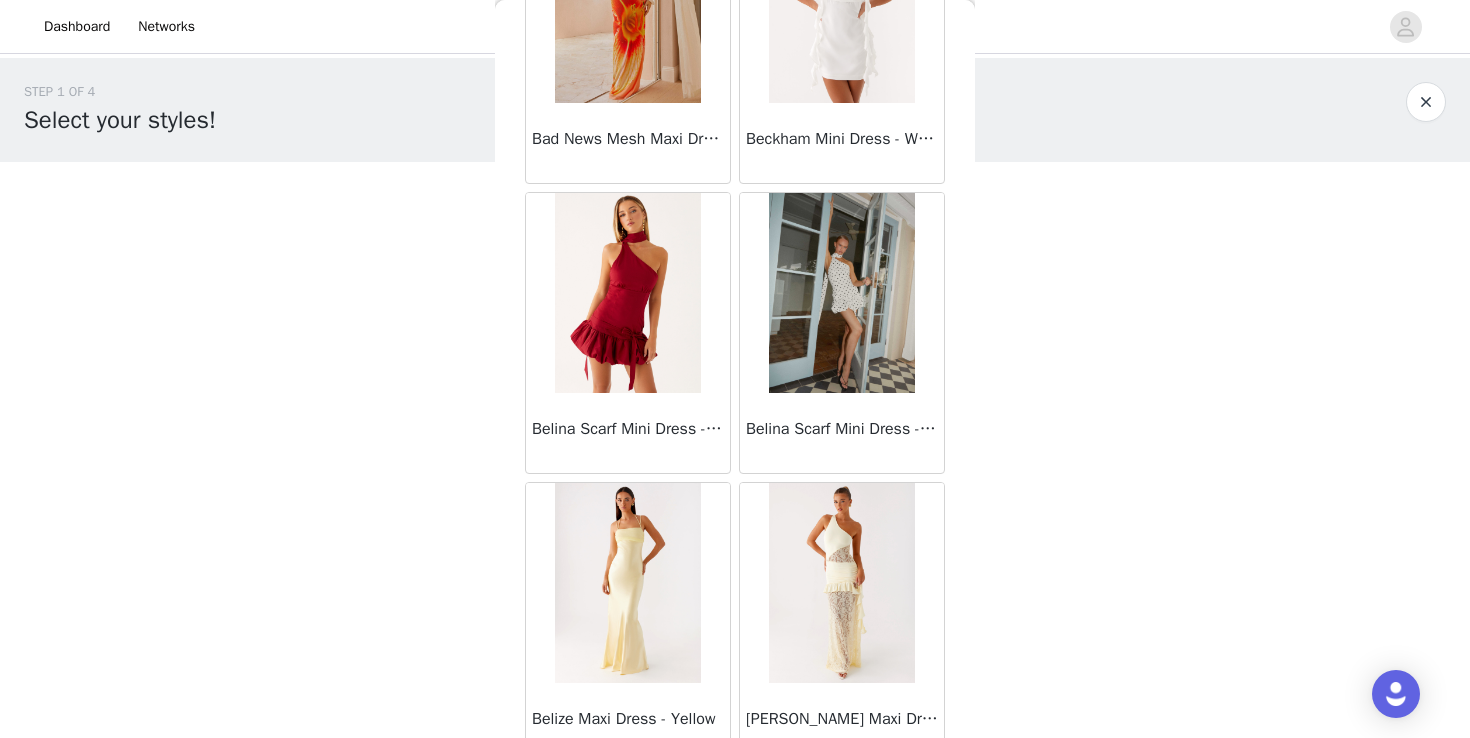 scroll, scrollTop: 5222, scrollLeft: 0, axis: vertical 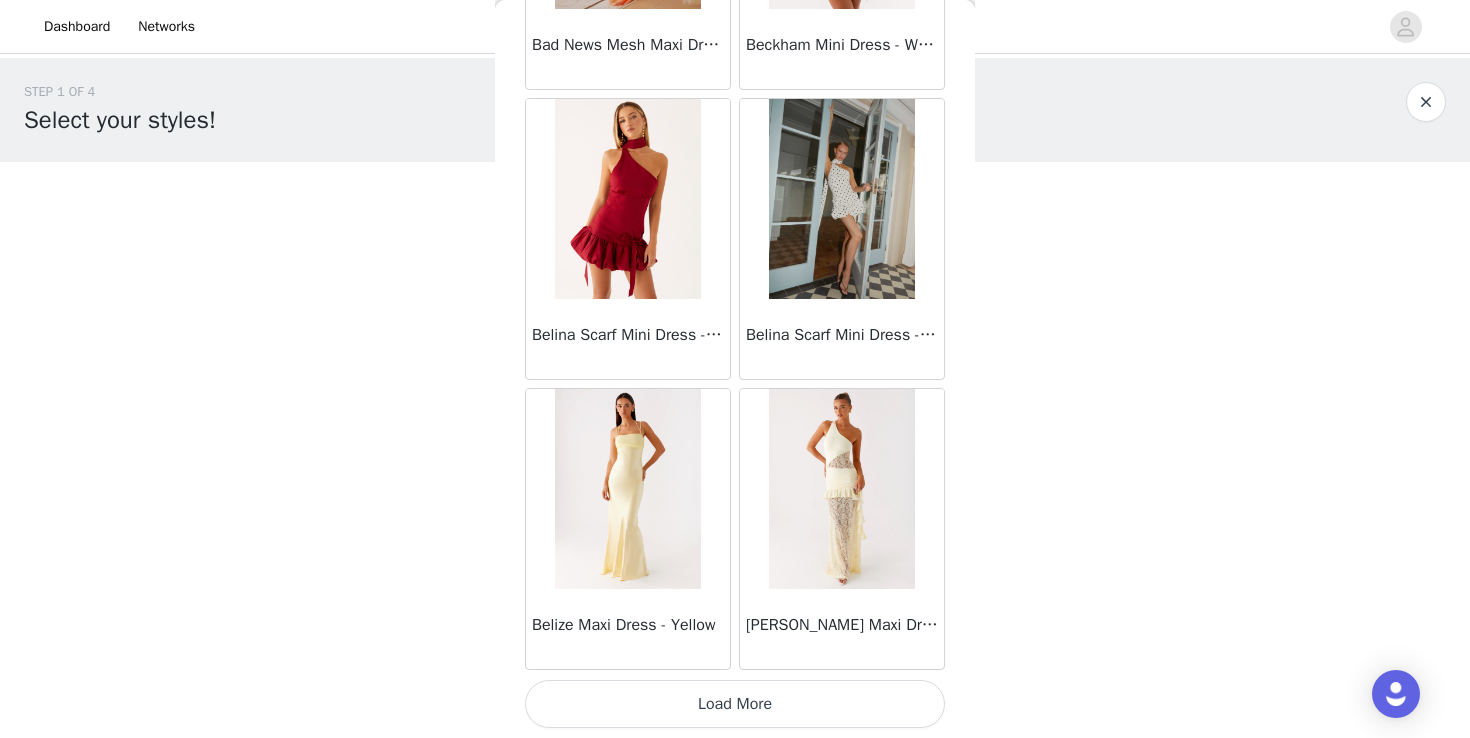 click on "Load More" at bounding box center [735, 704] 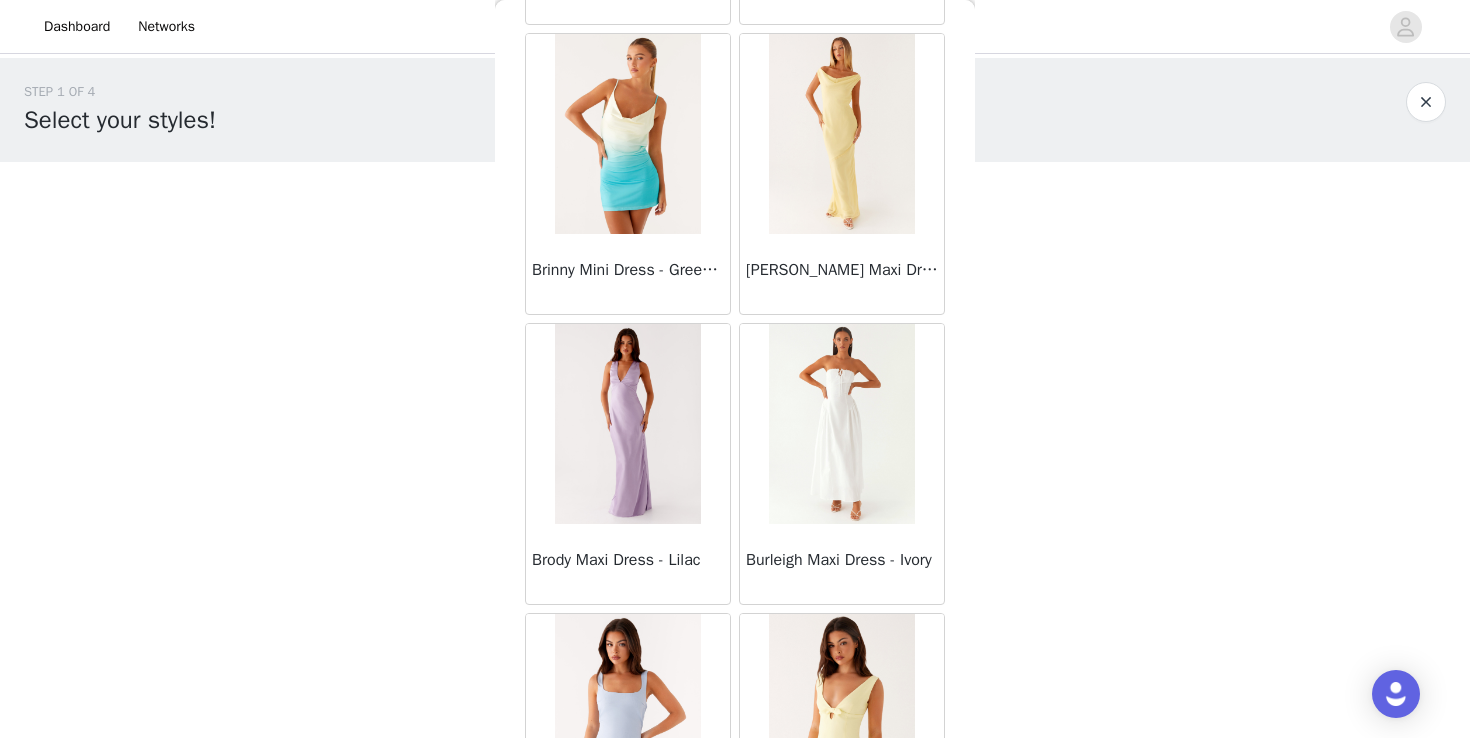 scroll, scrollTop: 8122, scrollLeft: 0, axis: vertical 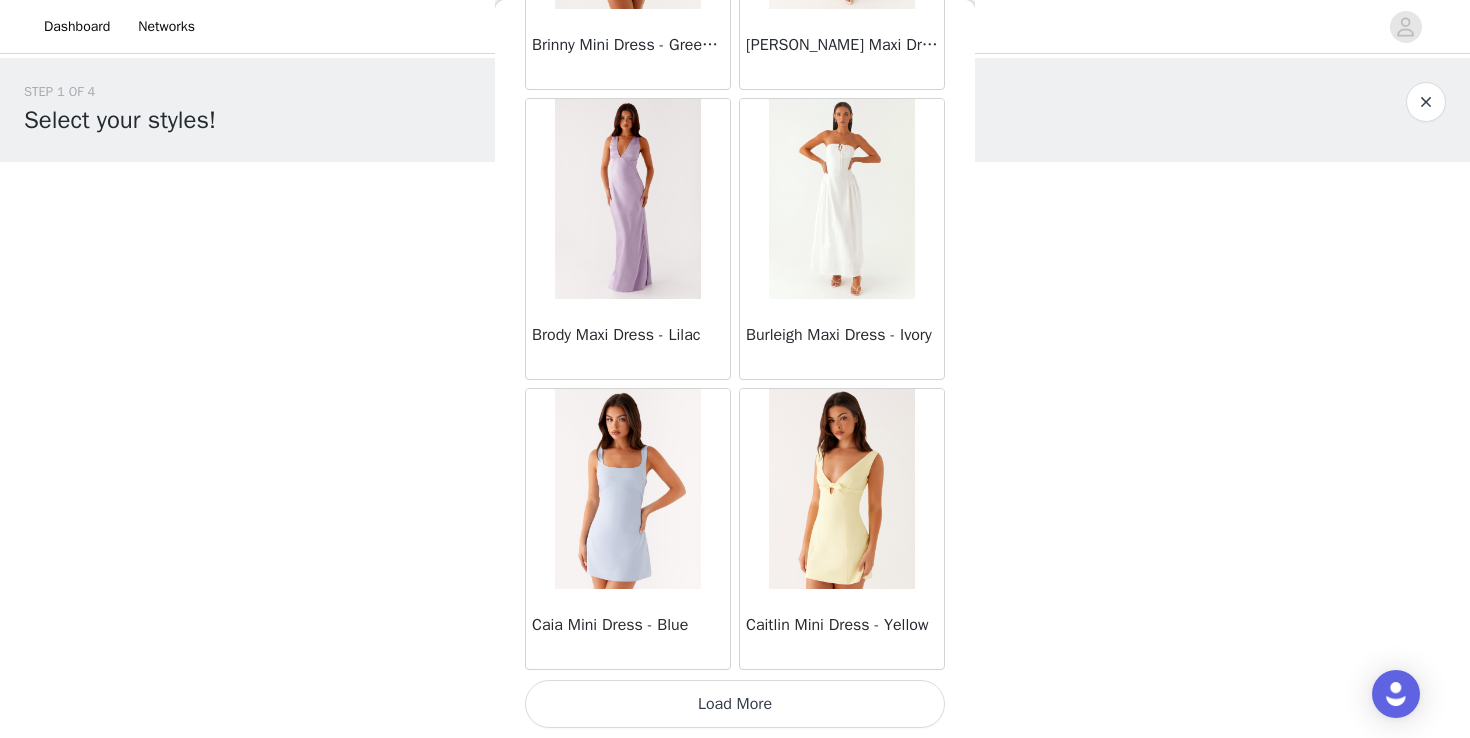 click on "Load More" at bounding box center (735, 704) 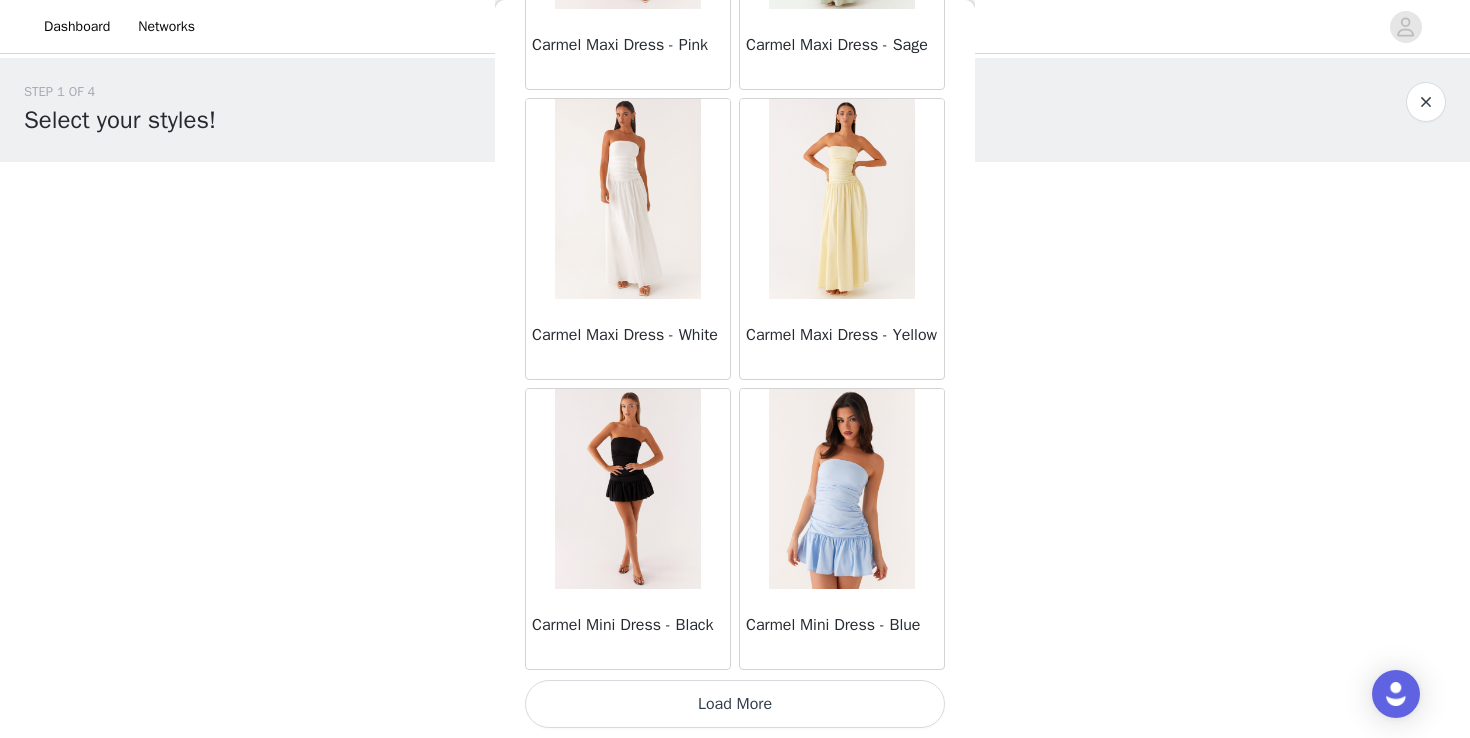 click on "Load More" at bounding box center (735, 704) 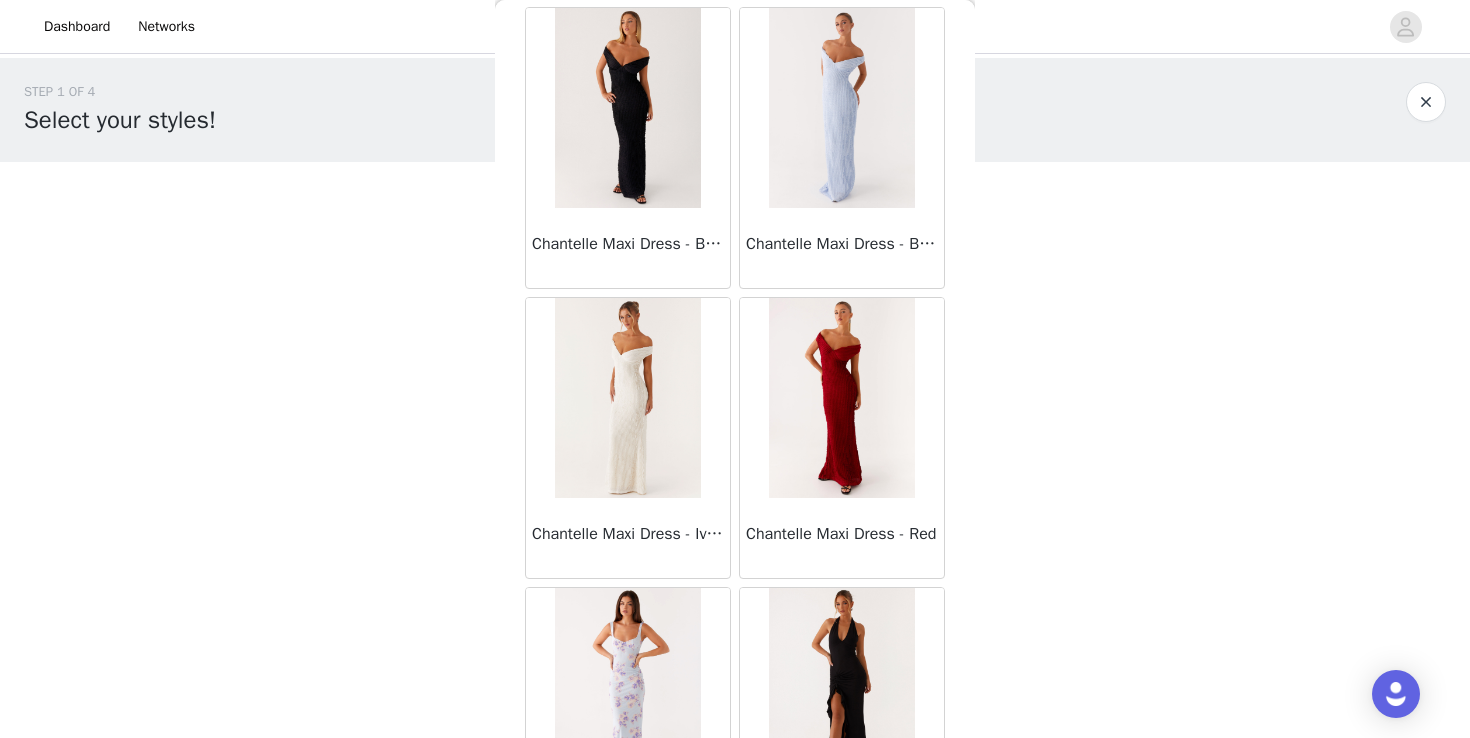 scroll, scrollTop: 13922, scrollLeft: 0, axis: vertical 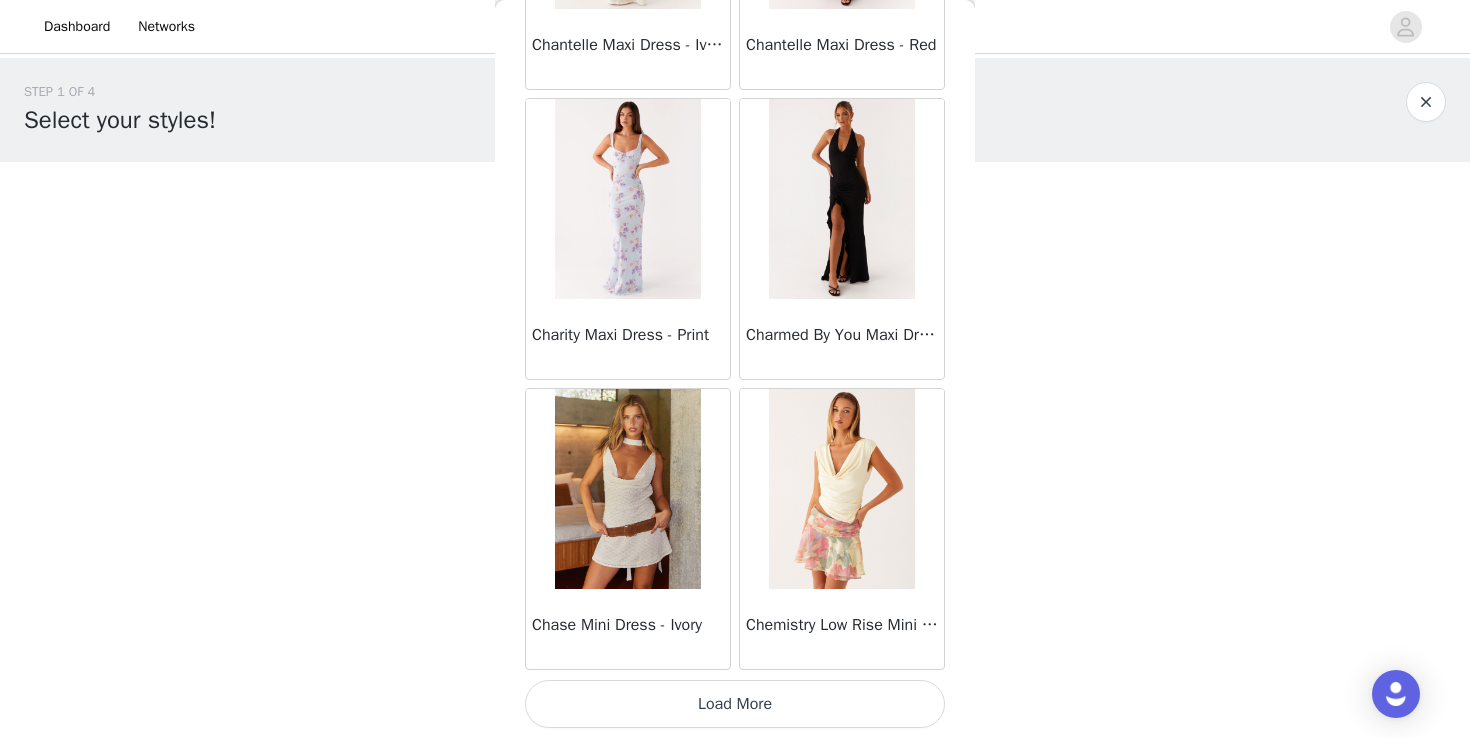 click on "Load More" at bounding box center [735, 704] 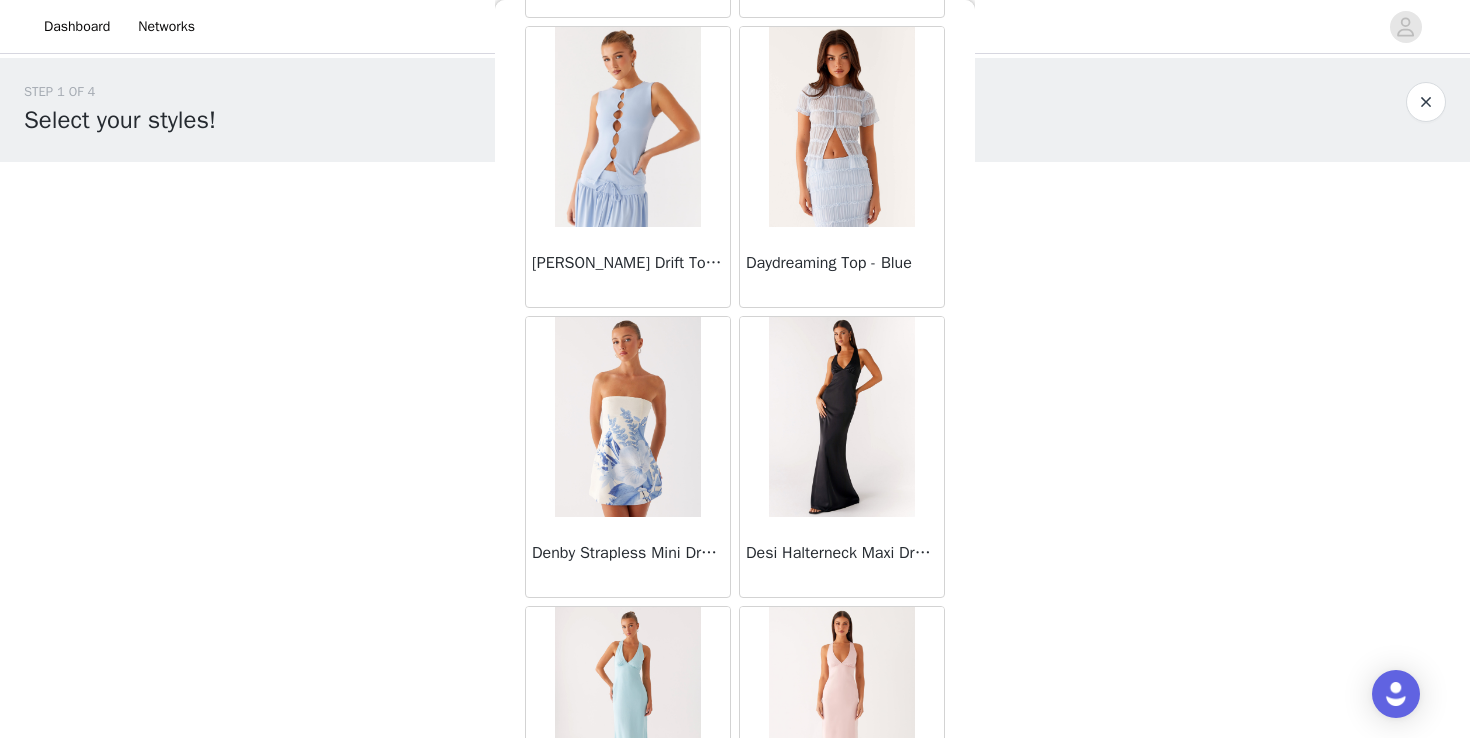 scroll, scrollTop: 16822, scrollLeft: 0, axis: vertical 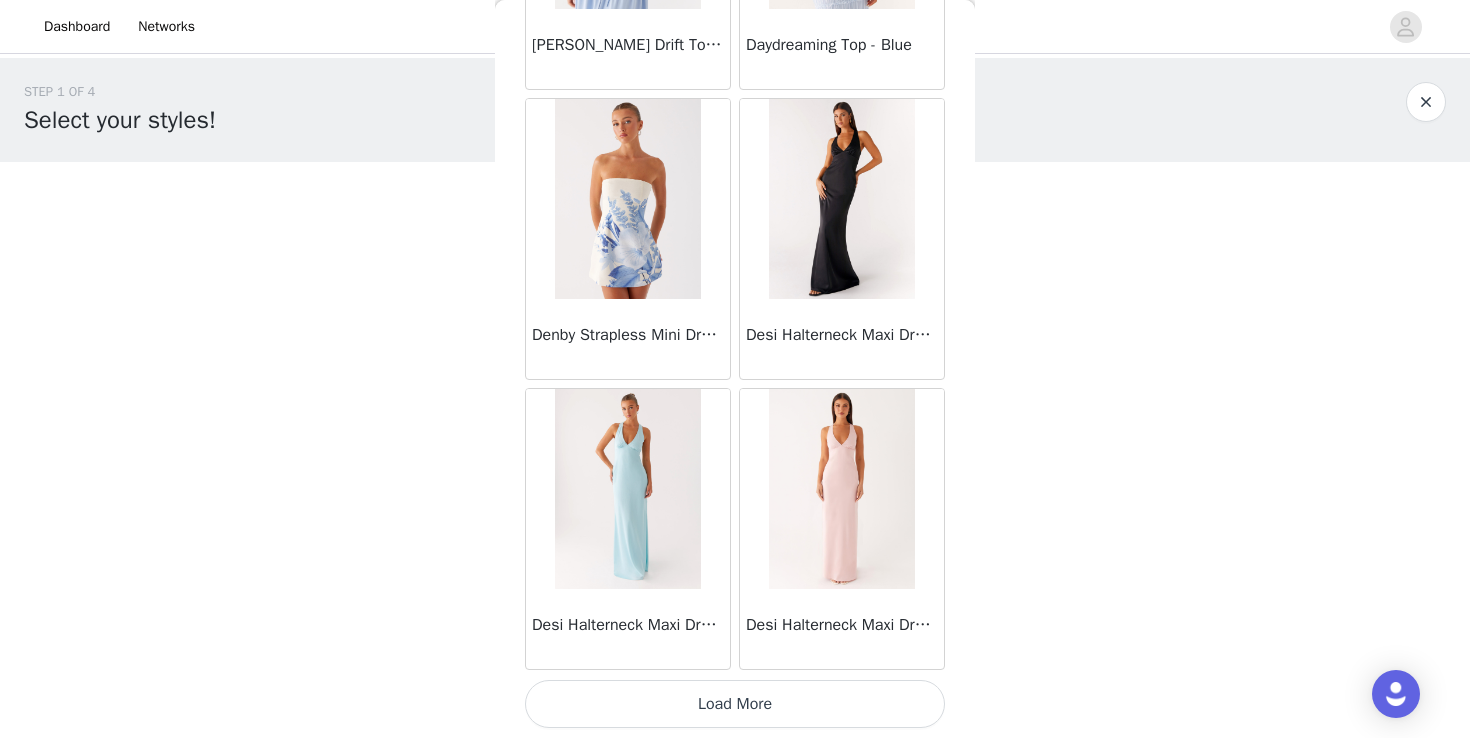 click on "Load More" at bounding box center (735, 704) 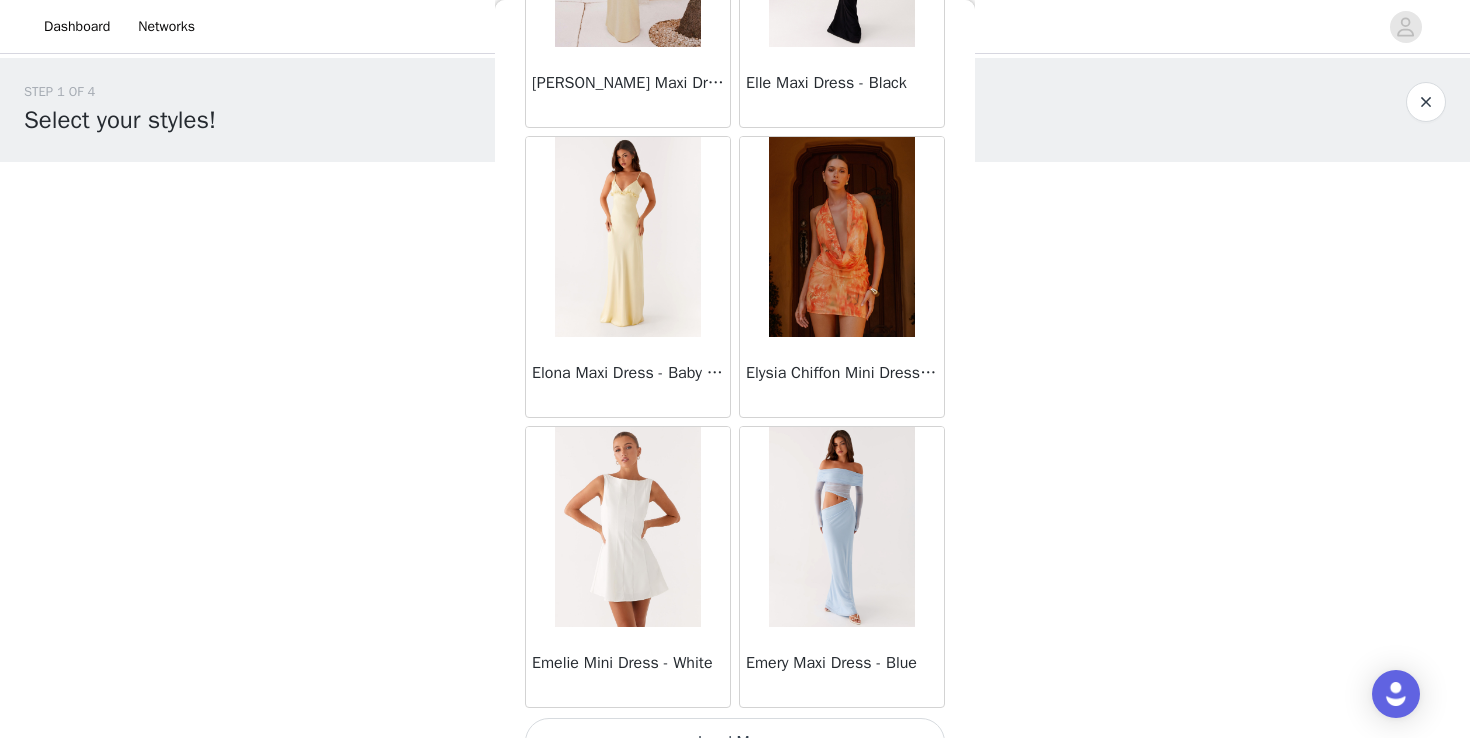 scroll, scrollTop: 19722, scrollLeft: 0, axis: vertical 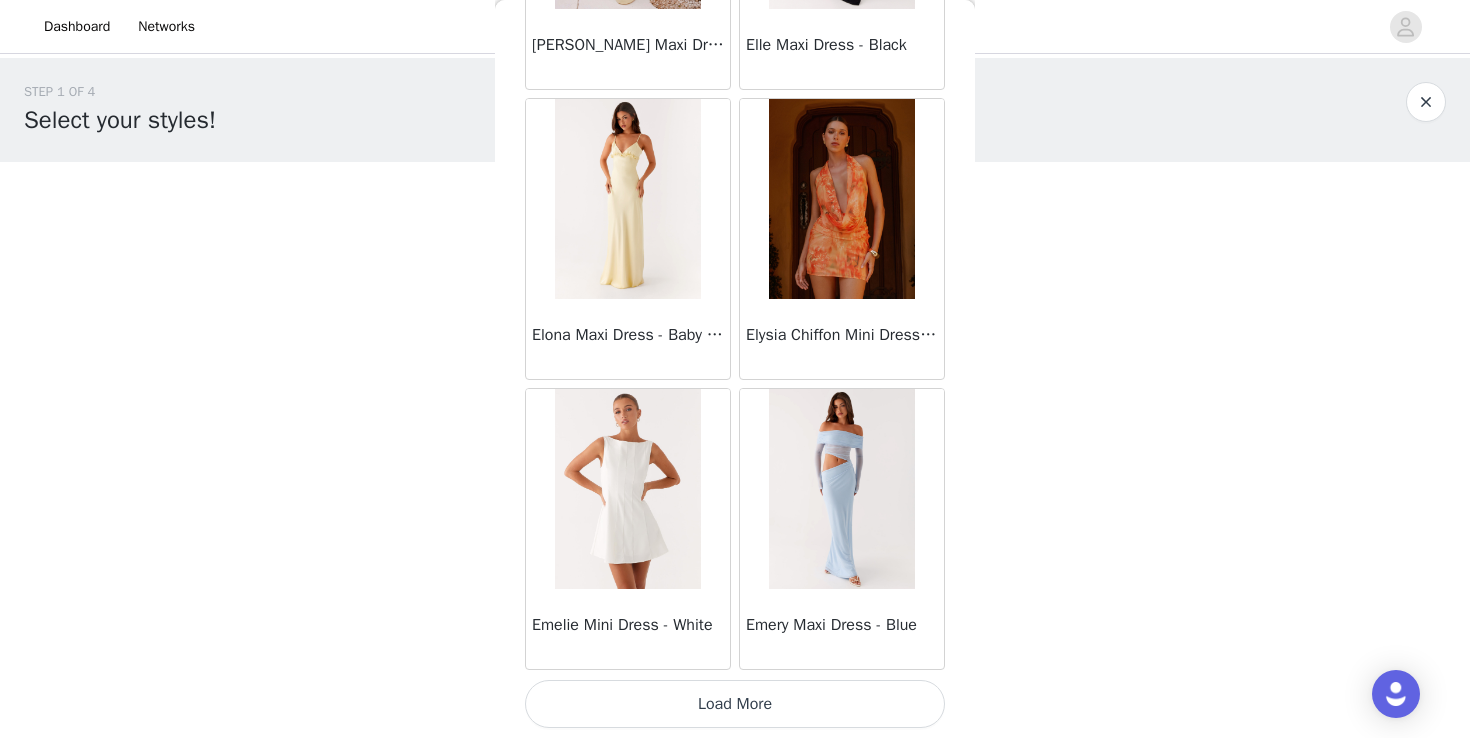 click on "Load More" at bounding box center (735, 704) 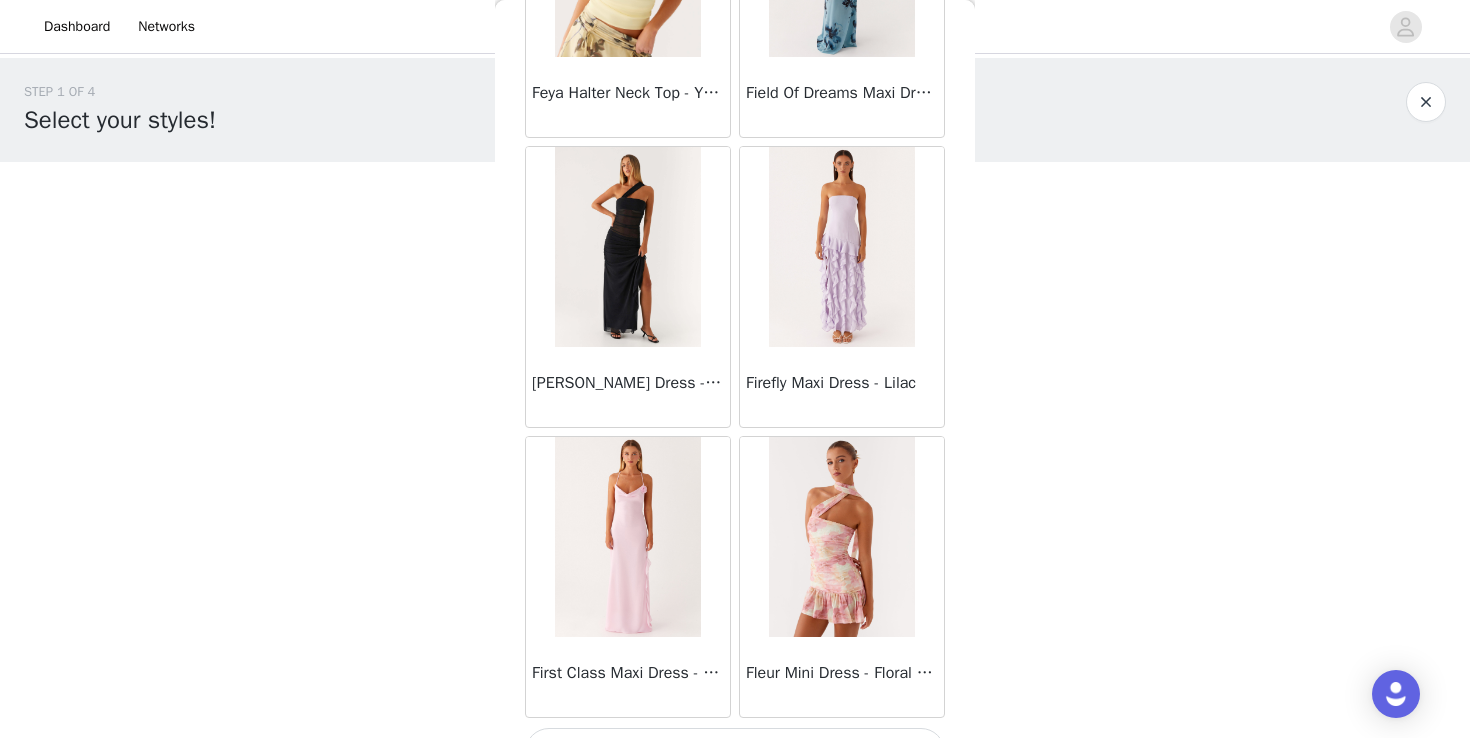 scroll, scrollTop: 22622, scrollLeft: 0, axis: vertical 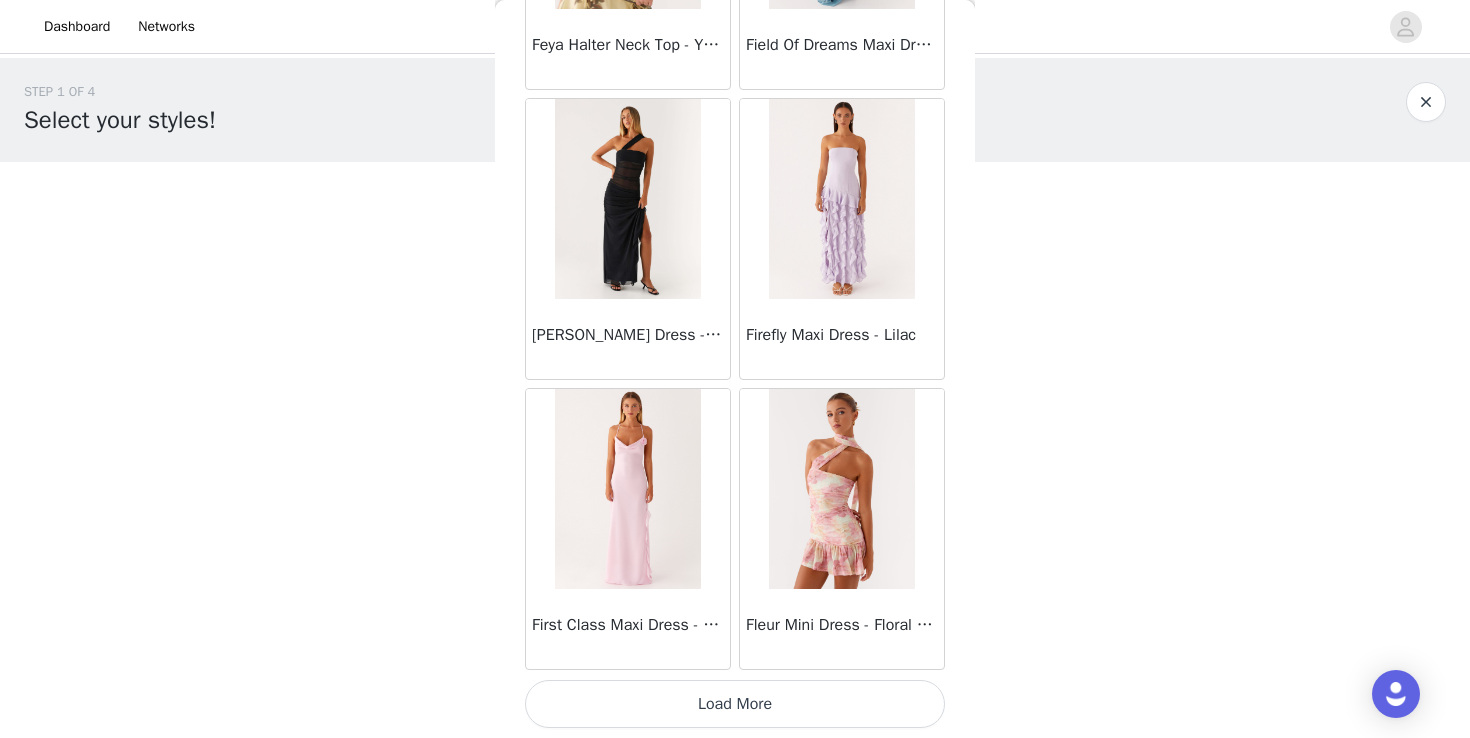 click on "Load More" at bounding box center [735, 704] 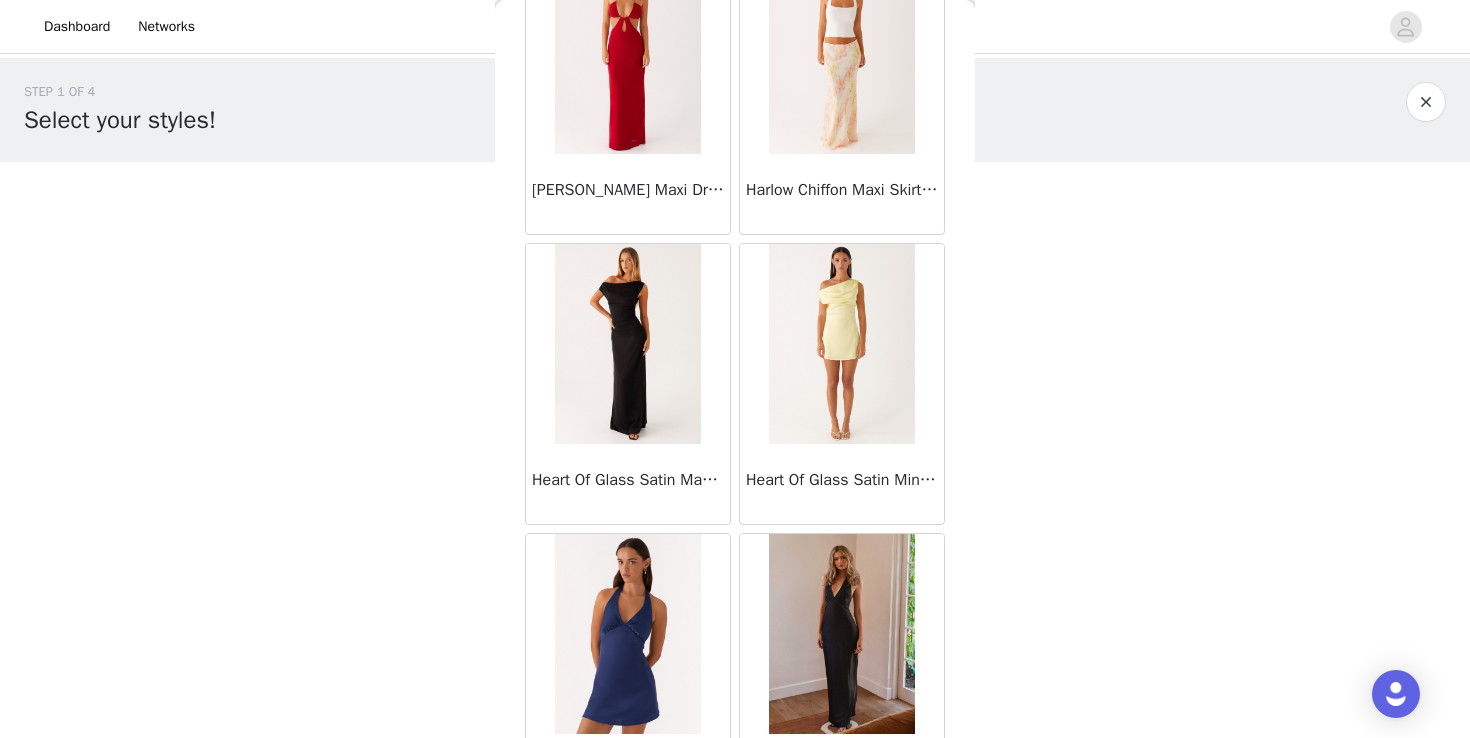 scroll, scrollTop: 25522, scrollLeft: 0, axis: vertical 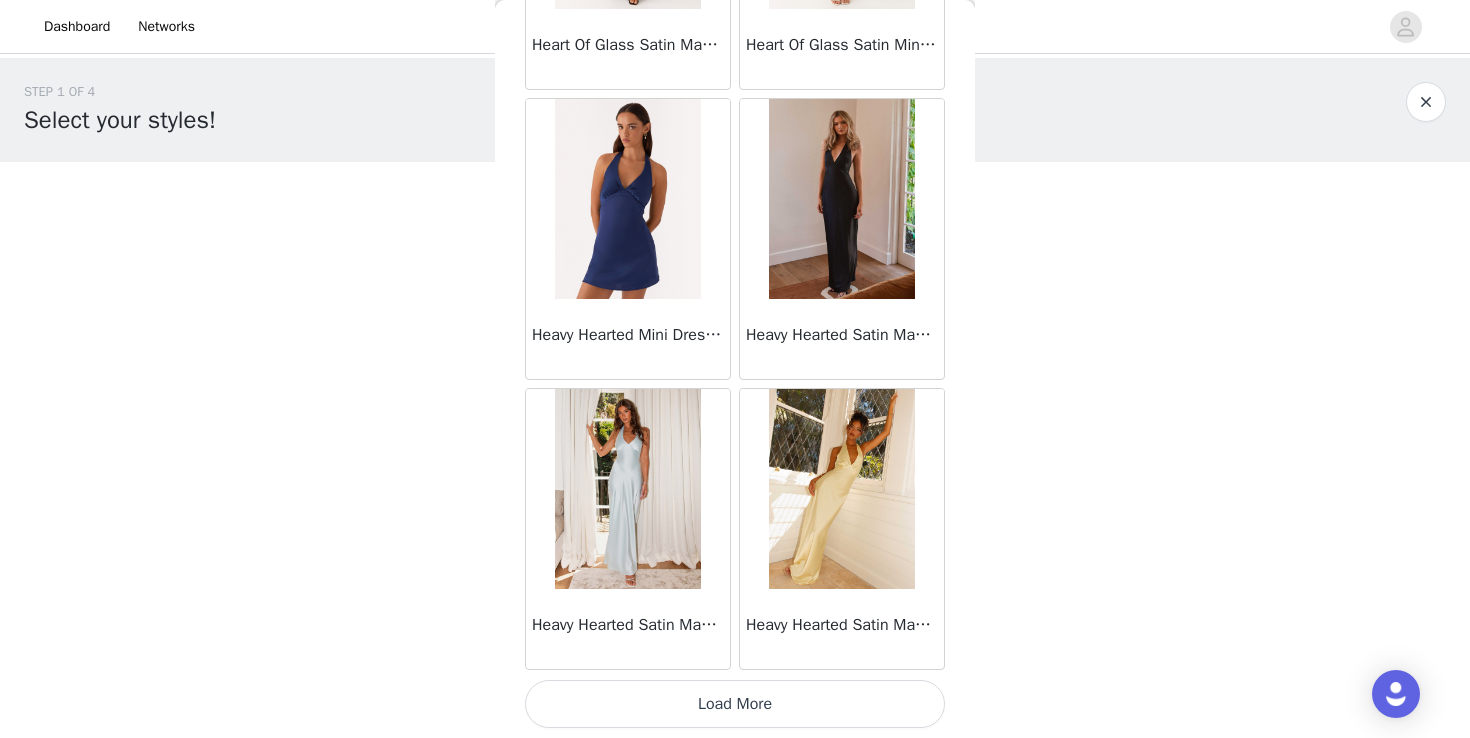 click on "Load More" at bounding box center (735, 704) 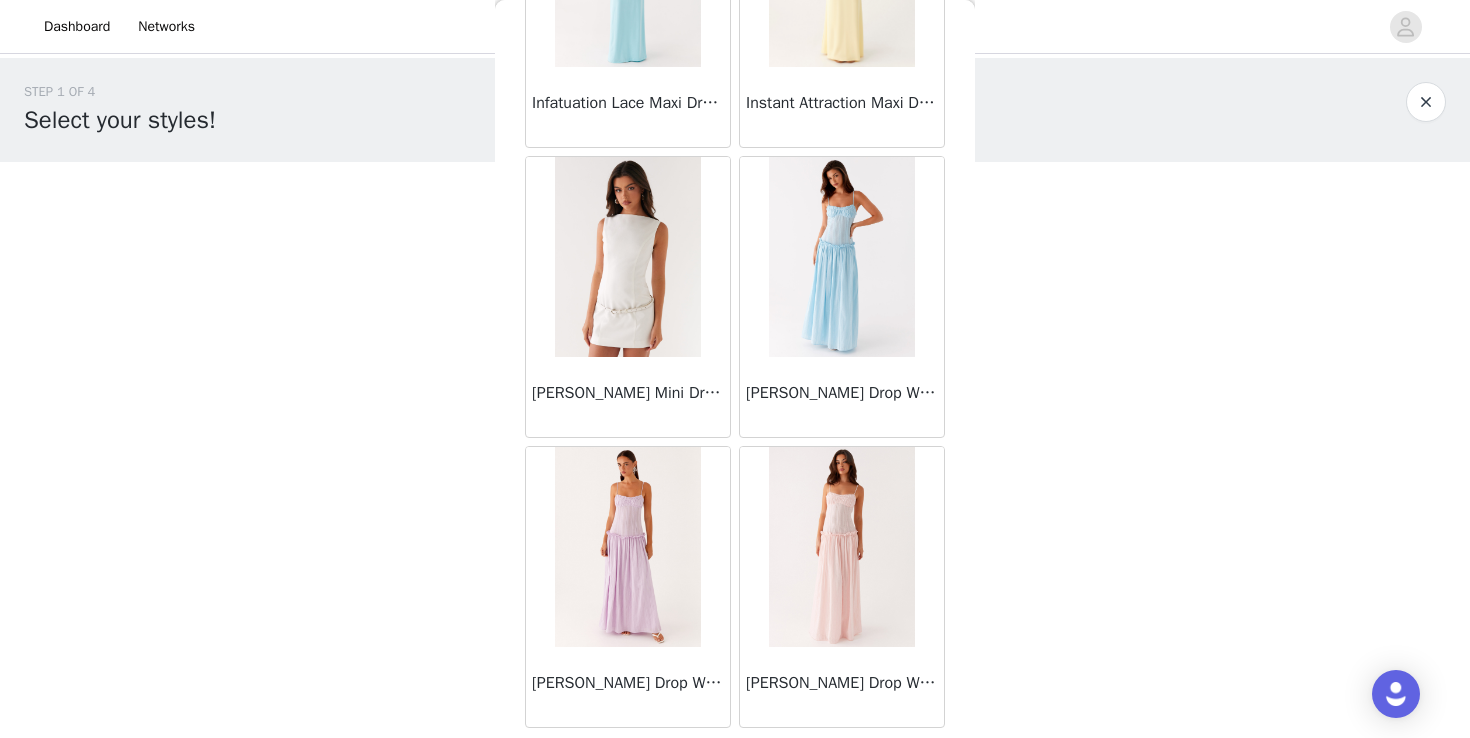 scroll, scrollTop: 28422, scrollLeft: 0, axis: vertical 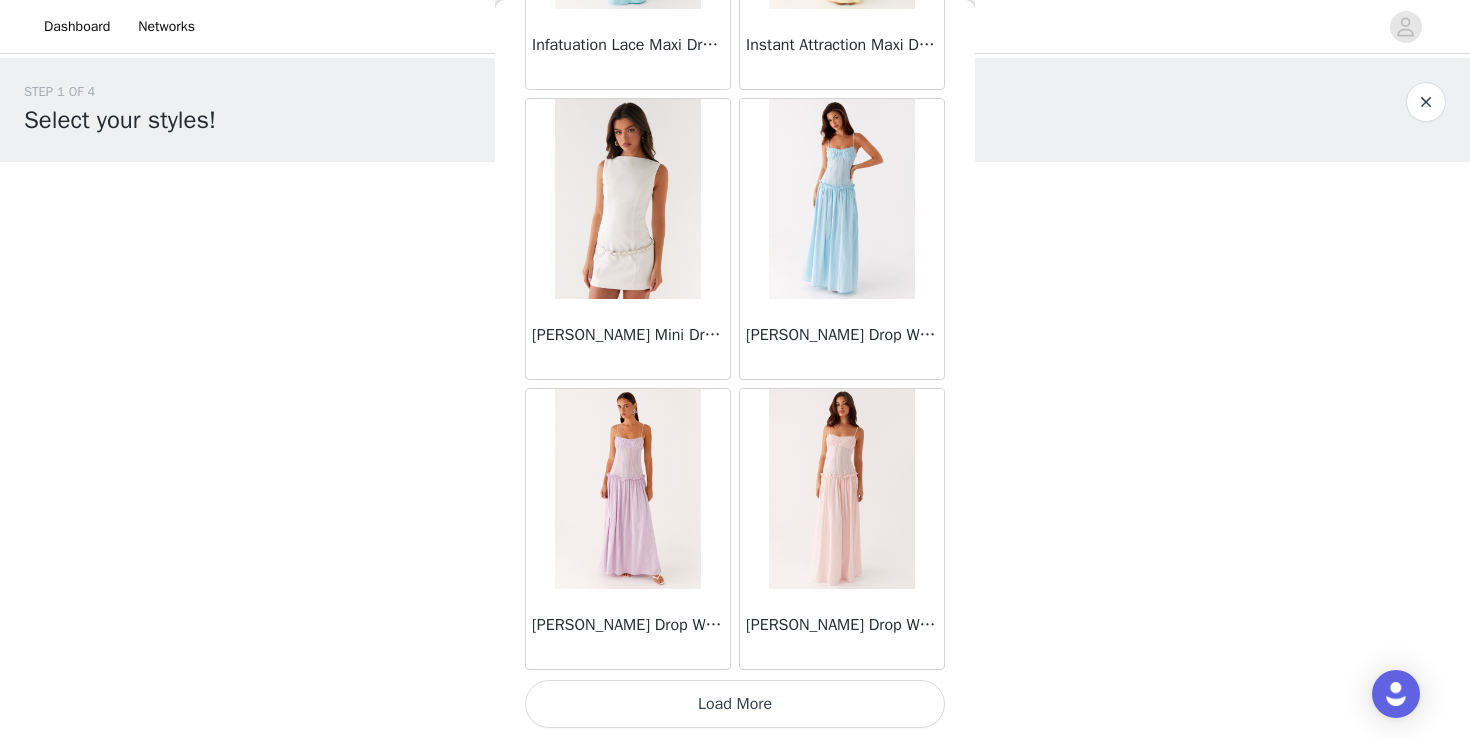 click on "Load More" at bounding box center [735, 704] 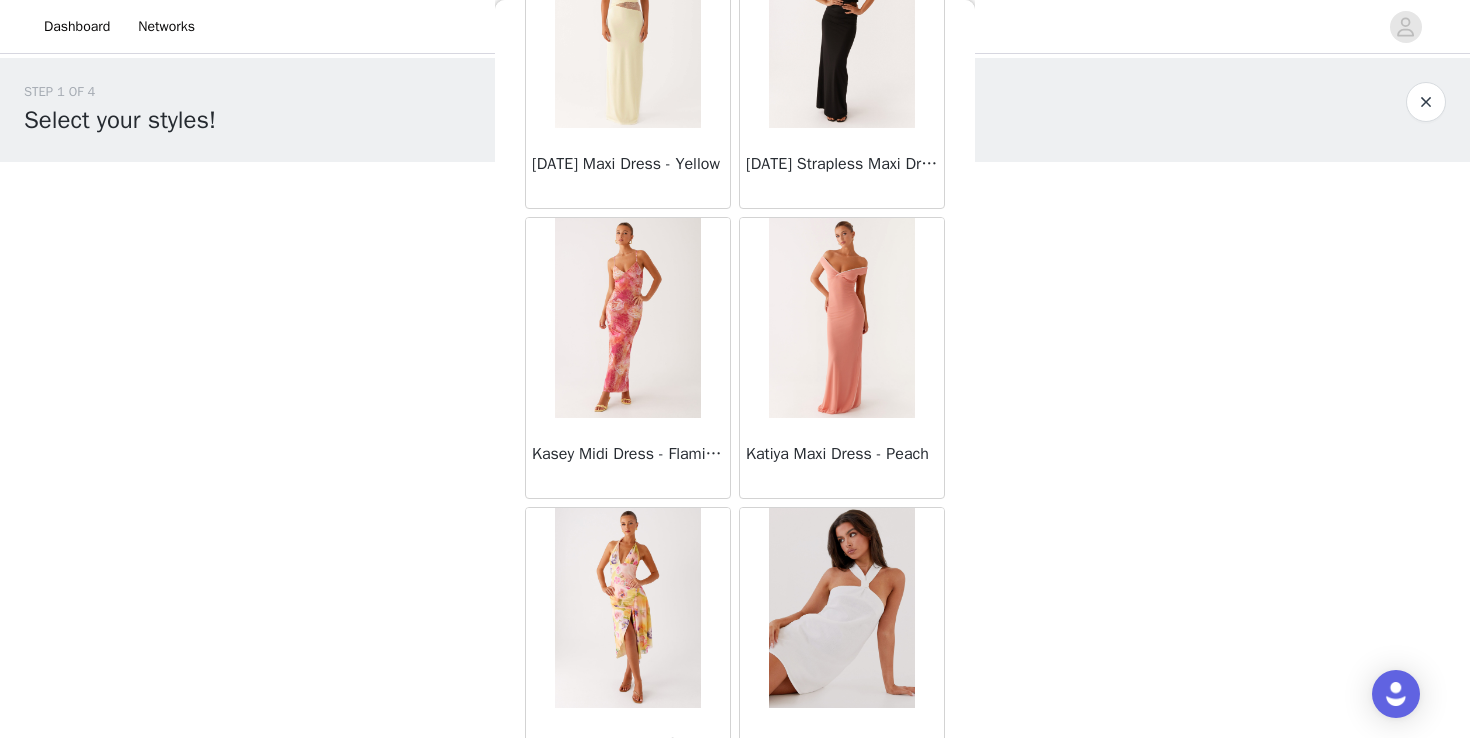 scroll, scrollTop: 31322, scrollLeft: 0, axis: vertical 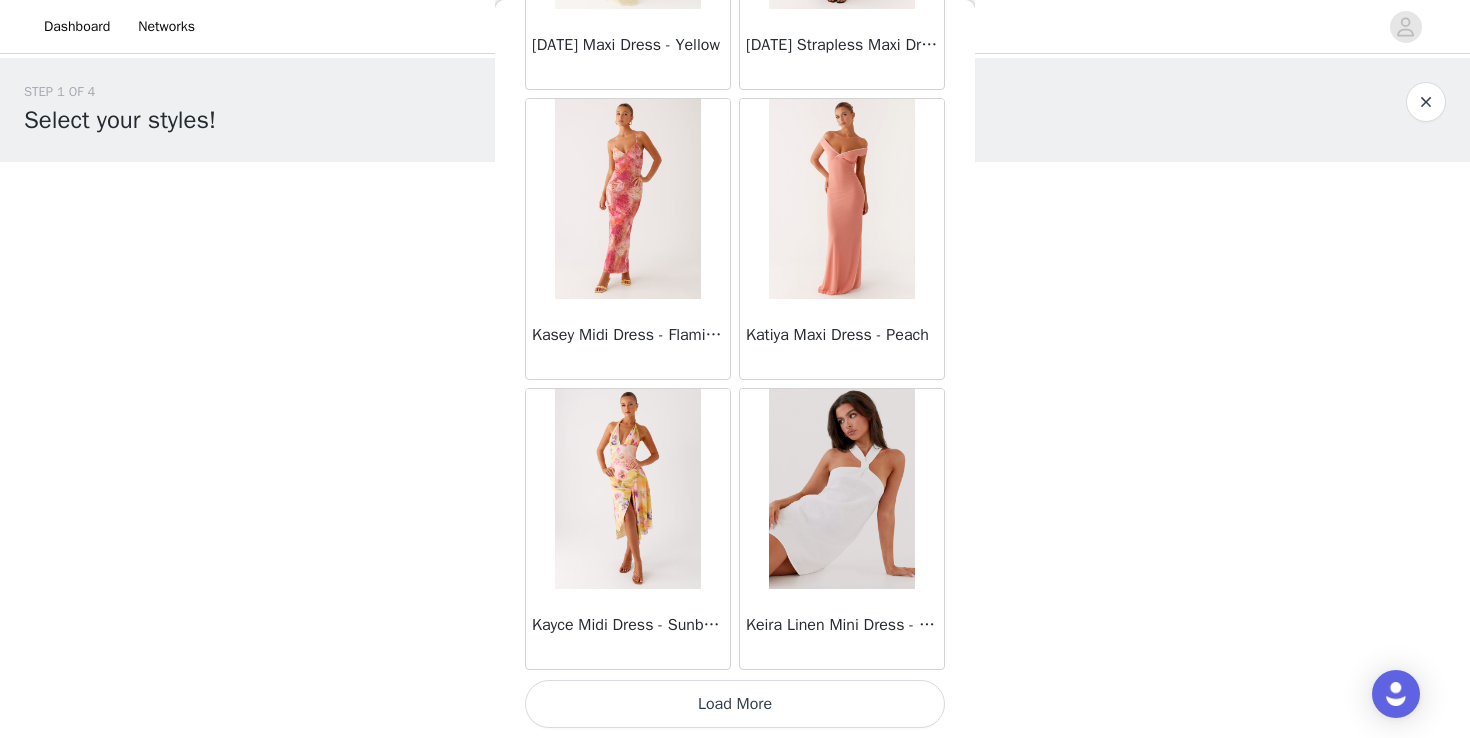 click on "Load More" at bounding box center [735, 704] 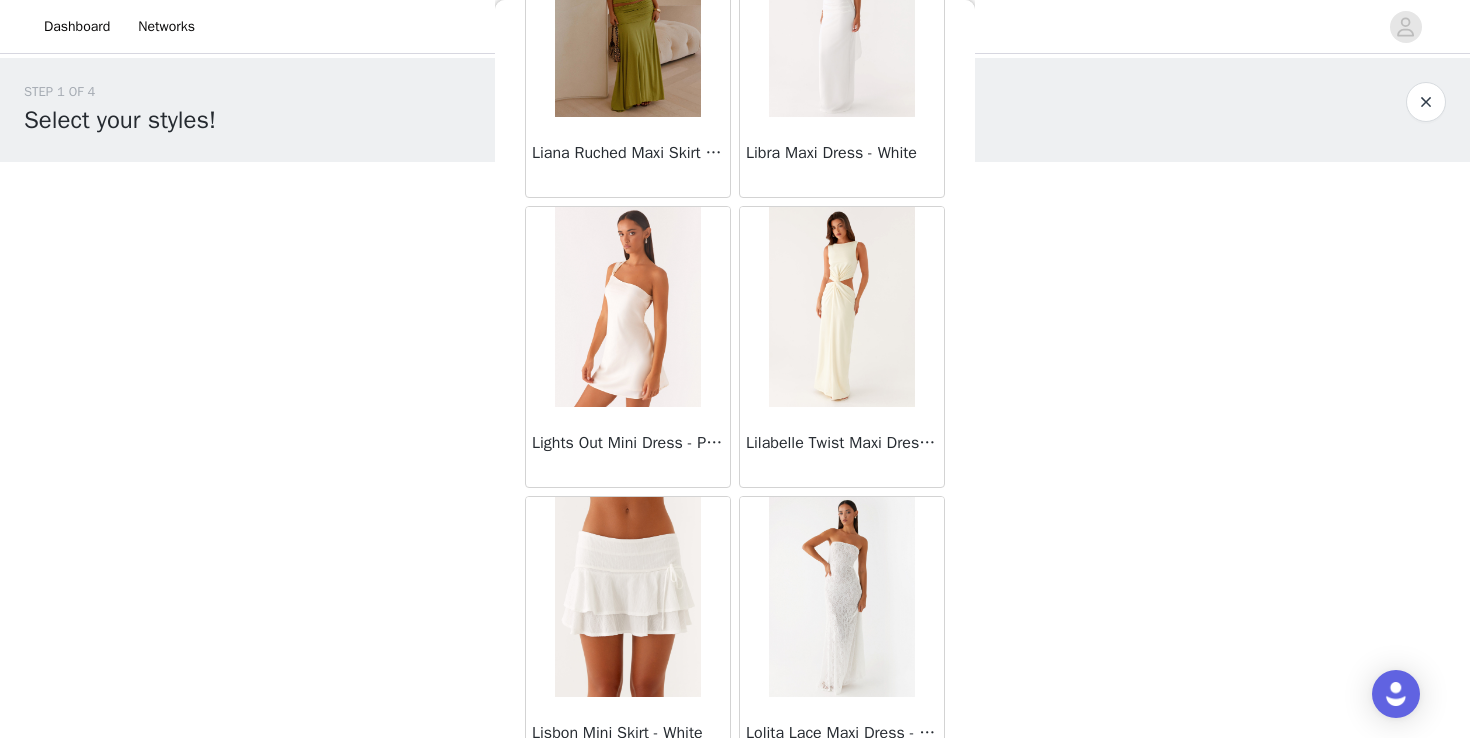 scroll, scrollTop: 34222, scrollLeft: 0, axis: vertical 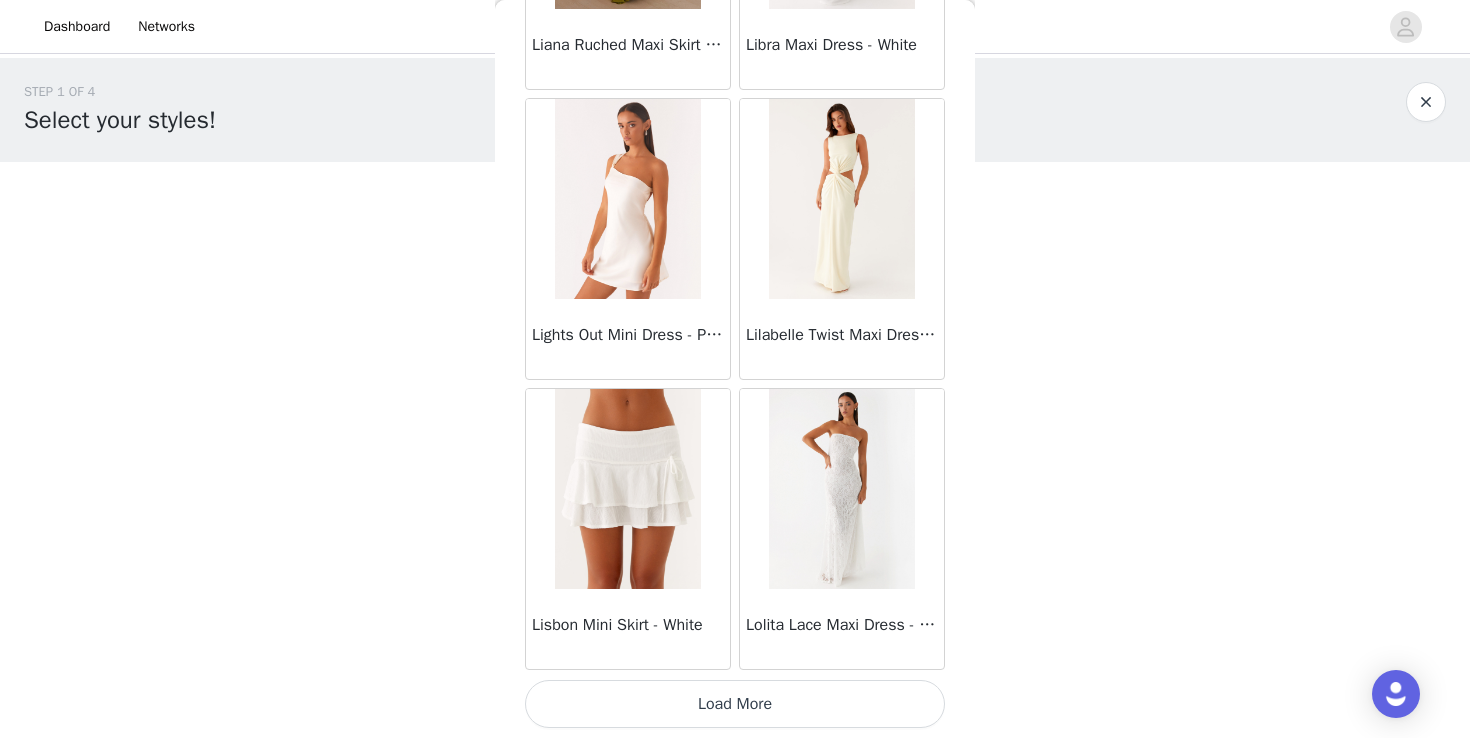 click on "Load More" at bounding box center [735, 704] 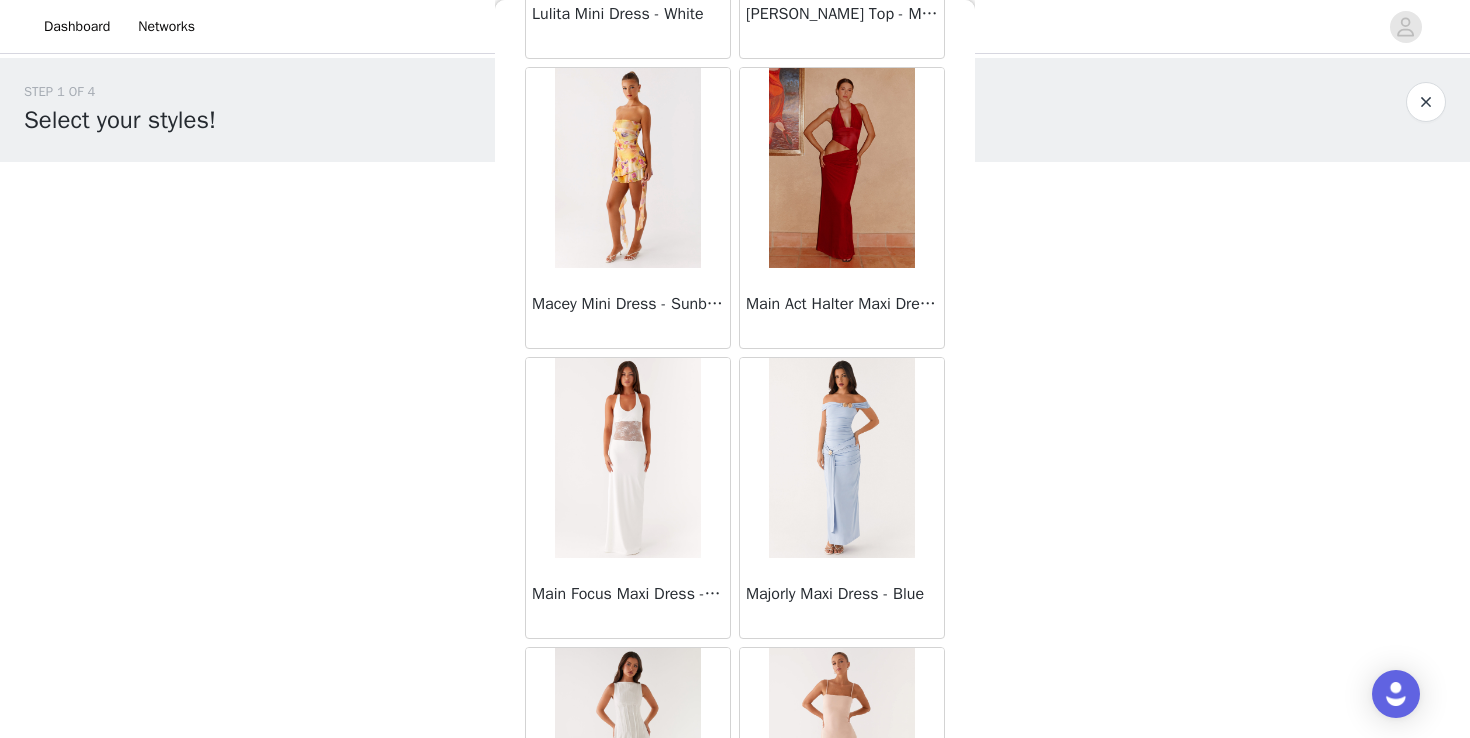 scroll, scrollTop: 37122, scrollLeft: 0, axis: vertical 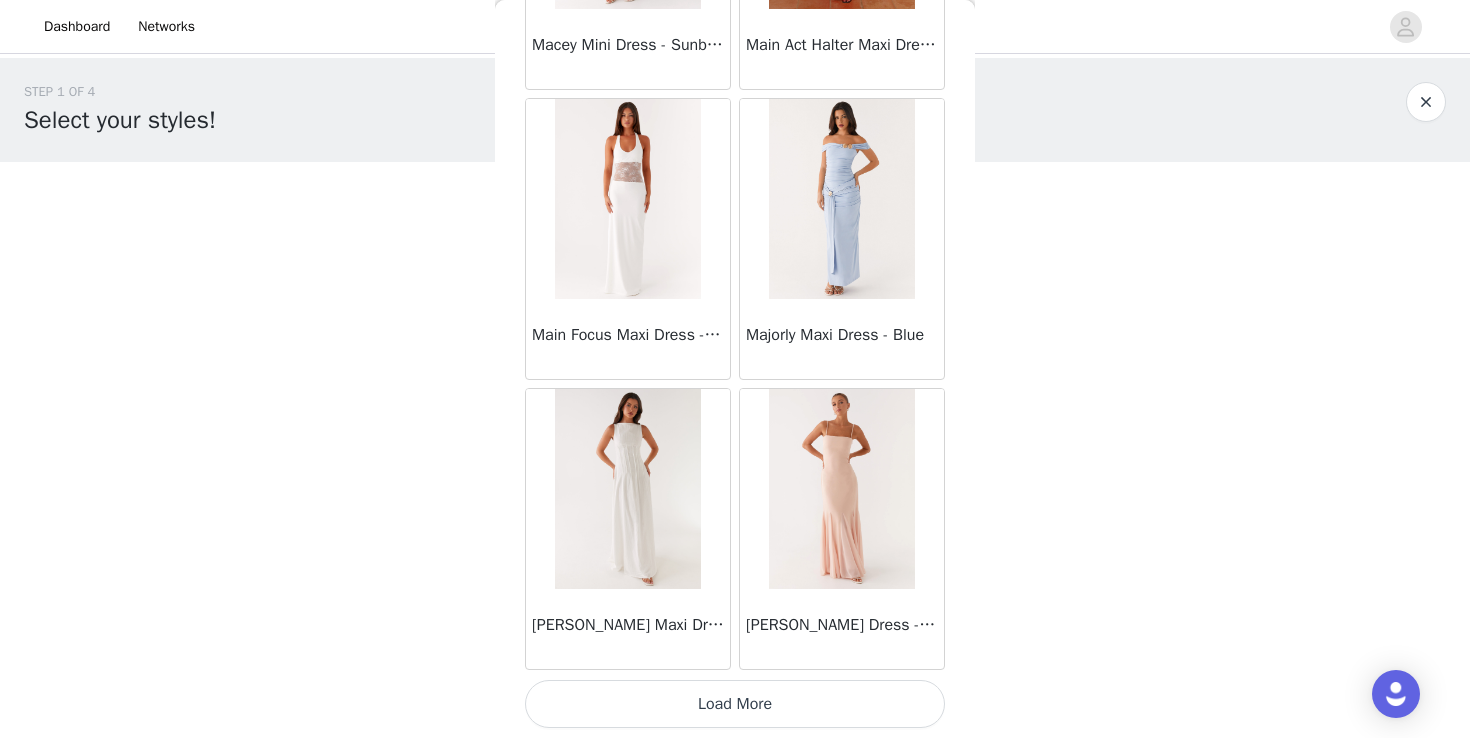 click on "Load More" at bounding box center (735, 704) 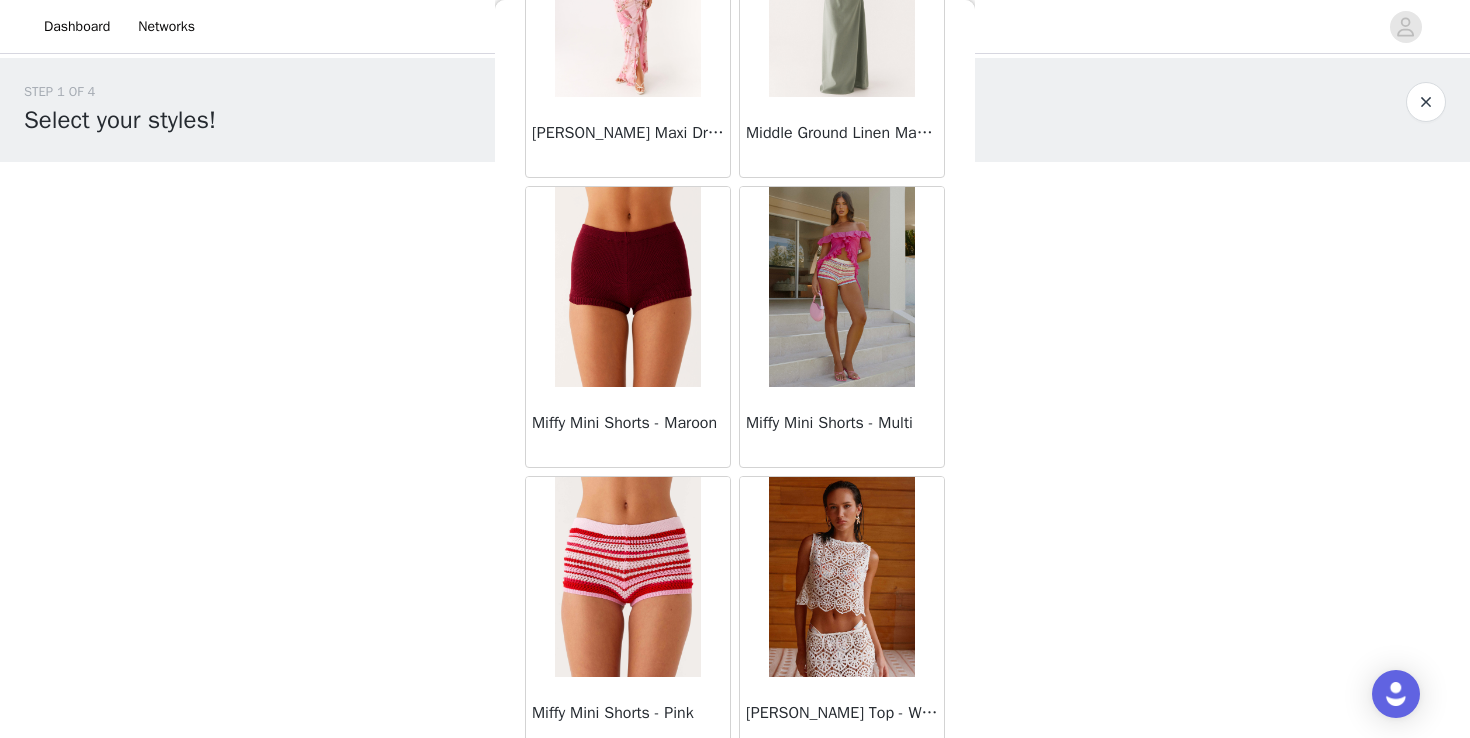 scroll, scrollTop: 40022, scrollLeft: 0, axis: vertical 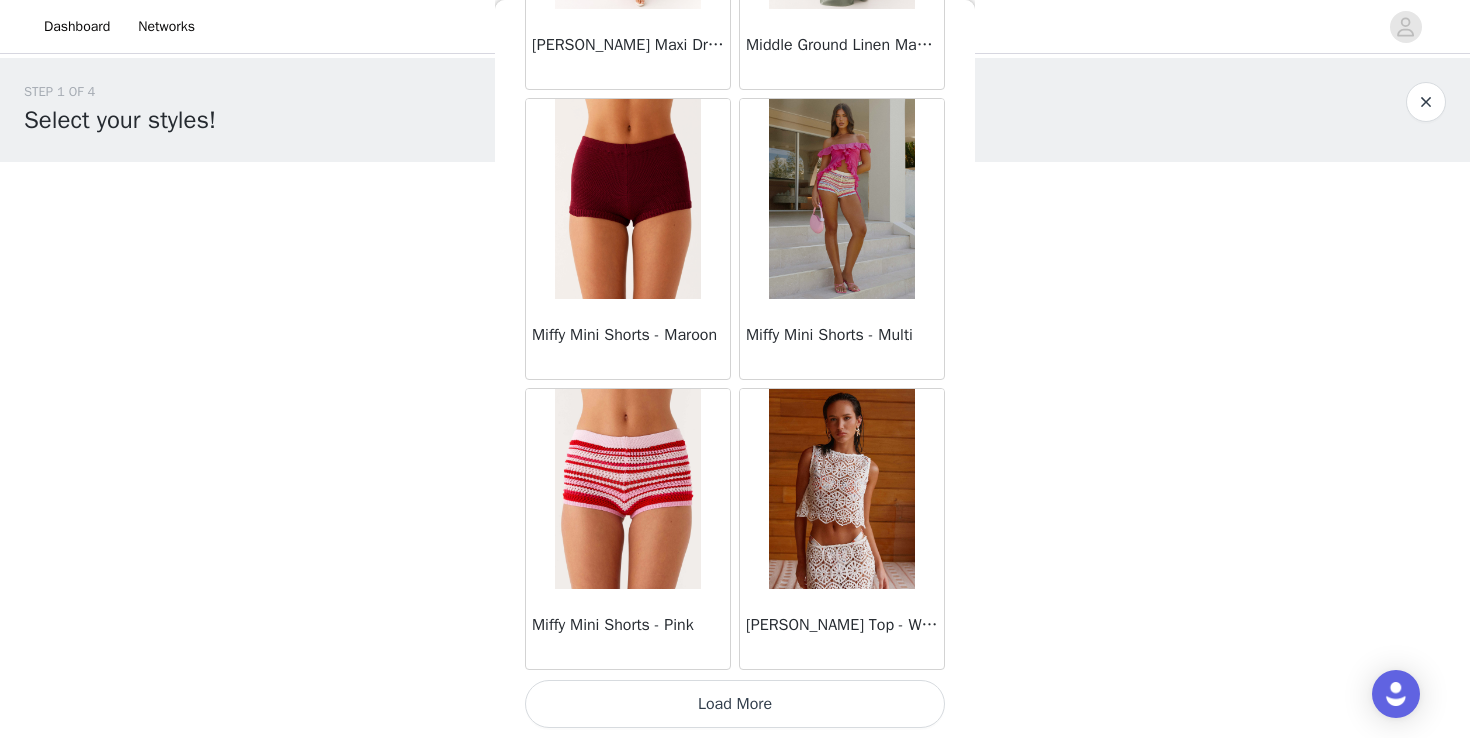 click on "Load More" at bounding box center (735, 704) 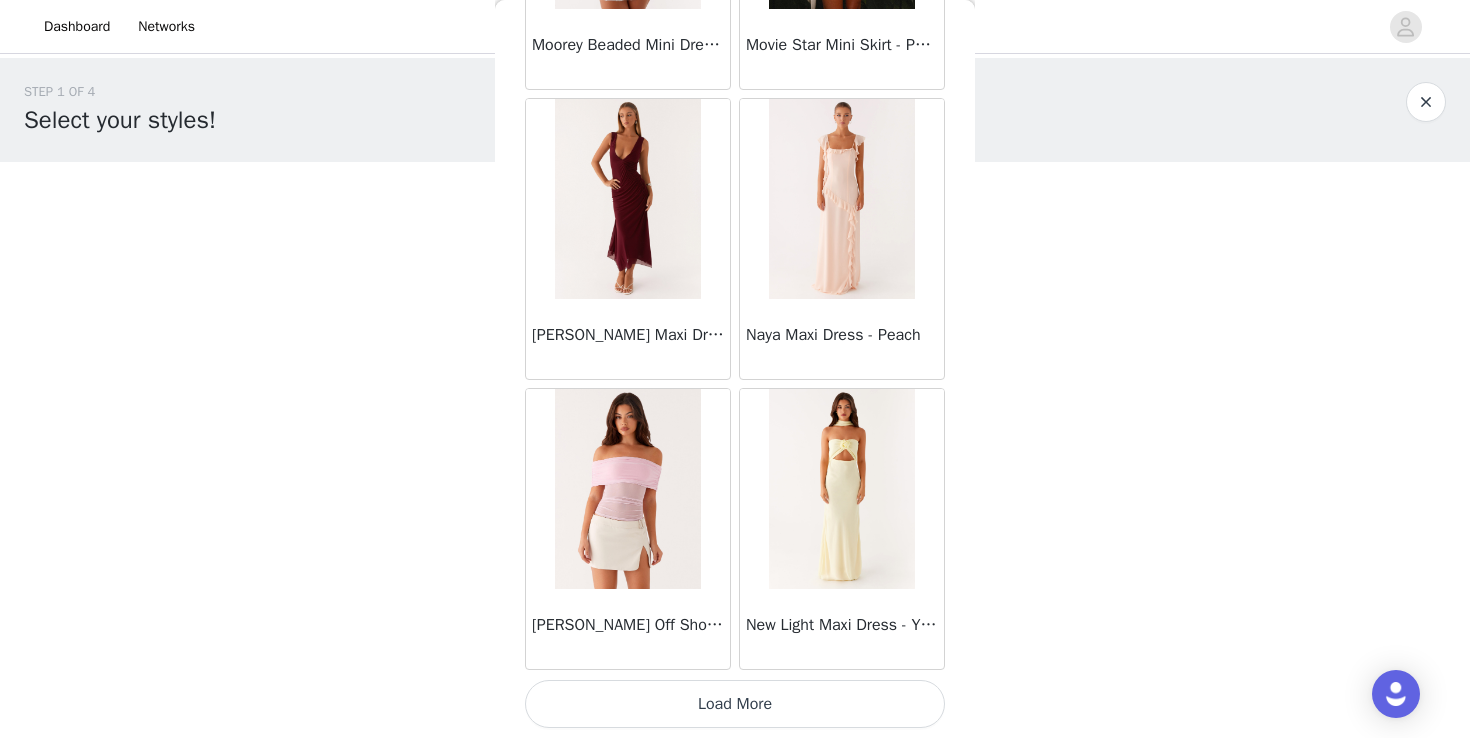 scroll, scrollTop: 42921, scrollLeft: 0, axis: vertical 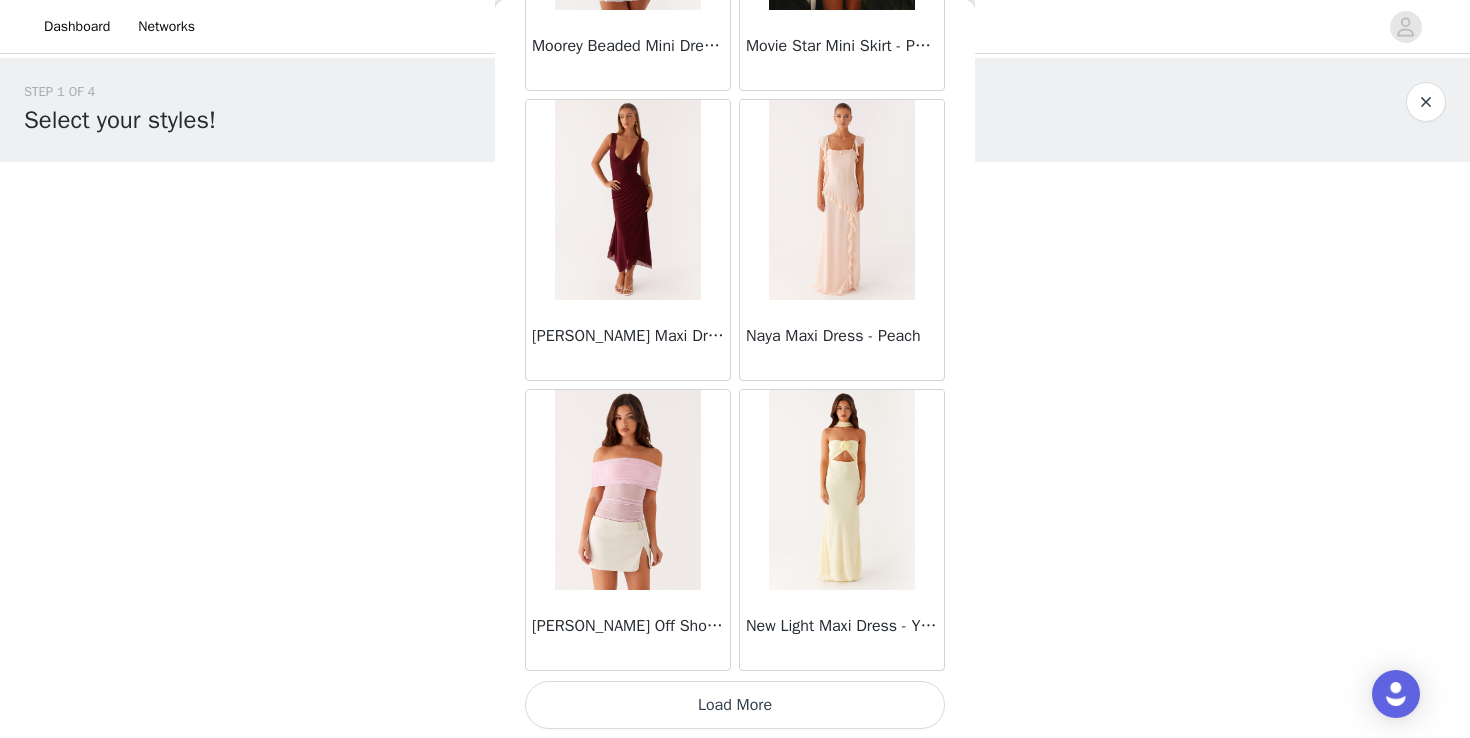 click on "Load More" at bounding box center (735, 705) 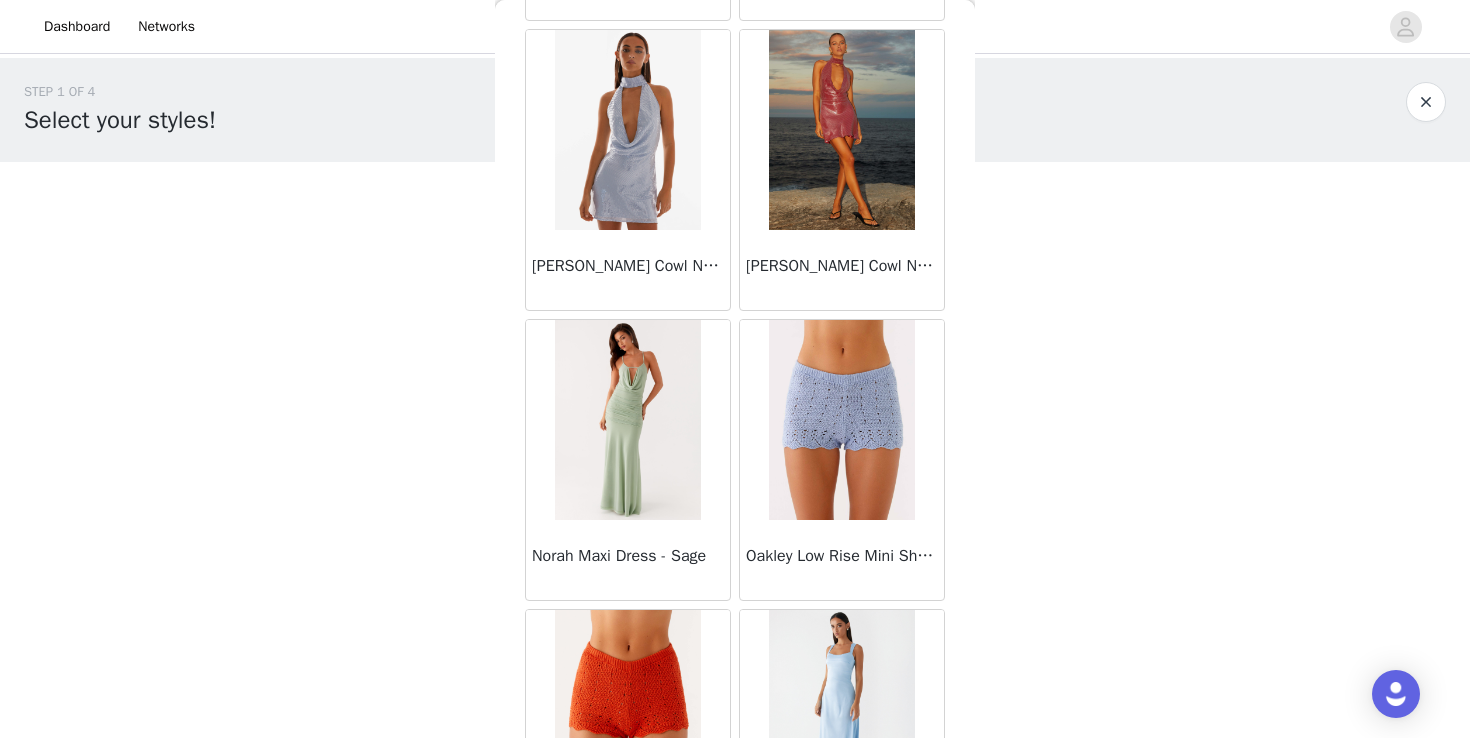 scroll, scrollTop: 45822, scrollLeft: 0, axis: vertical 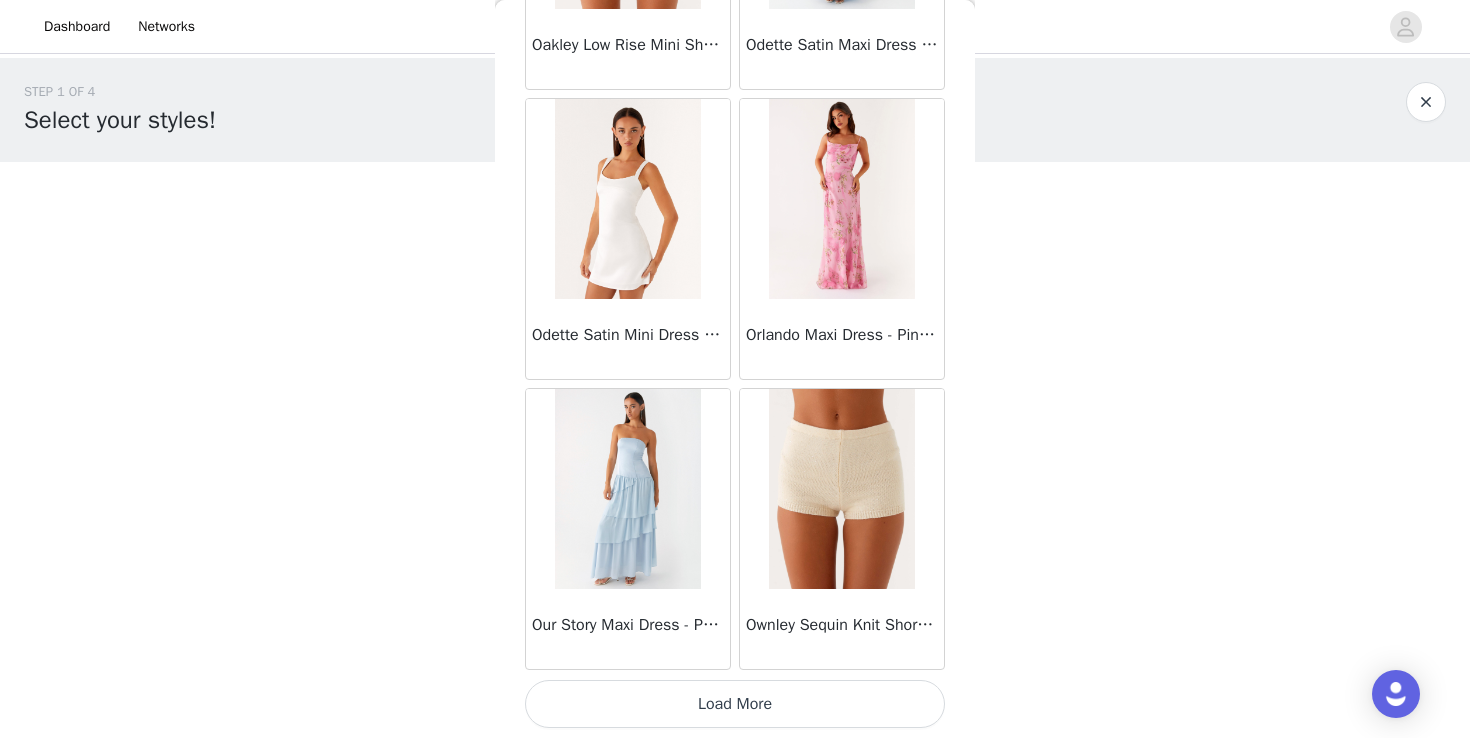click on "Load More" at bounding box center [735, 704] 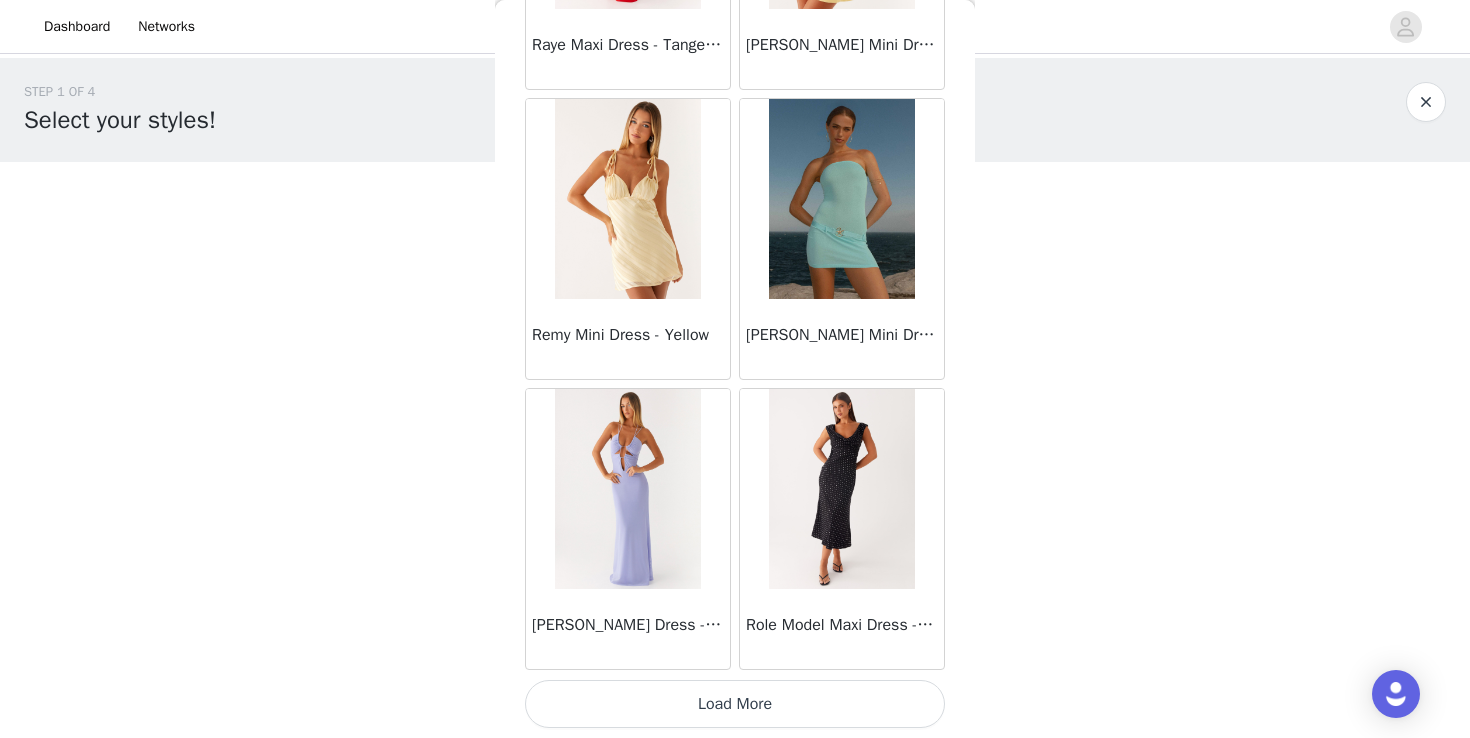 scroll, scrollTop: 48720, scrollLeft: 0, axis: vertical 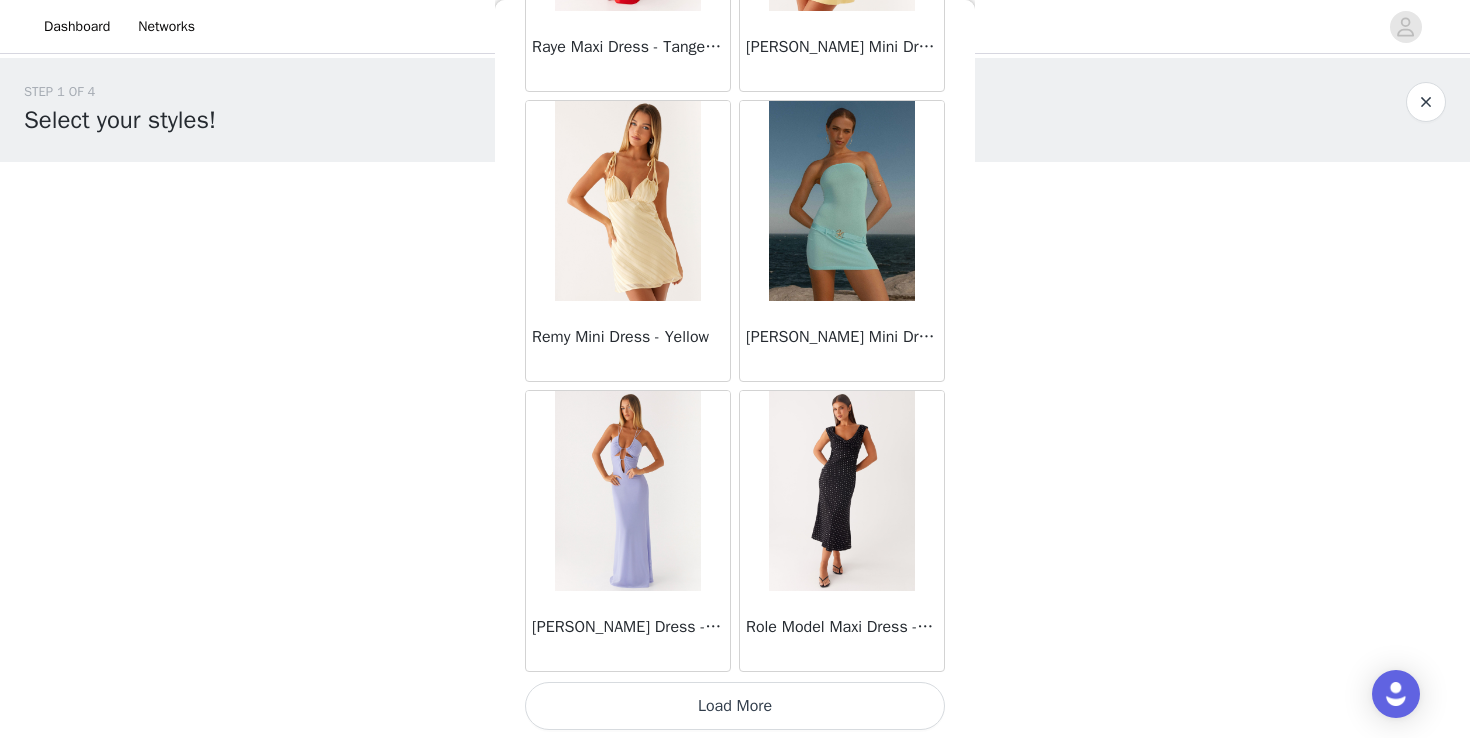 click on "Load More" at bounding box center (735, 706) 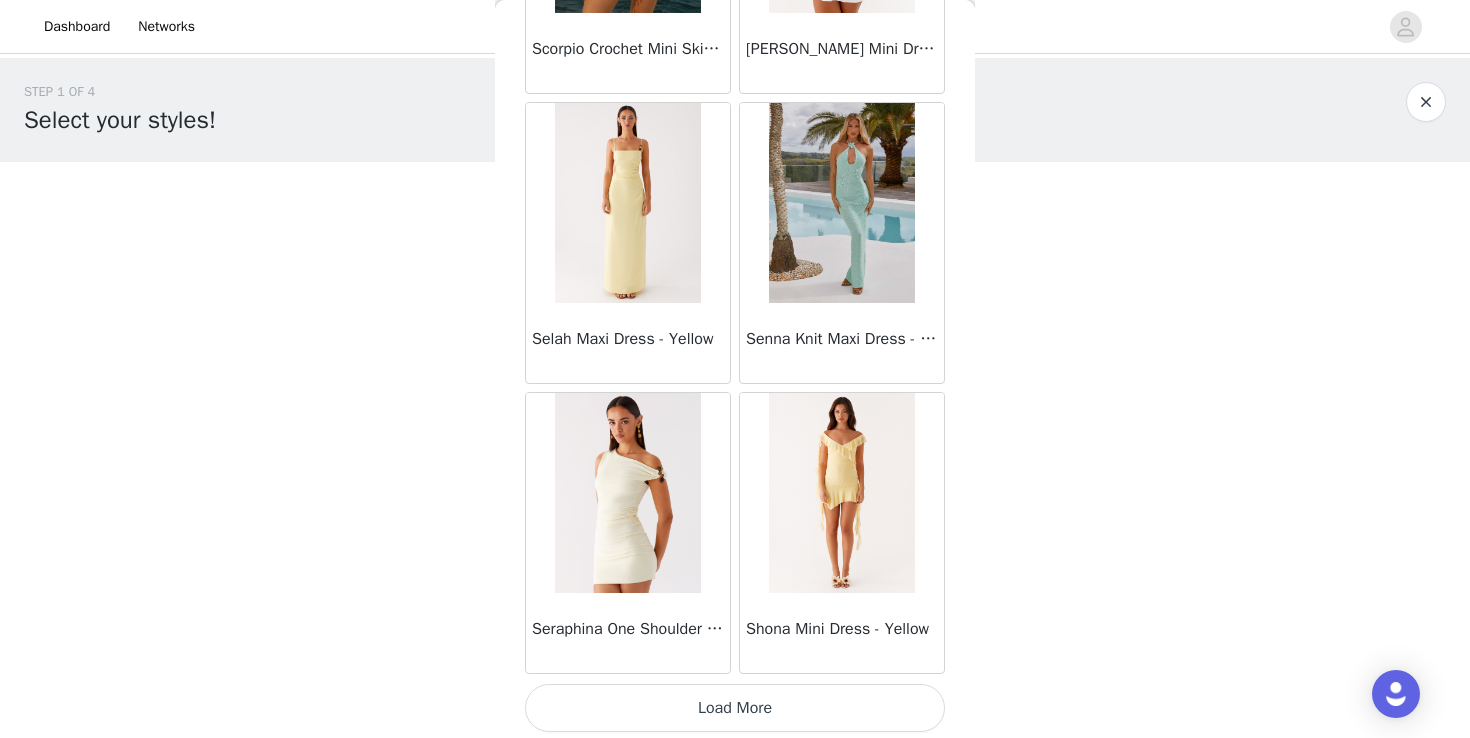 scroll, scrollTop: 51622, scrollLeft: 0, axis: vertical 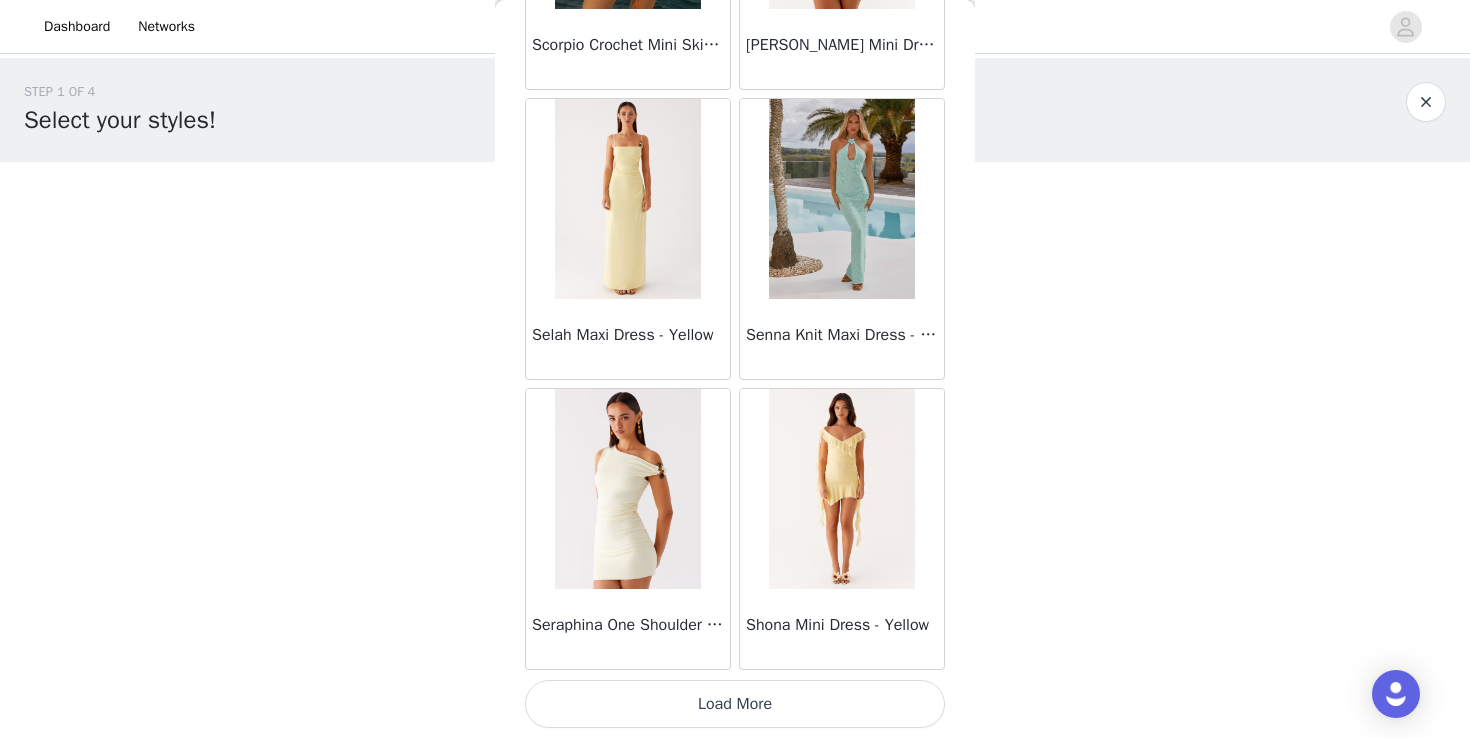 click on "Load More" at bounding box center (735, 704) 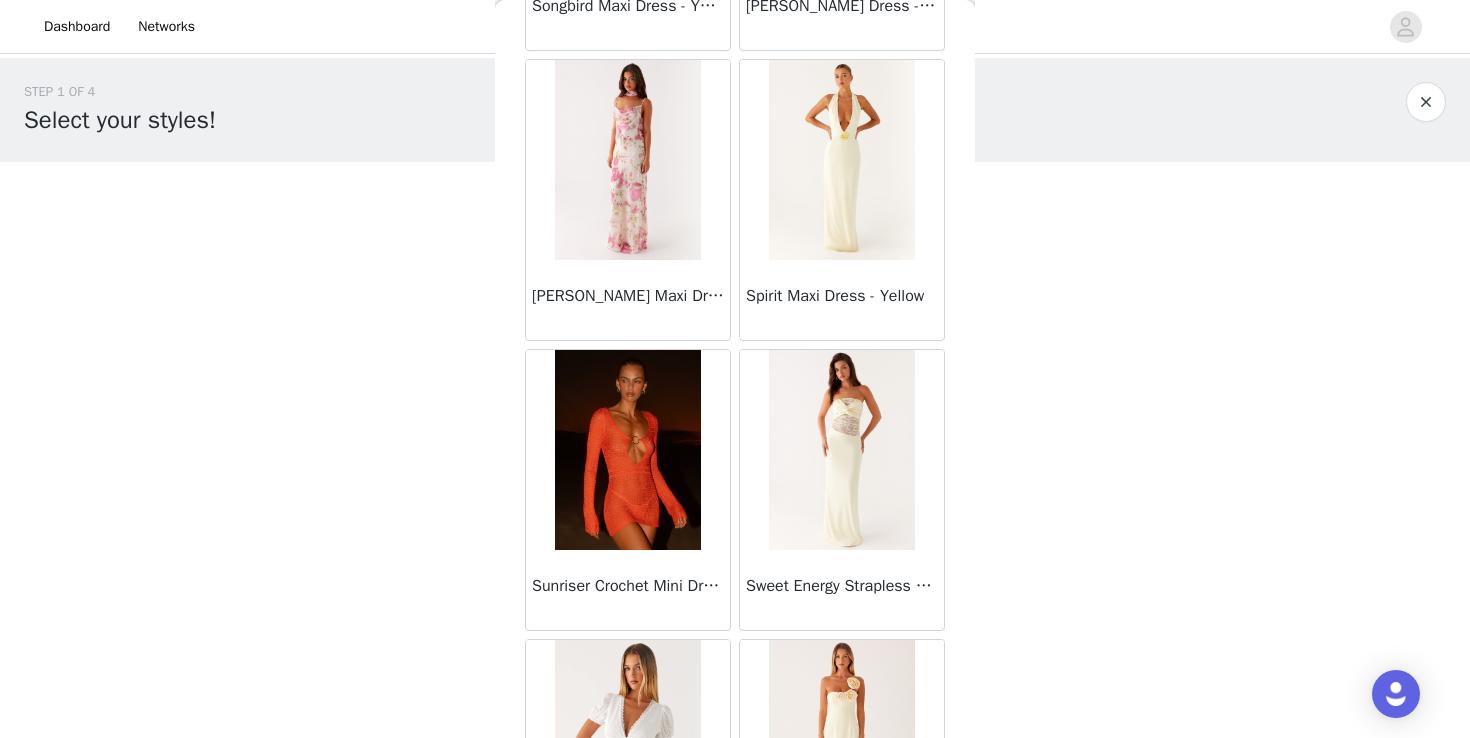 scroll, scrollTop: 54522, scrollLeft: 0, axis: vertical 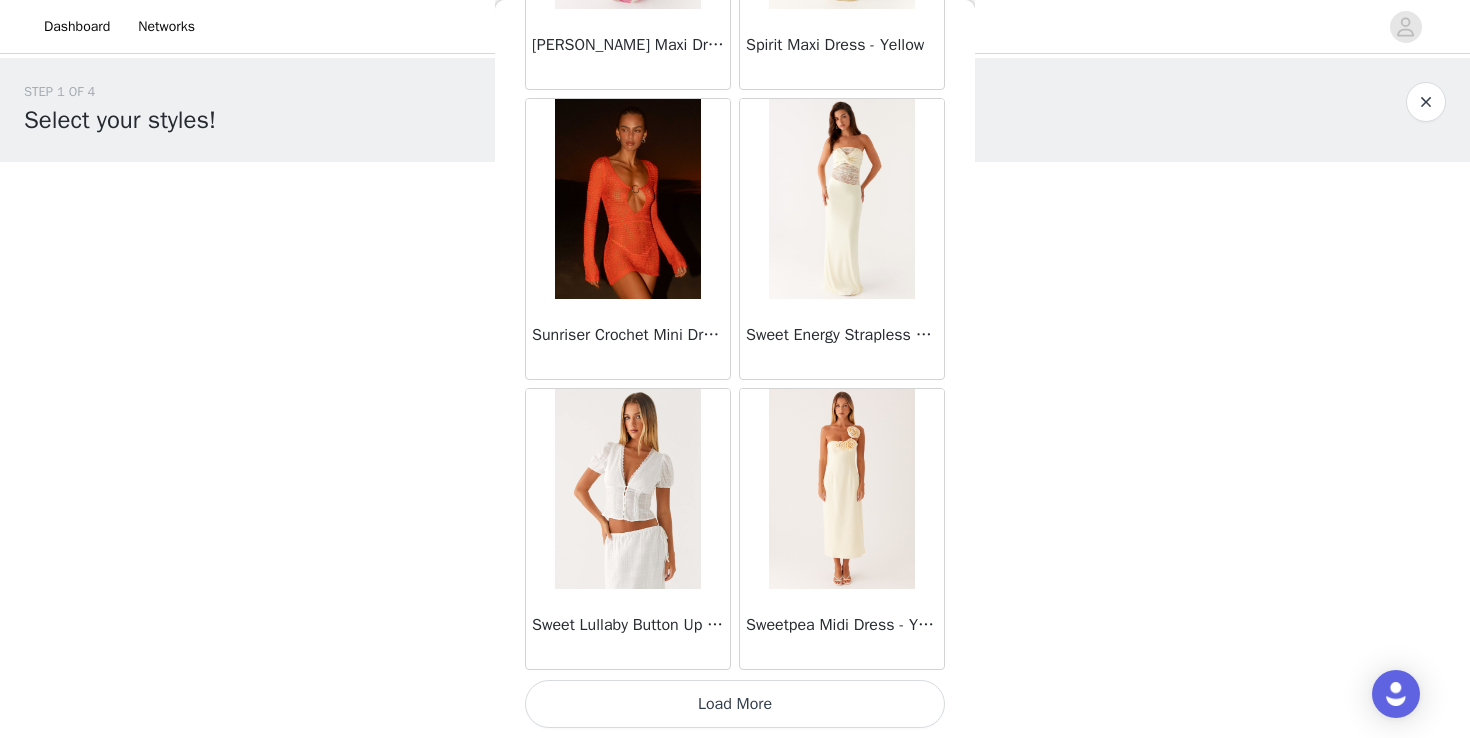 click on "Load More" at bounding box center (735, 704) 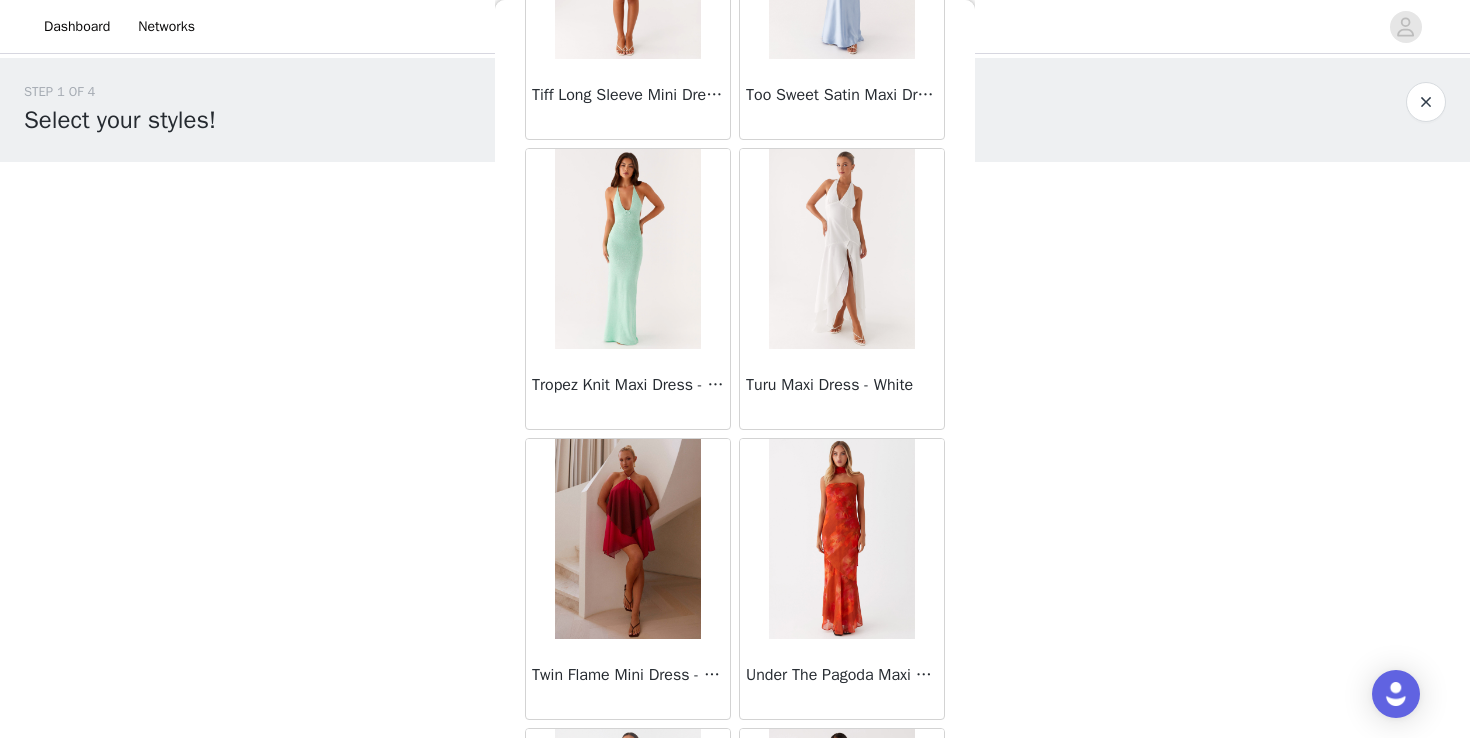 scroll, scrollTop: 57422, scrollLeft: 0, axis: vertical 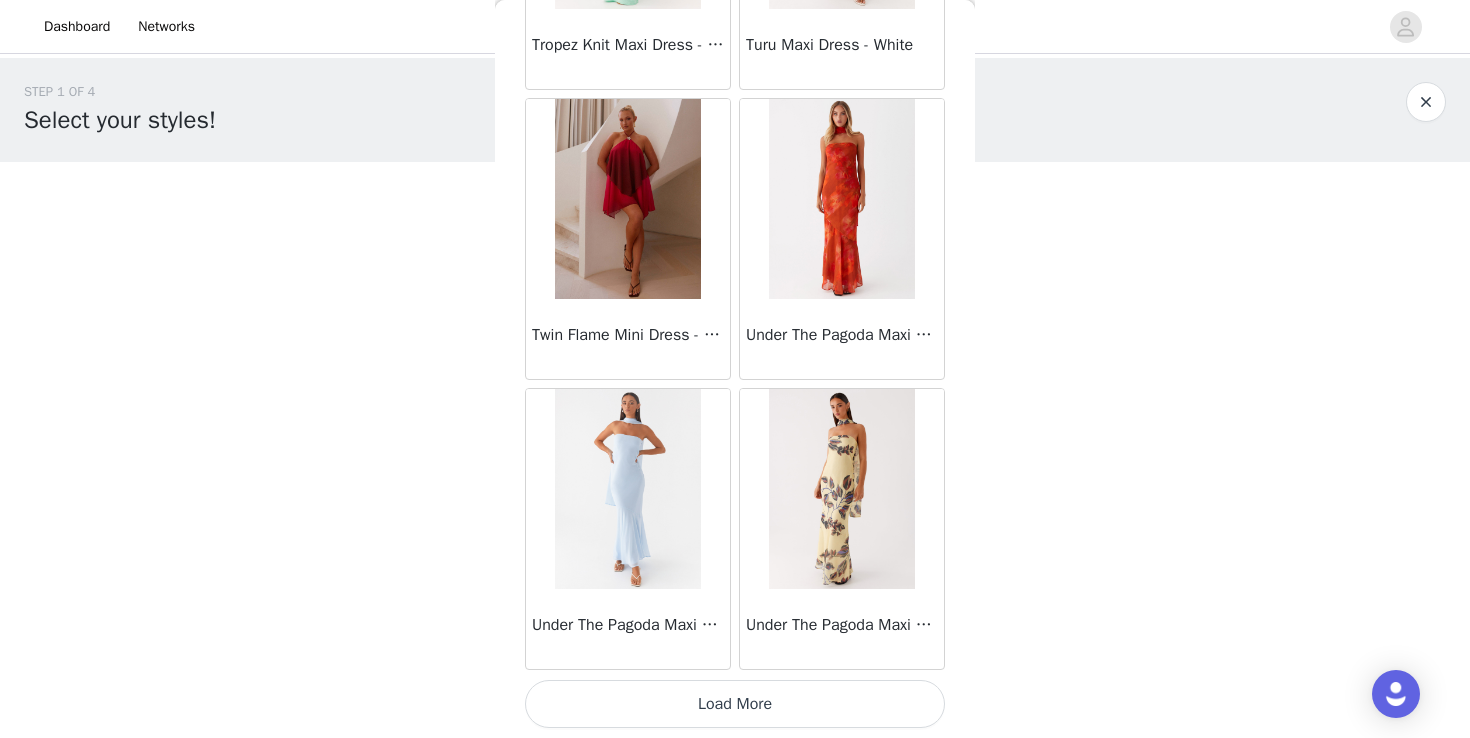 click on "Load More" at bounding box center (735, 704) 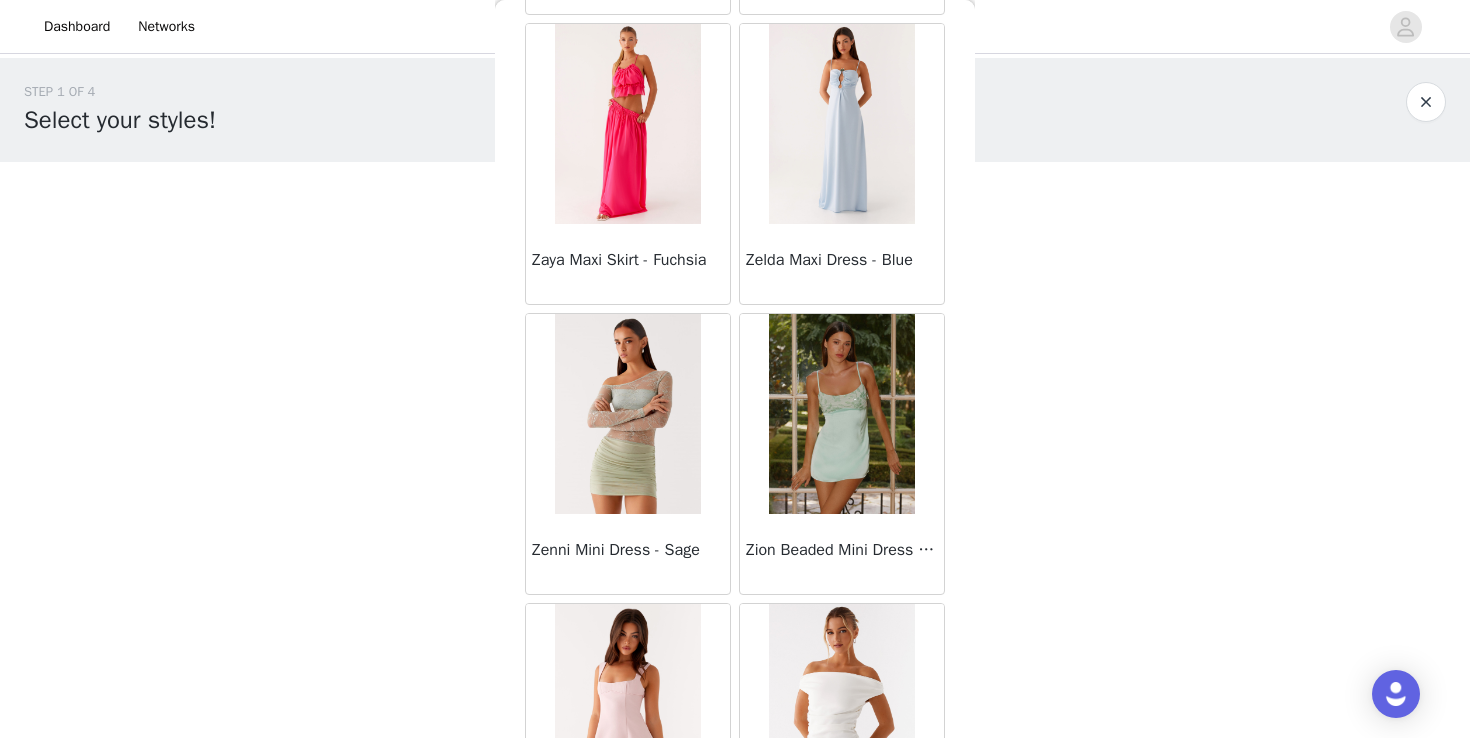 scroll, scrollTop: 60322, scrollLeft: 0, axis: vertical 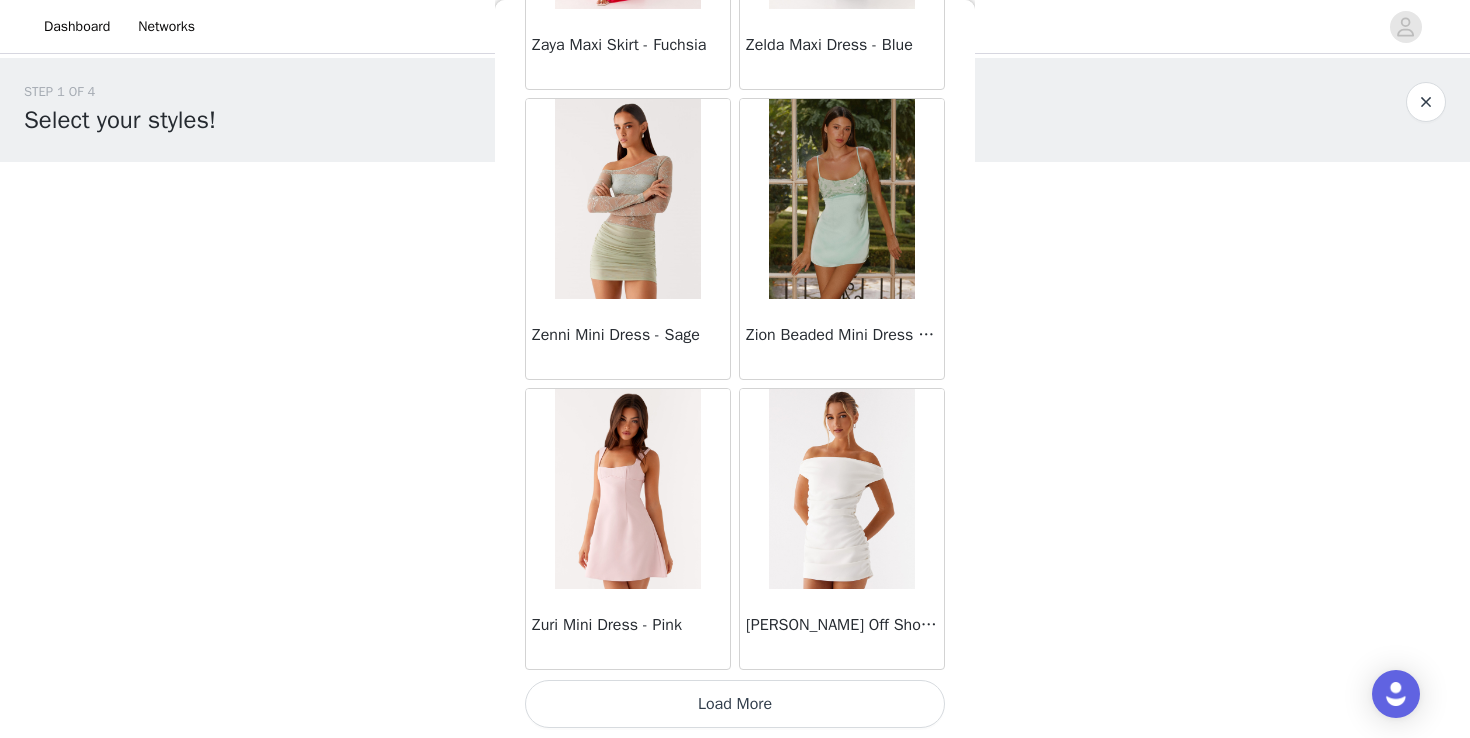 click on "Load More" at bounding box center [735, 704] 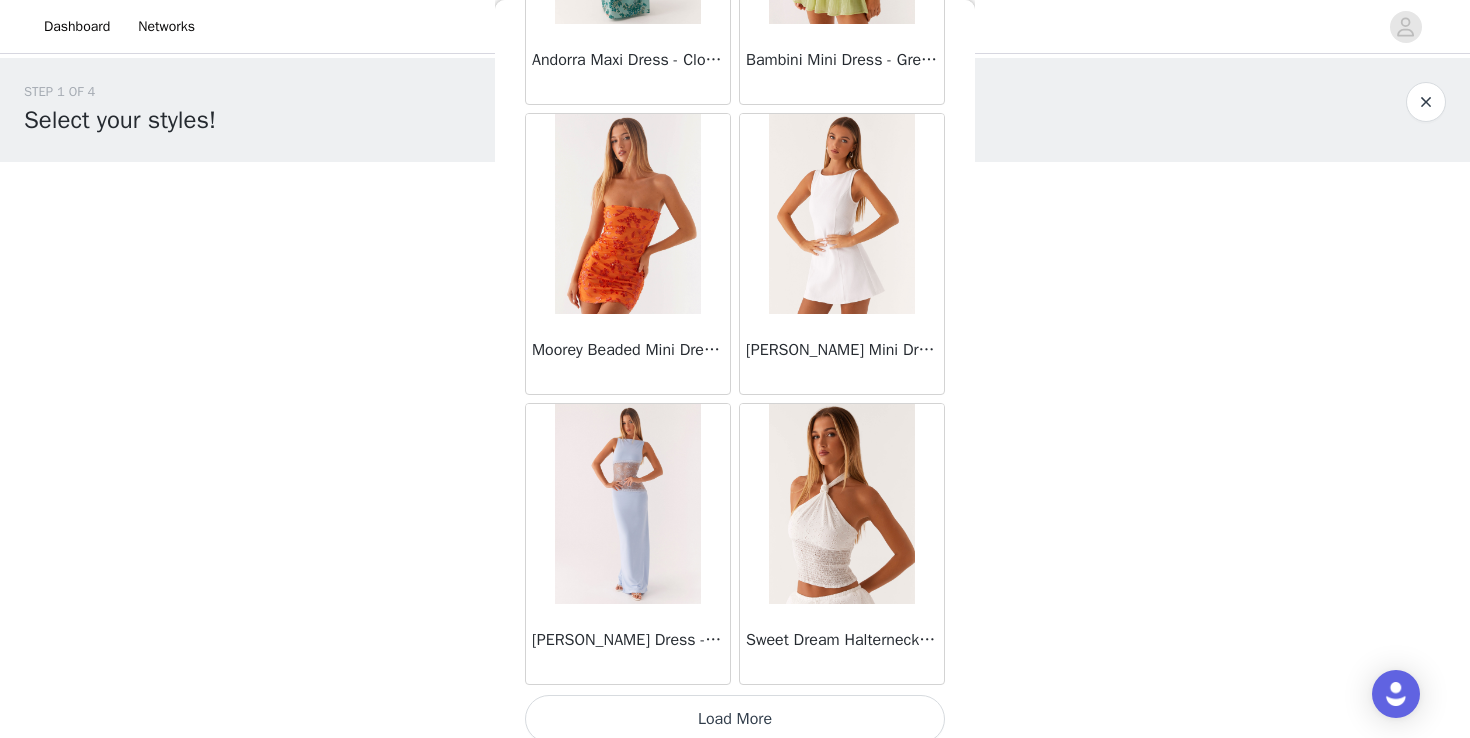 scroll, scrollTop: 63222, scrollLeft: 0, axis: vertical 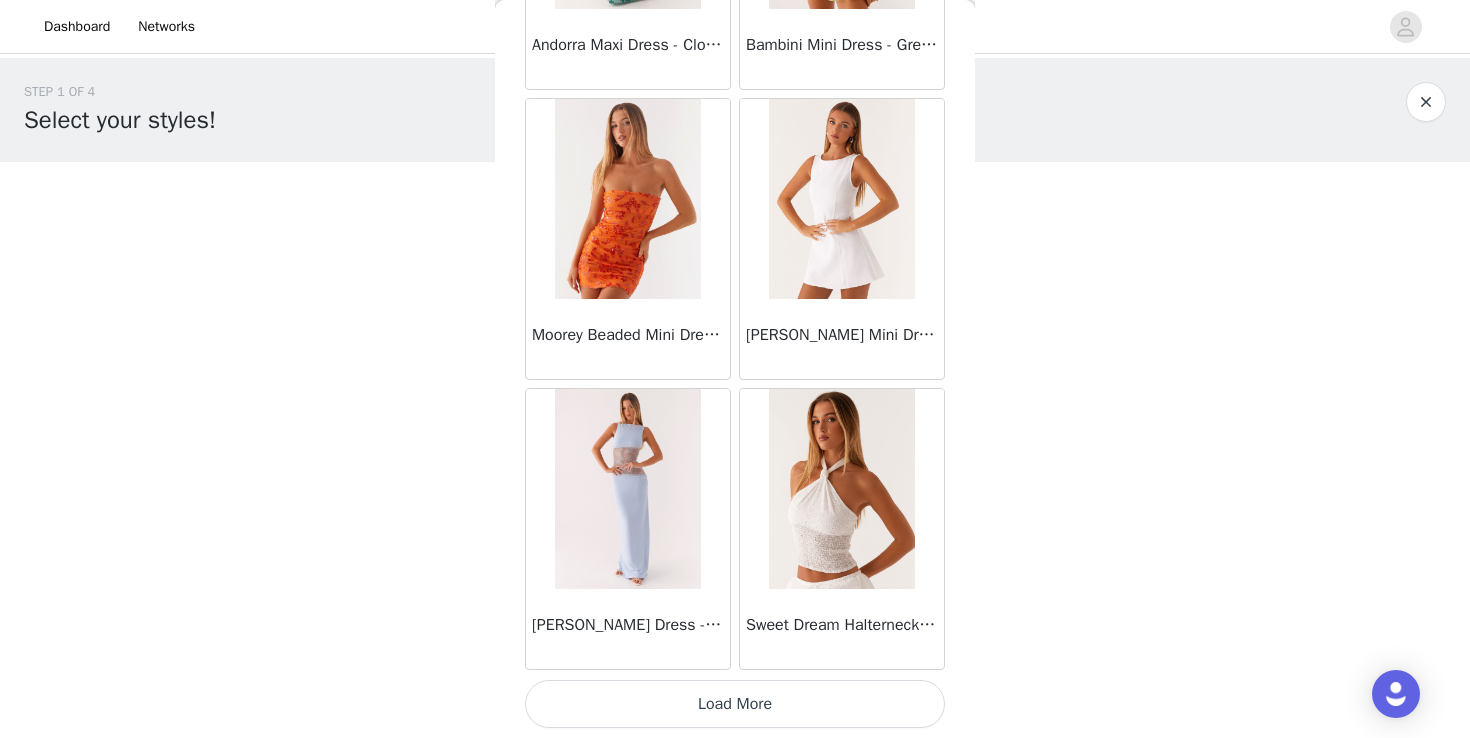 click on "Load More" at bounding box center [735, 704] 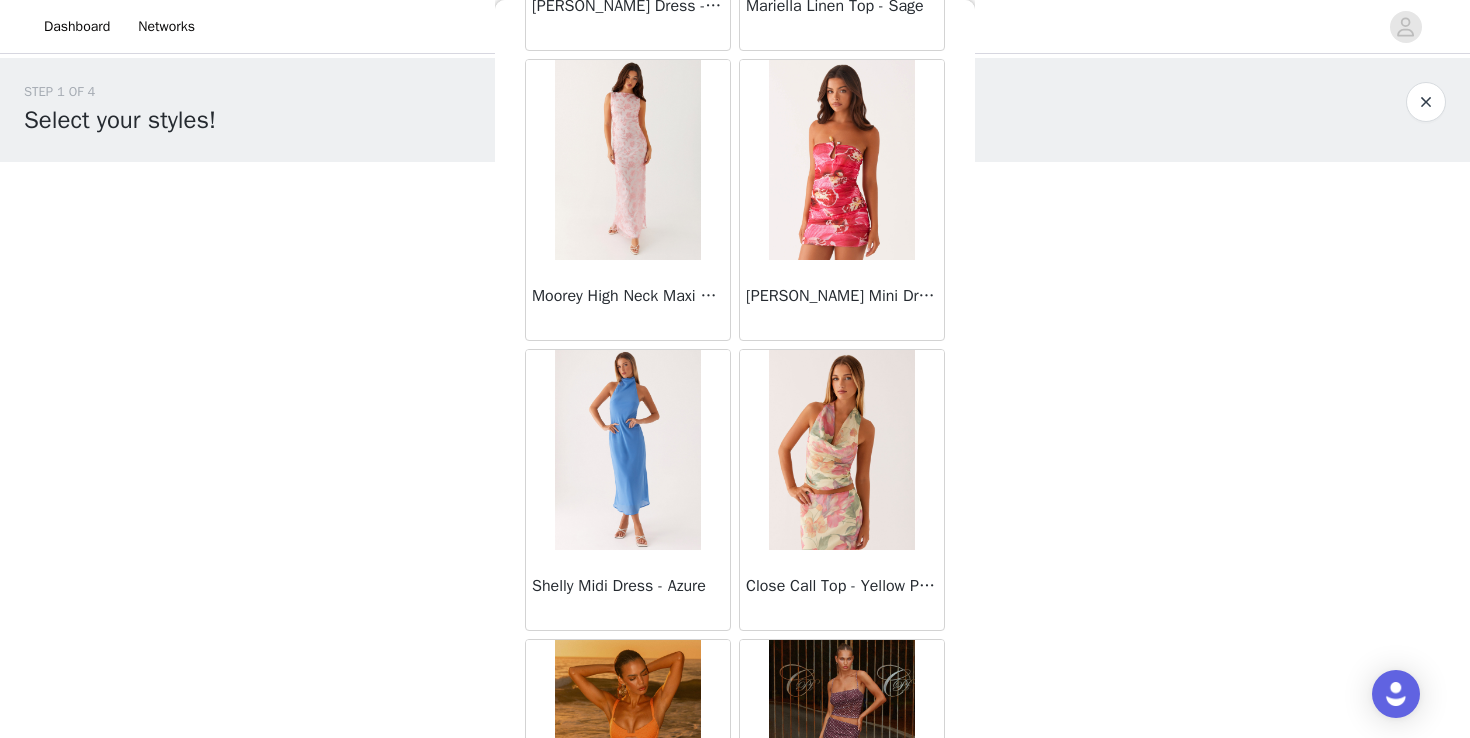 scroll, scrollTop: 66122, scrollLeft: 0, axis: vertical 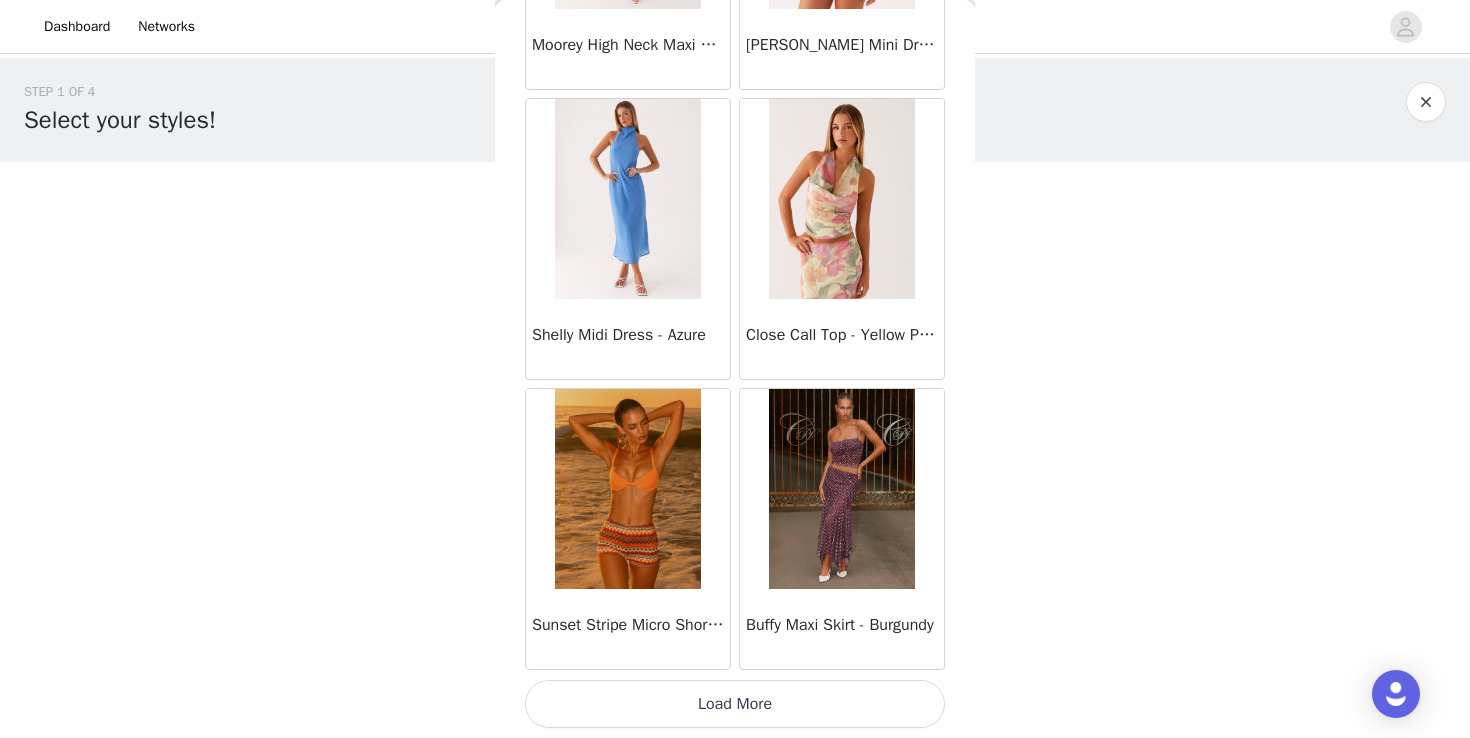 click on "Load More" at bounding box center (735, 704) 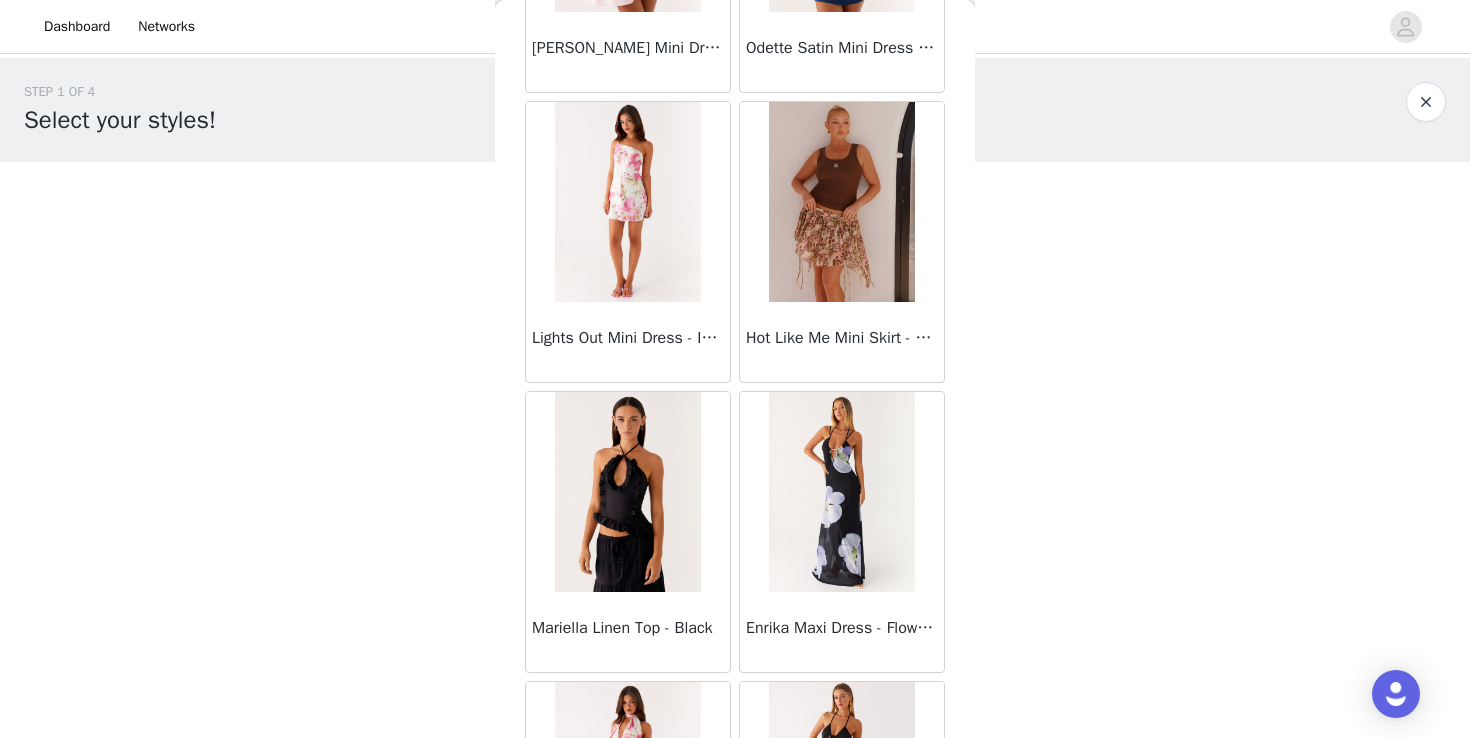 scroll, scrollTop: 69022, scrollLeft: 0, axis: vertical 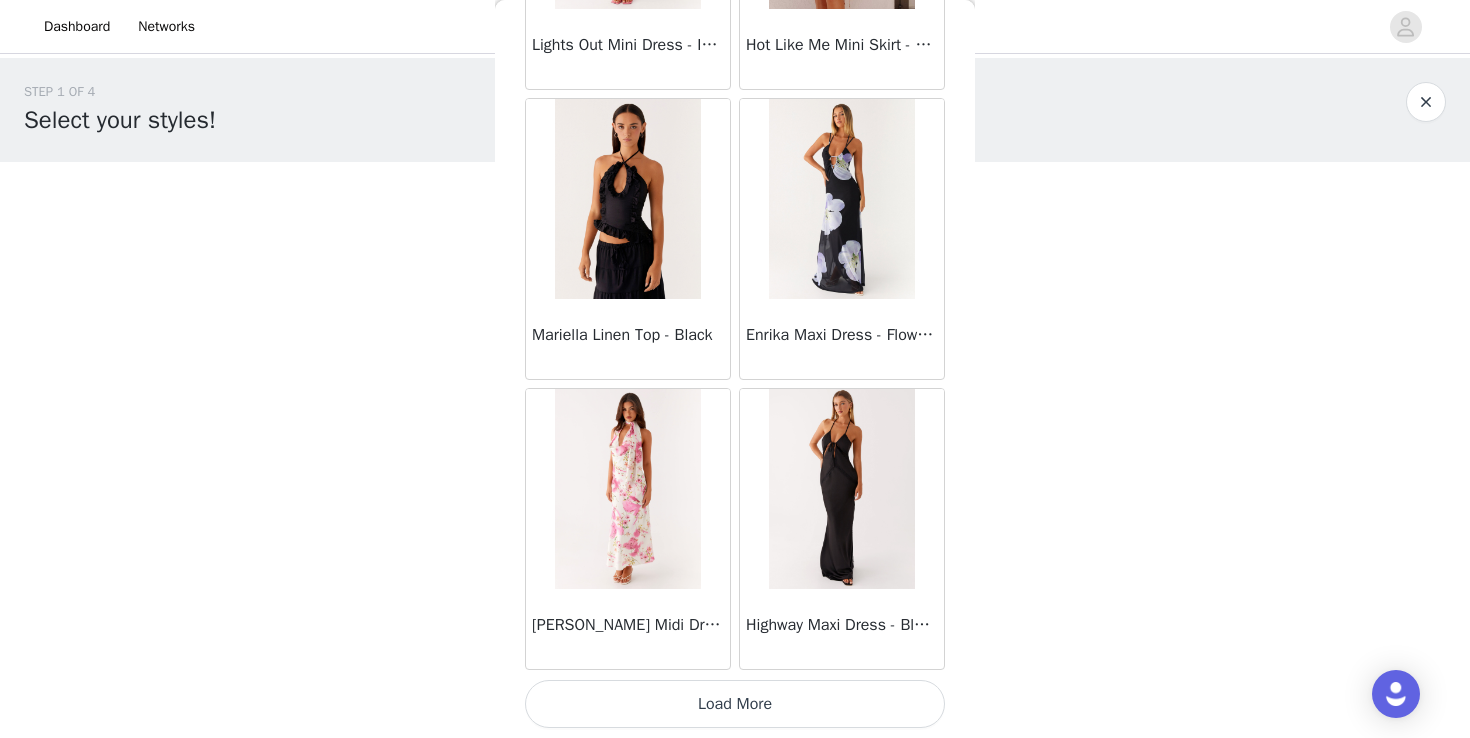 click on "Load More" at bounding box center [735, 704] 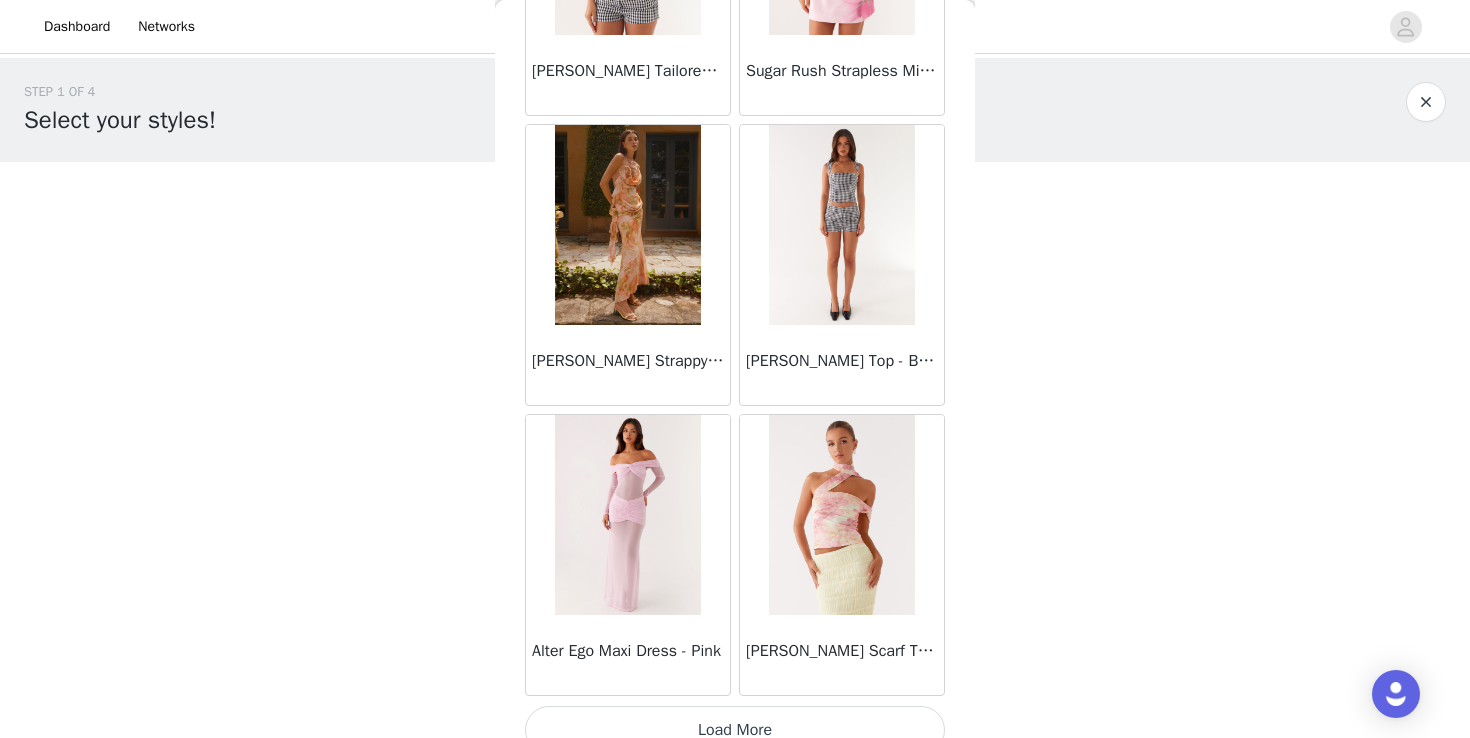 scroll, scrollTop: 71895, scrollLeft: 0, axis: vertical 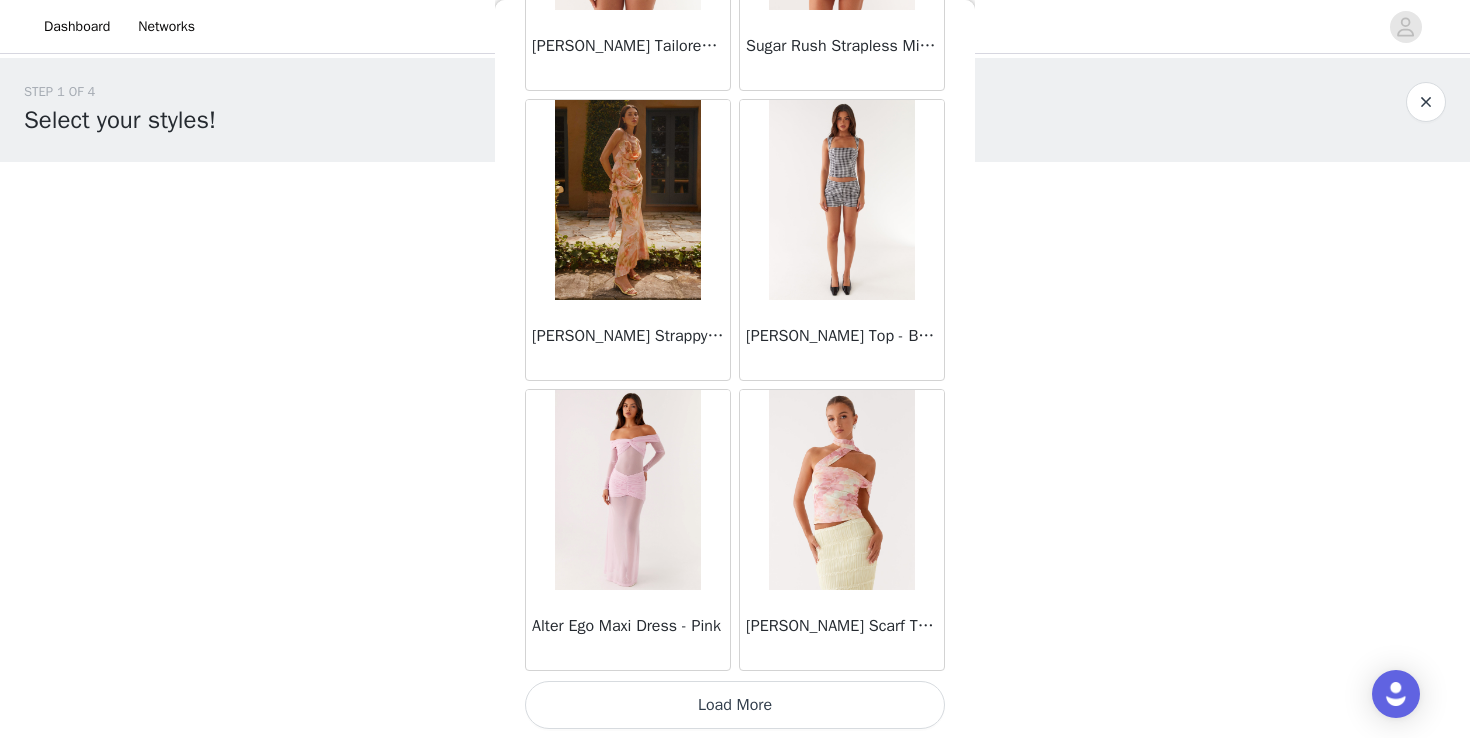 click on "Load More" at bounding box center (735, 705) 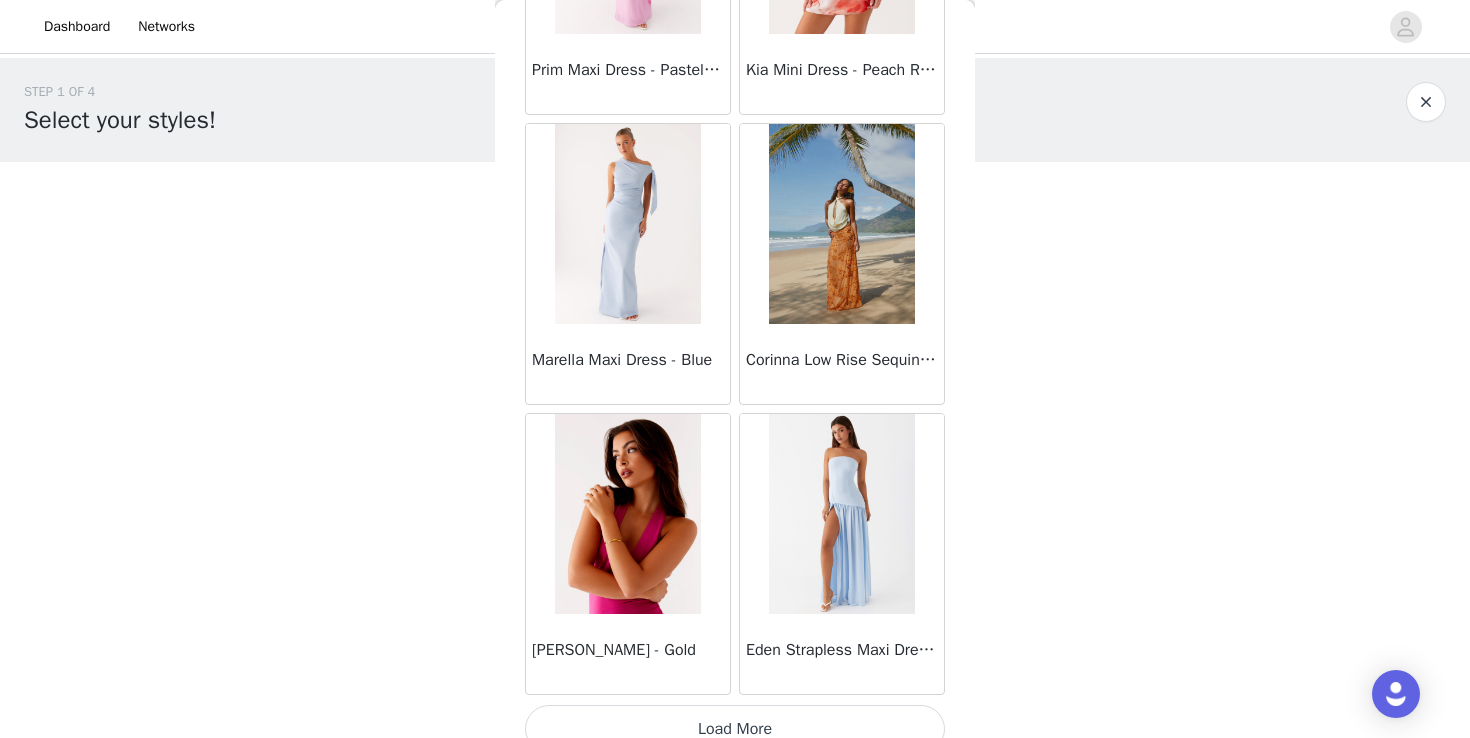 scroll, scrollTop: 74819, scrollLeft: 0, axis: vertical 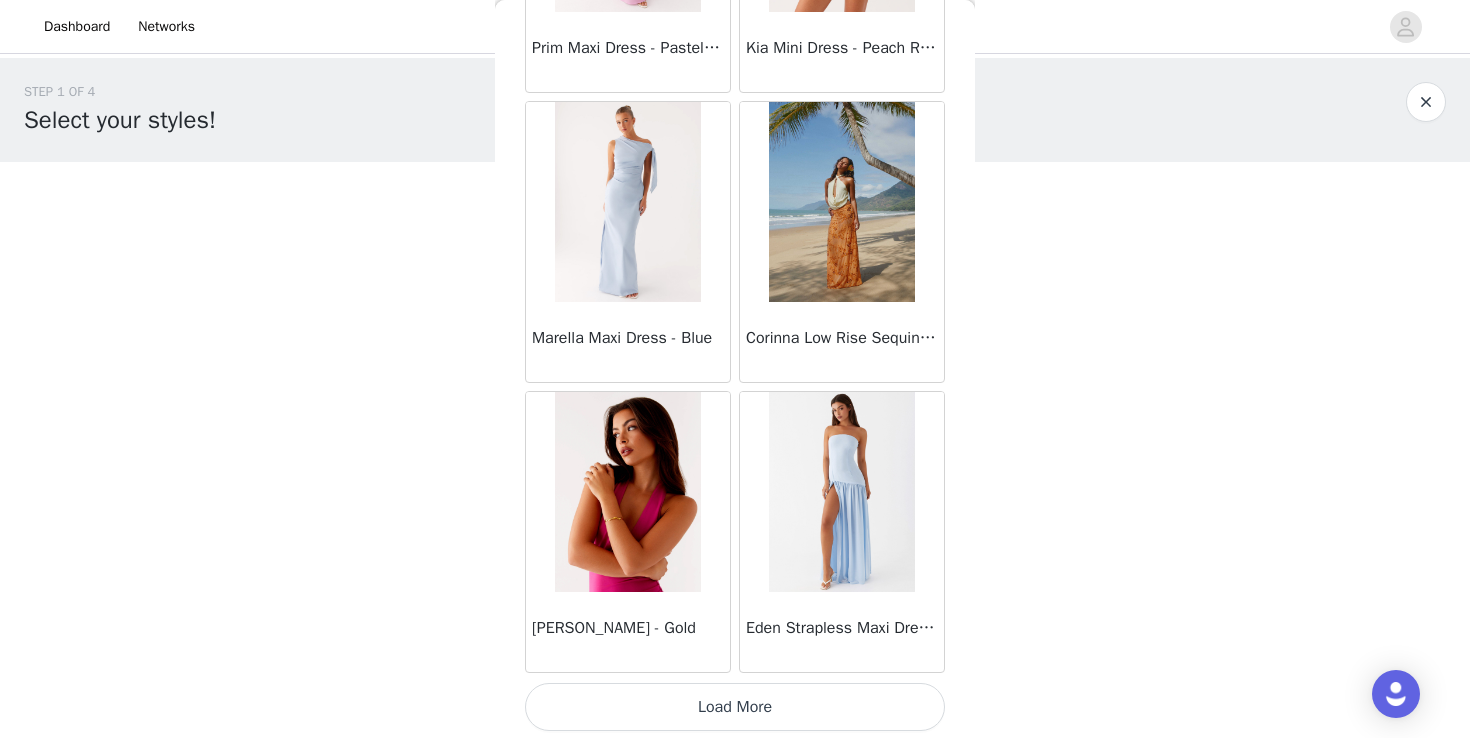 click on "Load More" at bounding box center (735, 707) 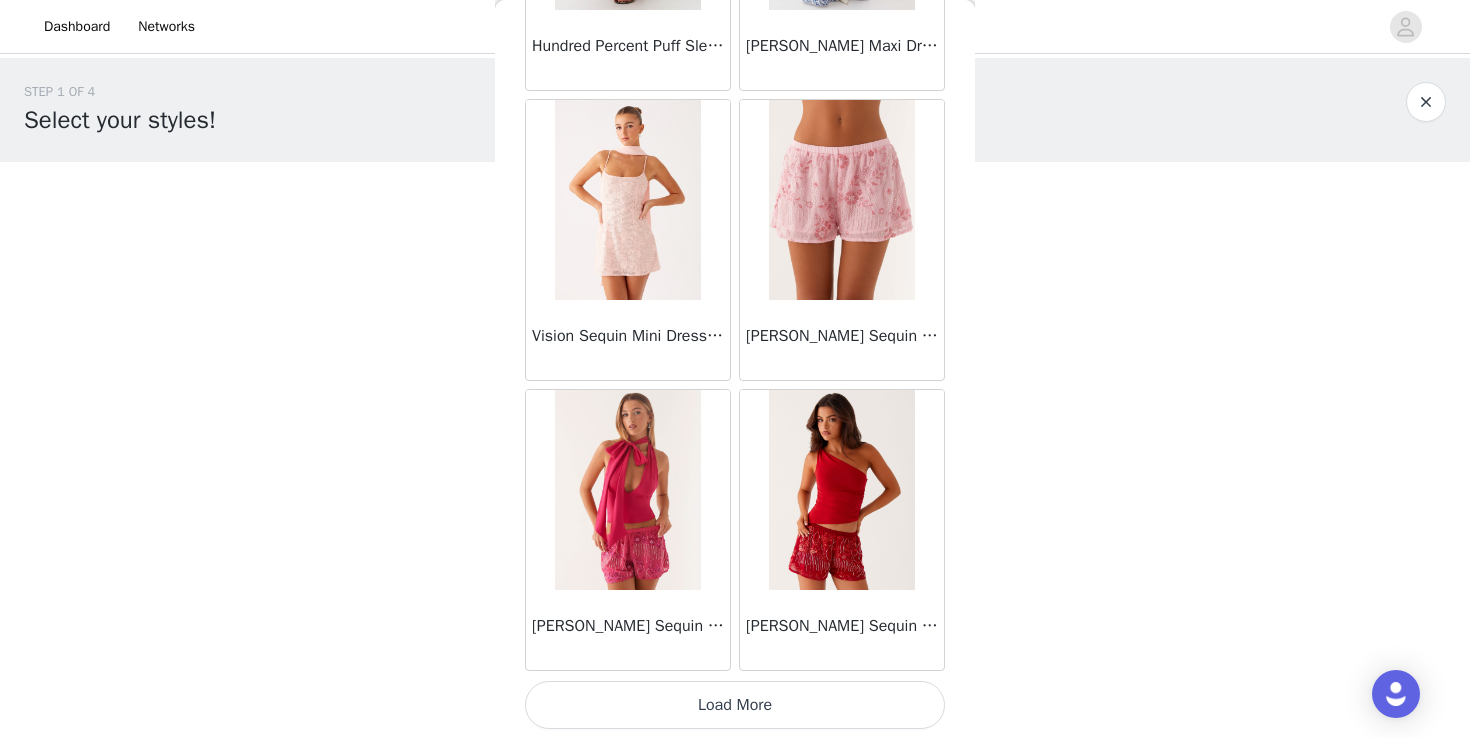 scroll, scrollTop: 77719, scrollLeft: 0, axis: vertical 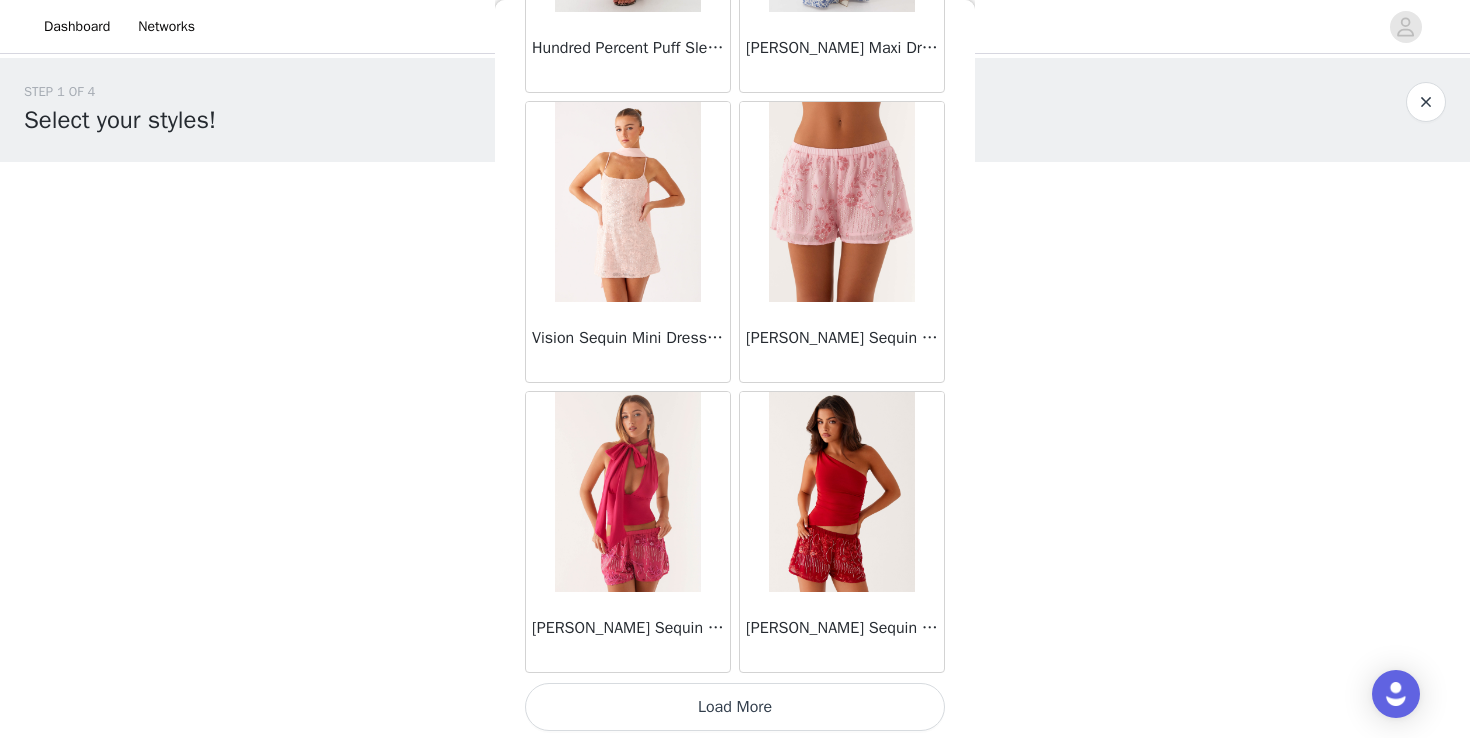 click on "Load More" at bounding box center [735, 707] 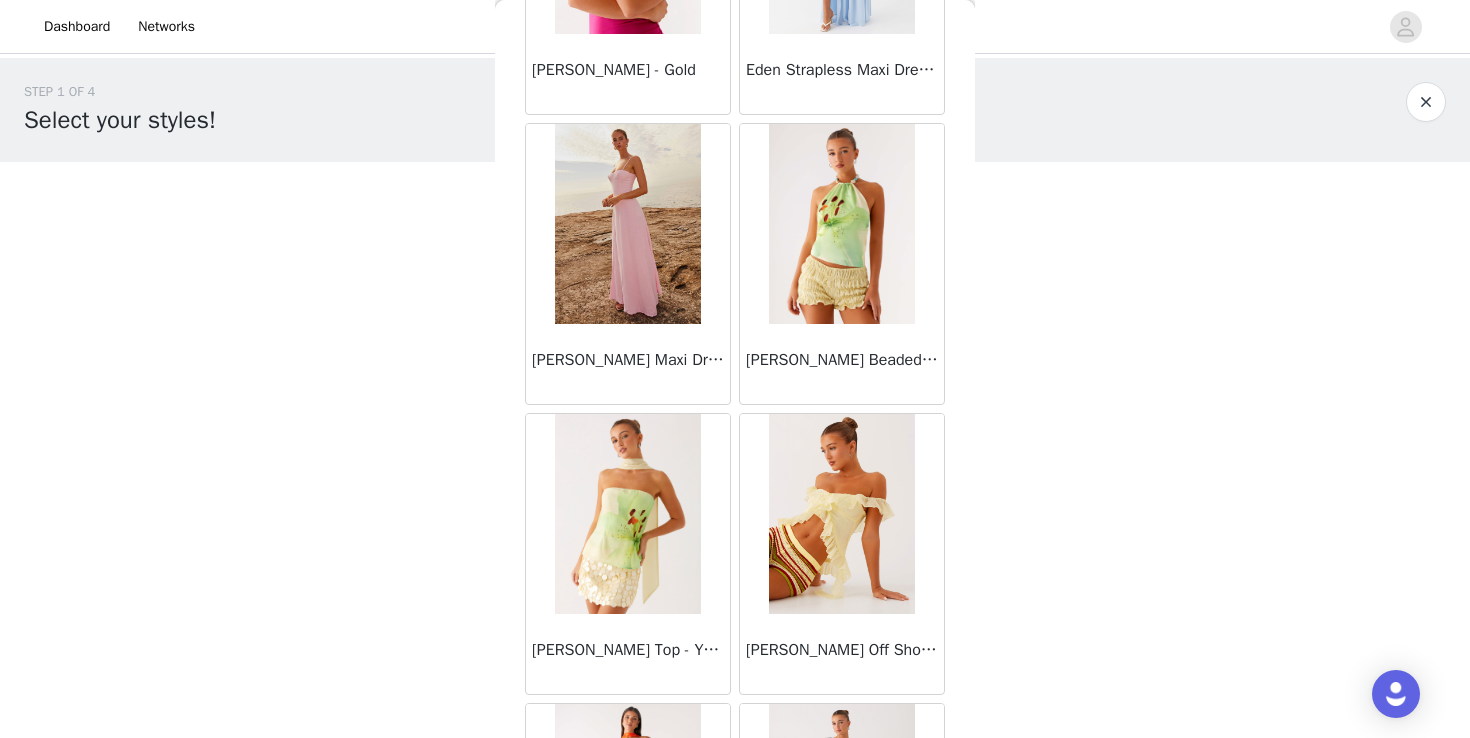 scroll, scrollTop: 75373, scrollLeft: 0, axis: vertical 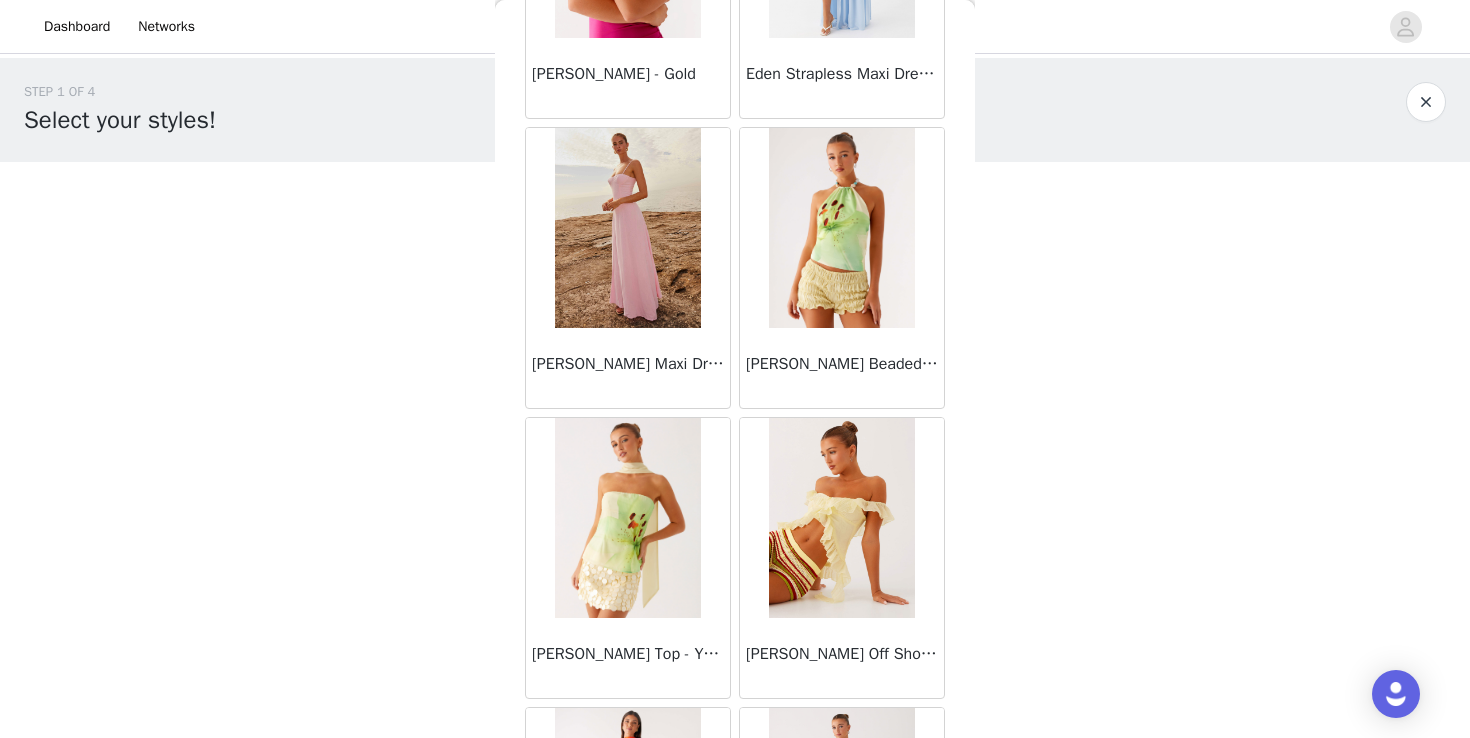 click at bounding box center (841, 518) 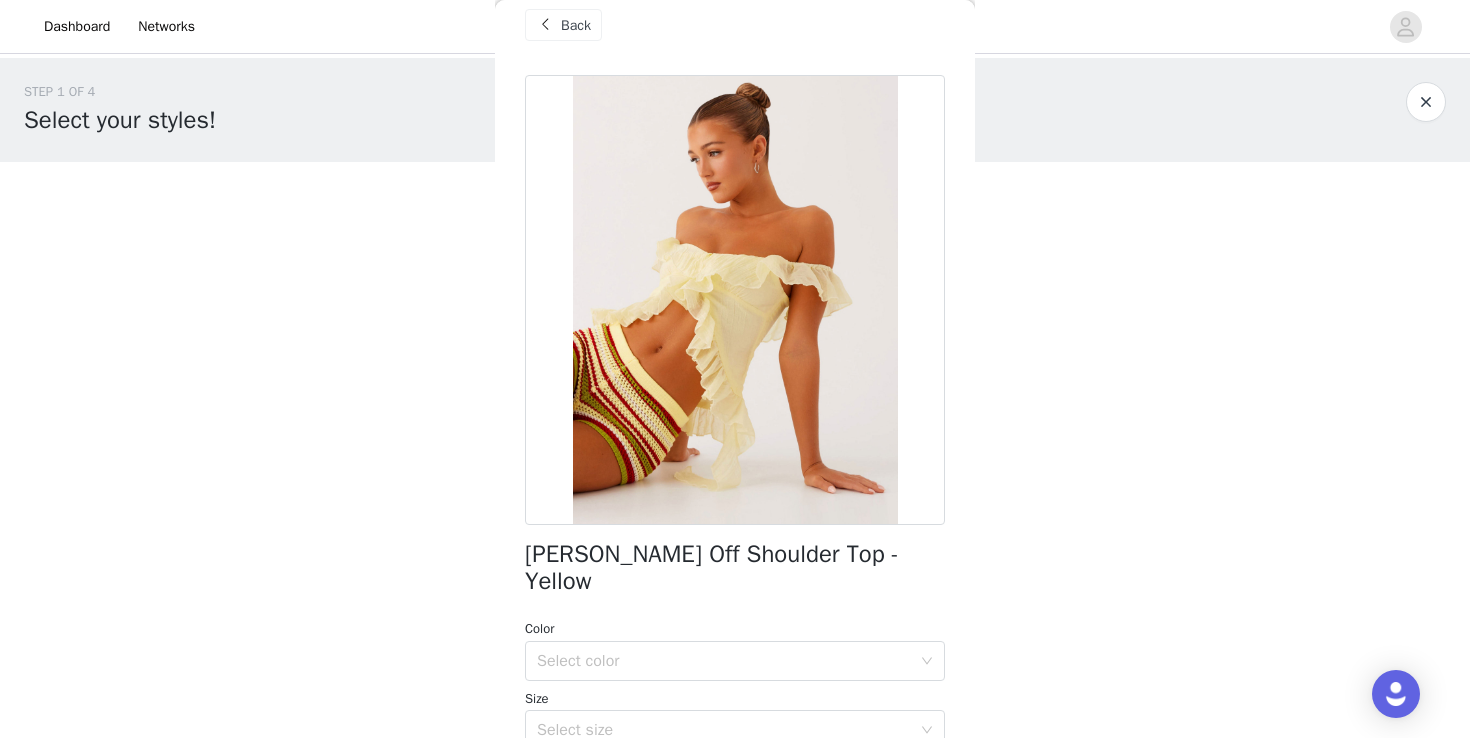 scroll, scrollTop: 6, scrollLeft: 0, axis: vertical 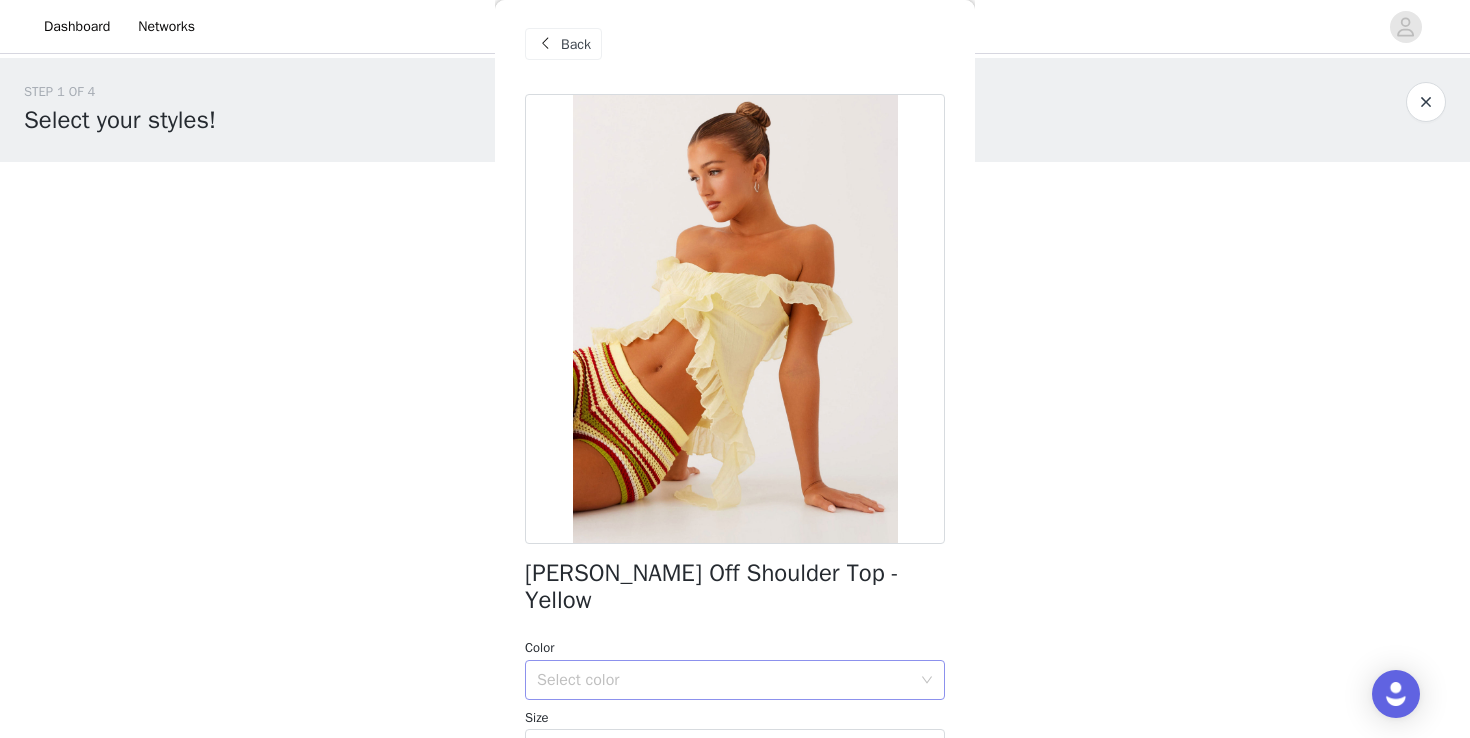 click on "Select color" at bounding box center (724, 680) 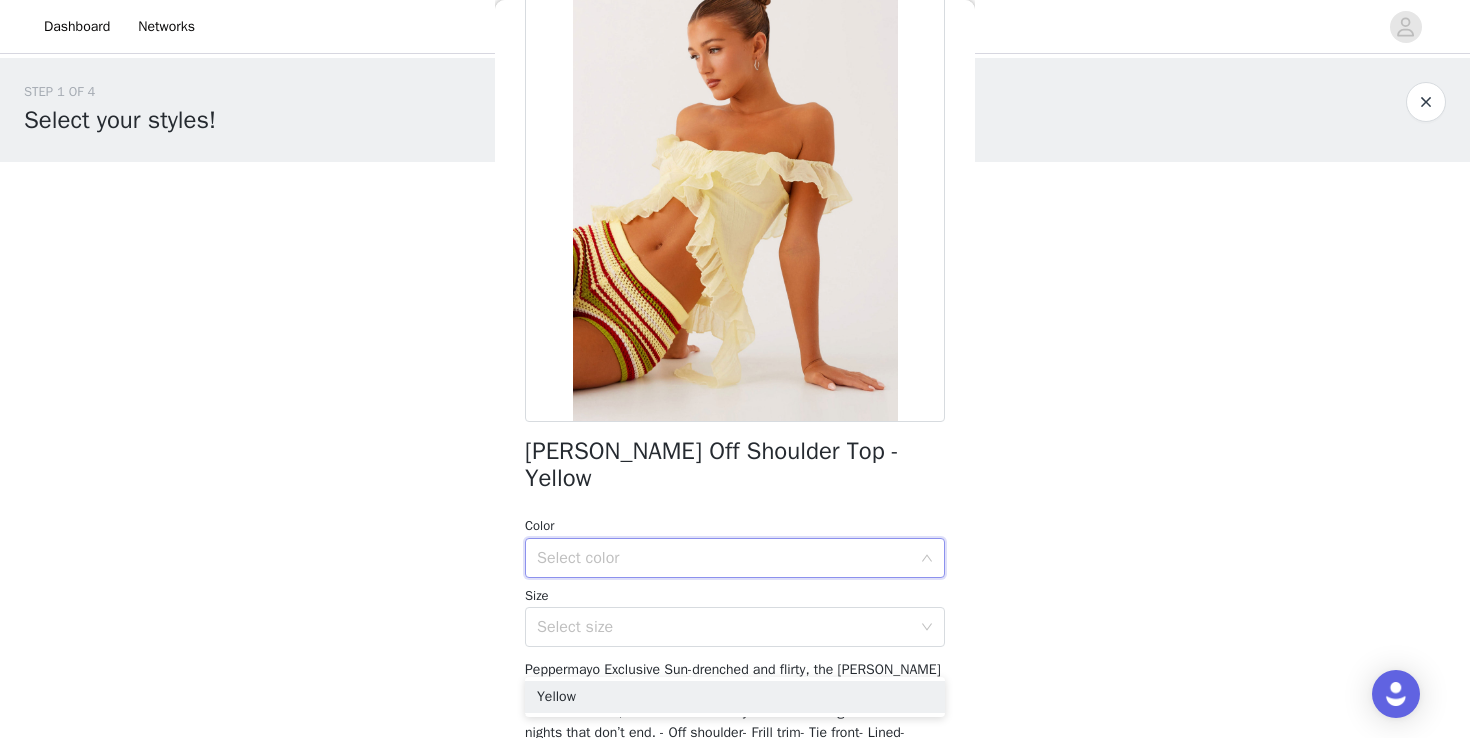 scroll, scrollTop: 136, scrollLeft: 0, axis: vertical 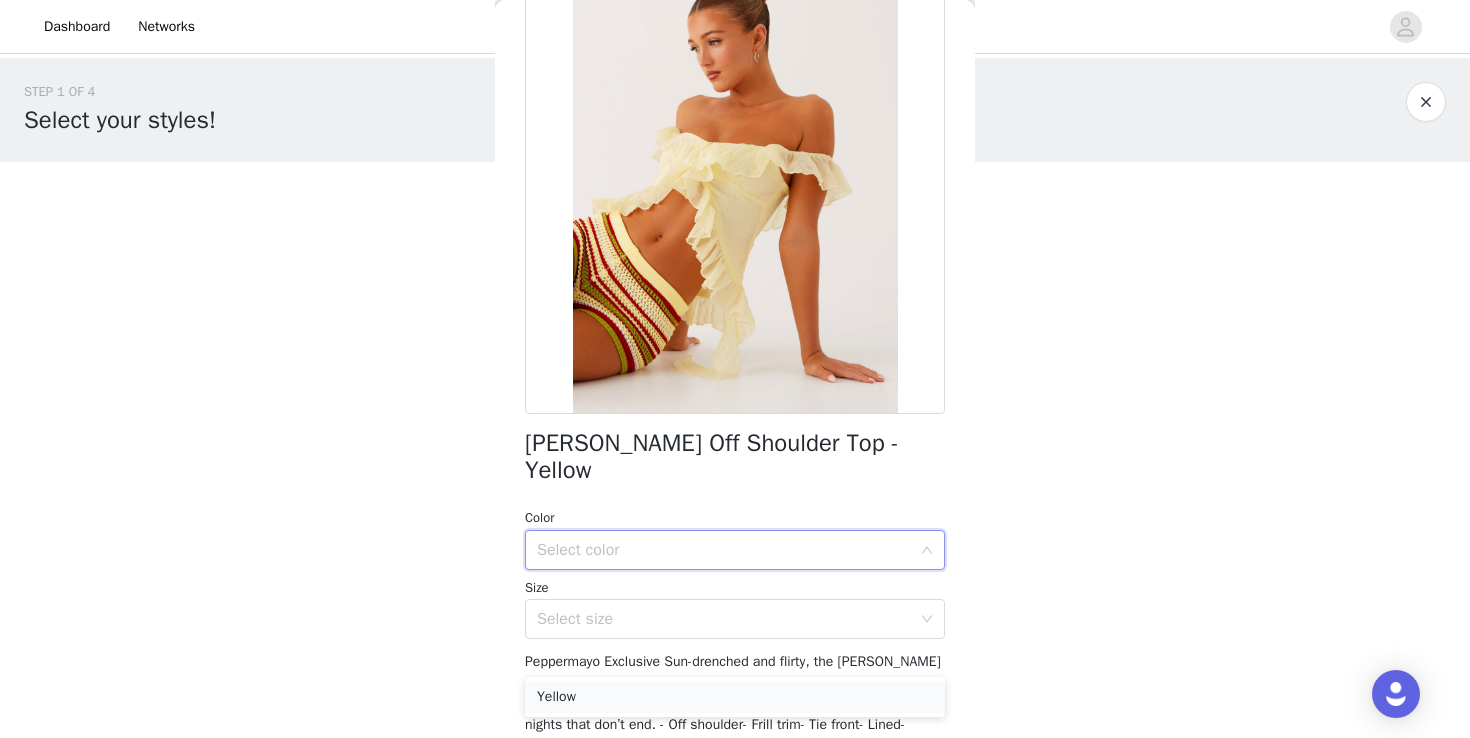 click on "Yellow" at bounding box center [735, 697] 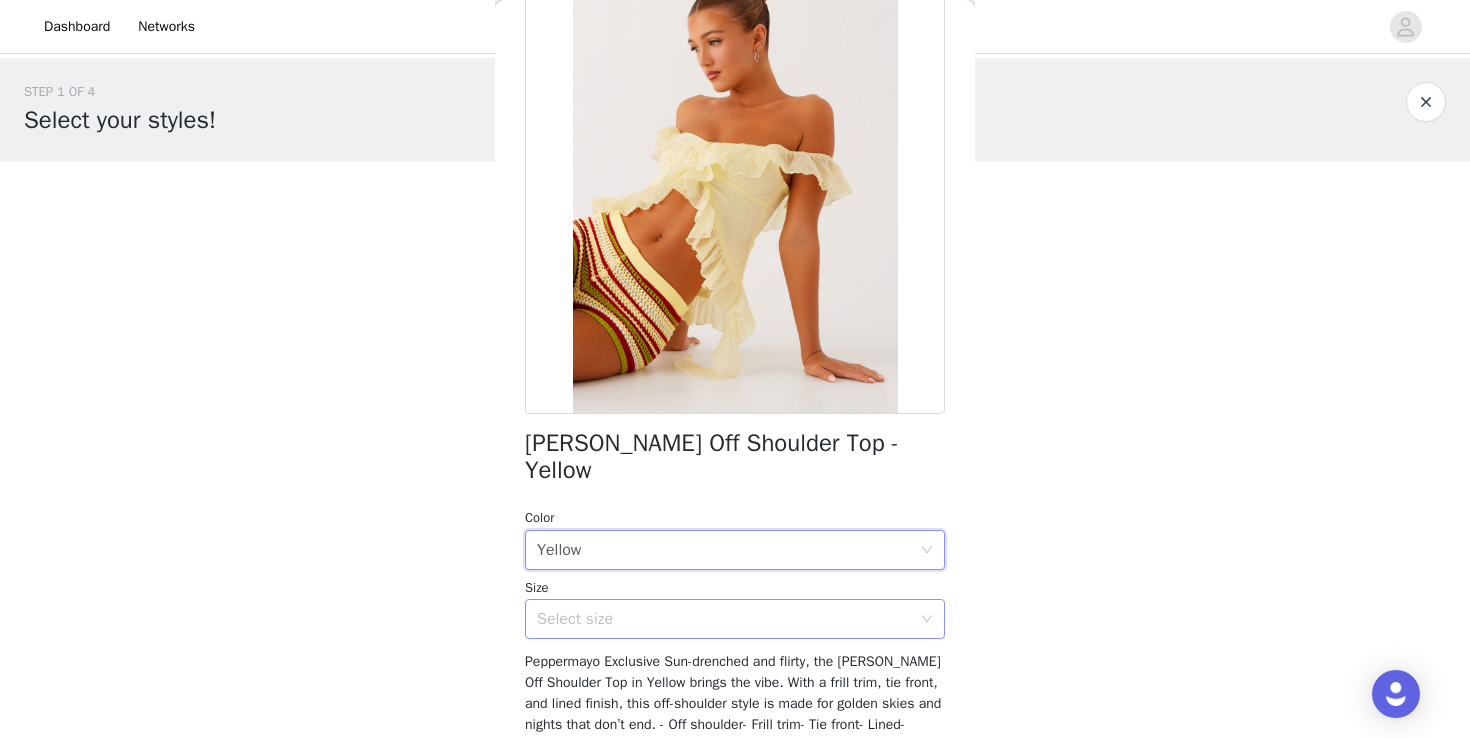 click on "Select size" at bounding box center [728, 619] 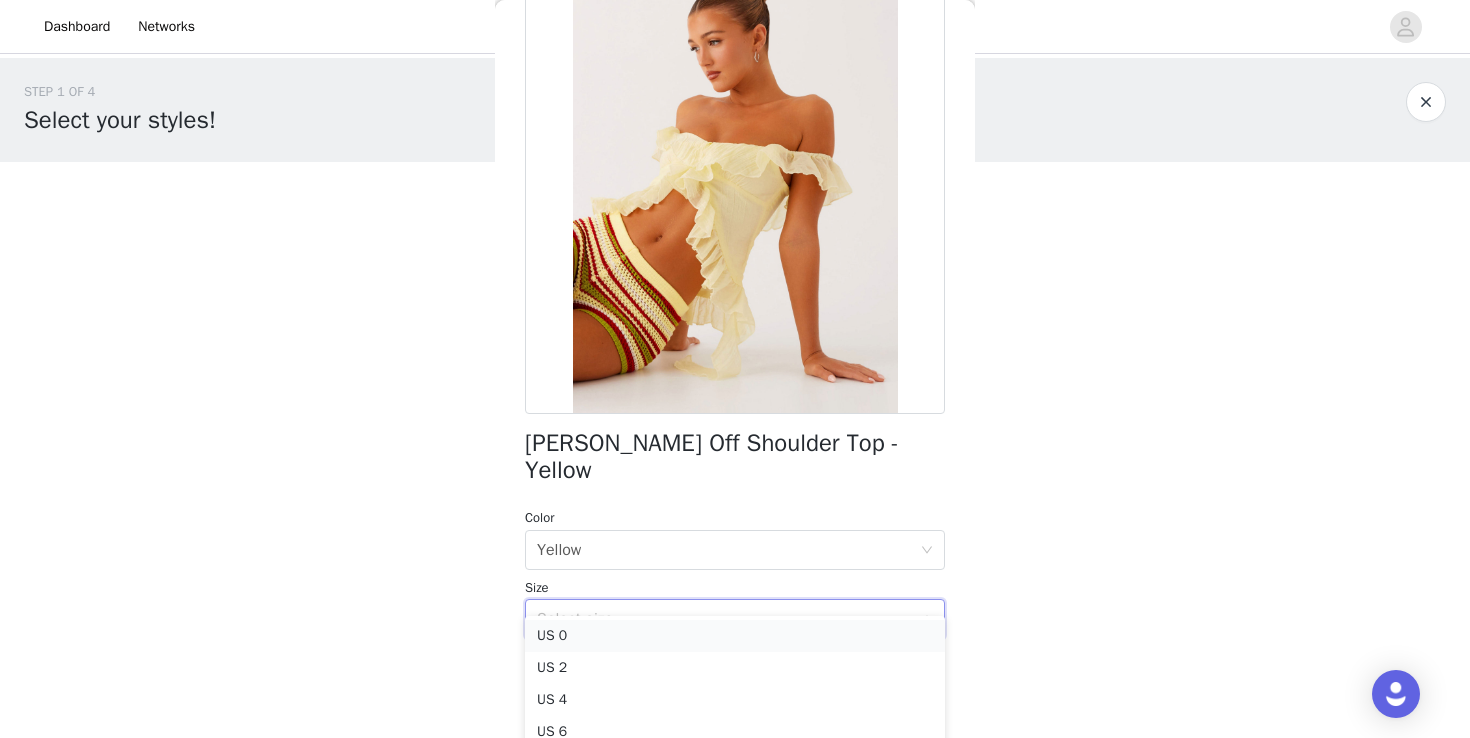 click on "US 0" at bounding box center [735, 636] 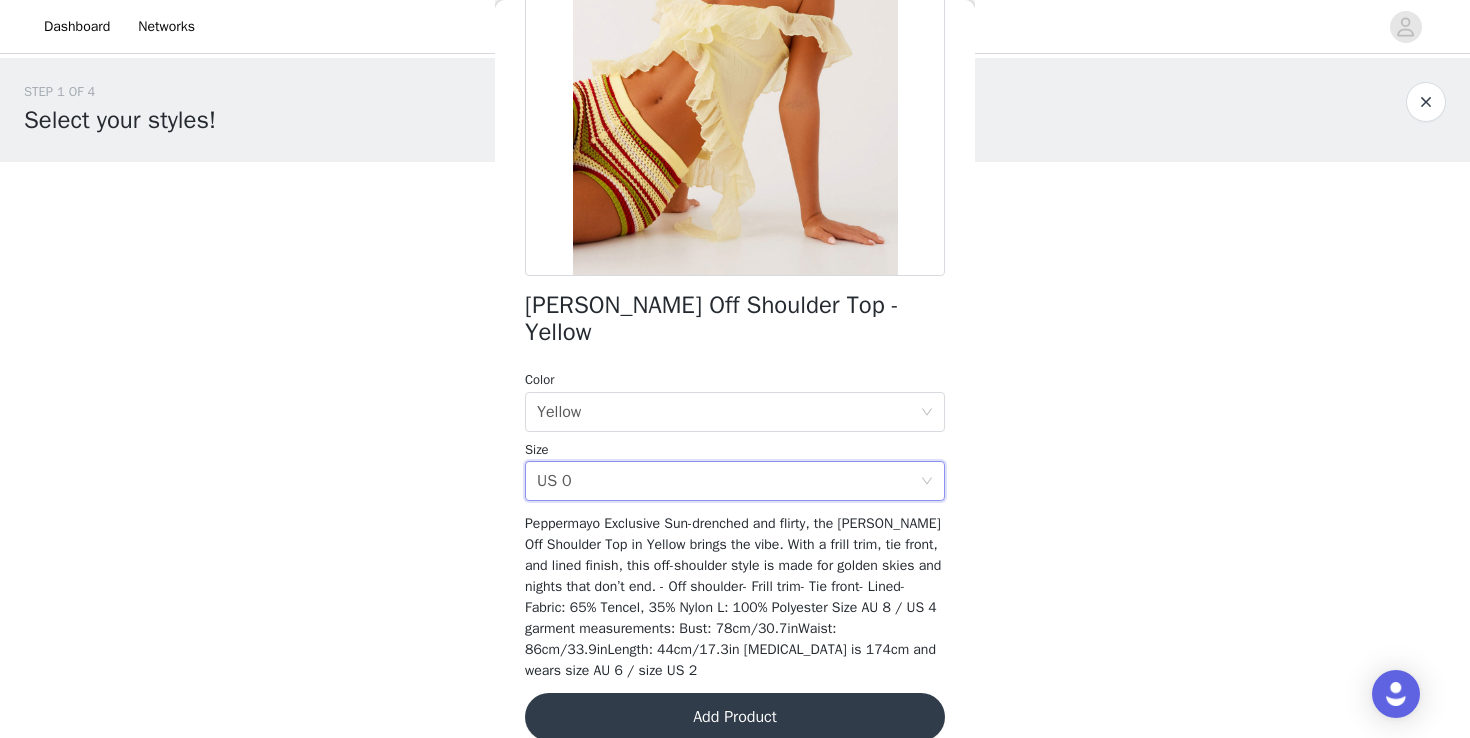 scroll, scrollTop: 265, scrollLeft: 0, axis: vertical 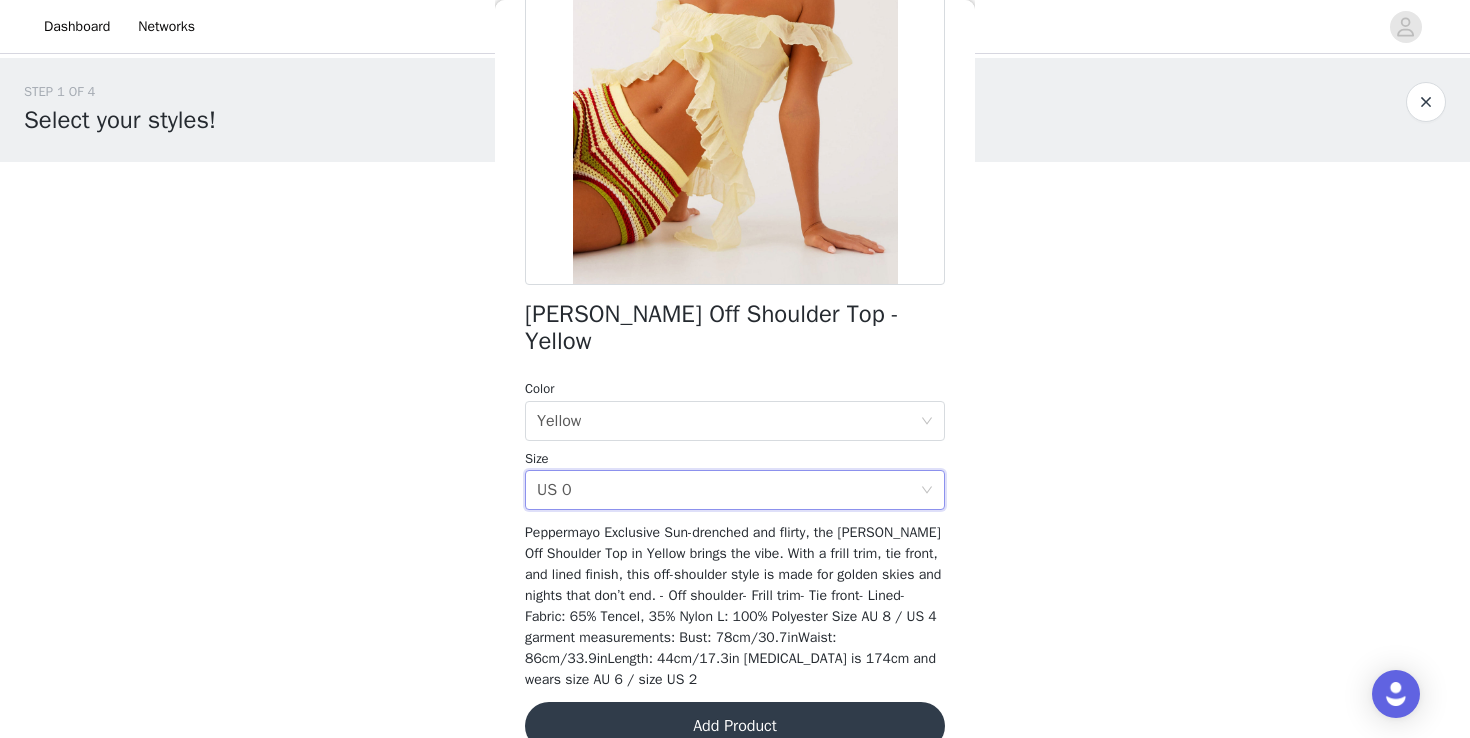click on "Add Product" at bounding box center [735, 726] 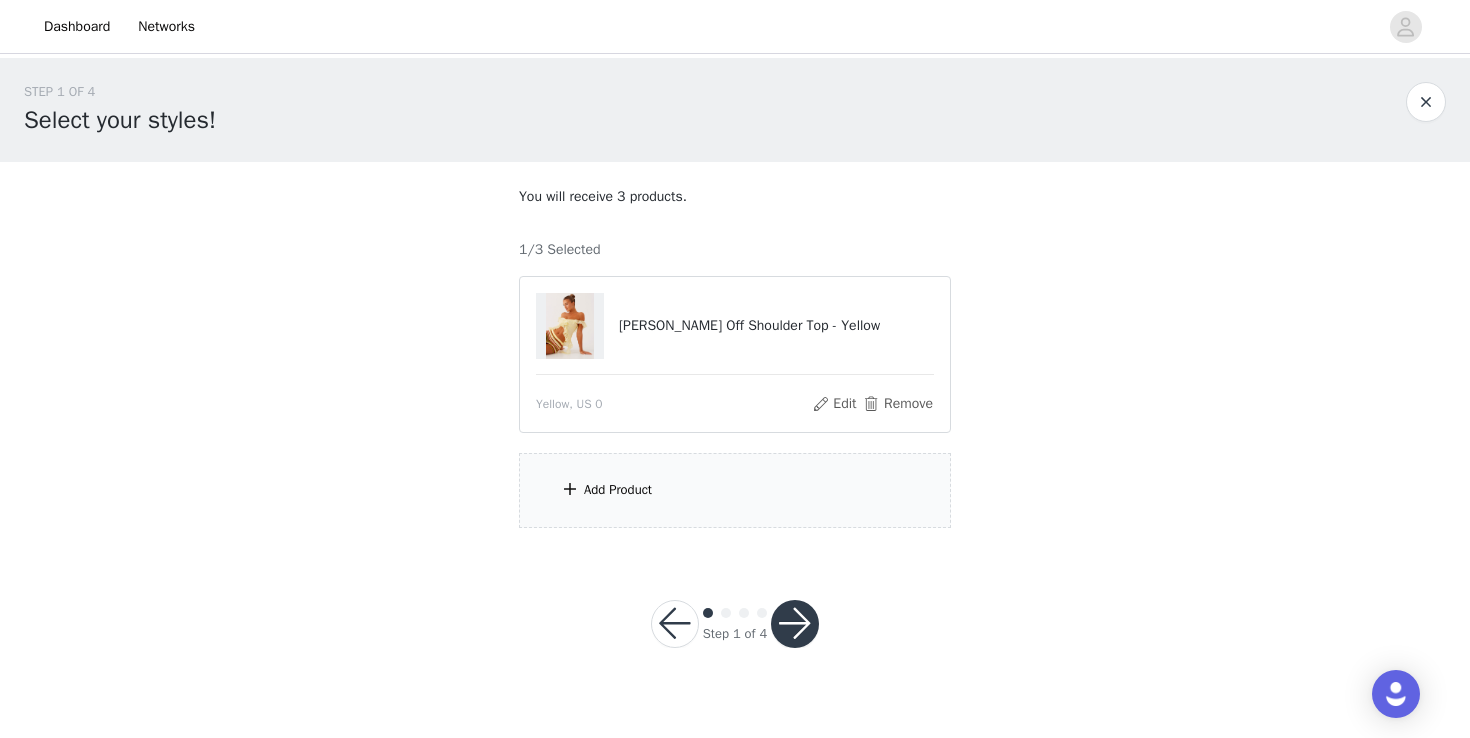 click on "Add Product" at bounding box center [618, 490] 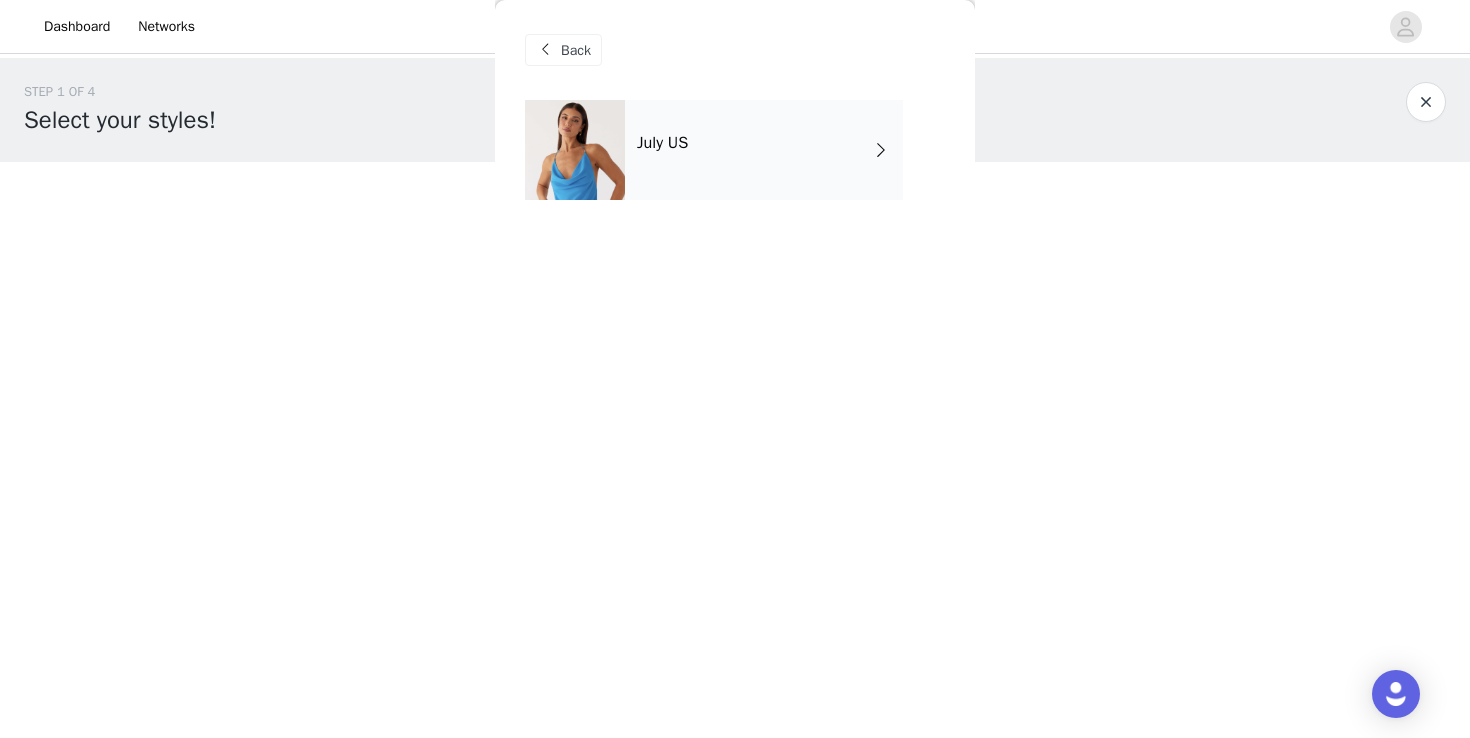click on "July US" at bounding box center [764, 150] 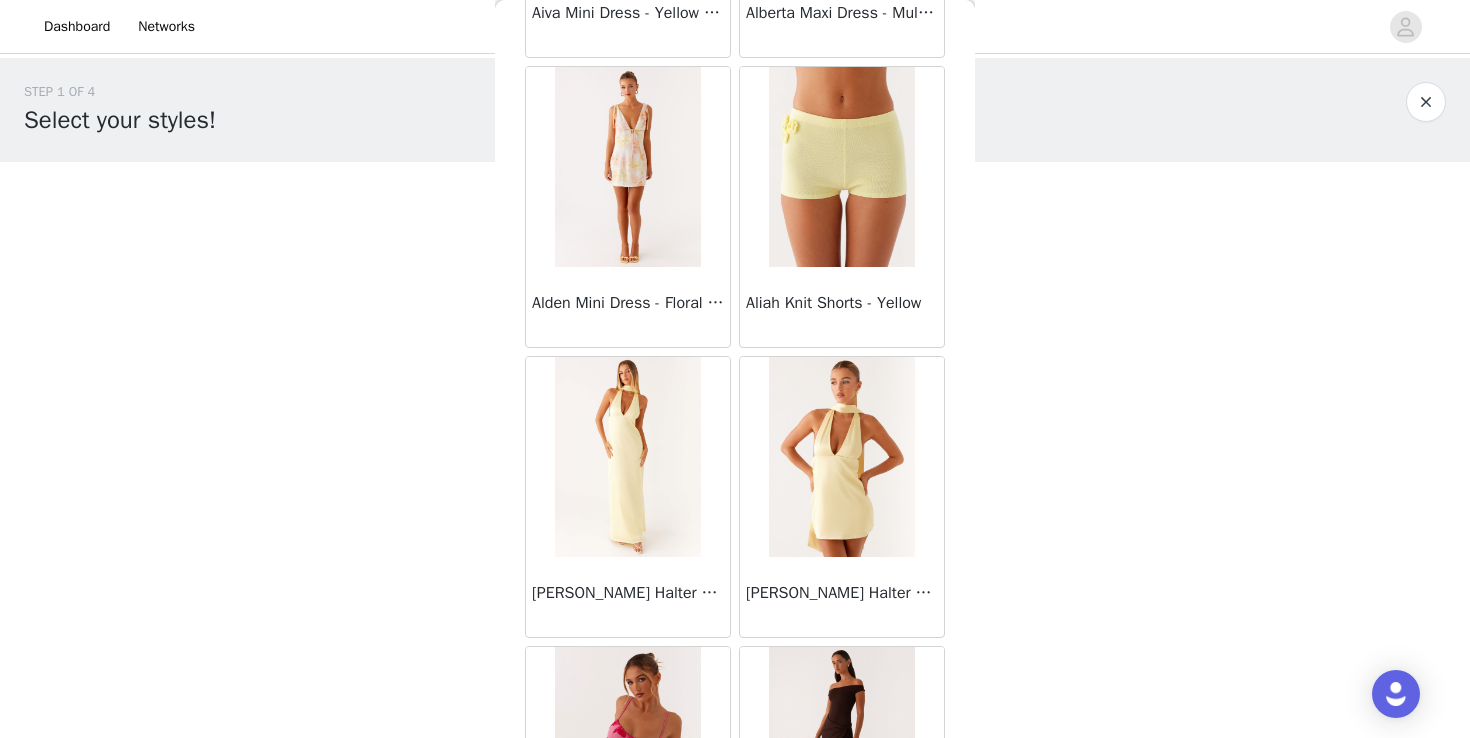 scroll, scrollTop: 908, scrollLeft: 0, axis: vertical 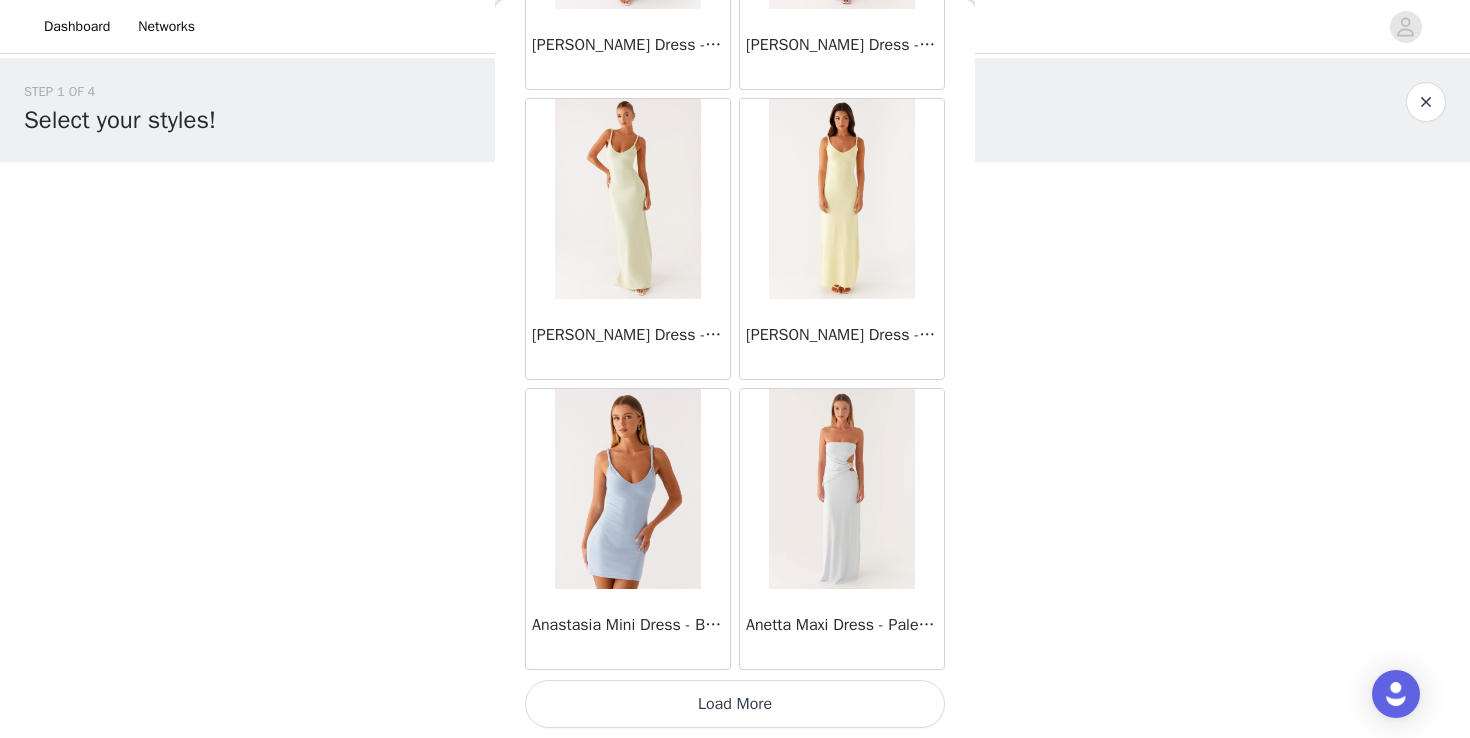 click on "Load More" at bounding box center (735, 704) 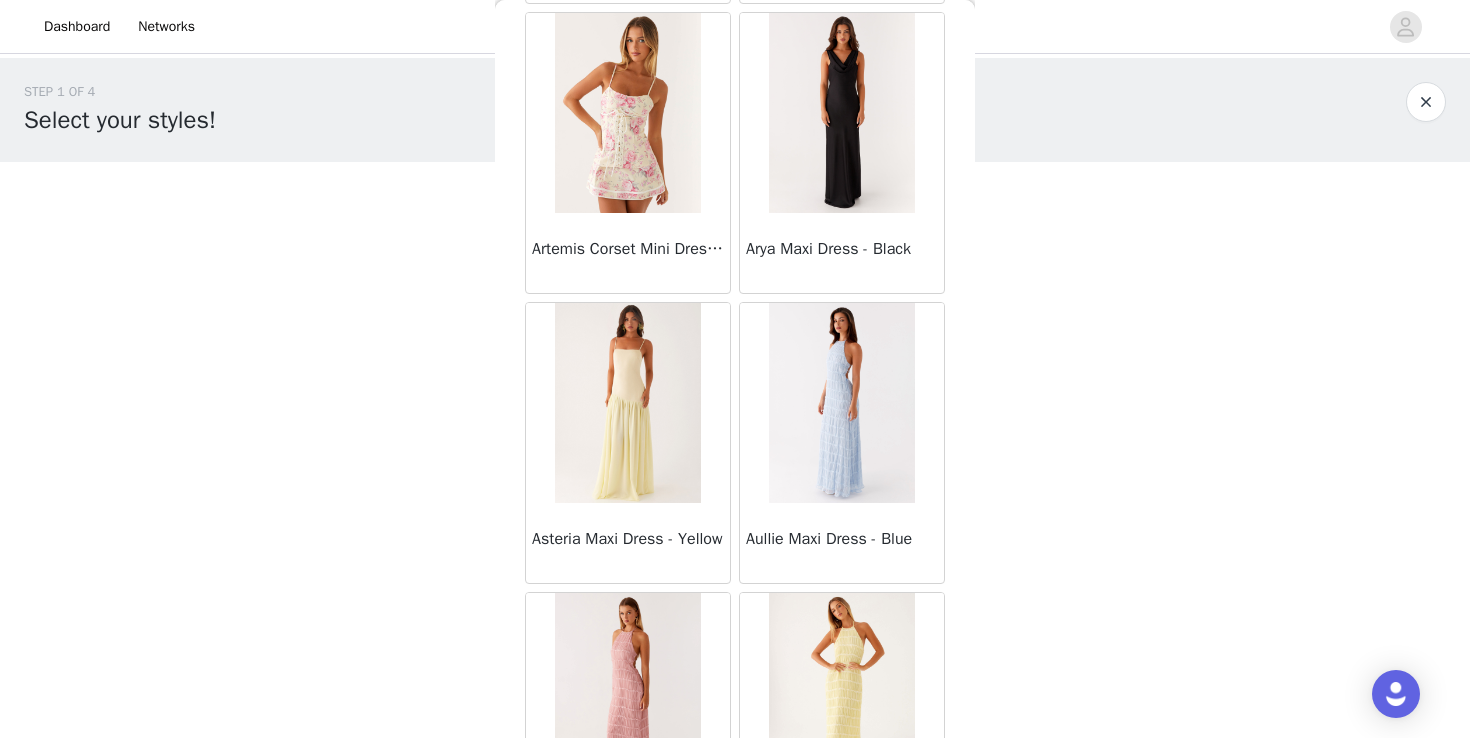 scroll, scrollTop: 5222, scrollLeft: 0, axis: vertical 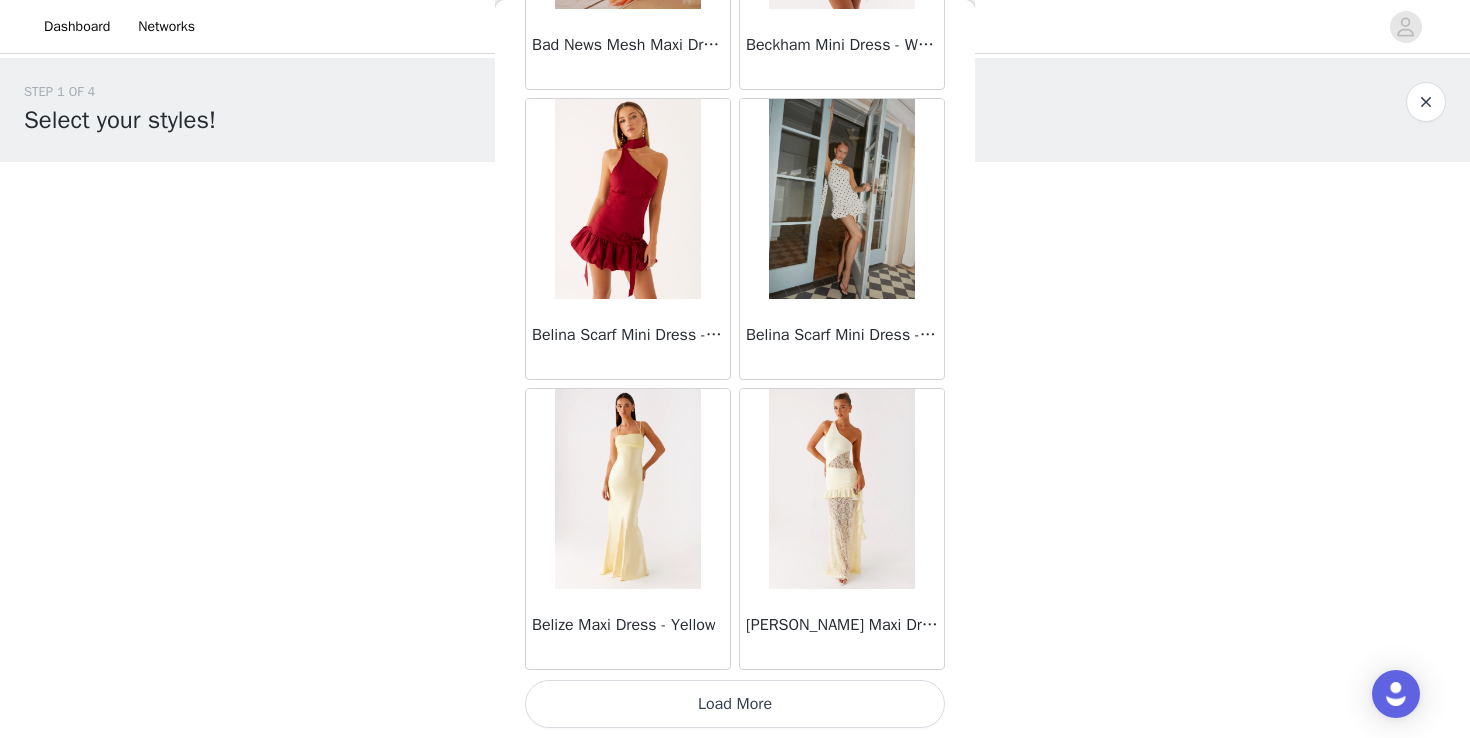 click on "Load More" at bounding box center [735, 704] 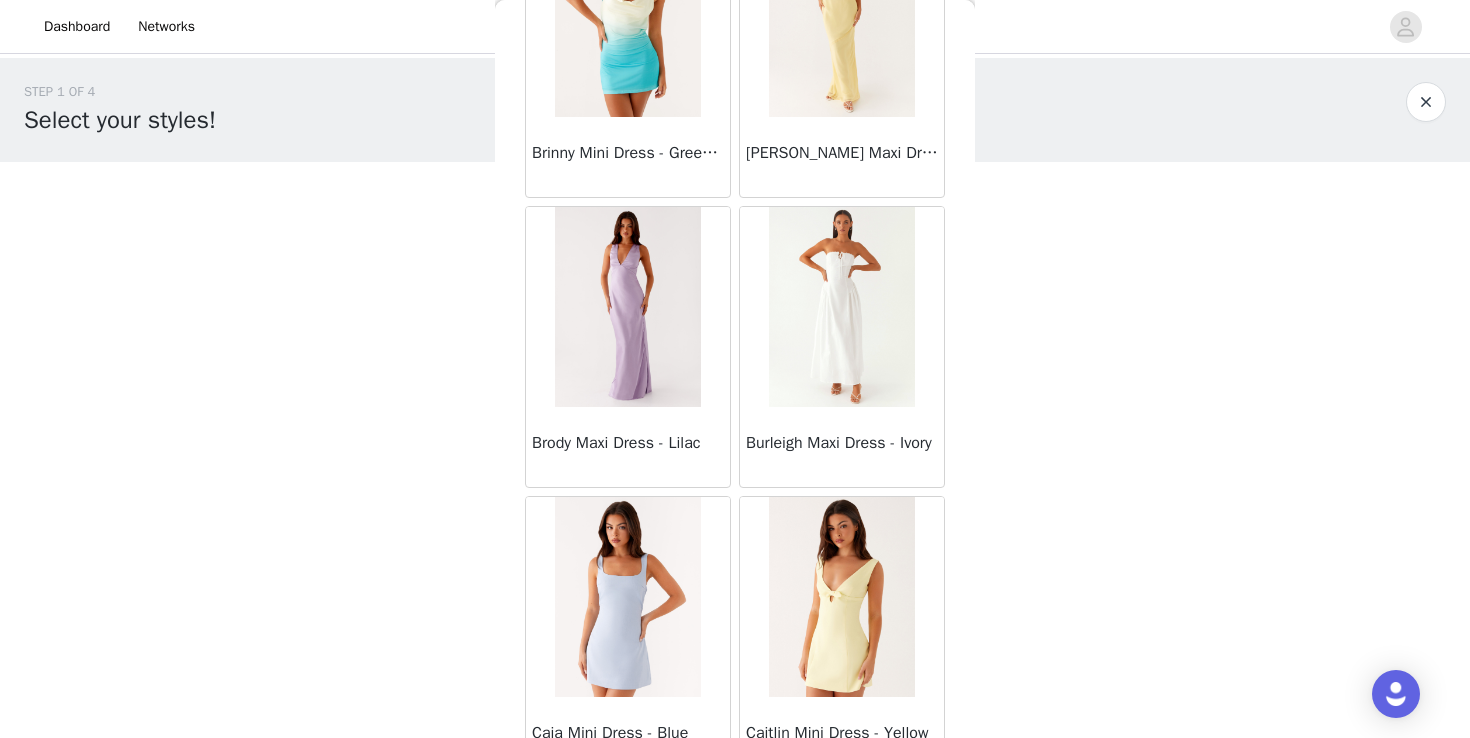 scroll, scrollTop: 8122, scrollLeft: 0, axis: vertical 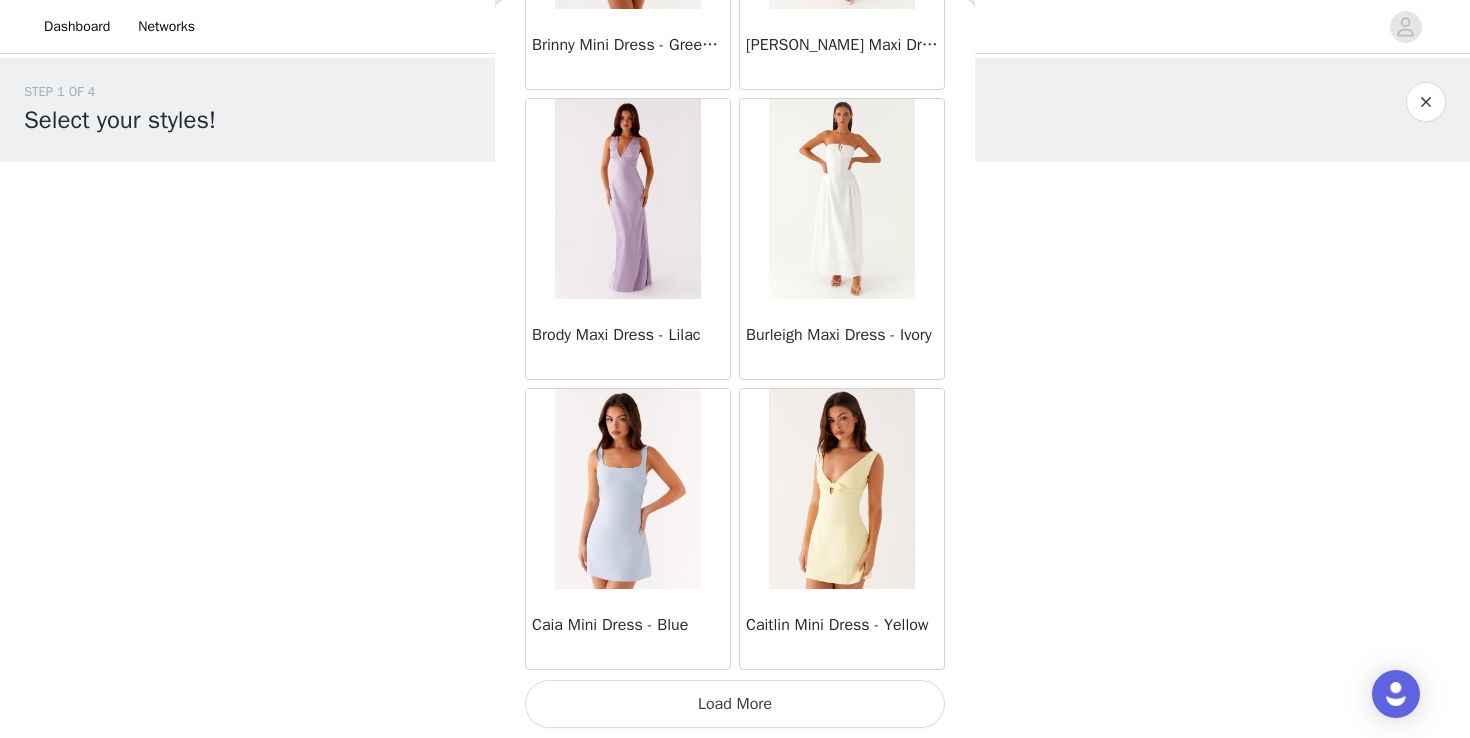 click on "Load More" at bounding box center [735, 704] 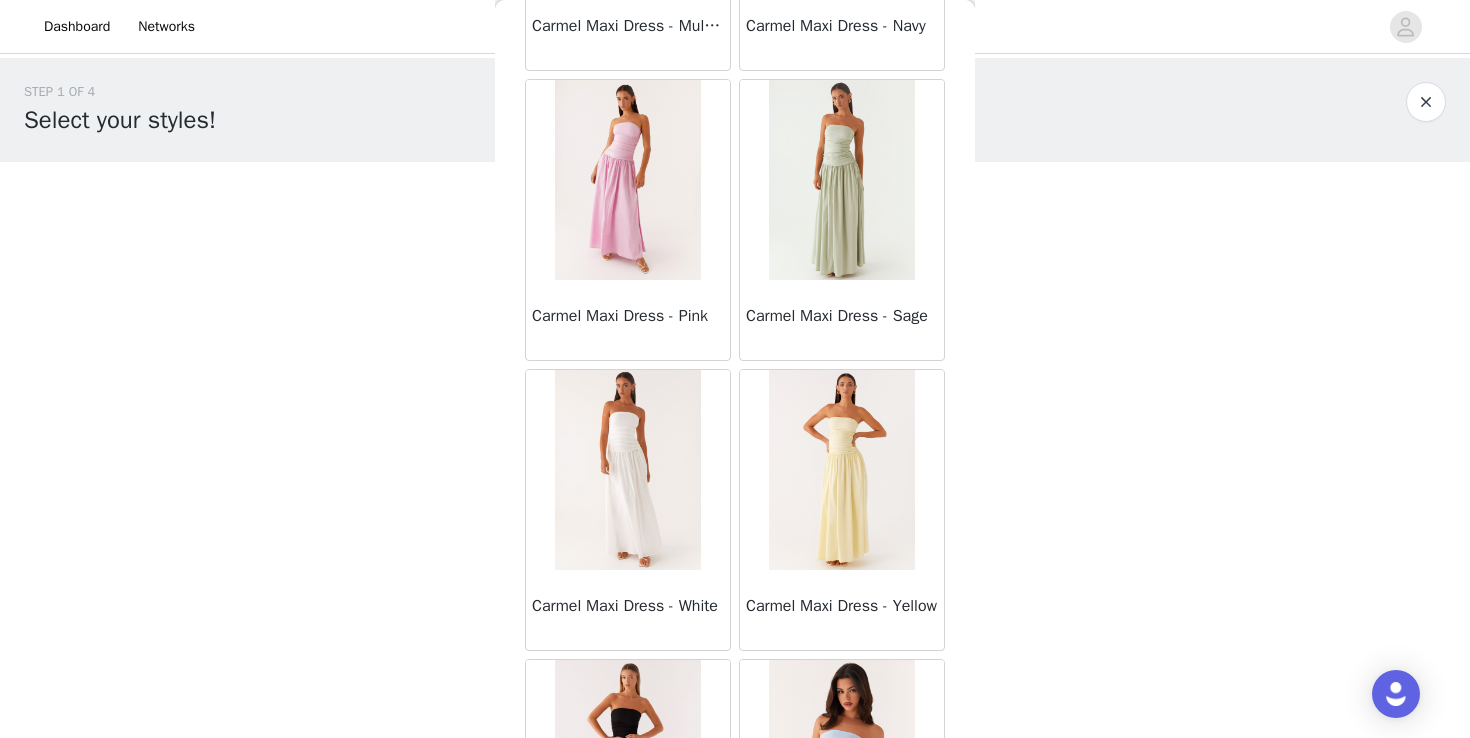 scroll, scrollTop: 11022, scrollLeft: 0, axis: vertical 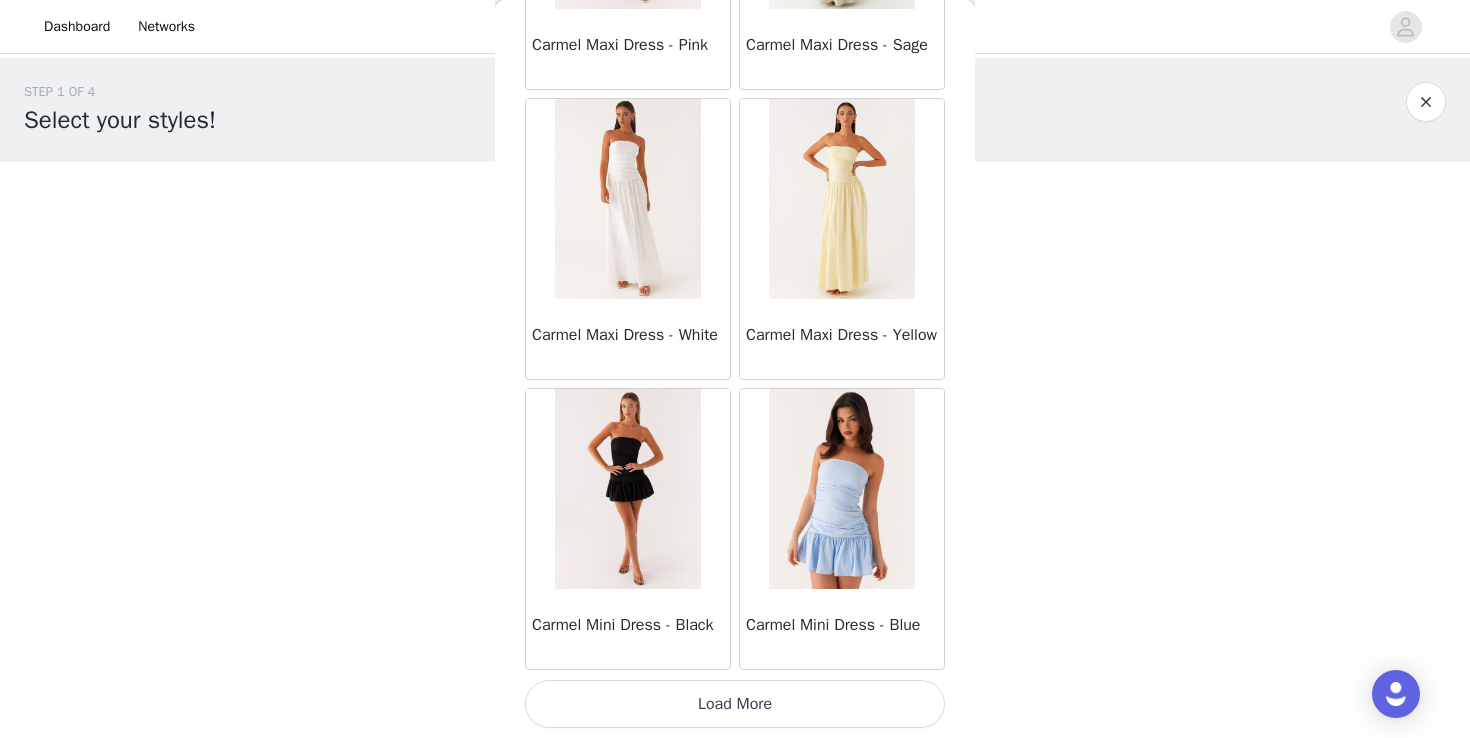 click on "Load More" at bounding box center (735, 704) 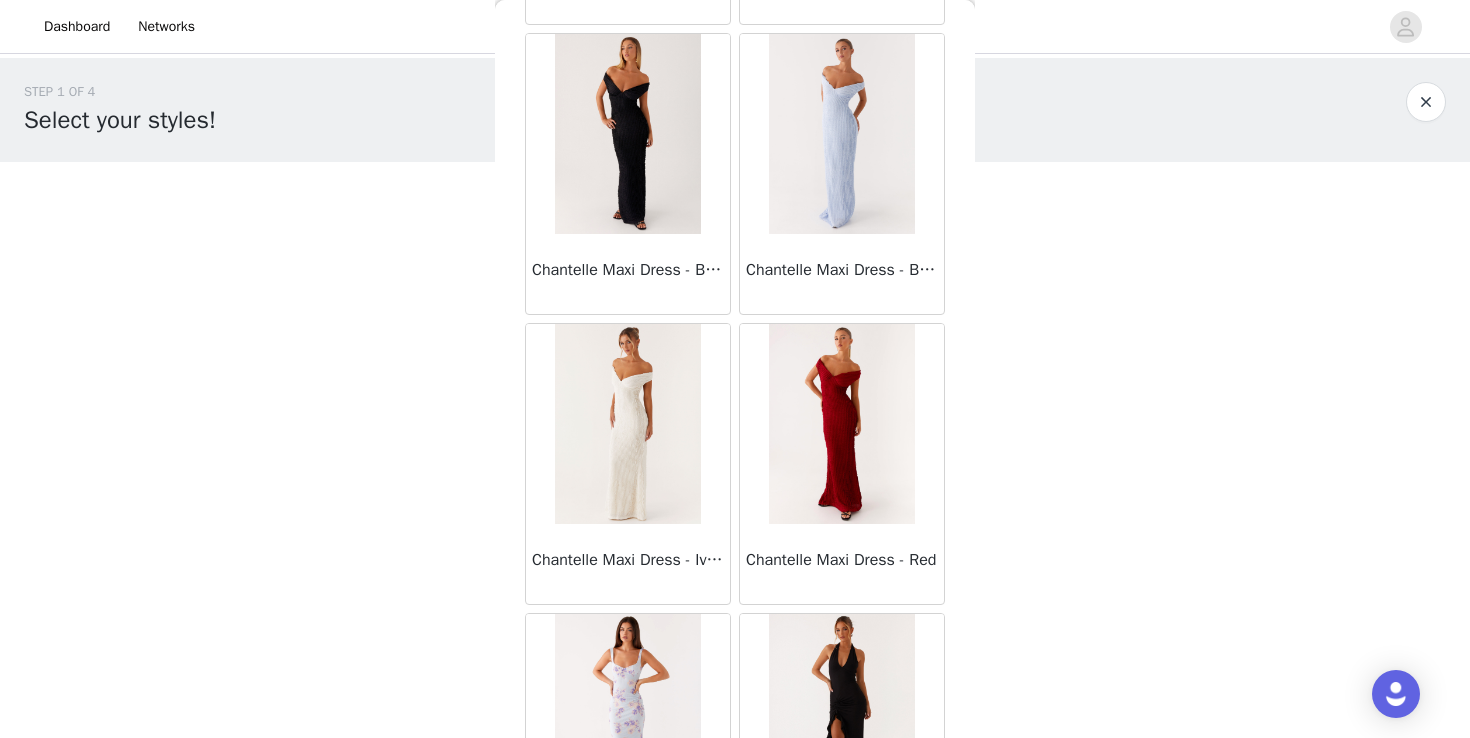 scroll, scrollTop: 13922, scrollLeft: 0, axis: vertical 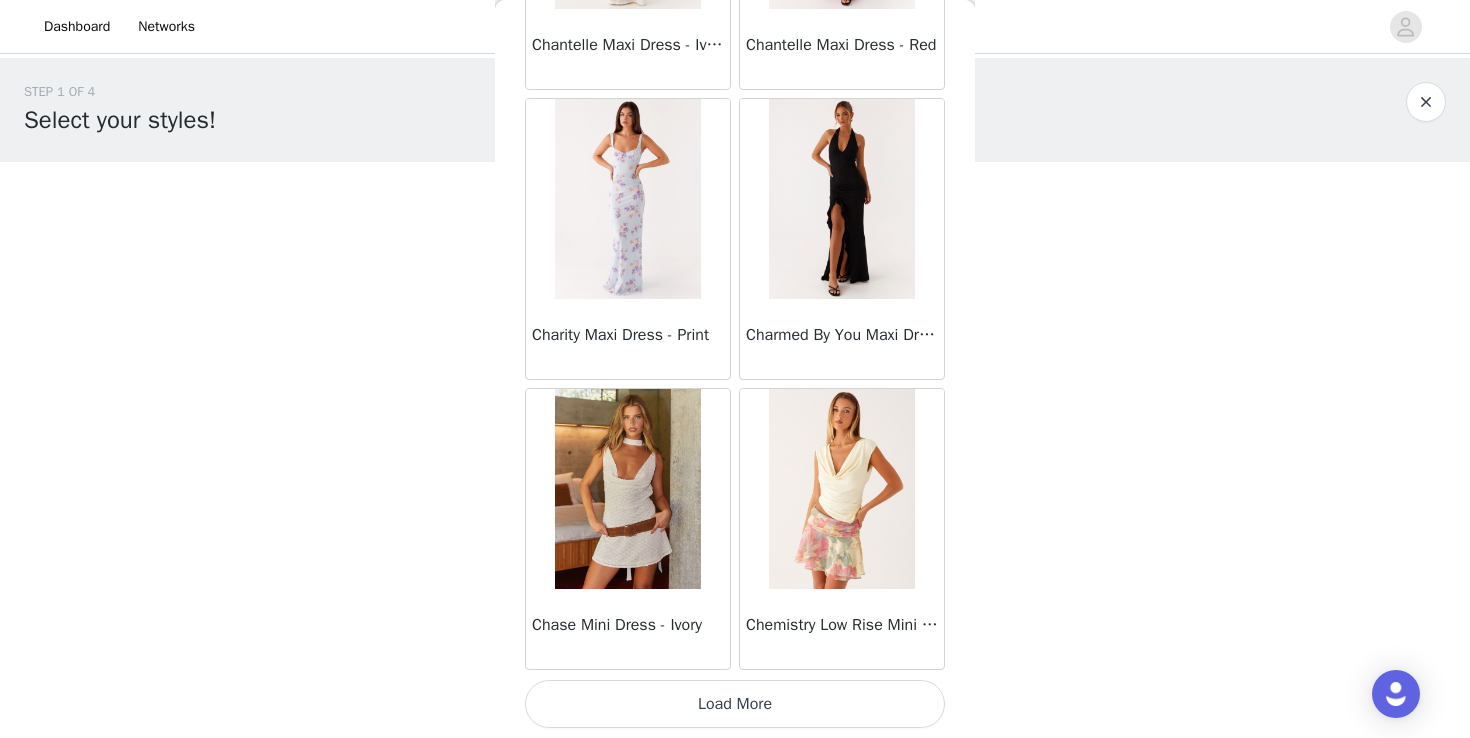 click on "Load More" at bounding box center [735, 704] 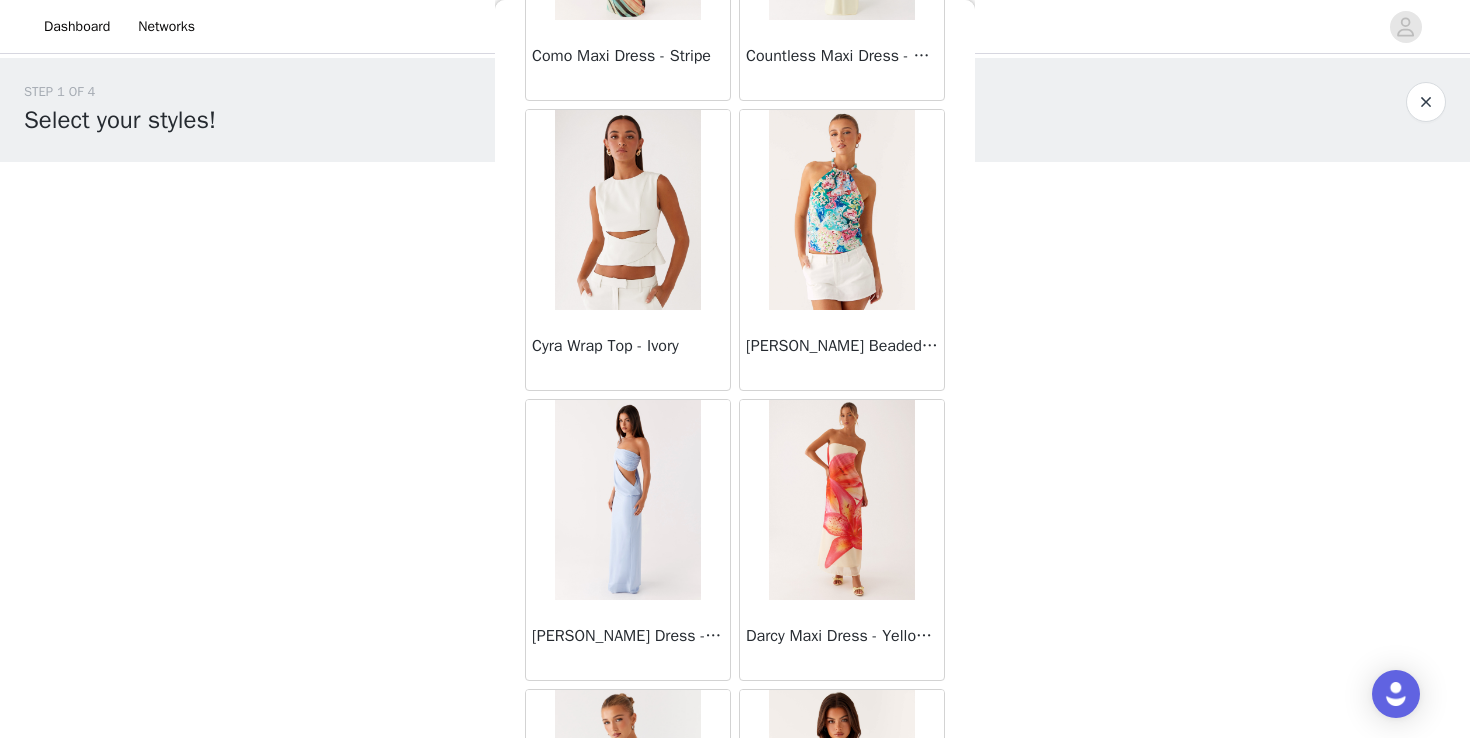 scroll, scrollTop: 16822, scrollLeft: 0, axis: vertical 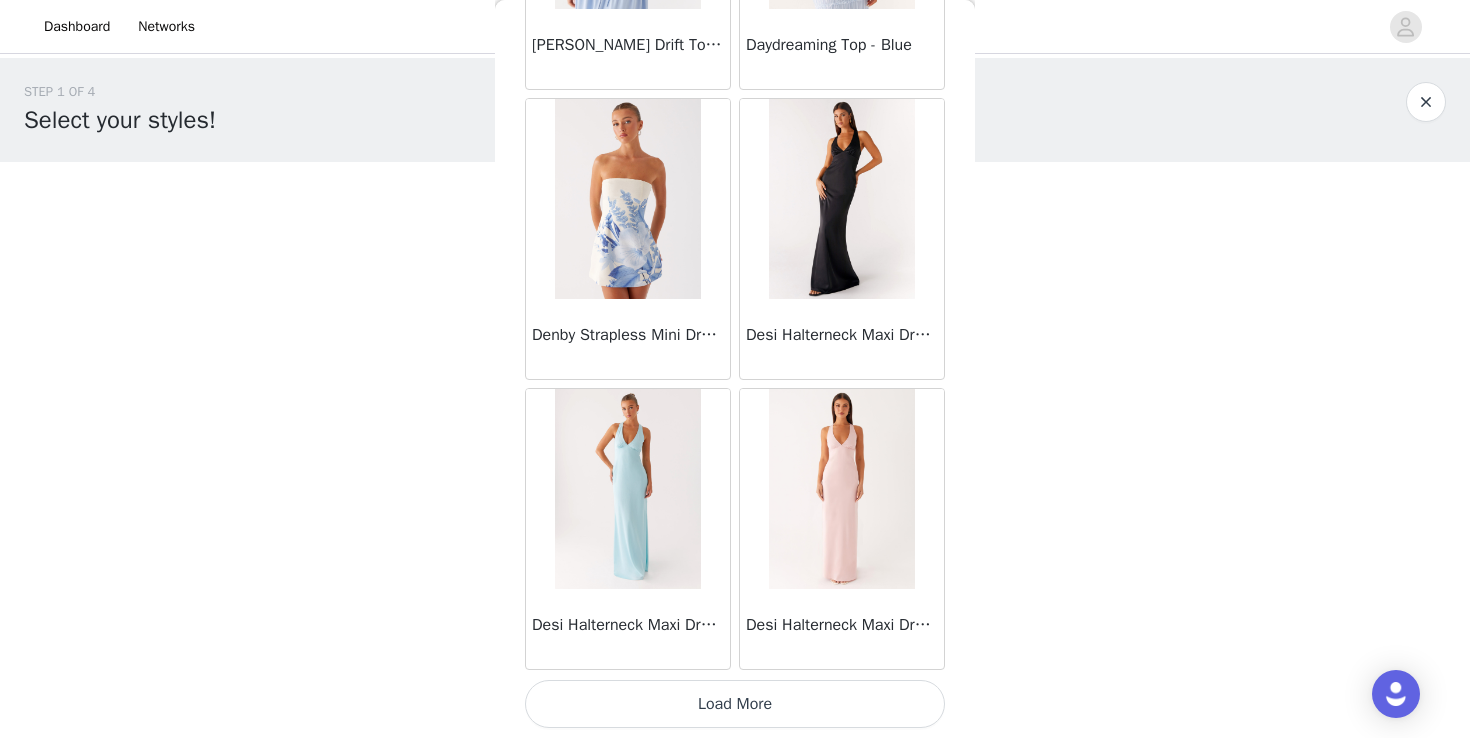 click on "Load More" at bounding box center [735, 704] 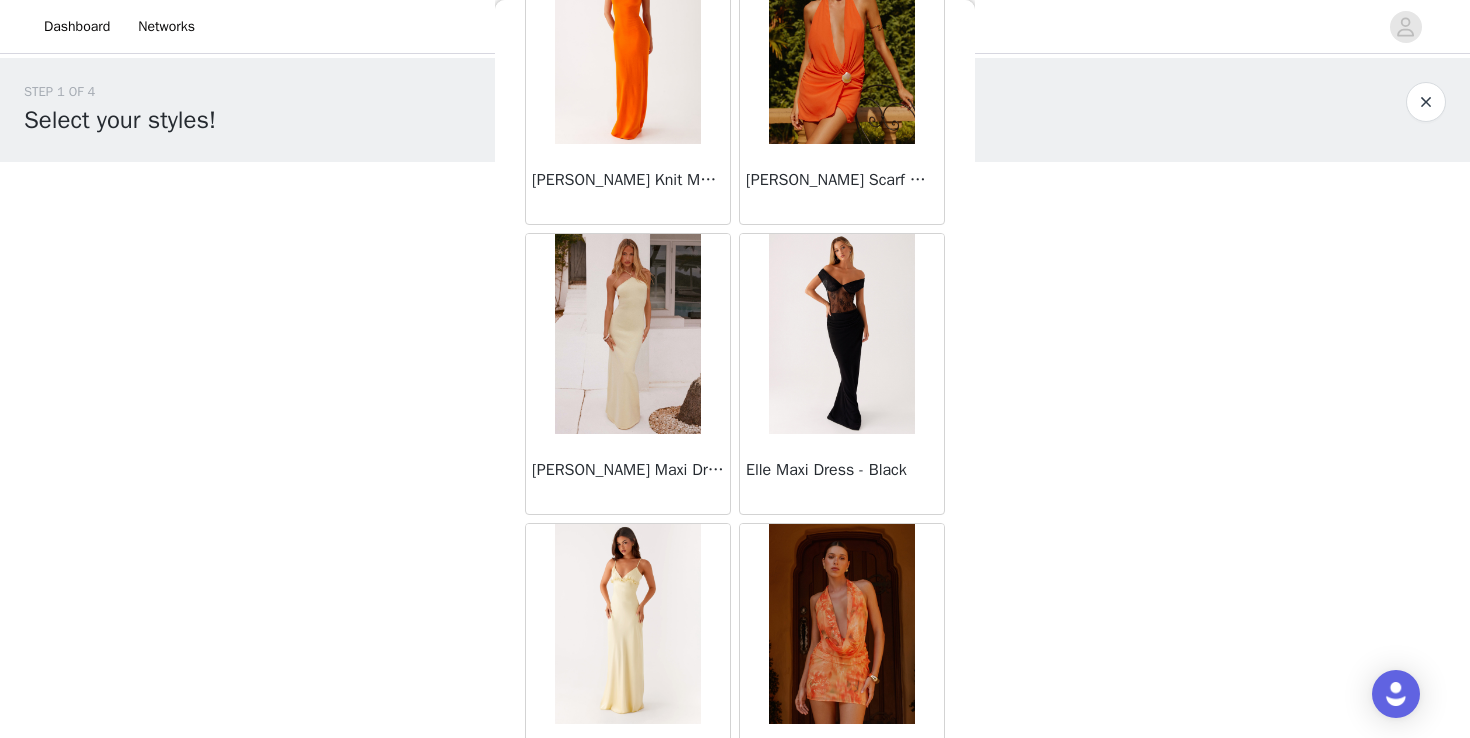 scroll, scrollTop: 19722, scrollLeft: 0, axis: vertical 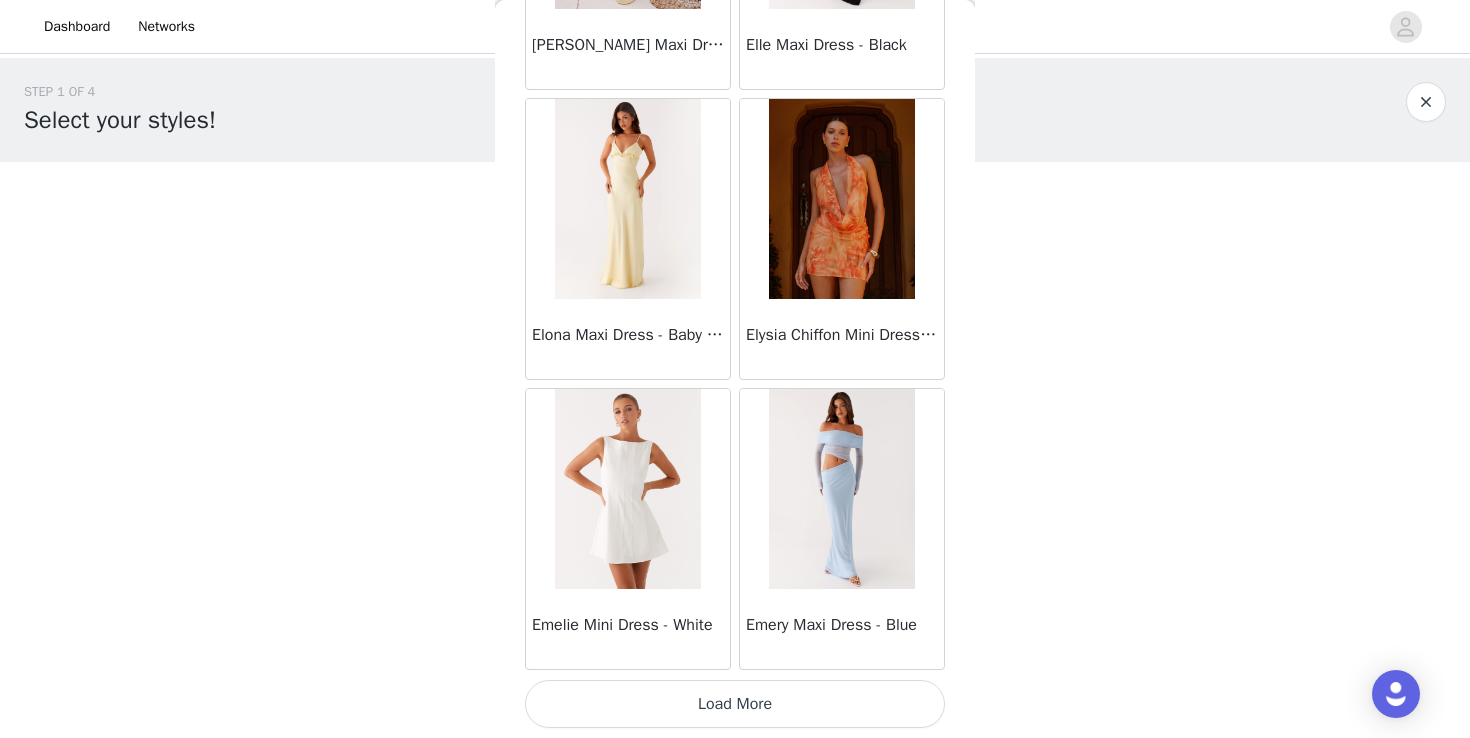 click on "Load More" at bounding box center (735, 704) 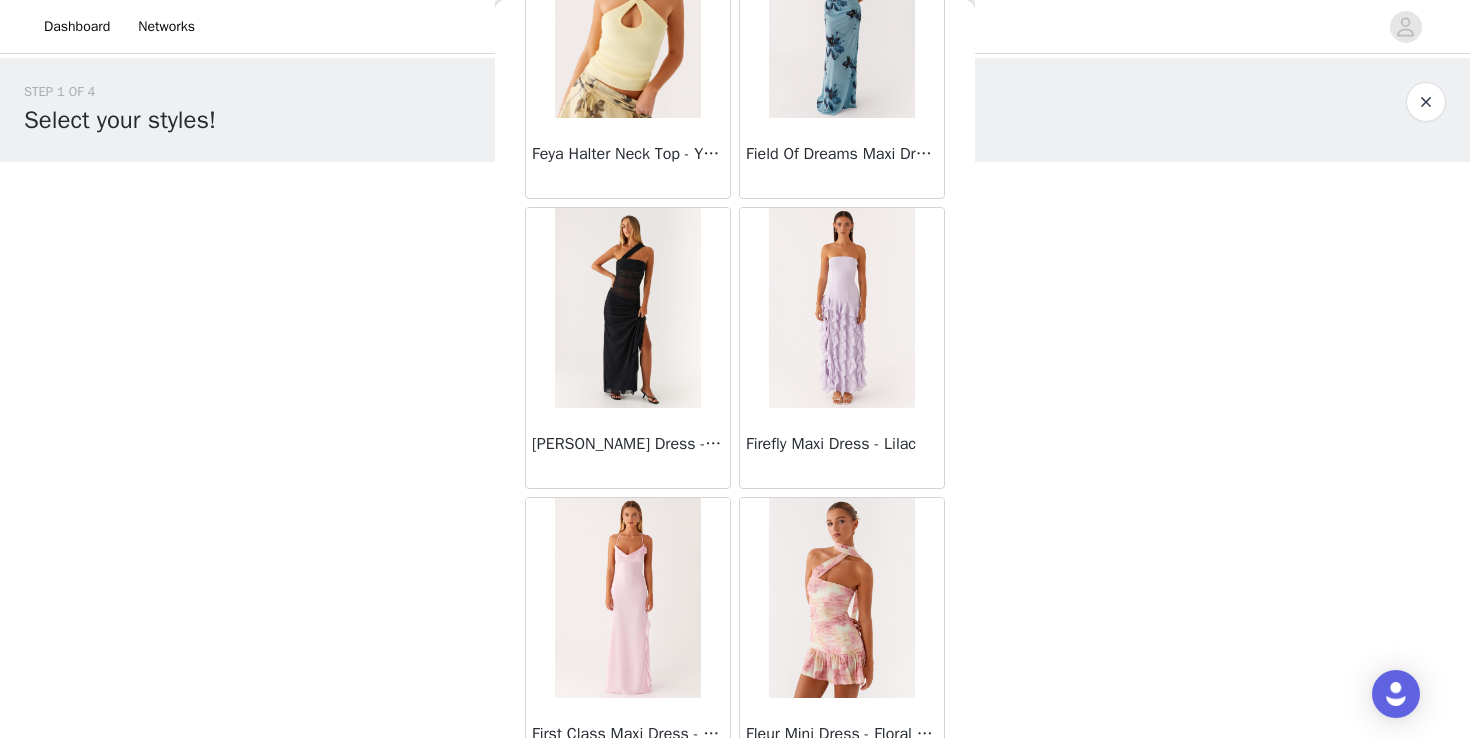 scroll, scrollTop: 22622, scrollLeft: 0, axis: vertical 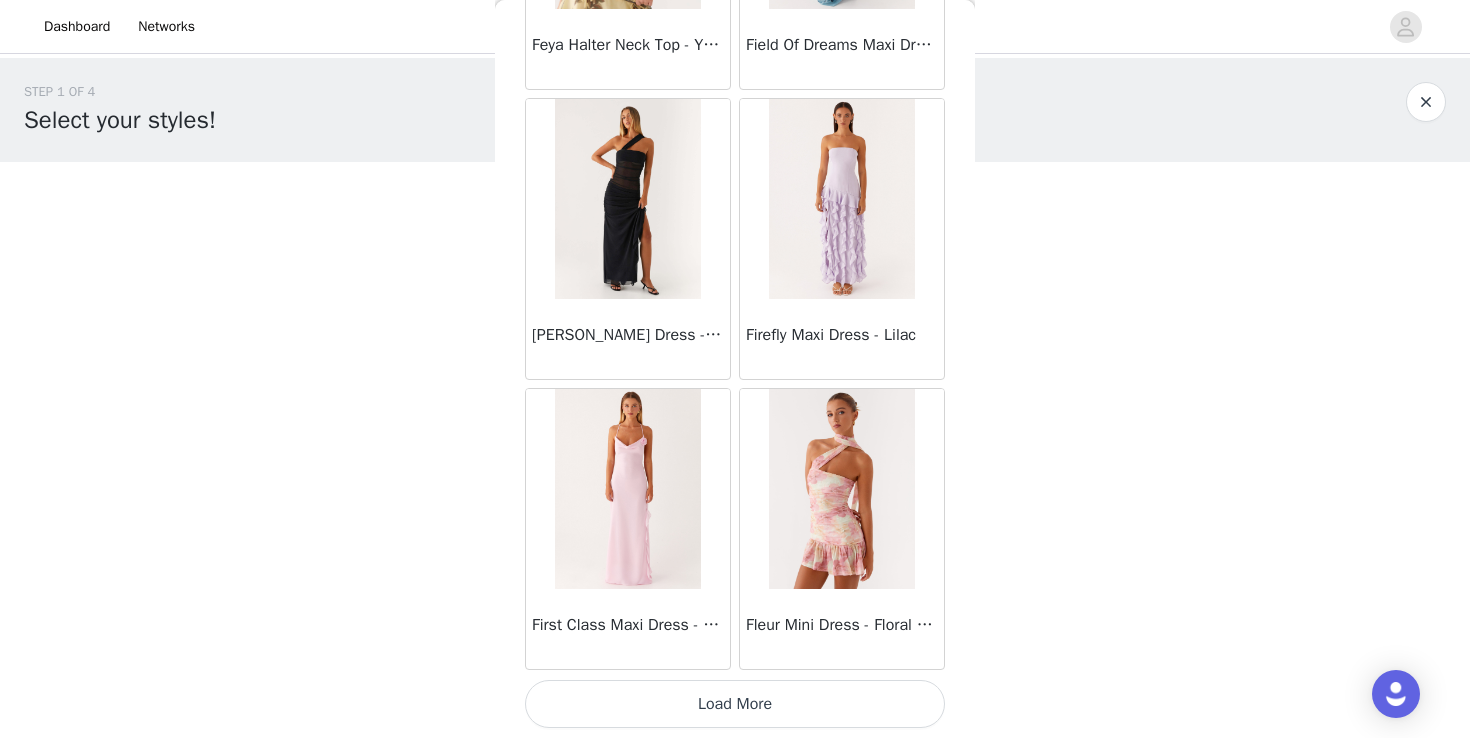 click on "Load More" at bounding box center [735, 704] 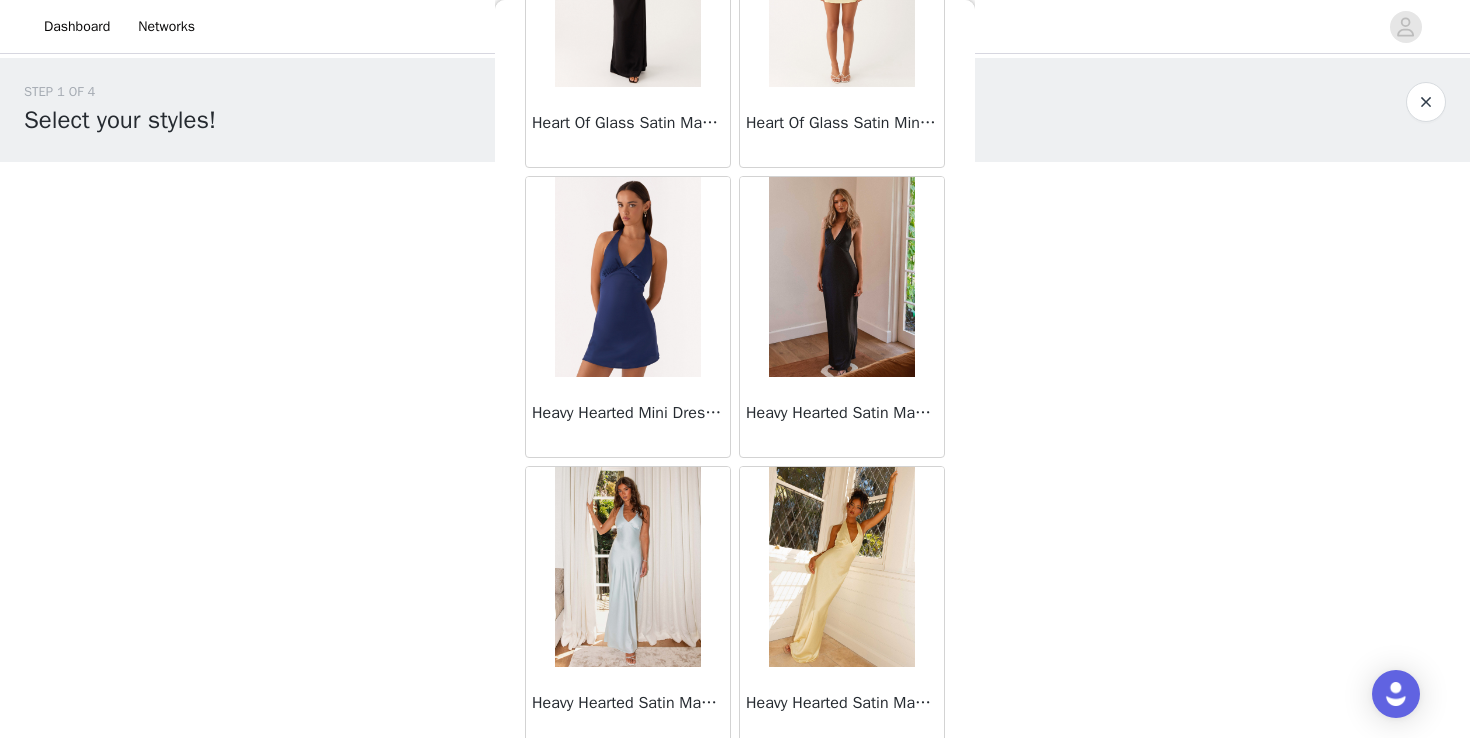scroll, scrollTop: 25522, scrollLeft: 0, axis: vertical 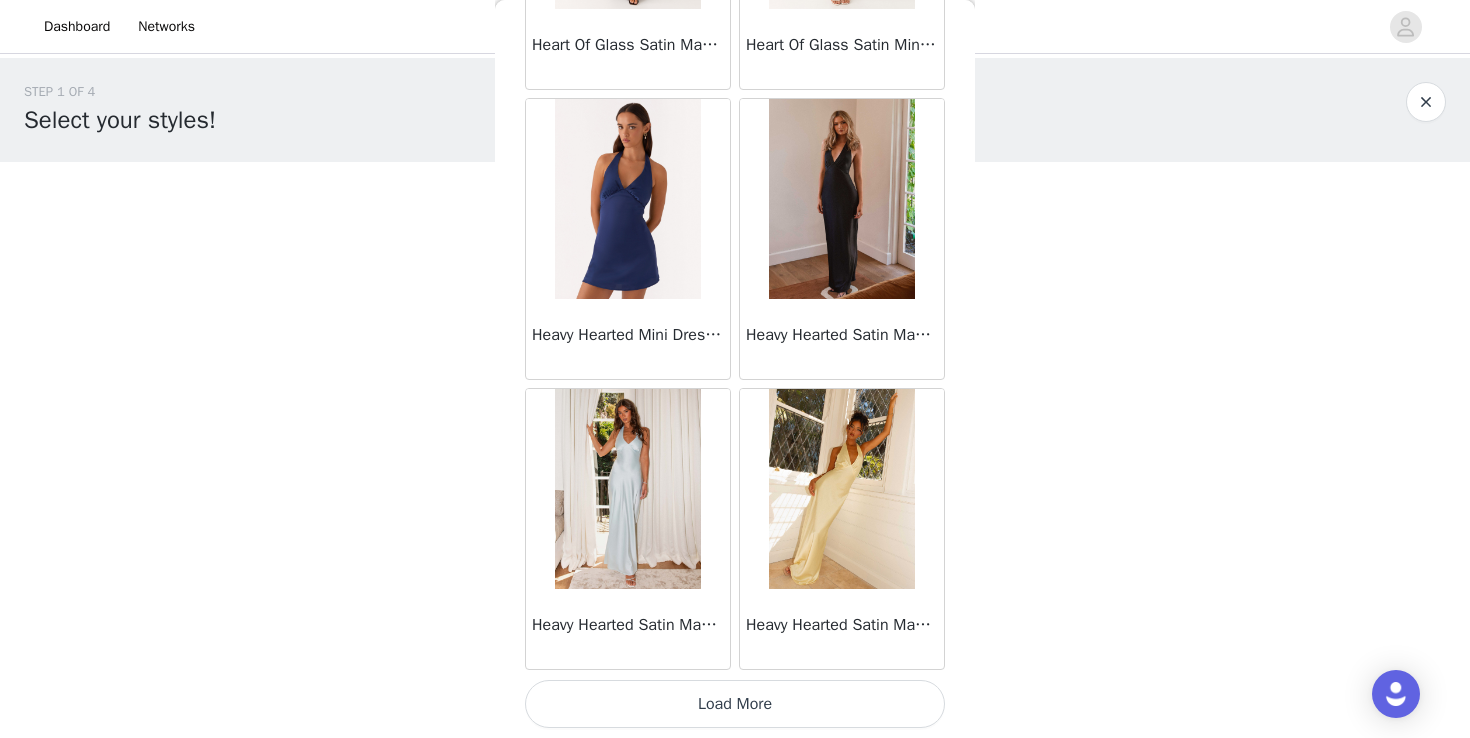 click on "Load More" at bounding box center (735, 704) 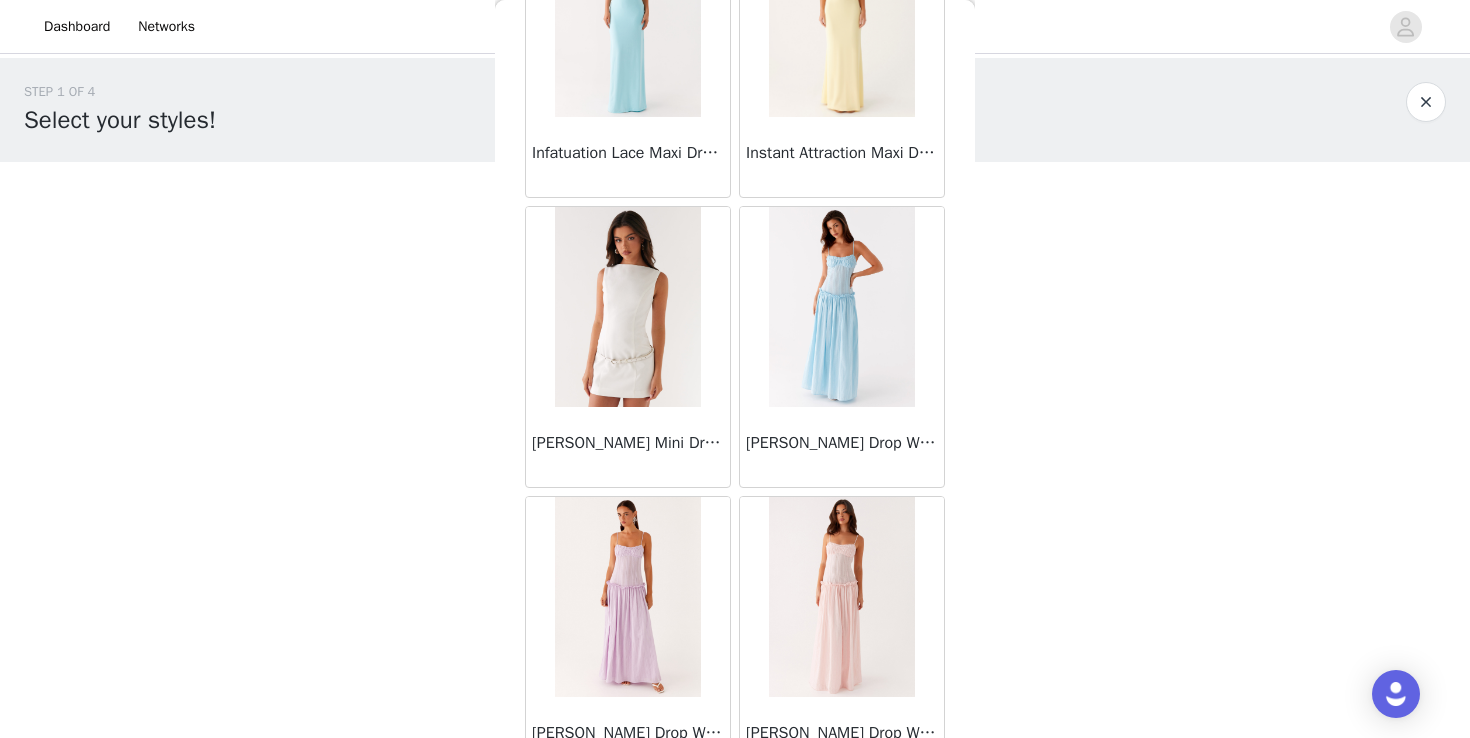 scroll, scrollTop: 28422, scrollLeft: 0, axis: vertical 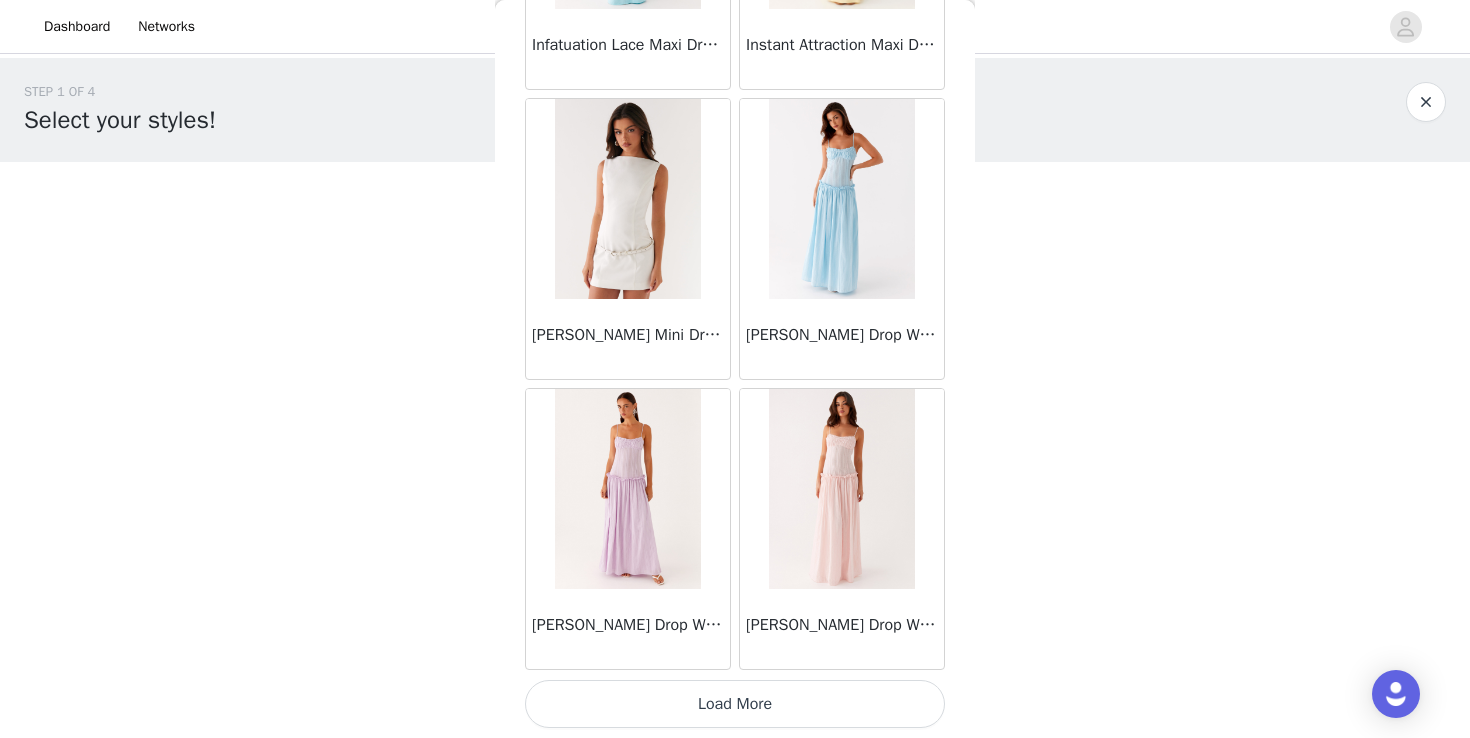 click on "Load More" at bounding box center [735, 704] 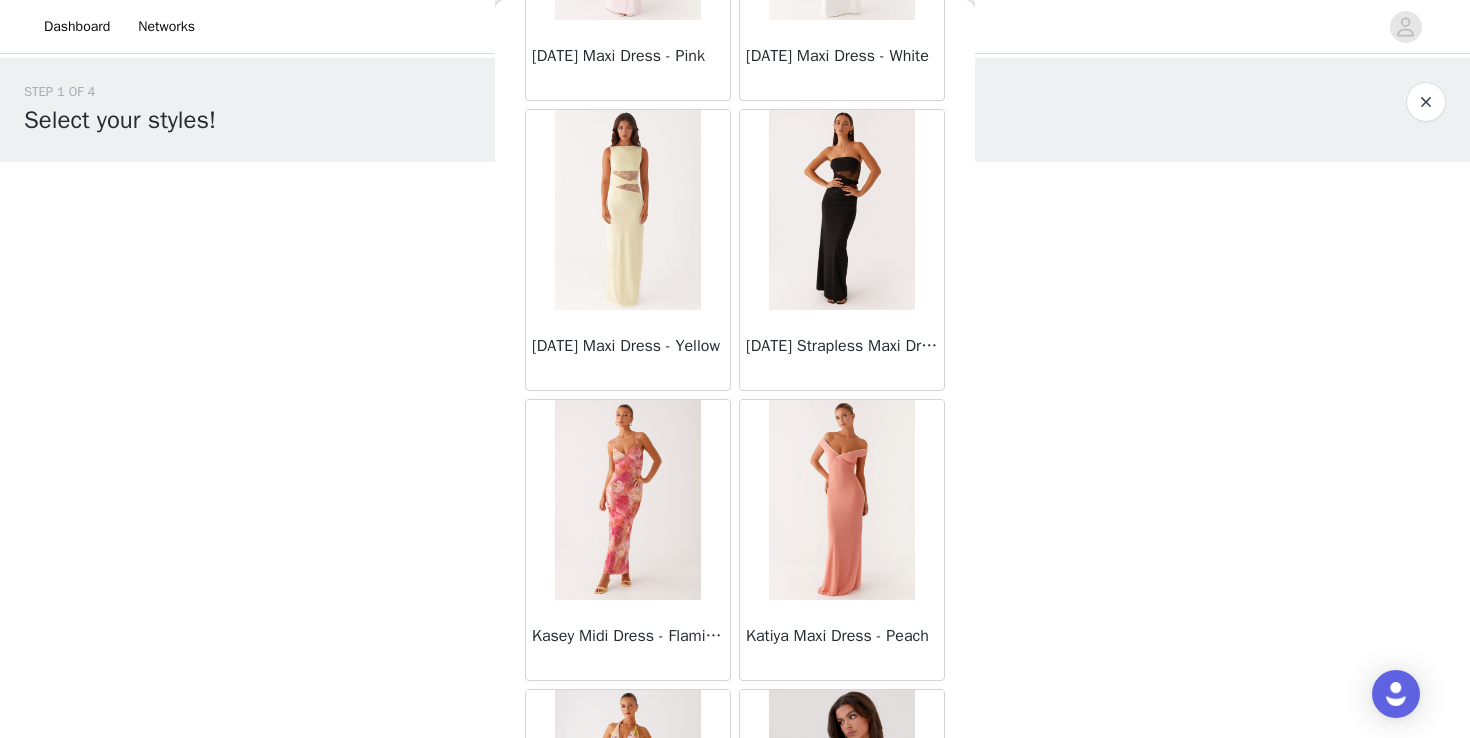 scroll, scrollTop: 31322, scrollLeft: 0, axis: vertical 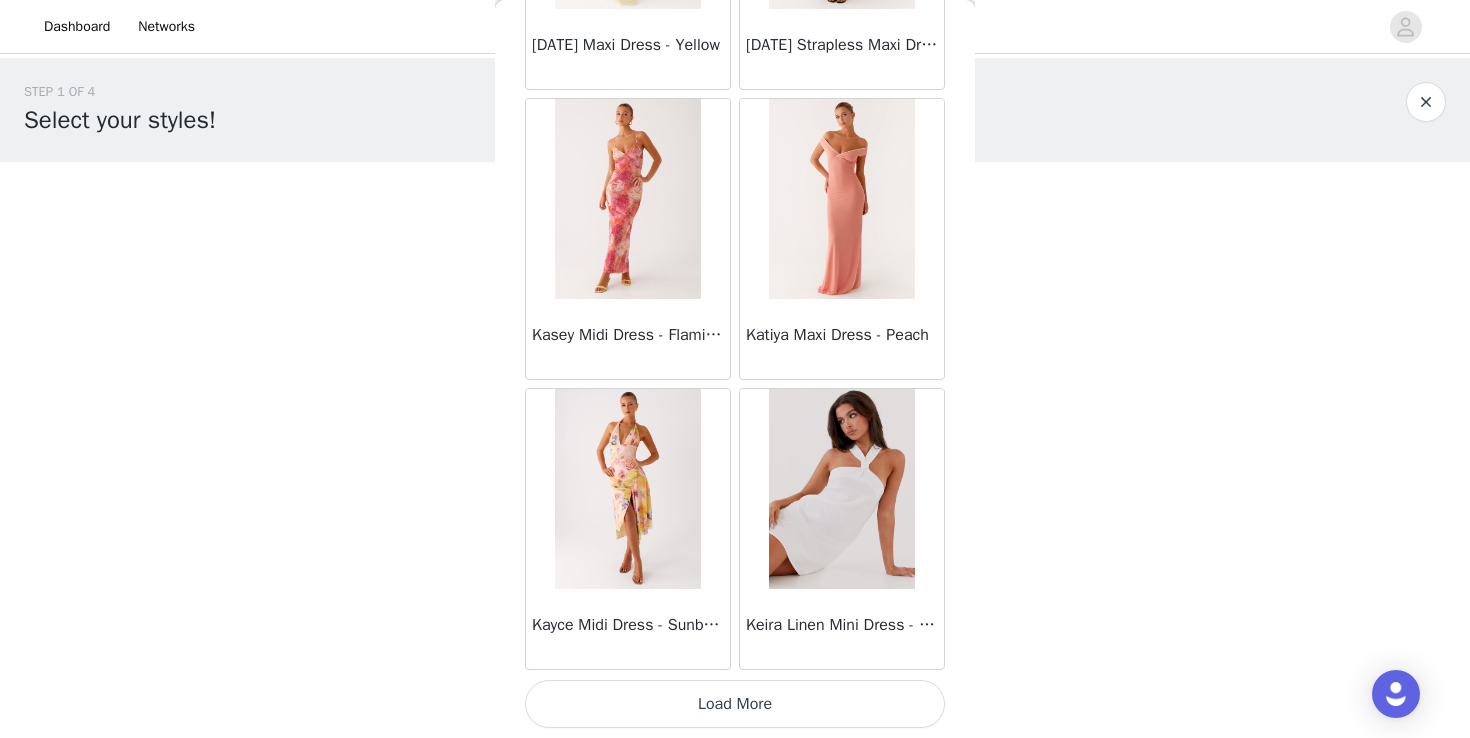 click on "Load More" at bounding box center (735, 704) 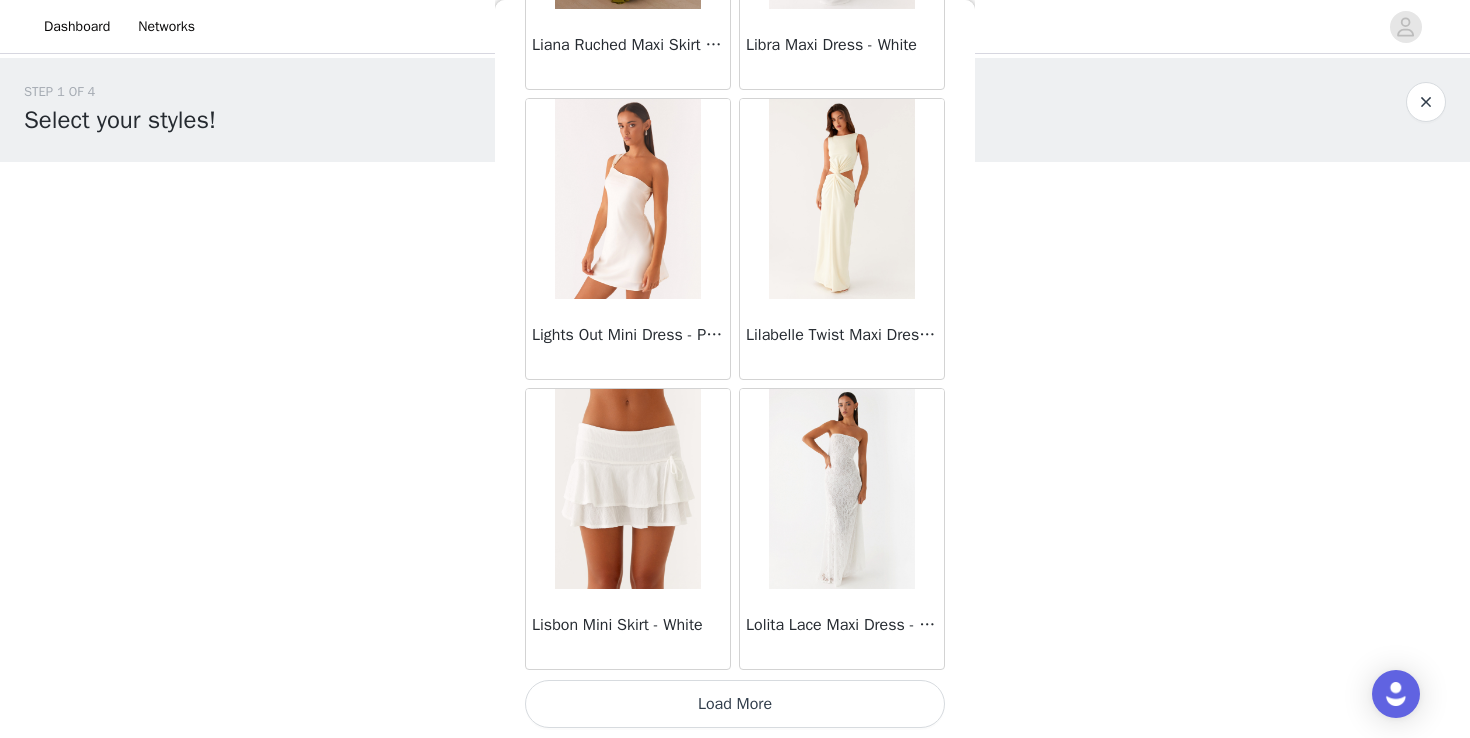 click on "Load More" at bounding box center [735, 704] 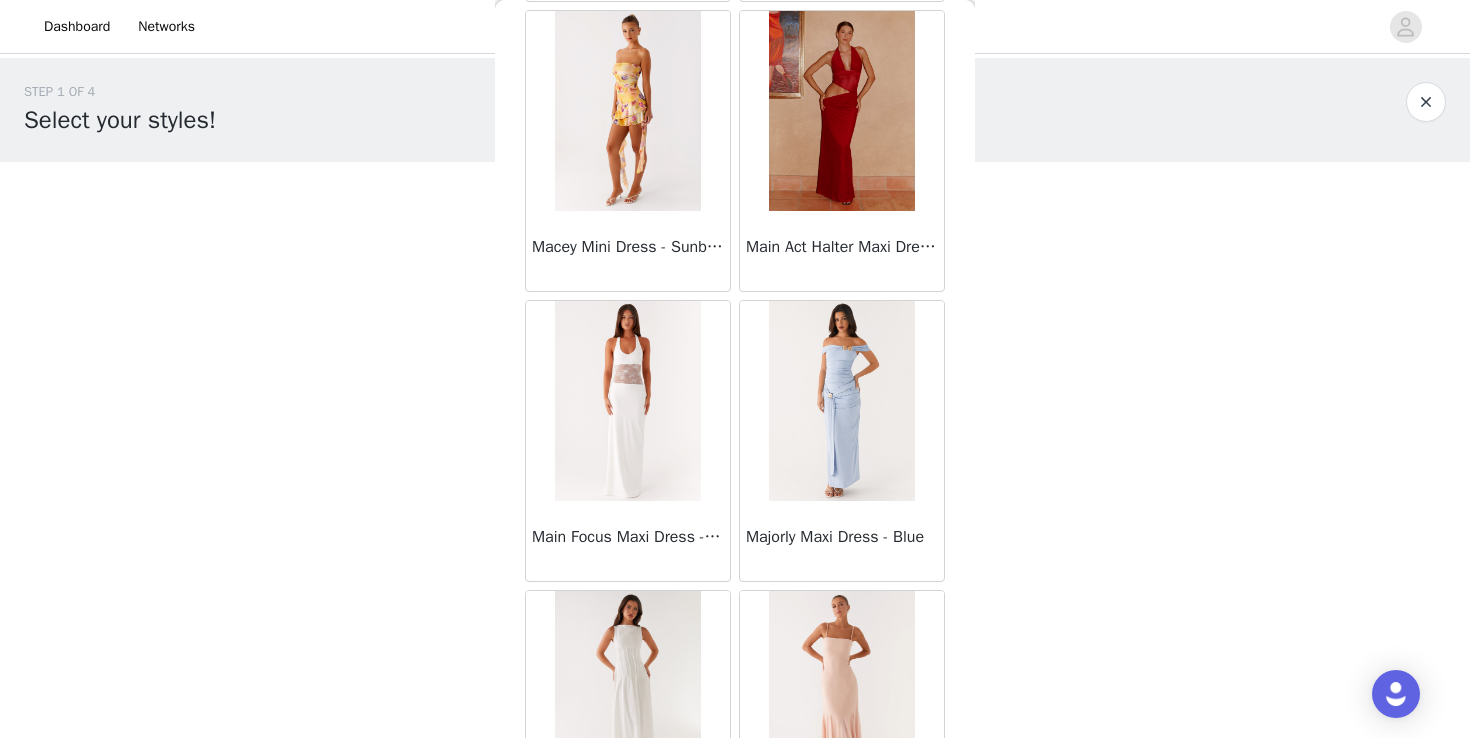 scroll, scrollTop: 37122, scrollLeft: 0, axis: vertical 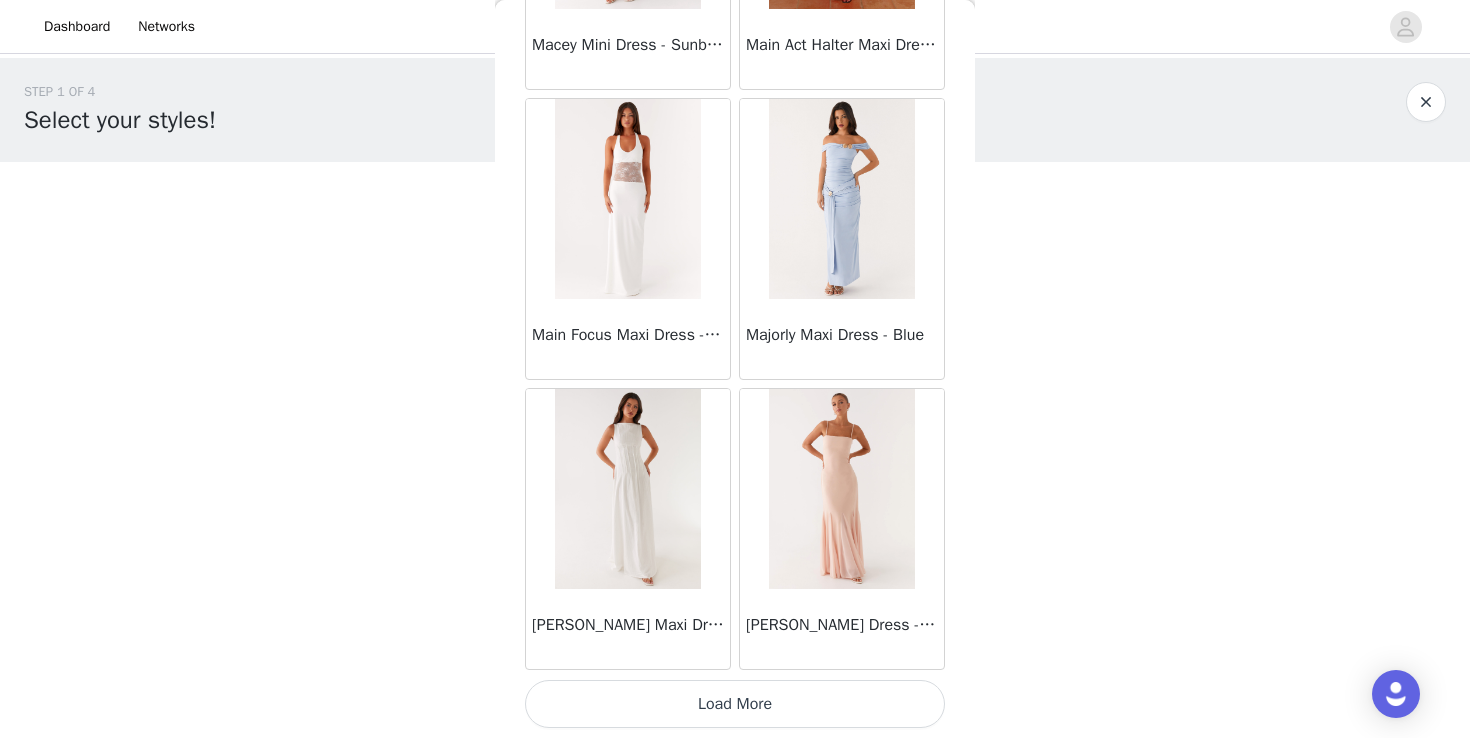 click on "Load More" at bounding box center [735, 704] 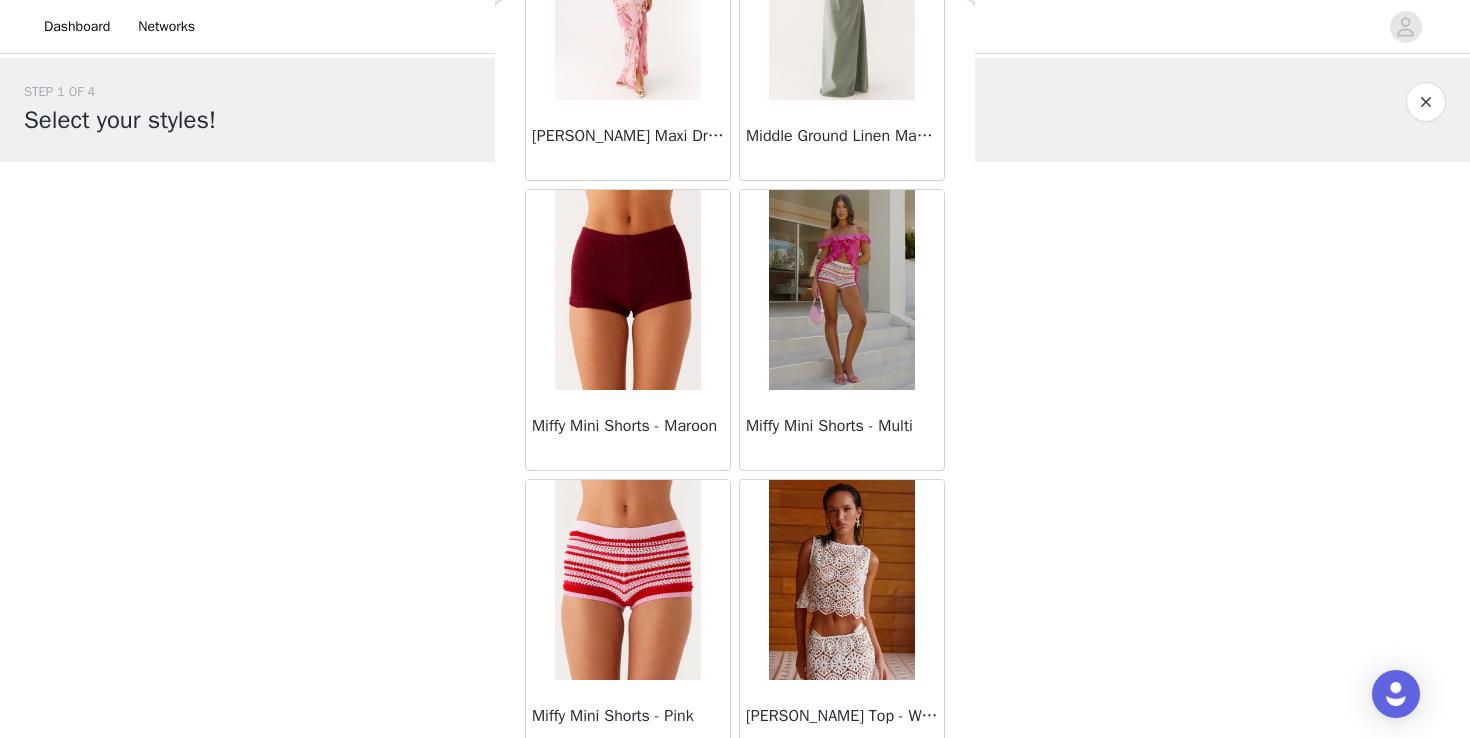 scroll, scrollTop: 39929, scrollLeft: 0, axis: vertical 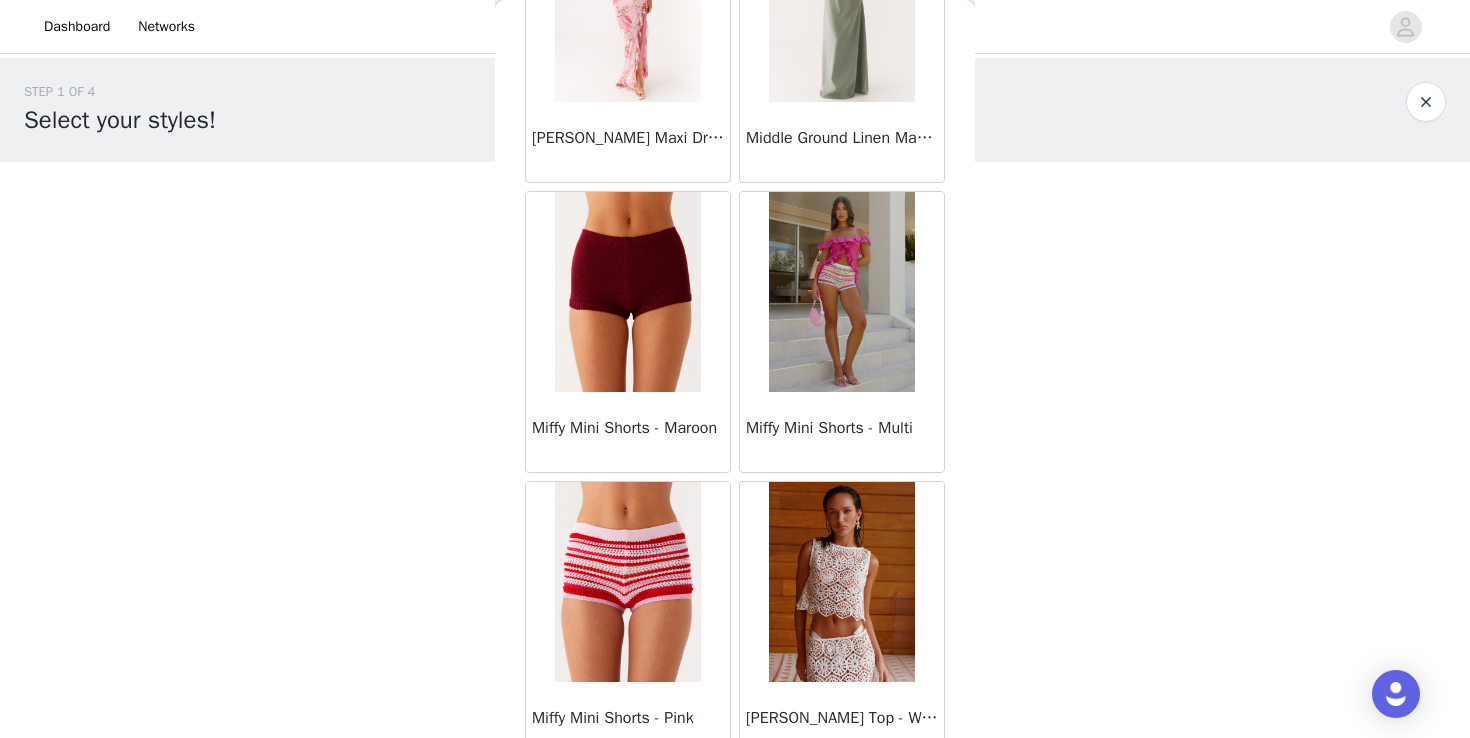 click at bounding box center [841, 292] 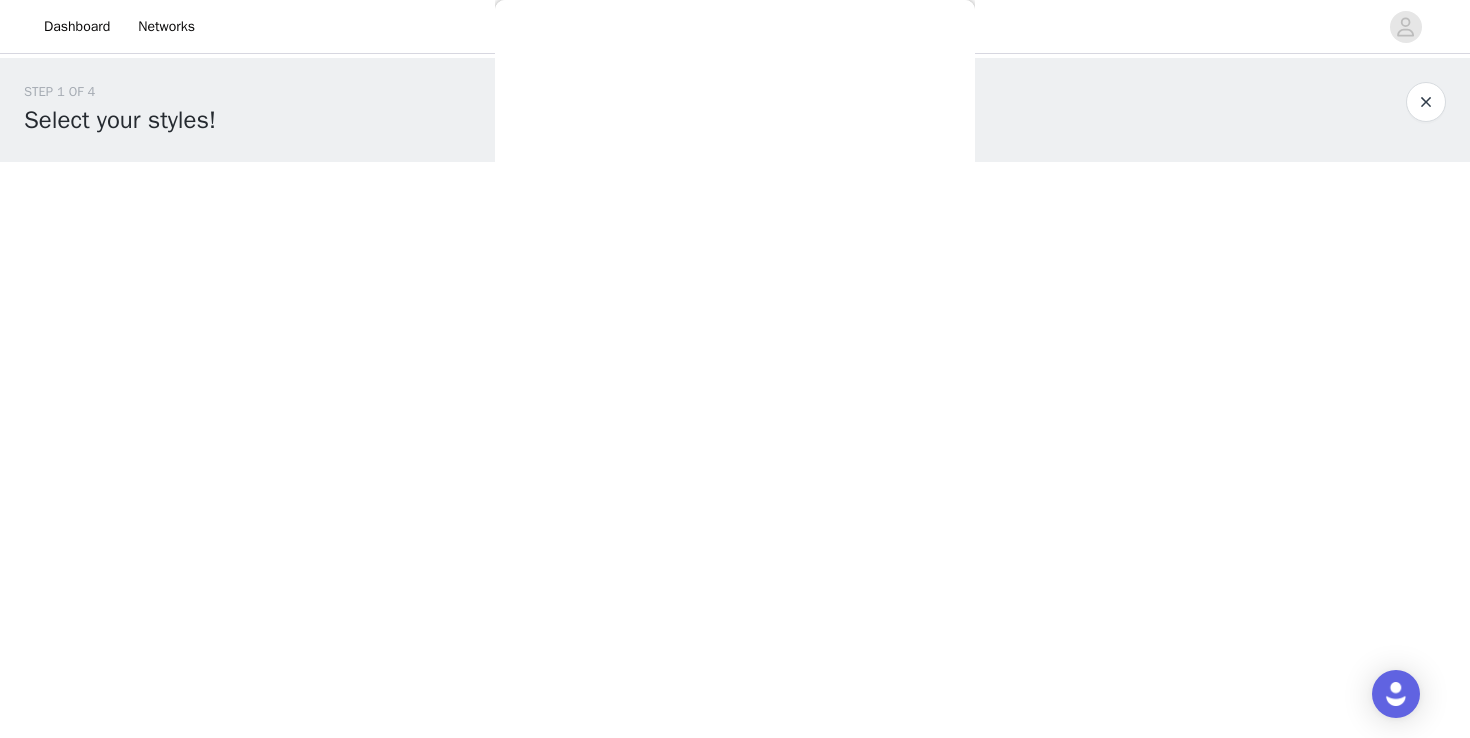 scroll, scrollTop: 0, scrollLeft: 0, axis: both 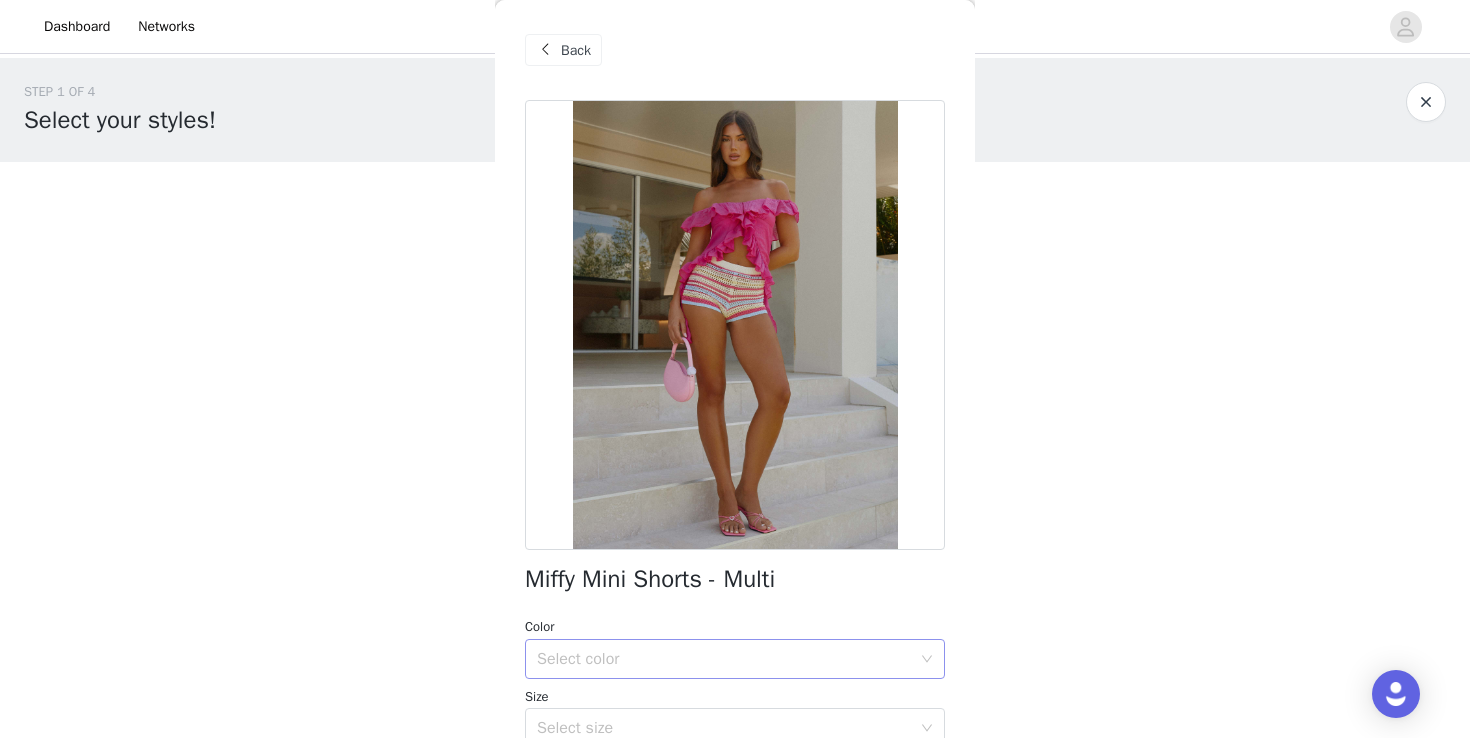 click on "Select color" at bounding box center (728, 659) 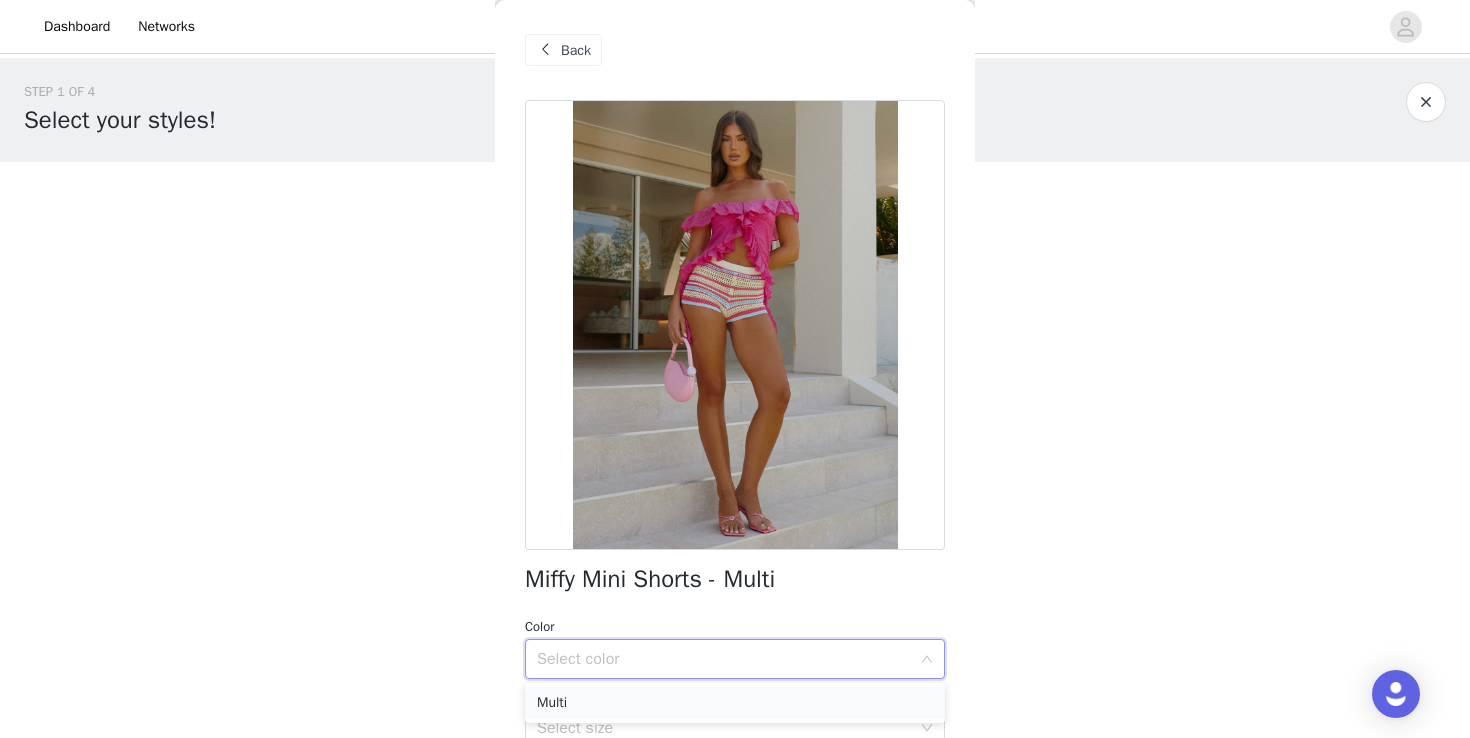 click on "Multi" at bounding box center (735, 703) 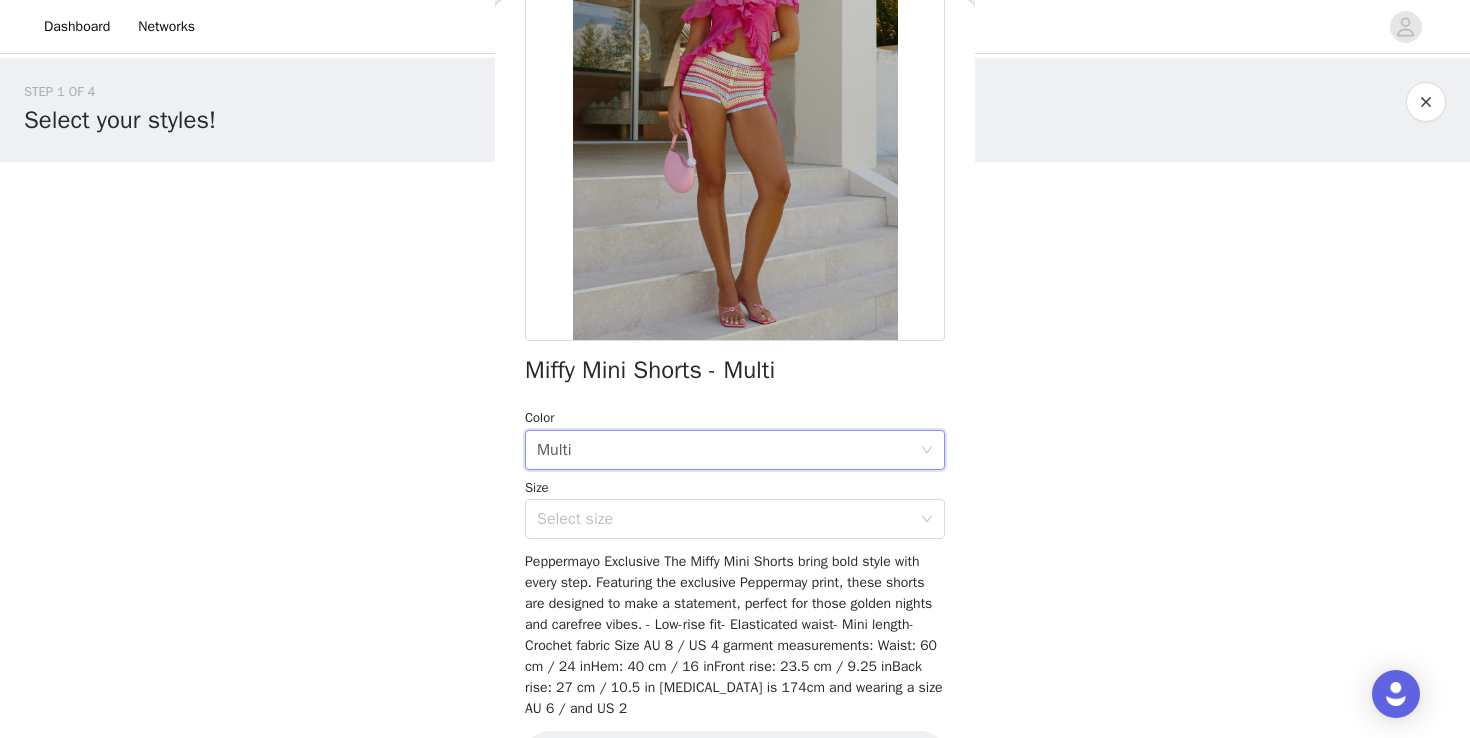 scroll, scrollTop: 211, scrollLeft: 0, axis: vertical 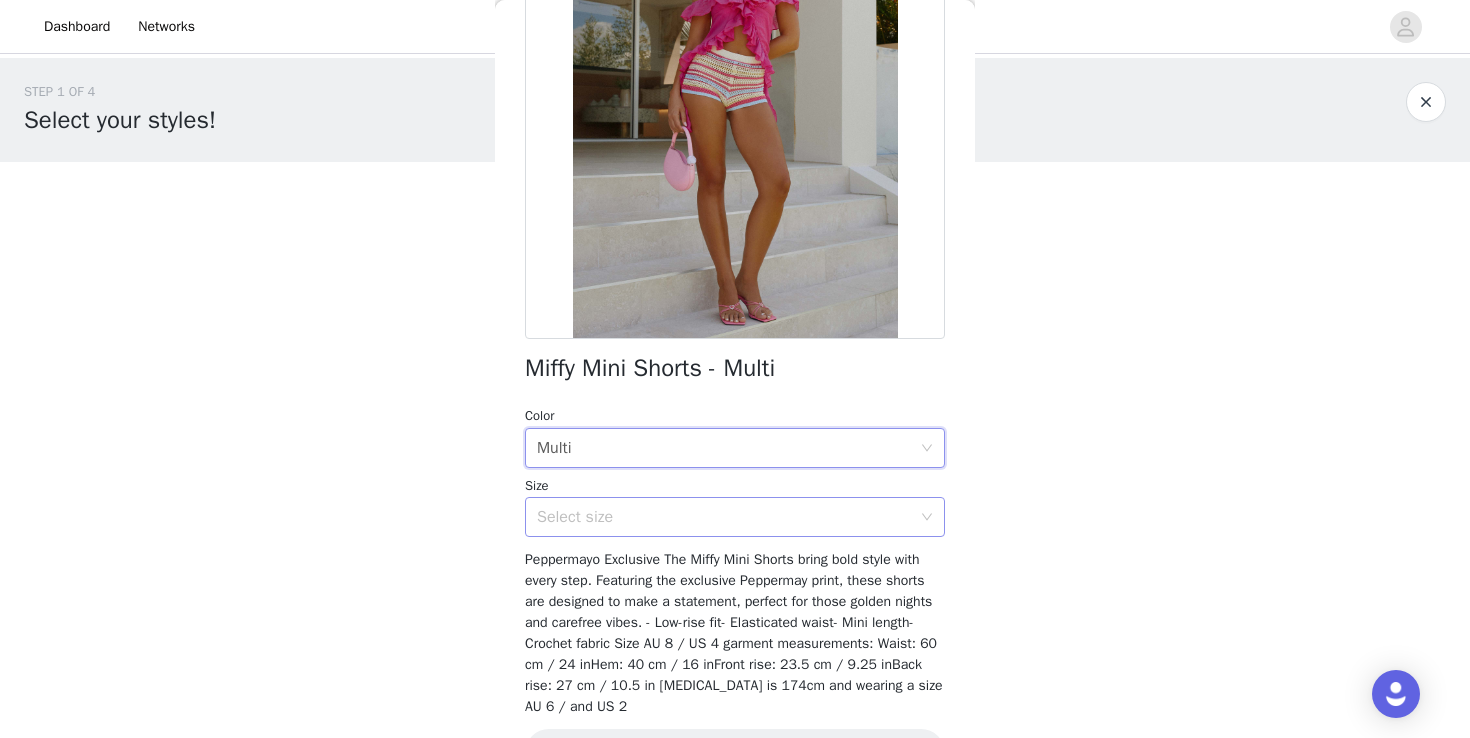 click on "Select size" at bounding box center (724, 517) 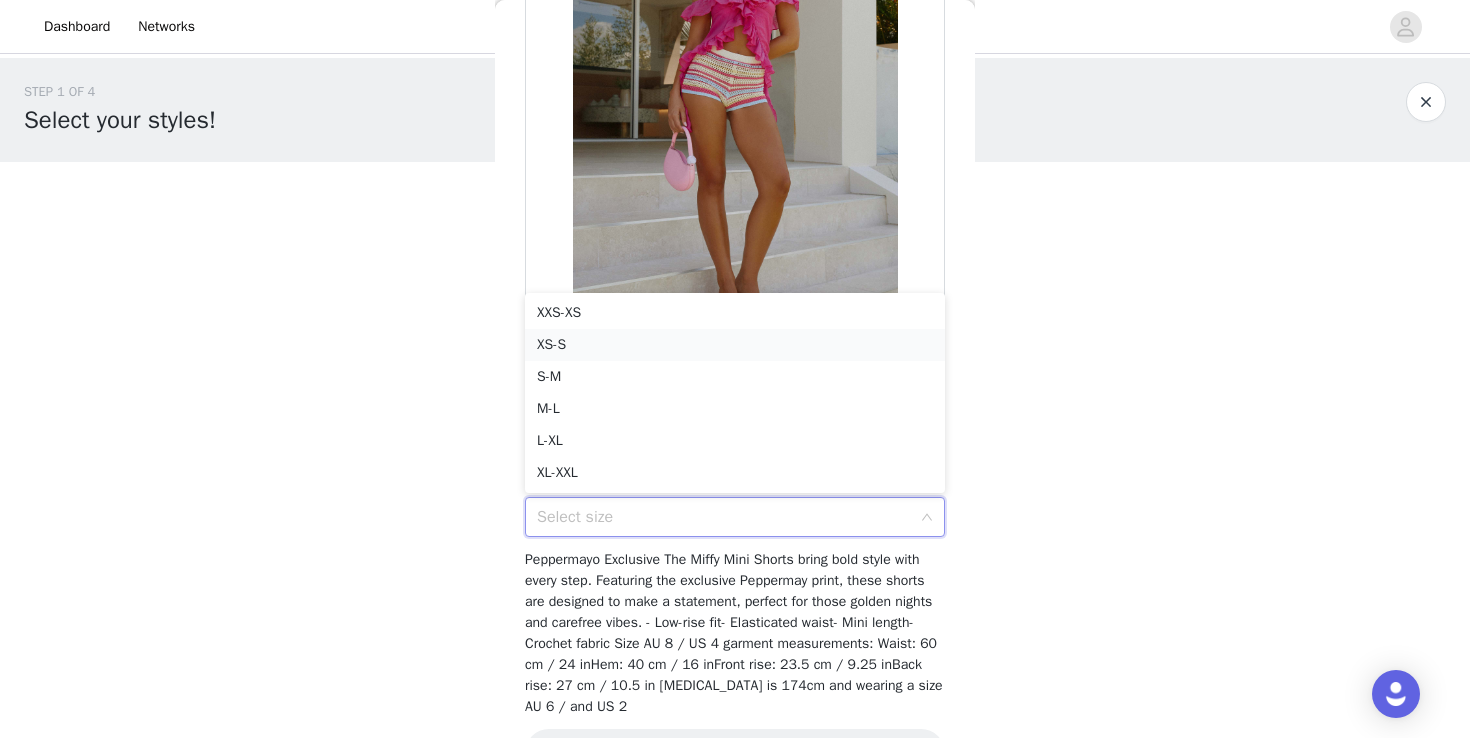 click on "XS-S" at bounding box center (735, 345) 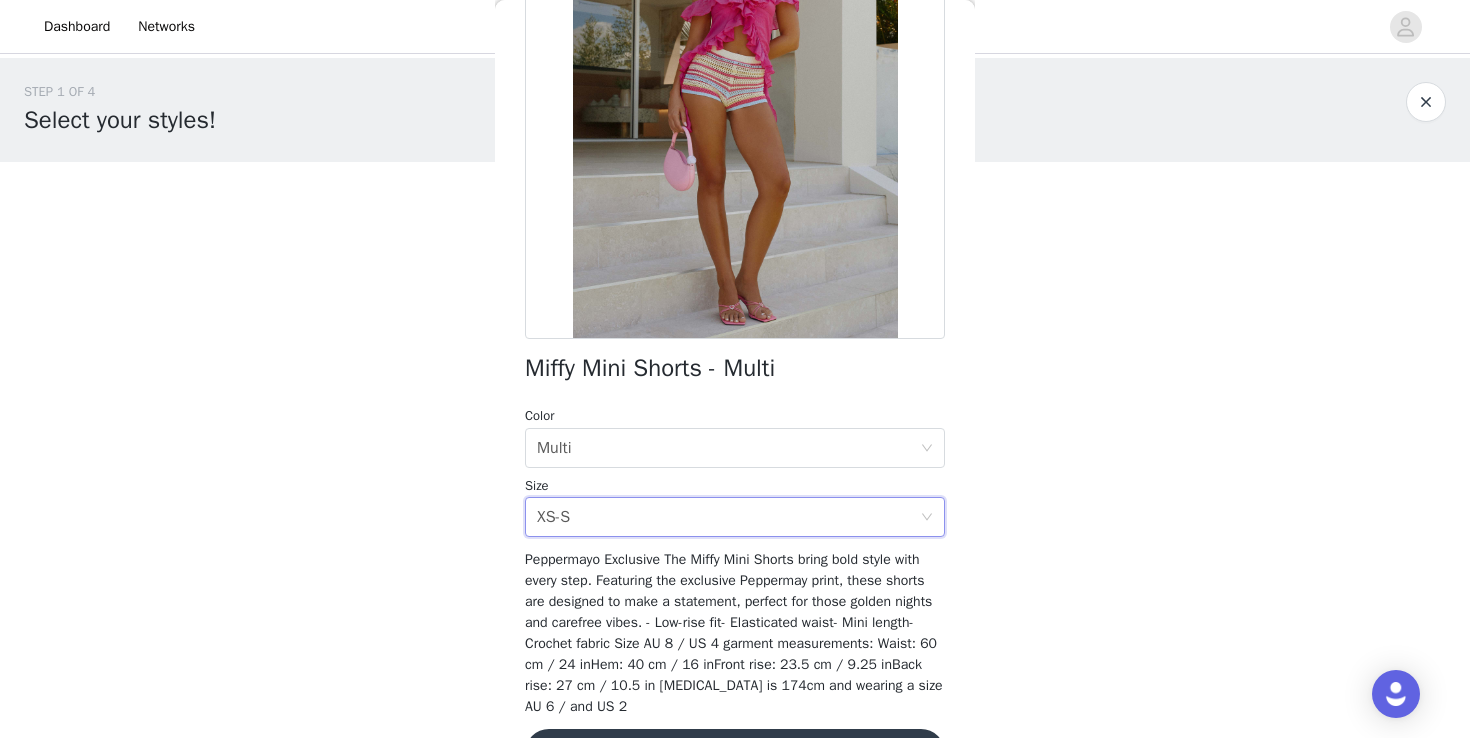 scroll, scrollTop: 274, scrollLeft: 0, axis: vertical 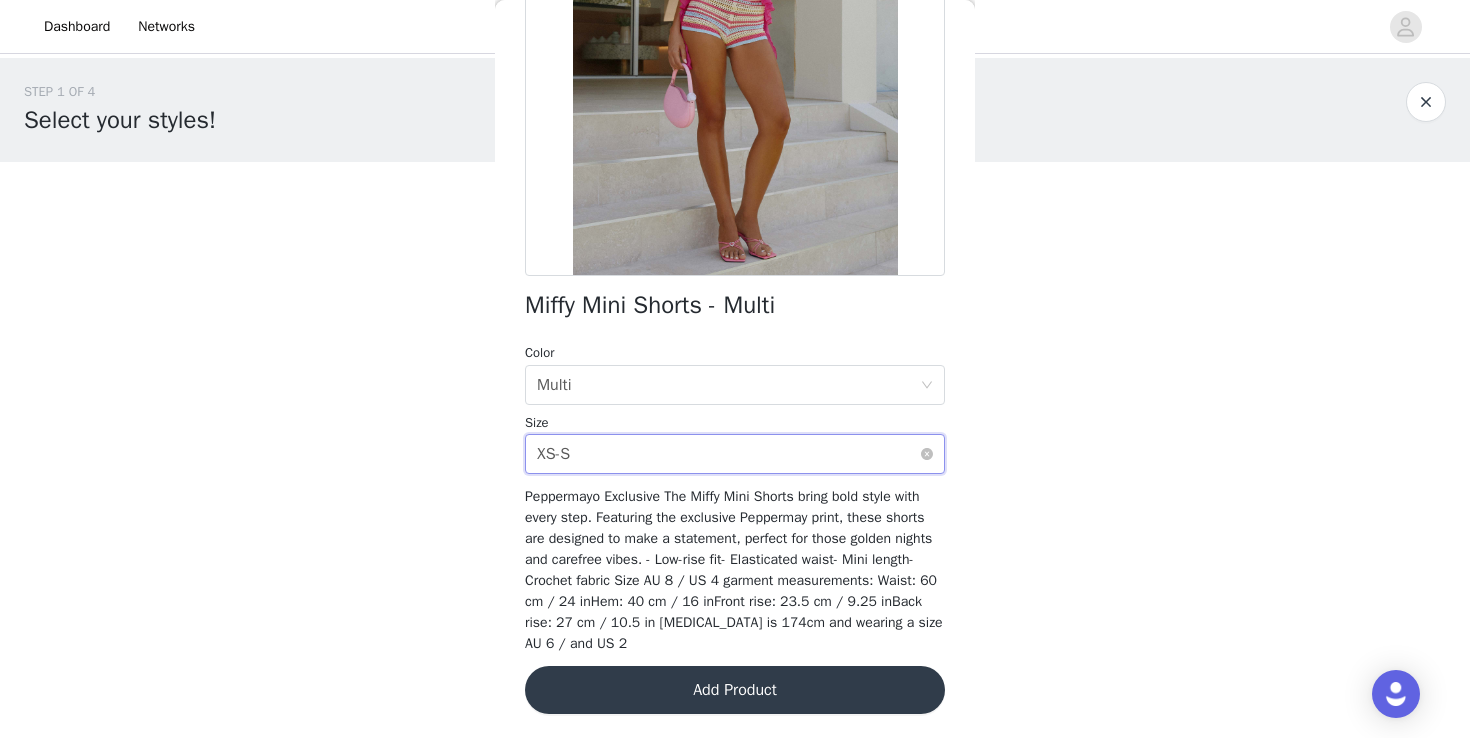 click on "Select size XS-S" at bounding box center [728, 454] 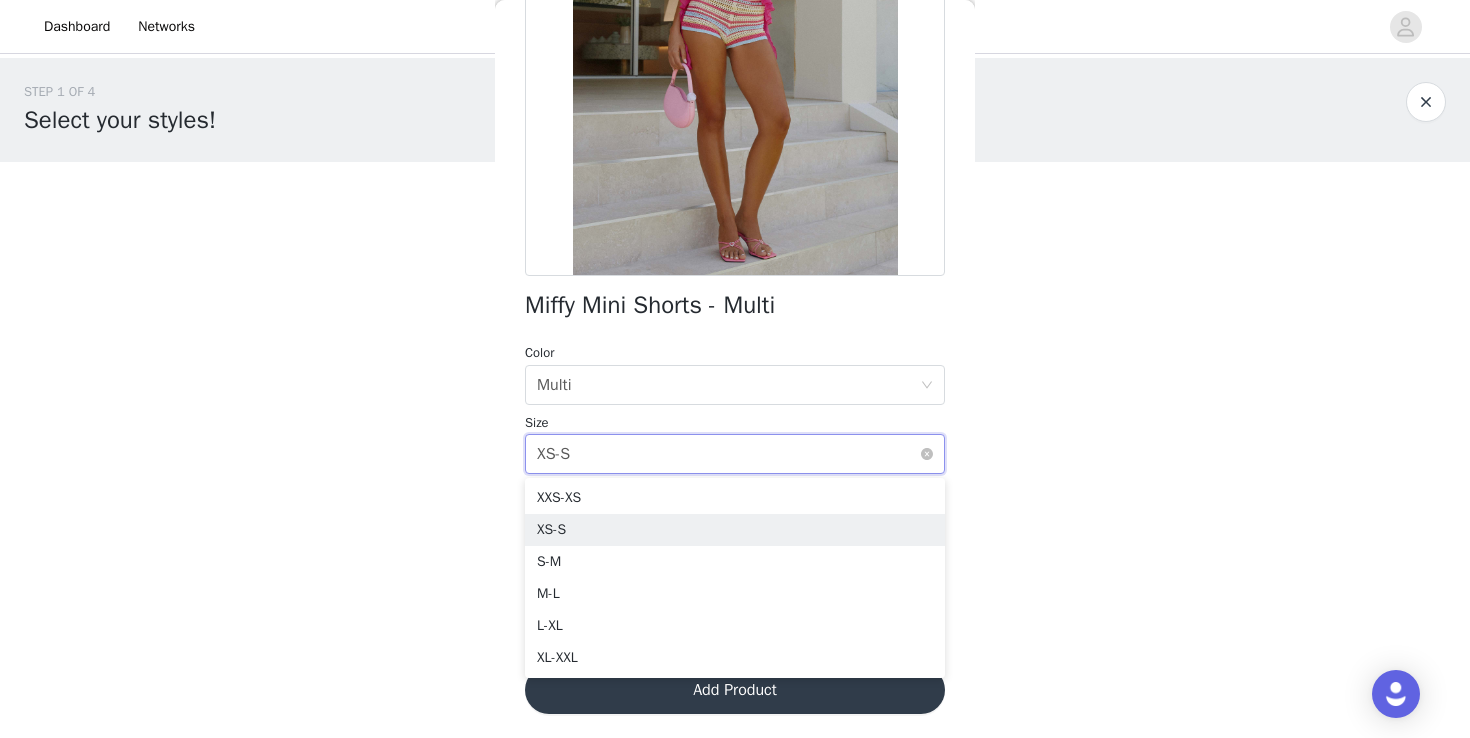 click on "Select size XS-S" at bounding box center [728, 454] 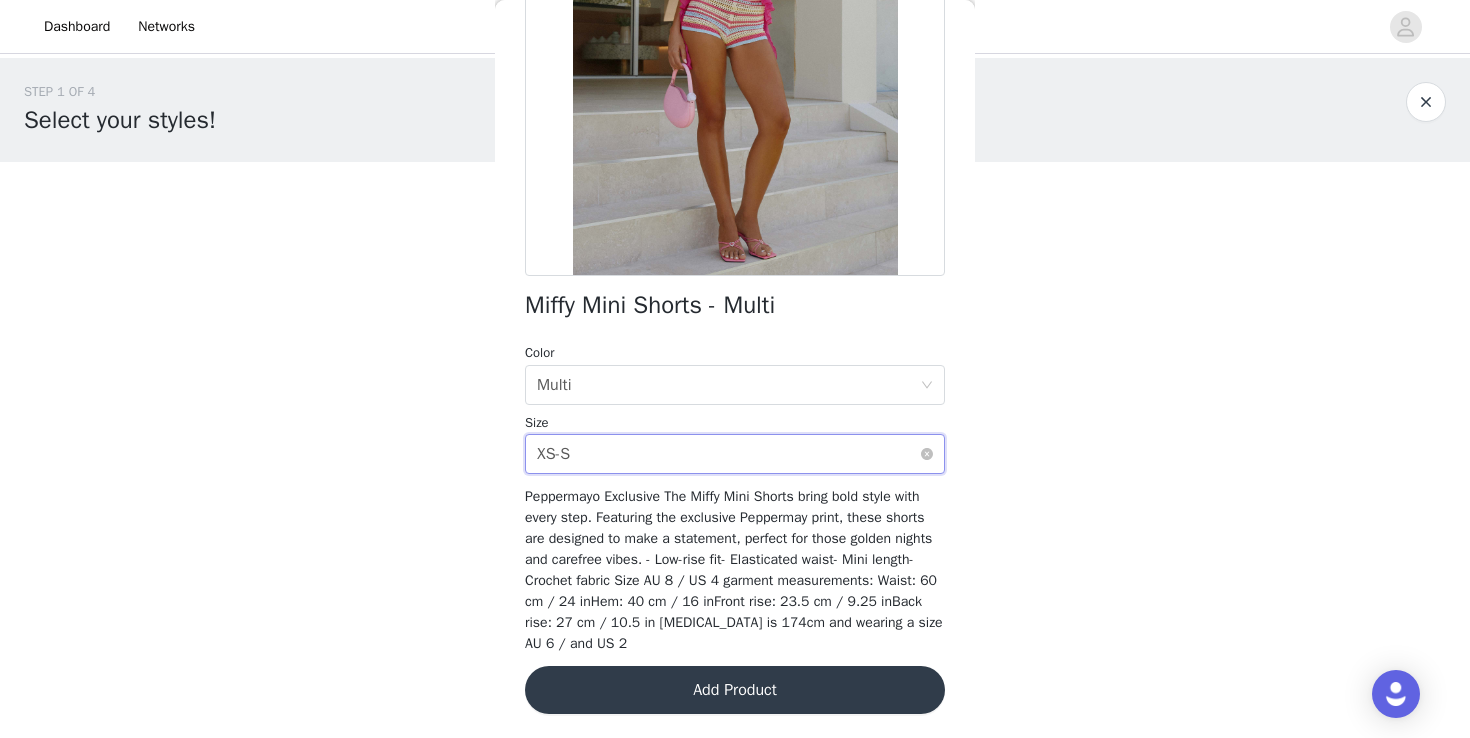 click on "Select size XS-S" at bounding box center [728, 454] 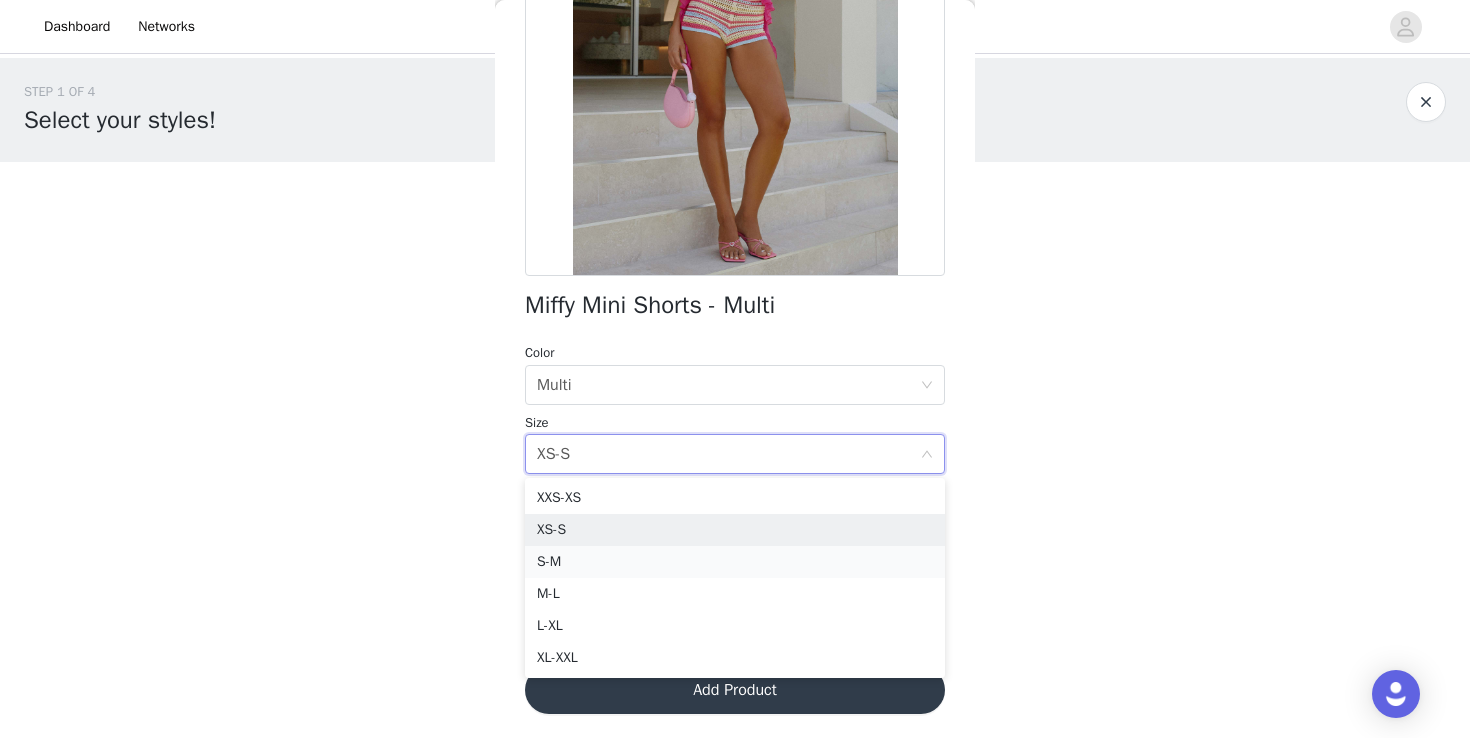 click on "S-M" at bounding box center (735, 562) 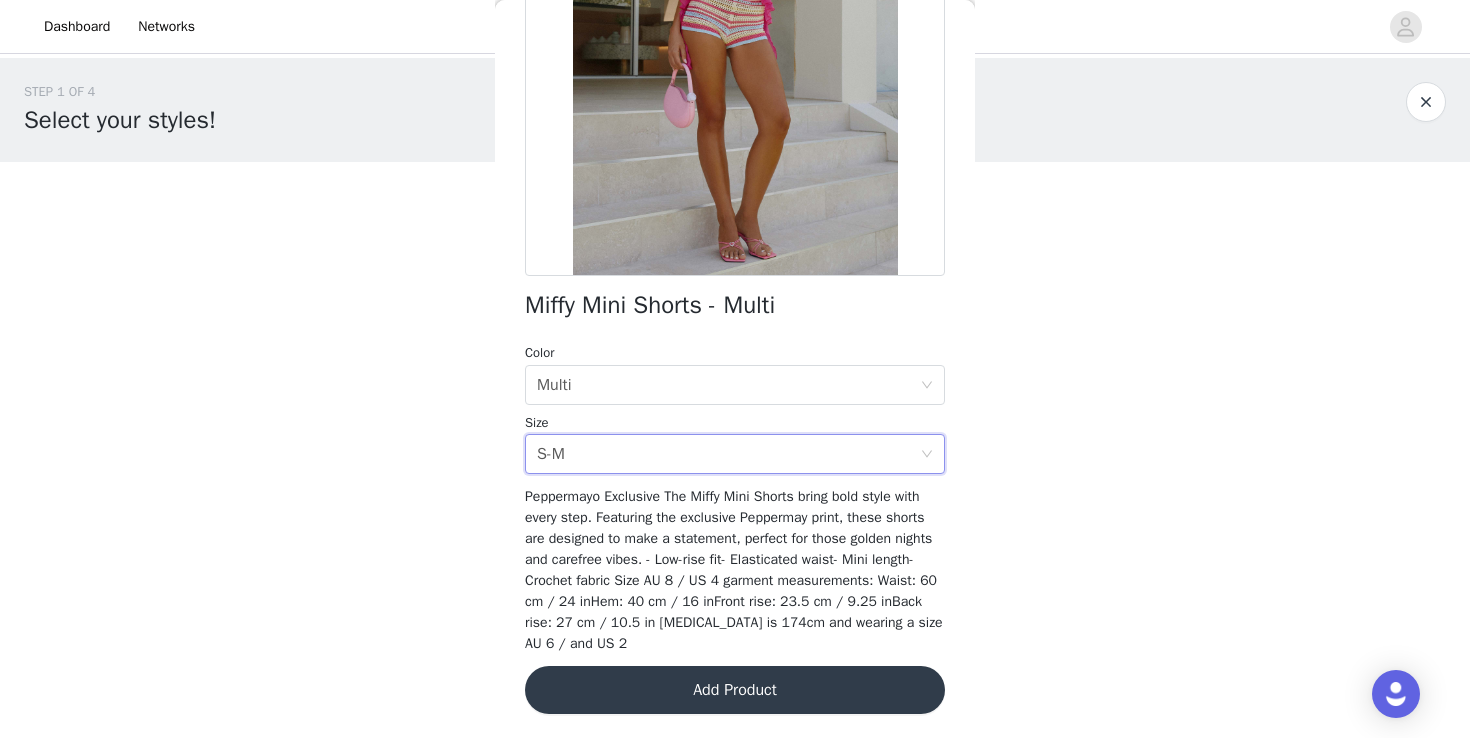 click on "Add Product" at bounding box center [735, 690] 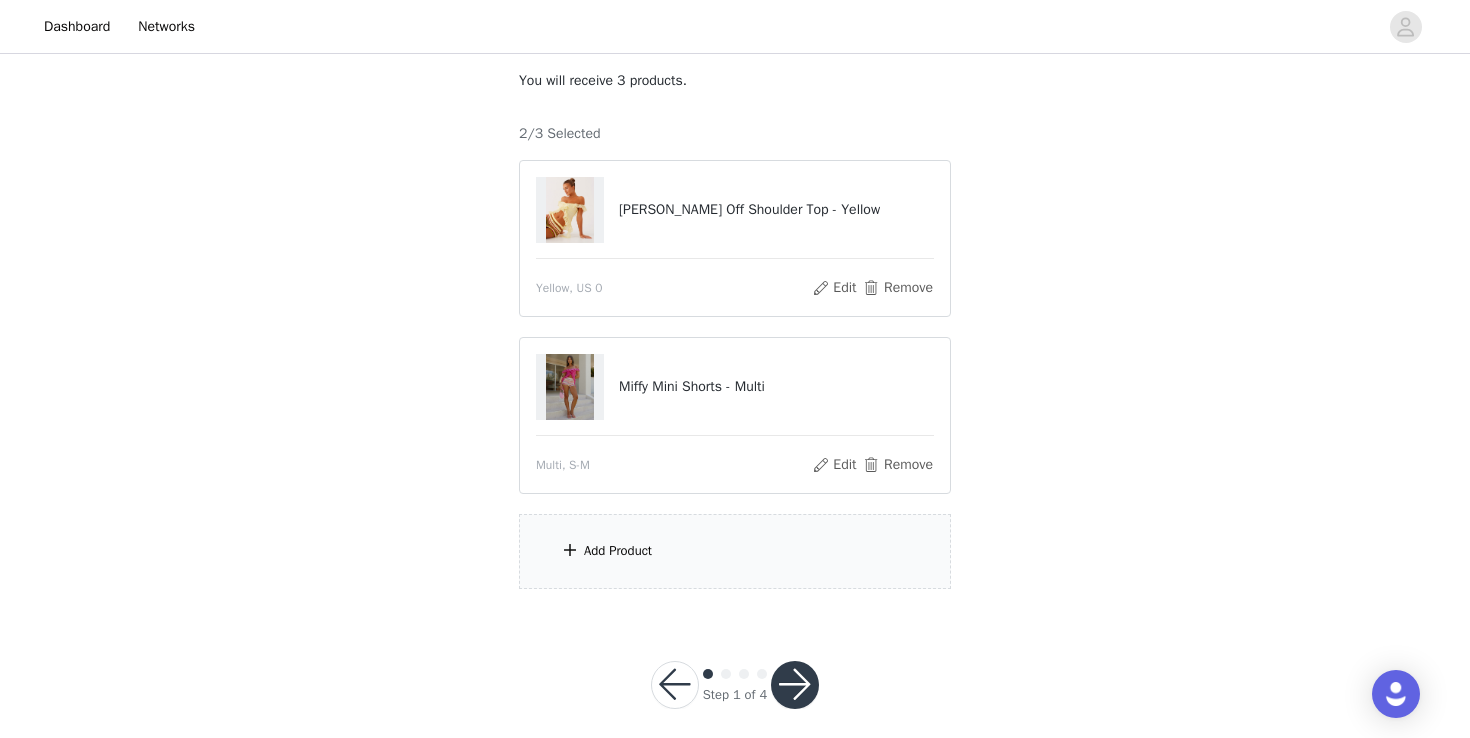 scroll, scrollTop: 121, scrollLeft: 0, axis: vertical 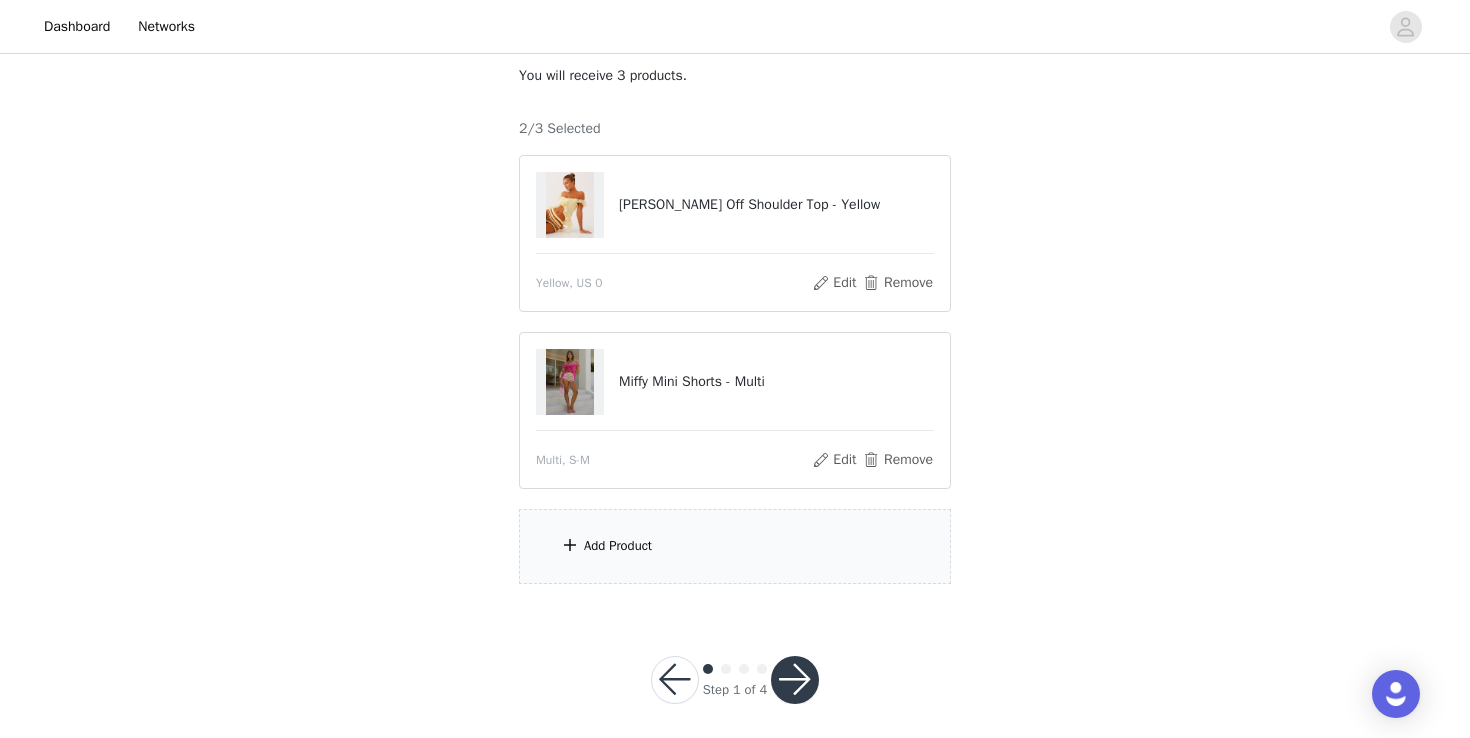 click on "Add Product" at bounding box center (735, 546) 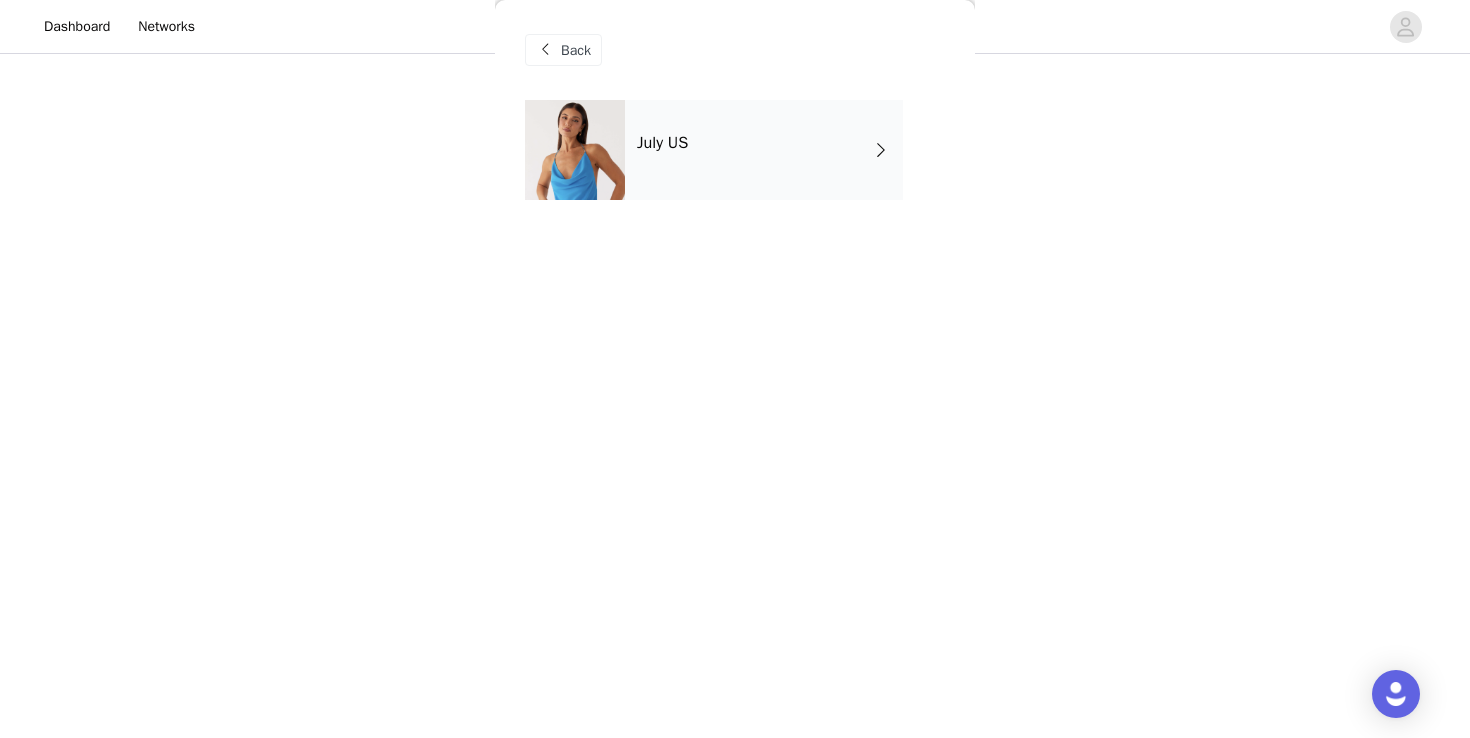 click at bounding box center [575, 150] 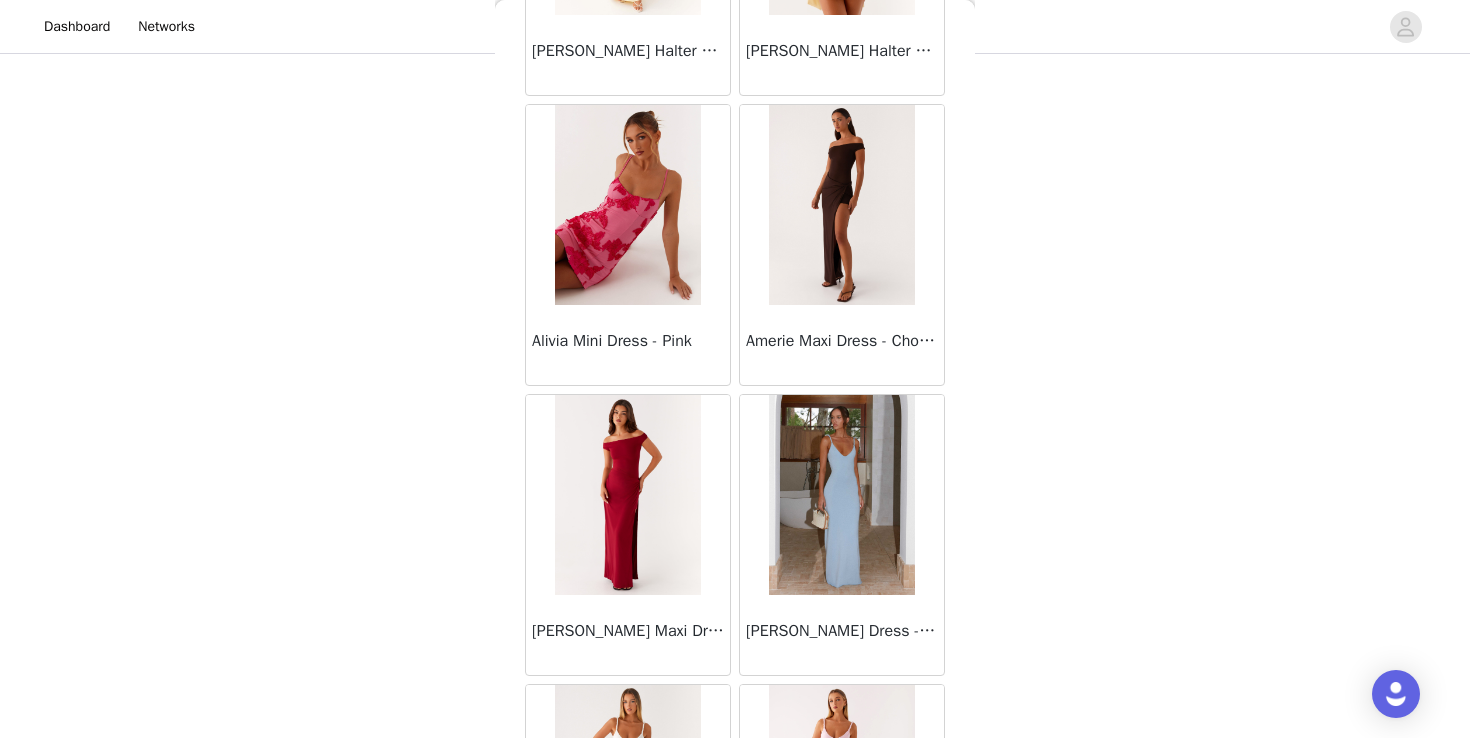 scroll, scrollTop: 2322, scrollLeft: 0, axis: vertical 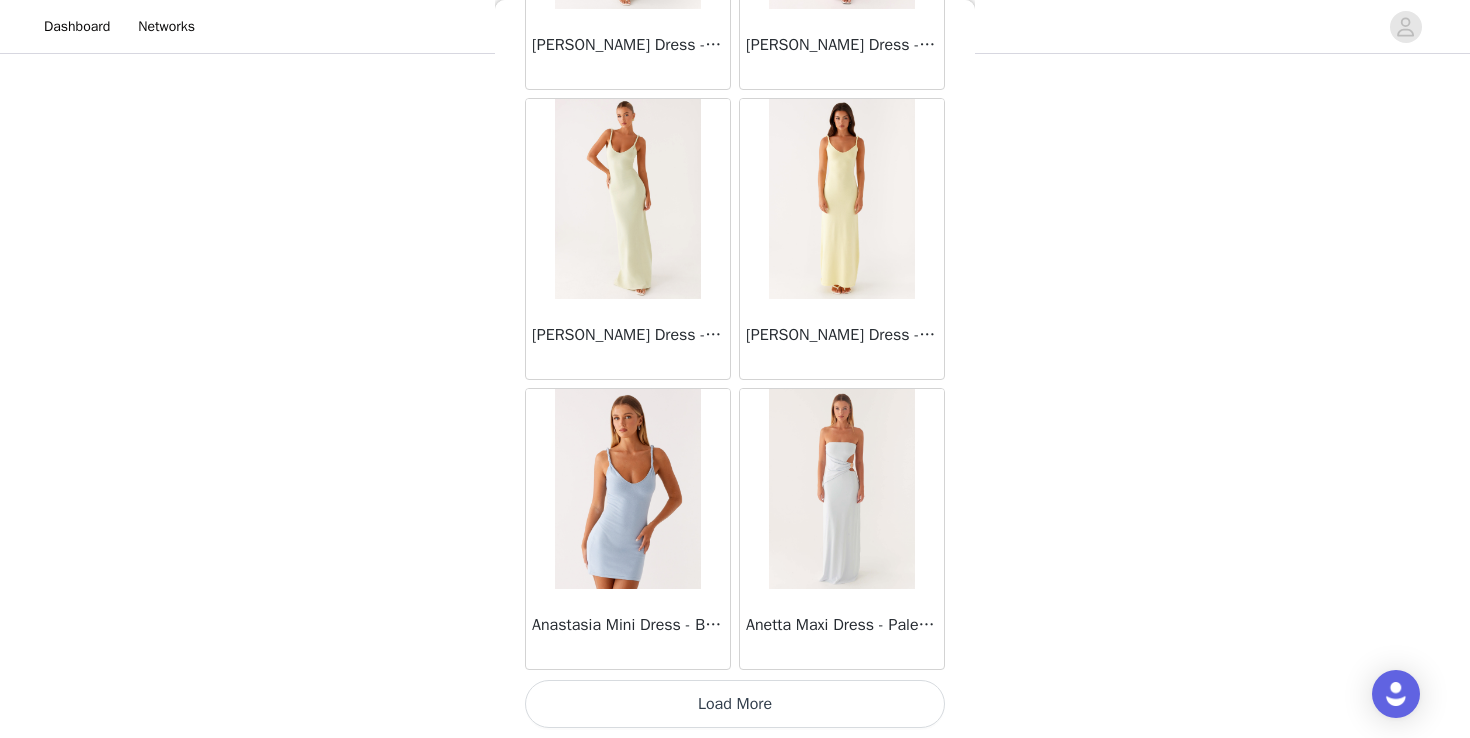 click on "Load More" at bounding box center [735, 704] 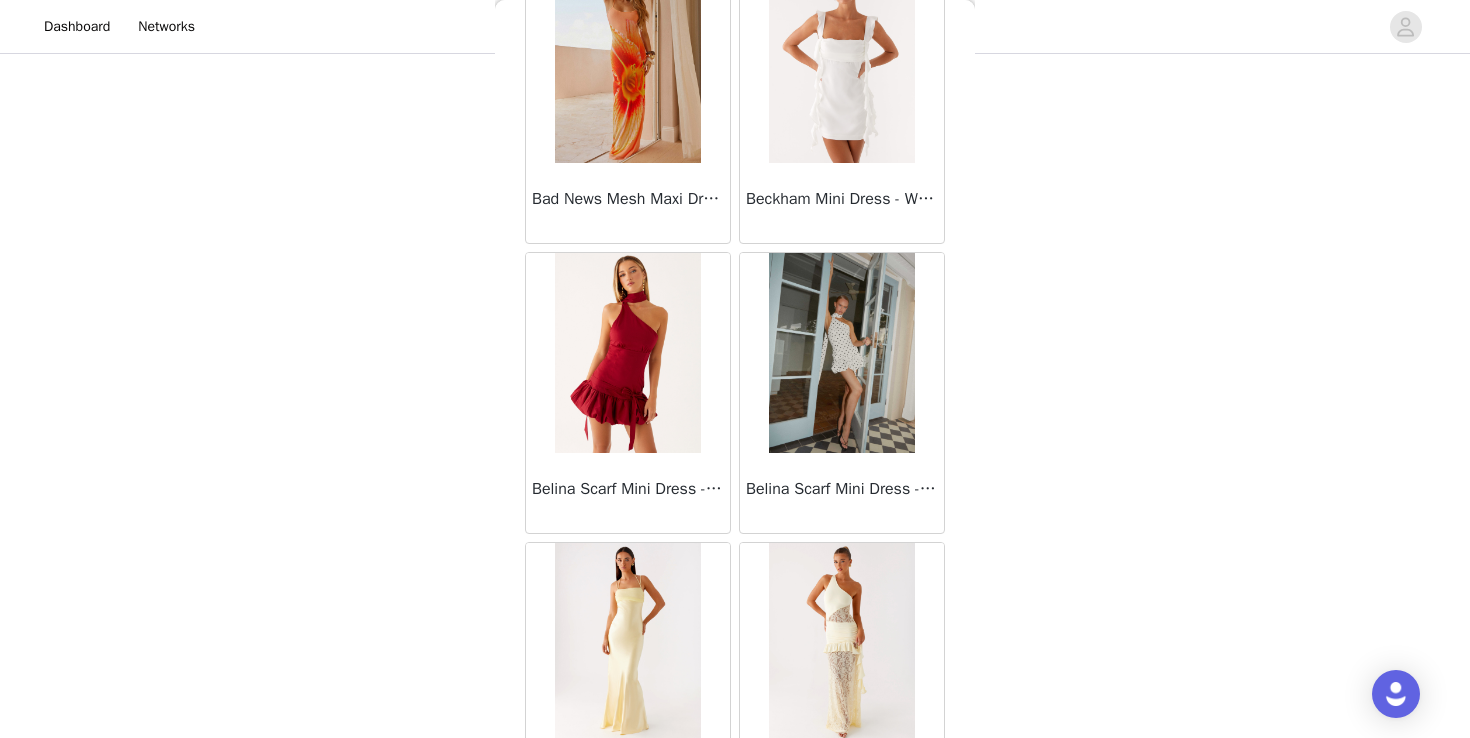 scroll, scrollTop: 5222, scrollLeft: 0, axis: vertical 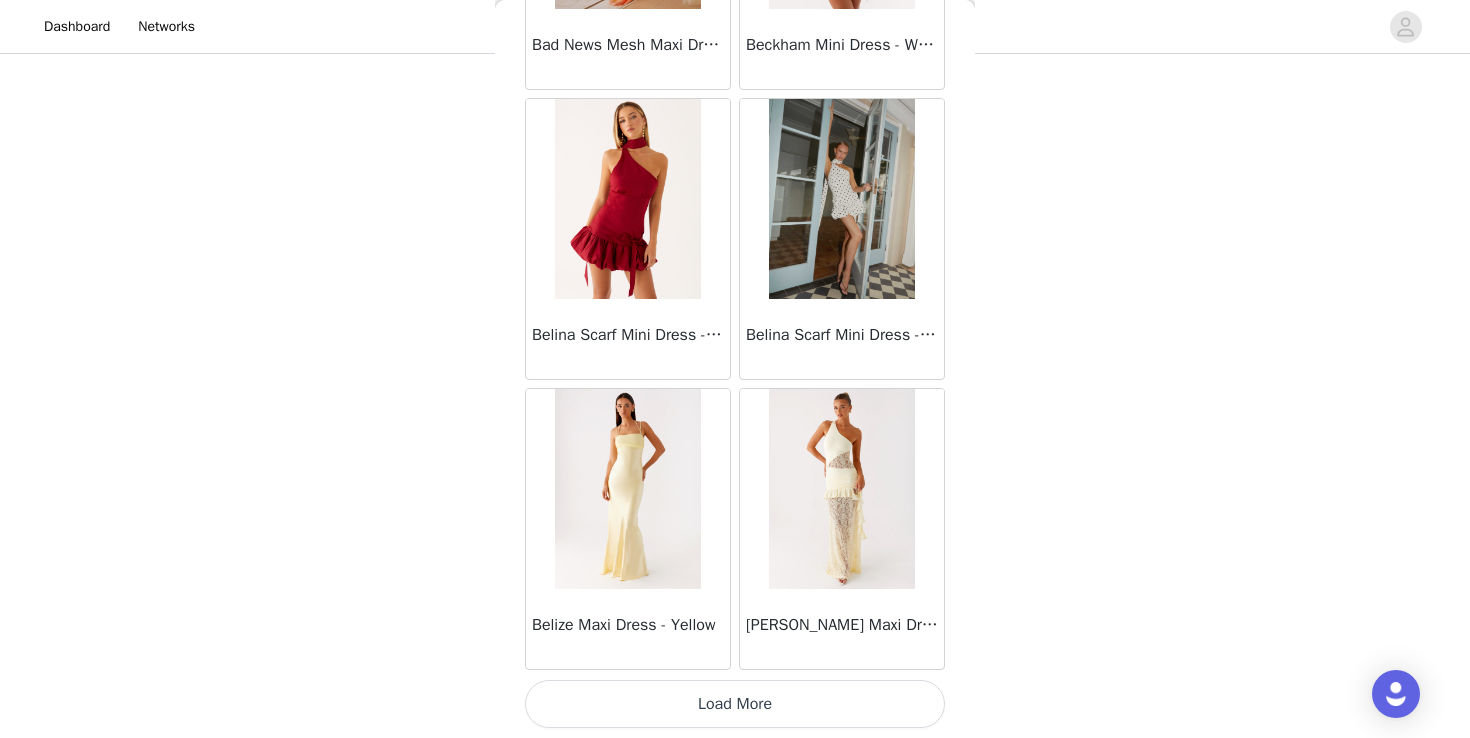 click on "Load More" at bounding box center [735, 704] 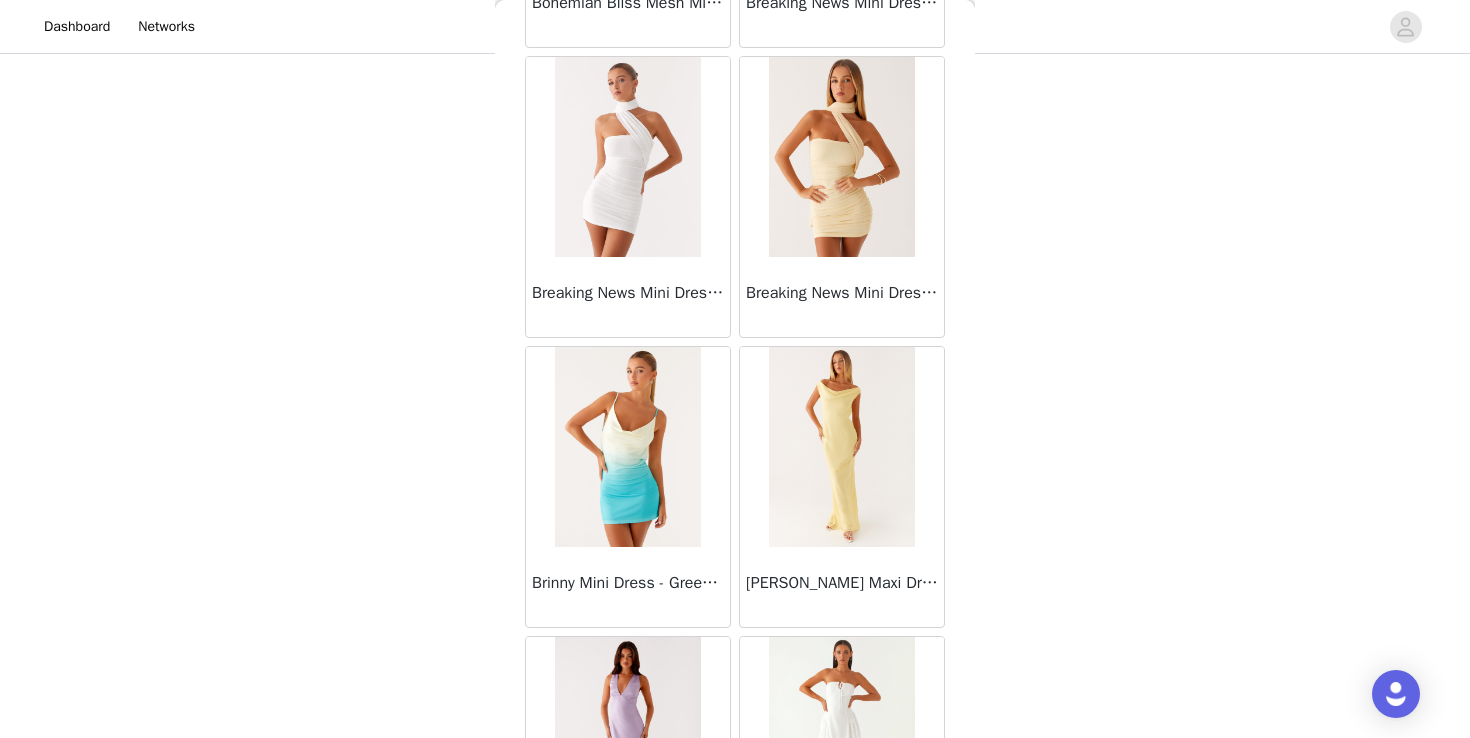 scroll, scrollTop: 8122, scrollLeft: 0, axis: vertical 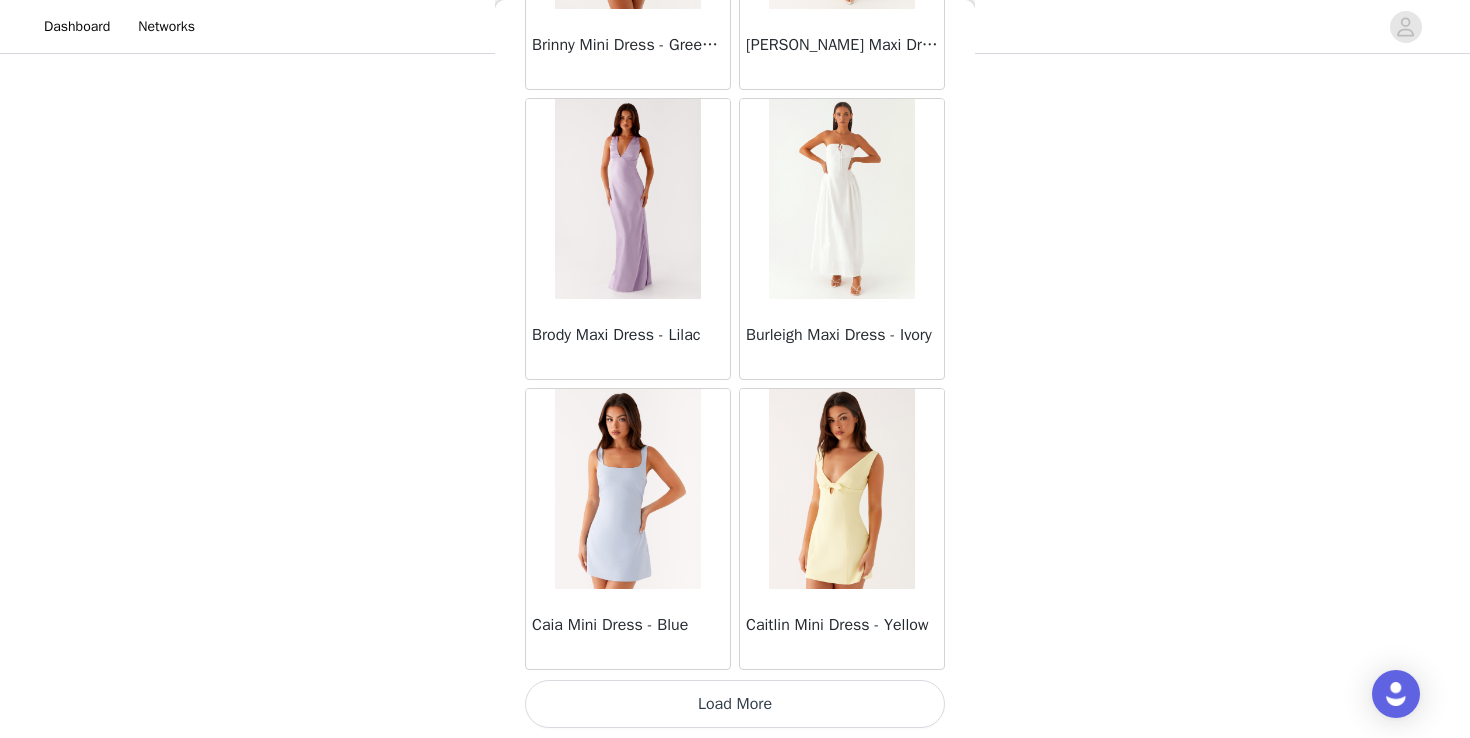 click on "Load More" at bounding box center (735, 704) 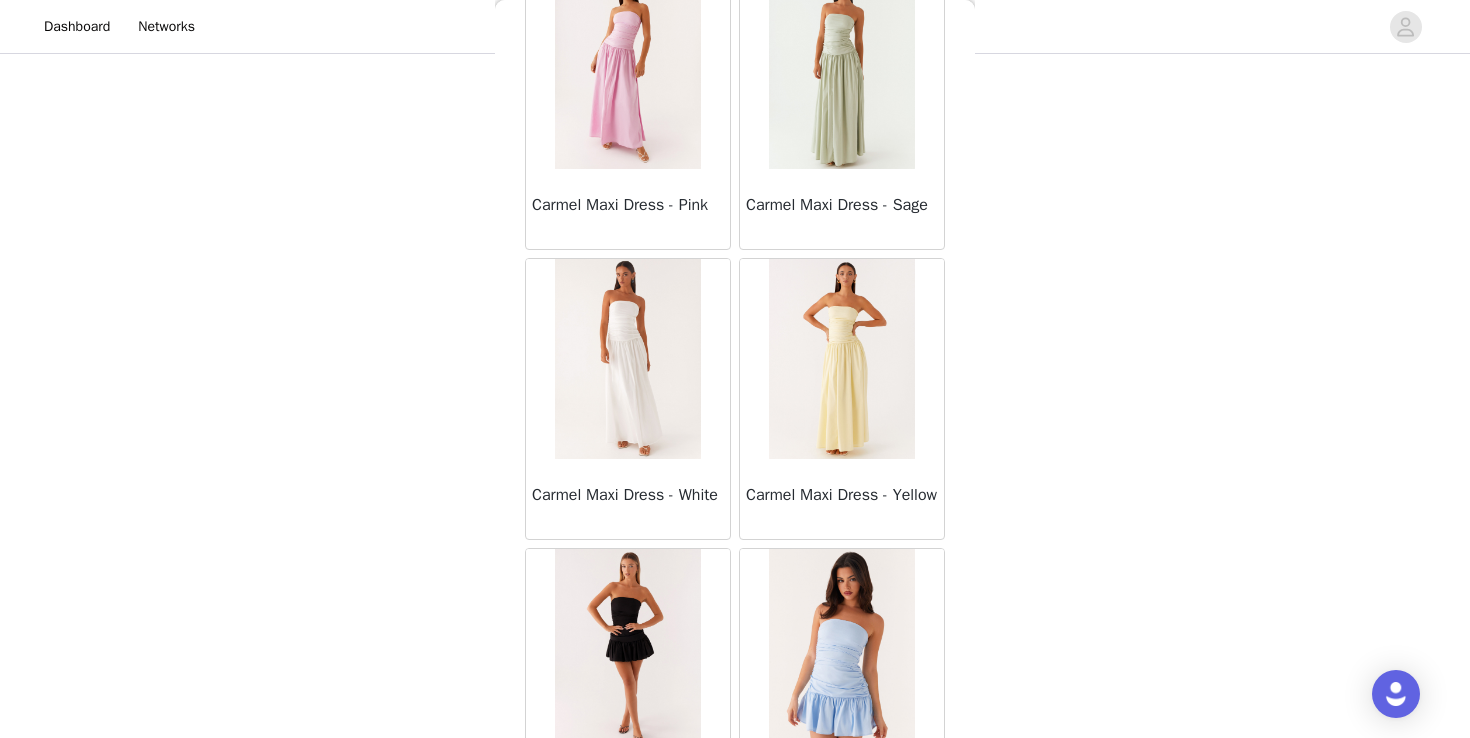 scroll, scrollTop: 11022, scrollLeft: 0, axis: vertical 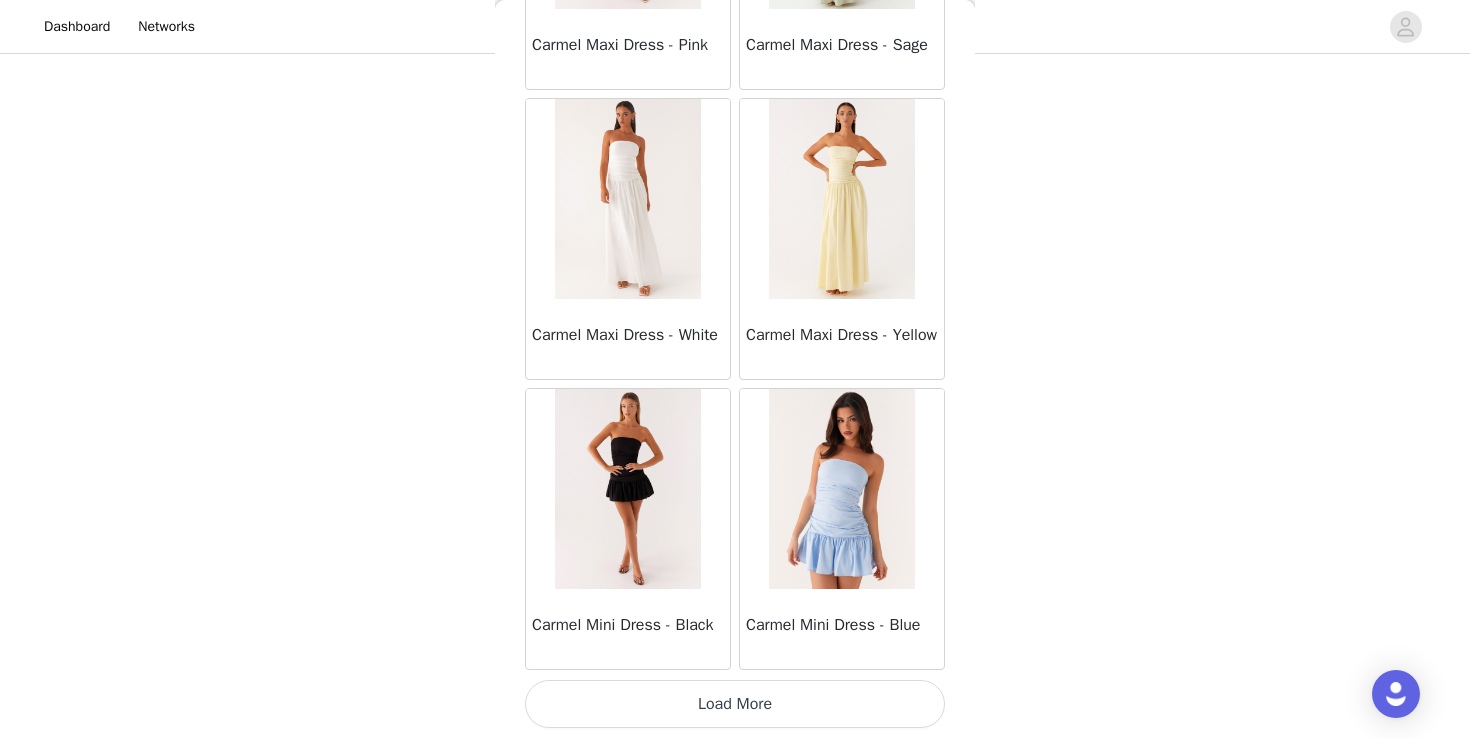 click on "Load More" at bounding box center (735, 704) 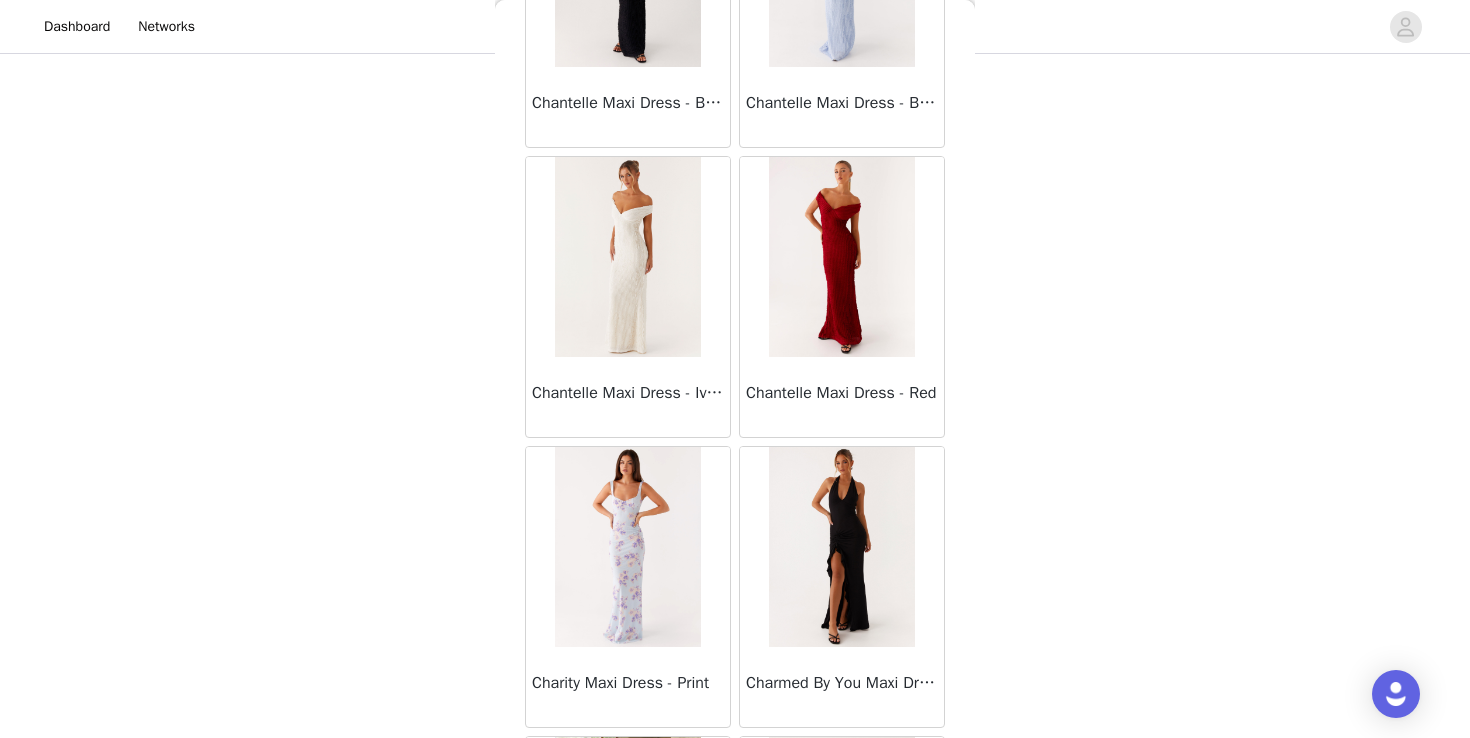 scroll, scrollTop: 13922, scrollLeft: 0, axis: vertical 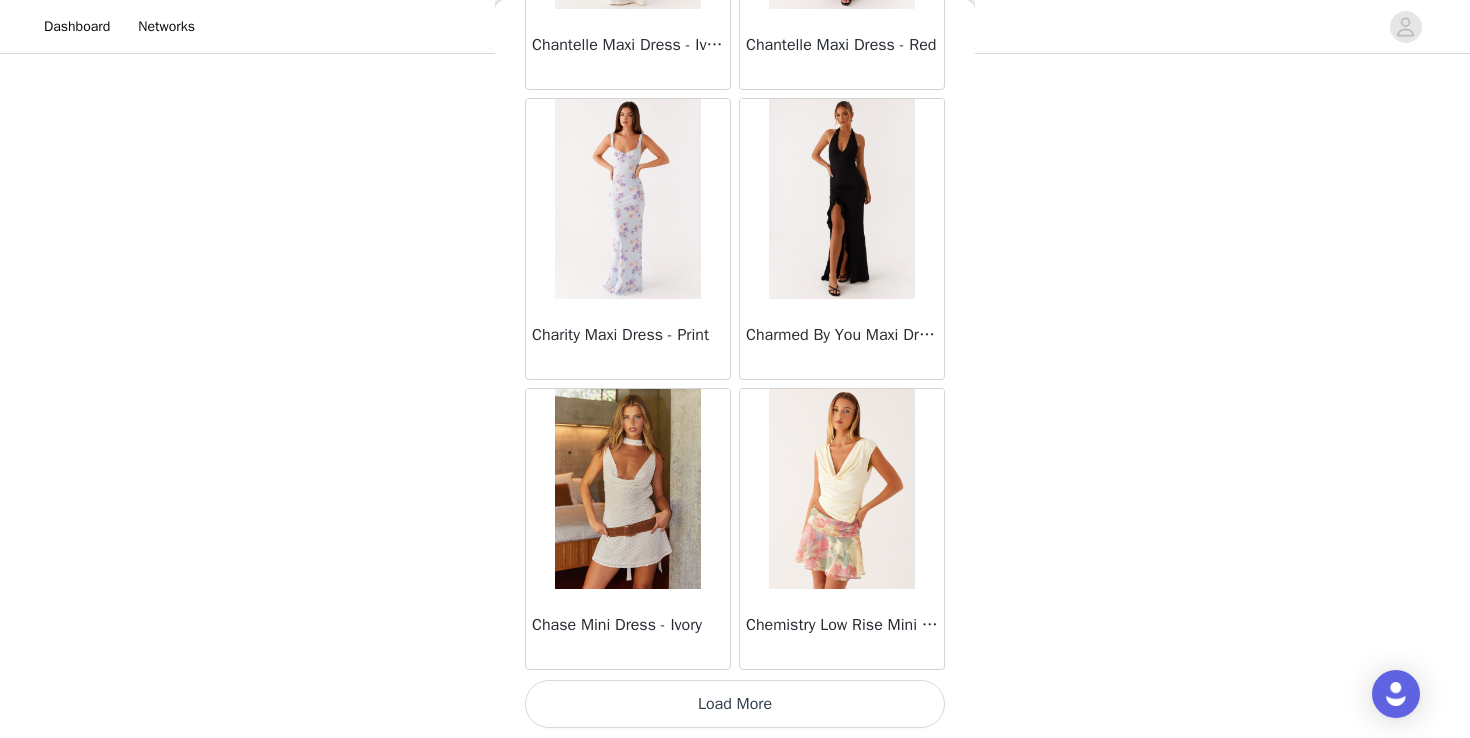 click on "Load More" at bounding box center [735, 704] 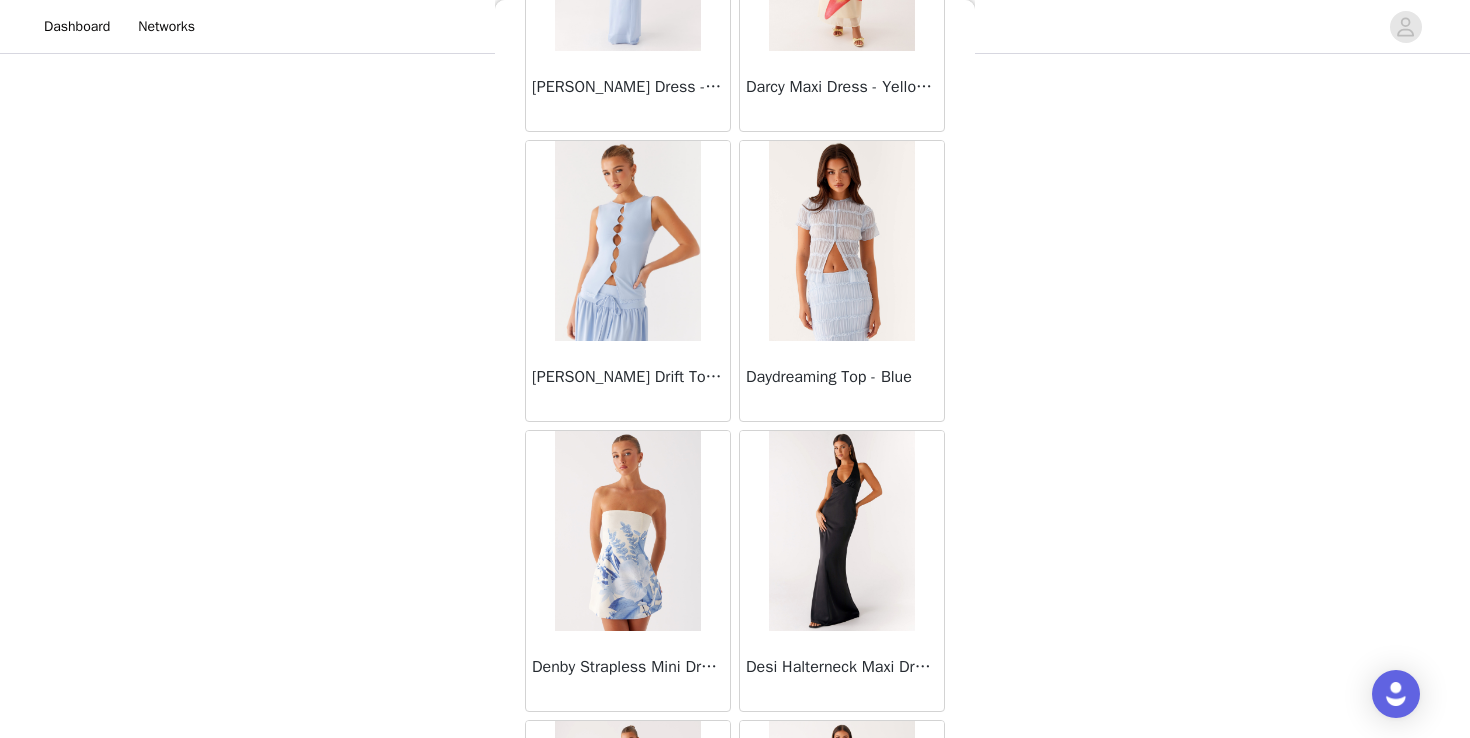 scroll, scrollTop: 16822, scrollLeft: 0, axis: vertical 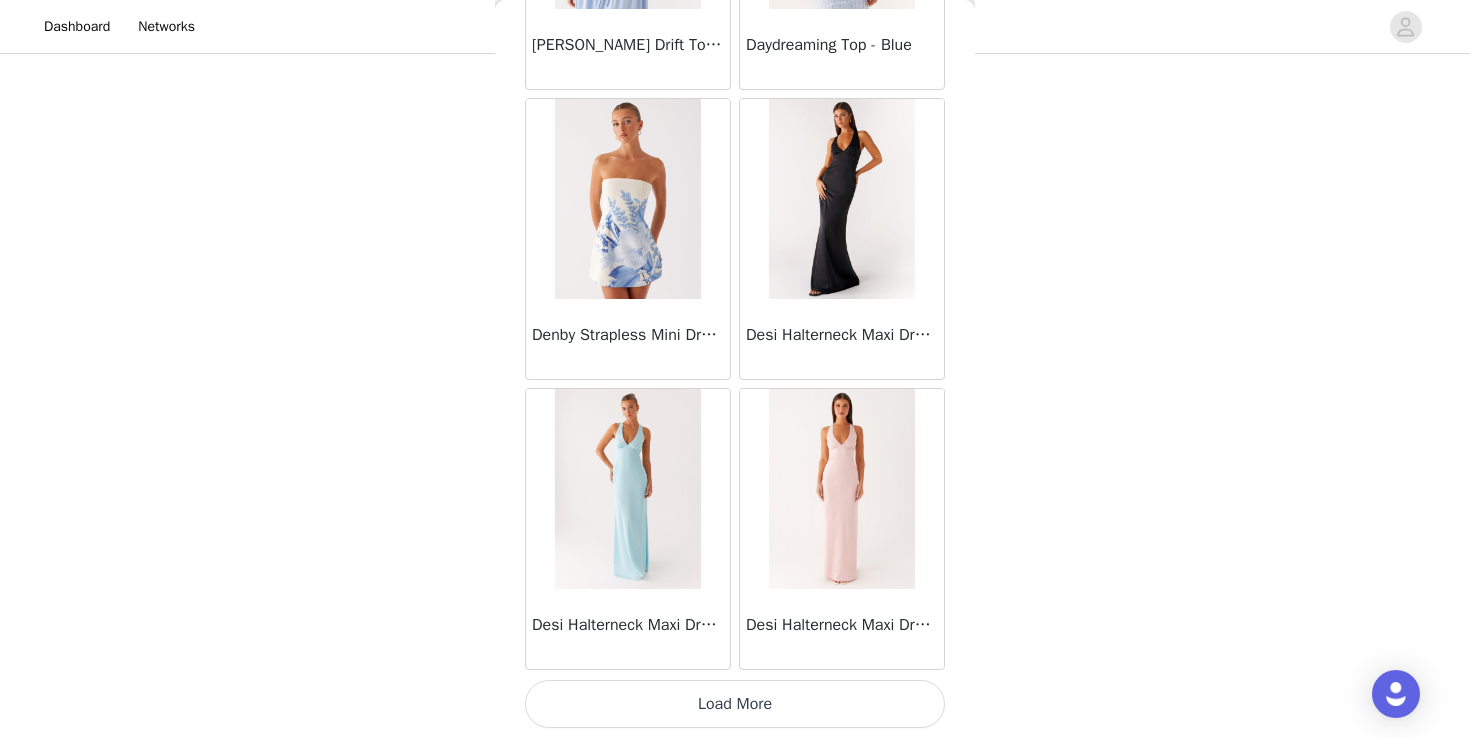 click on "Load More" at bounding box center (735, 704) 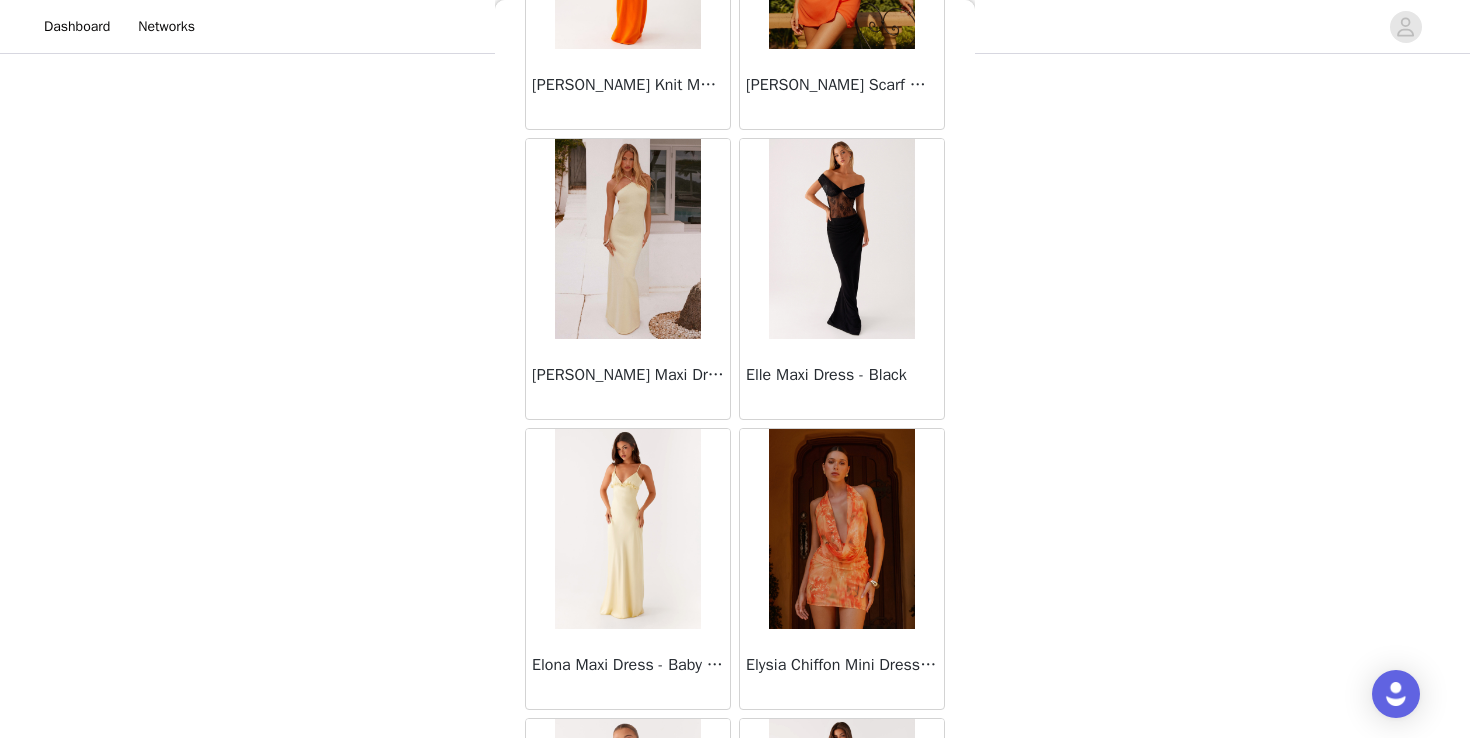 scroll, scrollTop: 19722, scrollLeft: 0, axis: vertical 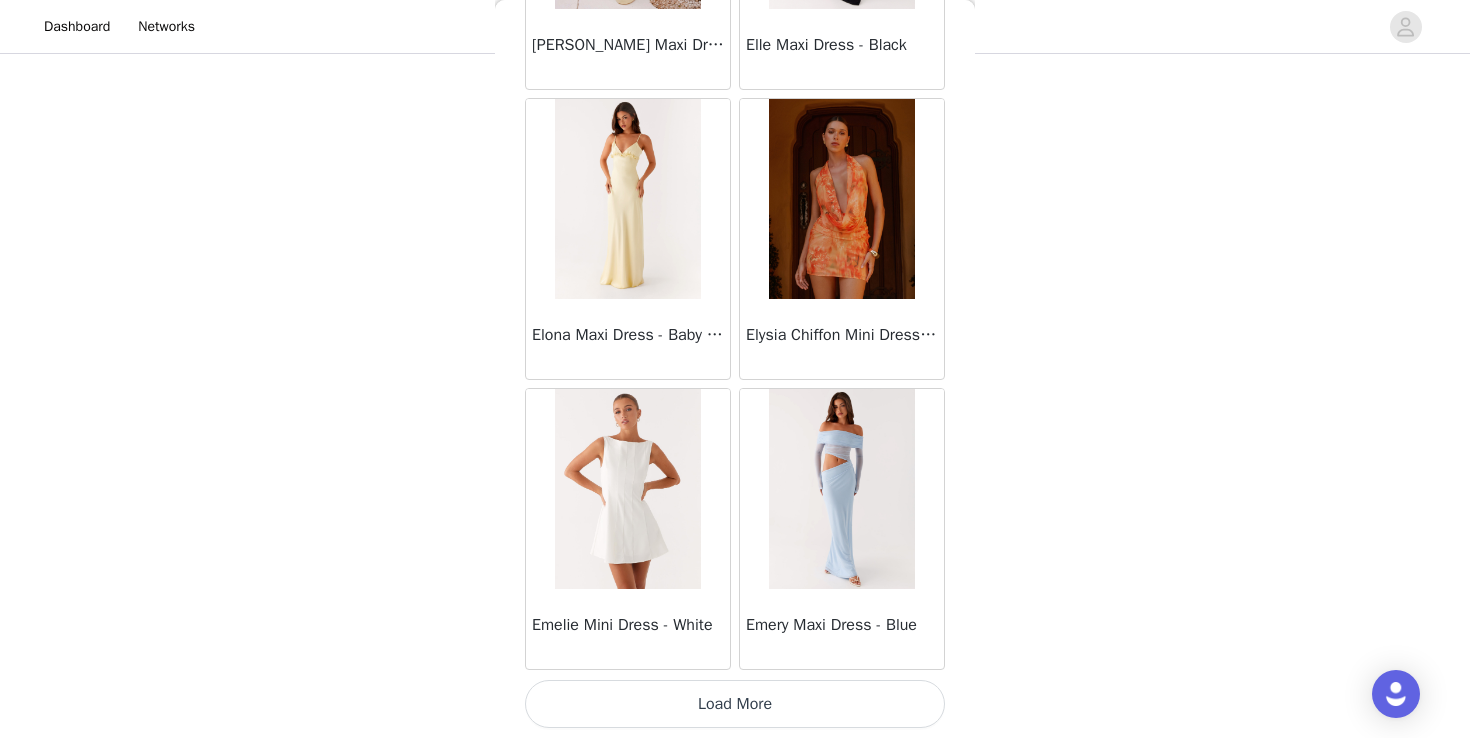 click on "Load More" at bounding box center (735, 704) 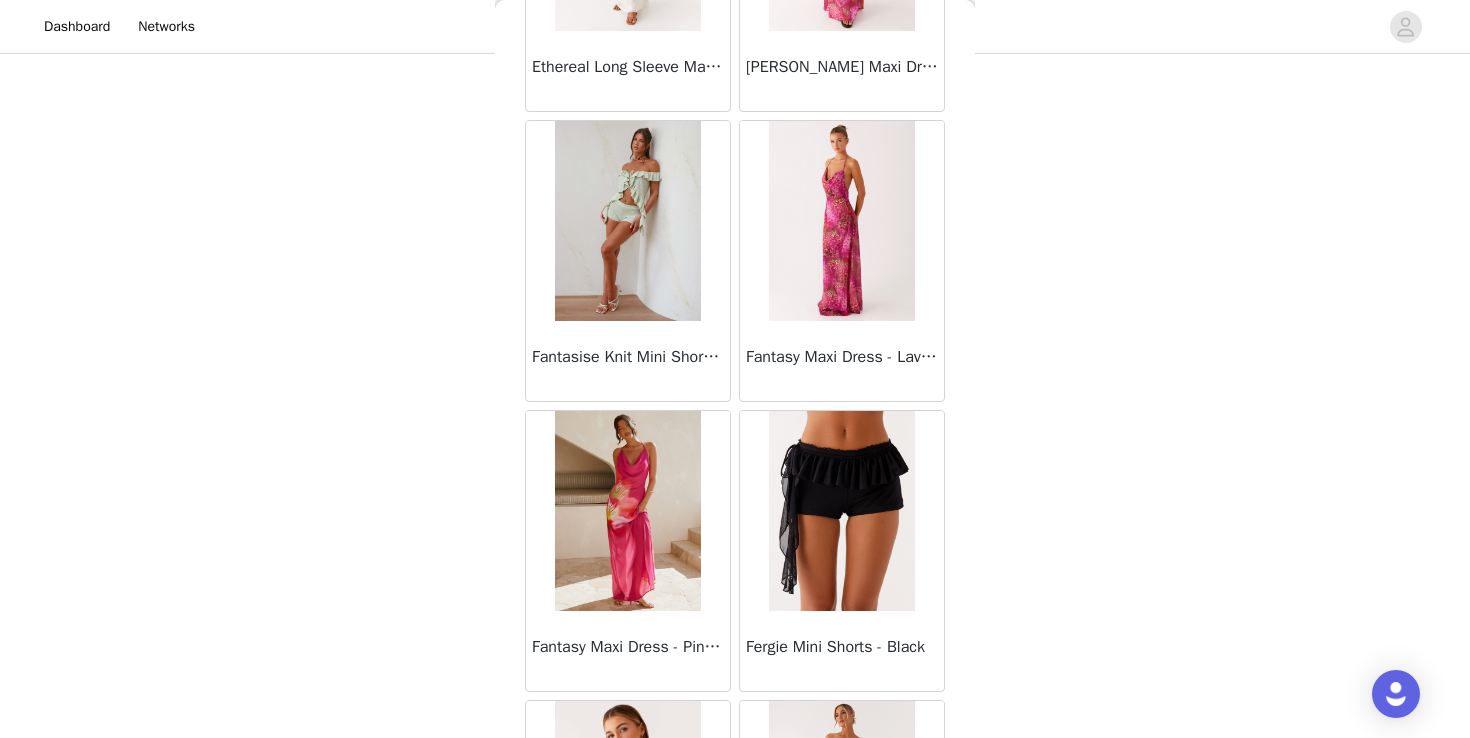 scroll, scrollTop: 22622, scrollLeft: 0, axis: vertical 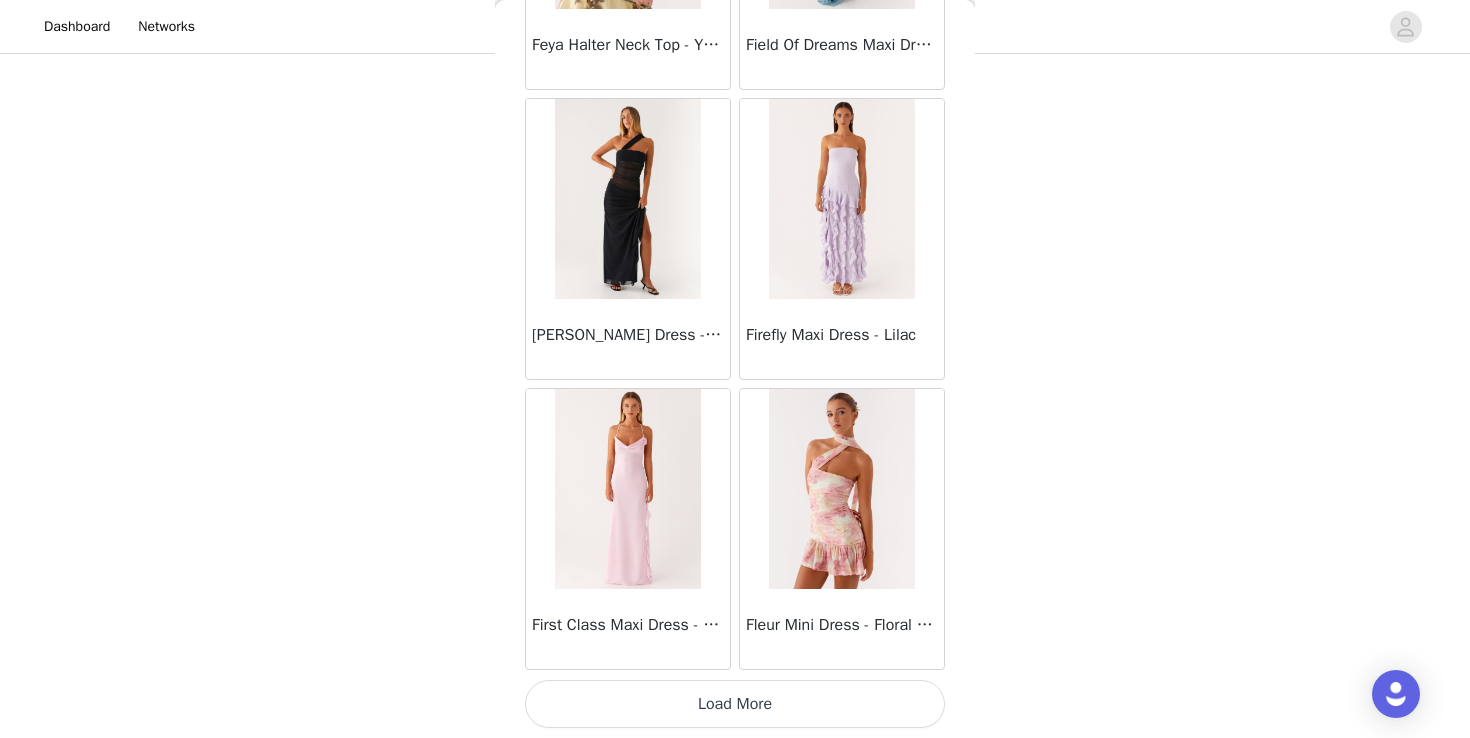 click on "Load More" at bounding box center [735, 704] 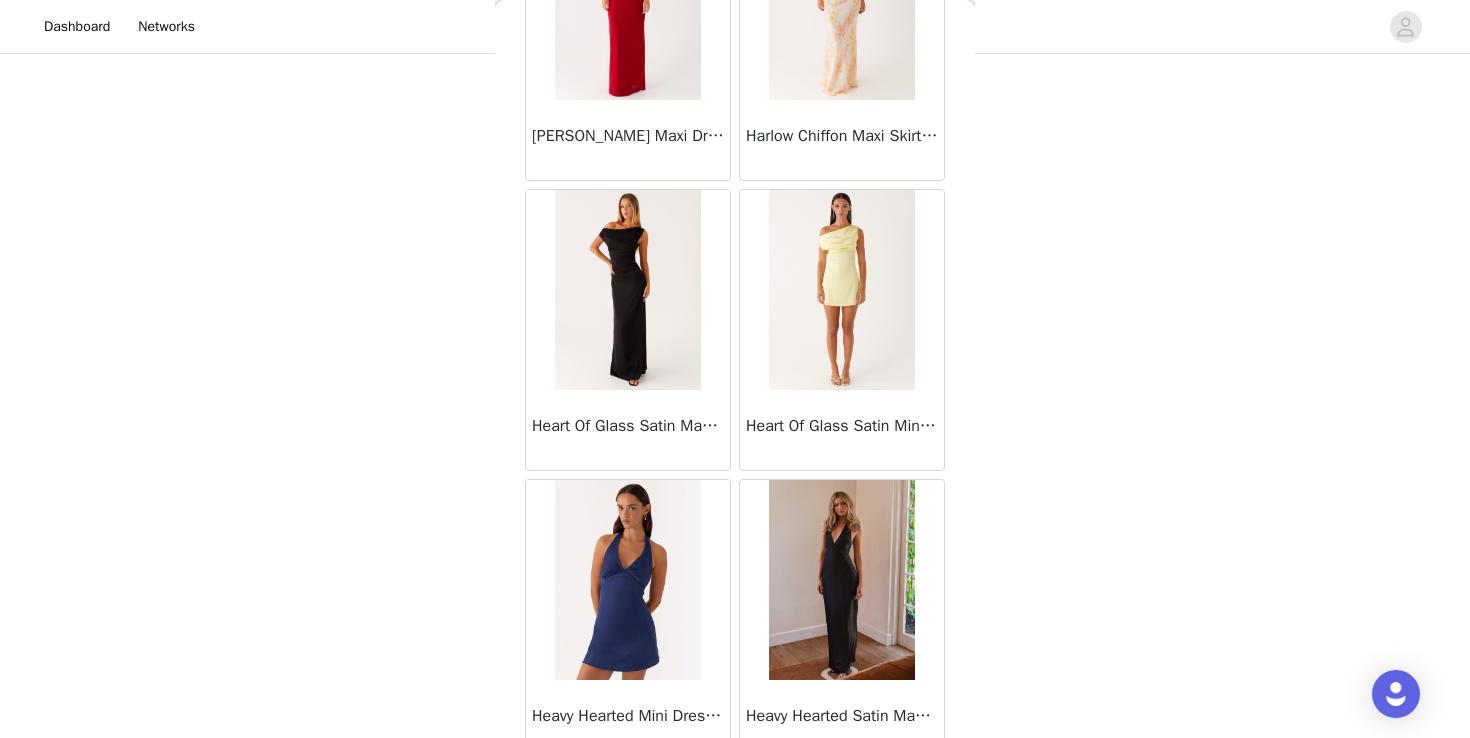 scroll, scrollTop: 25522, scrollLeft: 0, axis: vertical 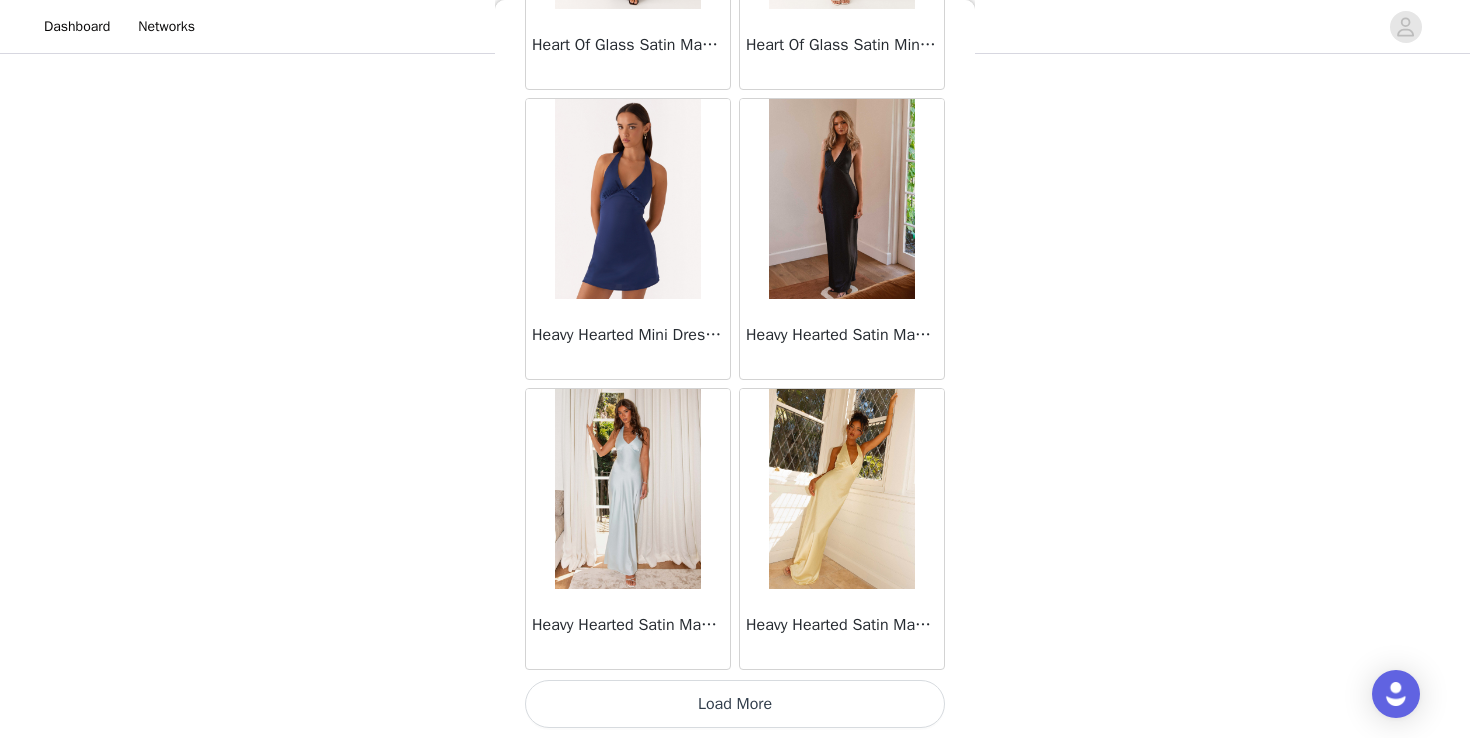 click on "Load More" at bounding box center [735, 704] 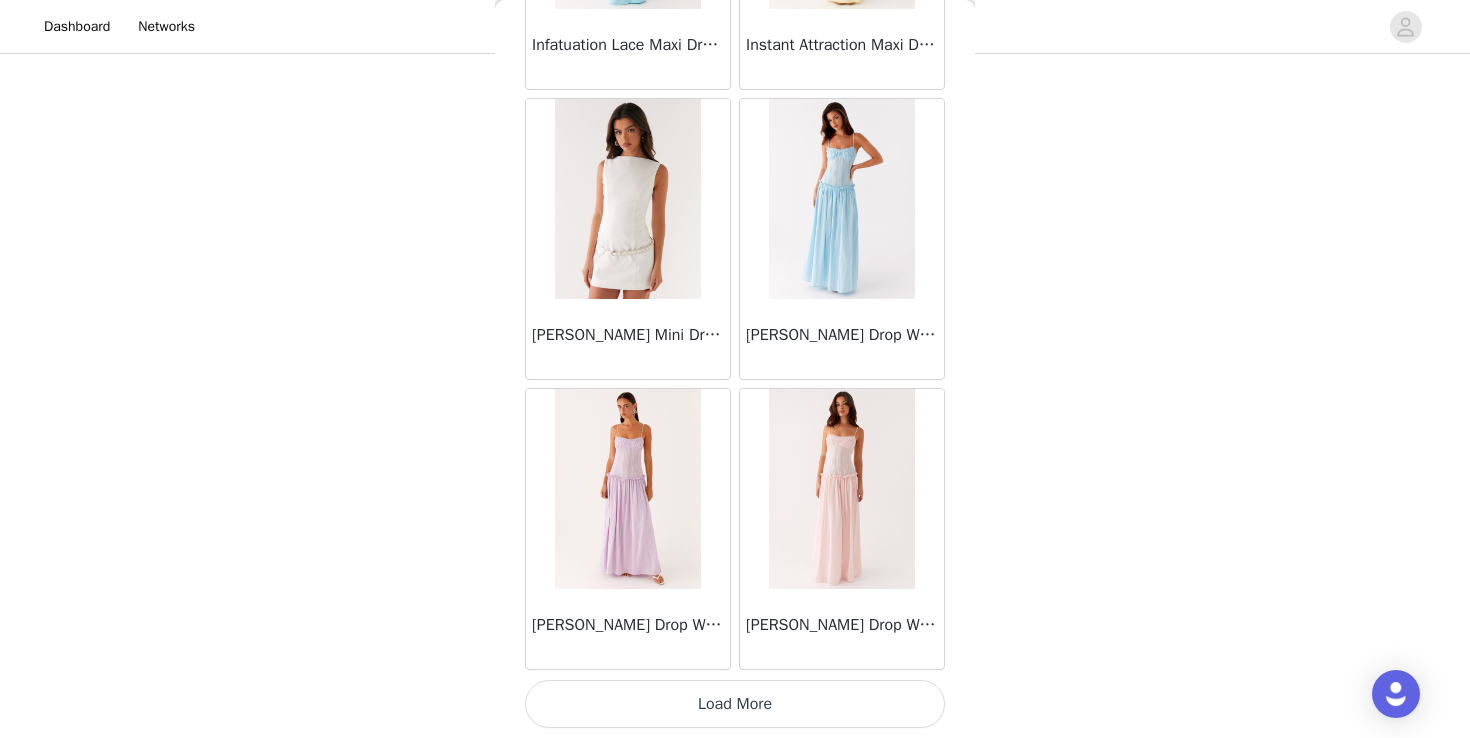 click on "Load More" at bounding box center (735, 704) 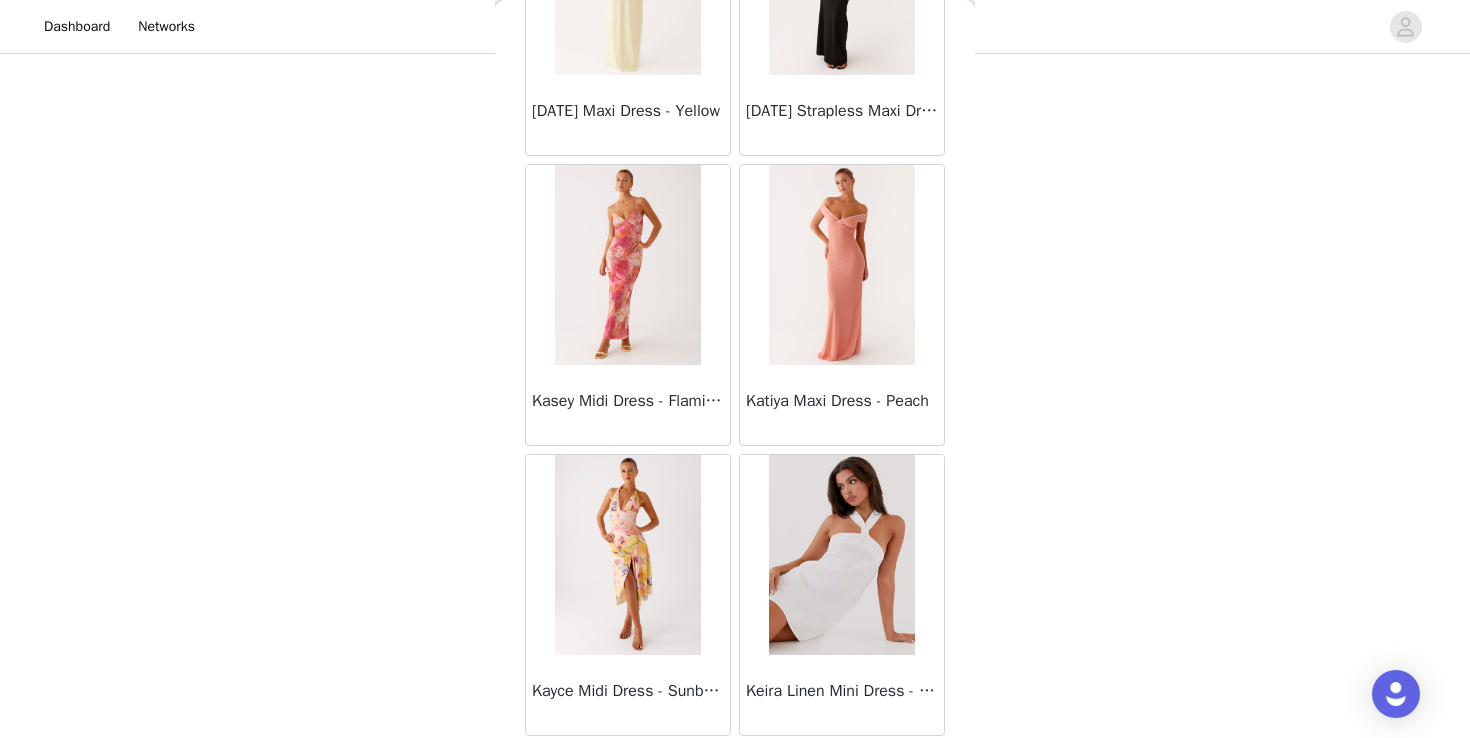 scroll, scrollTop: 31322, scrollLeft: 0, axis: vertical 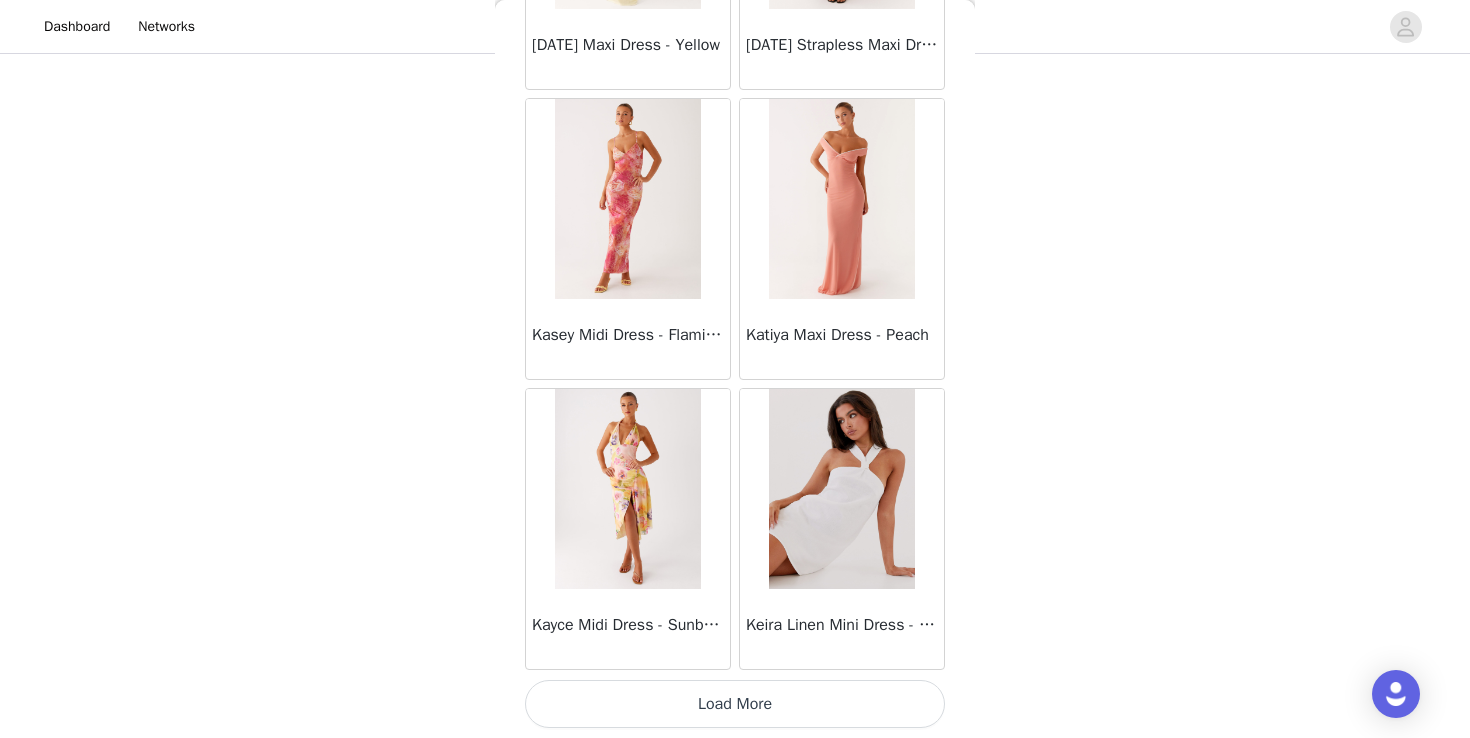 click on "Load More" at bounding box center [735, 704] 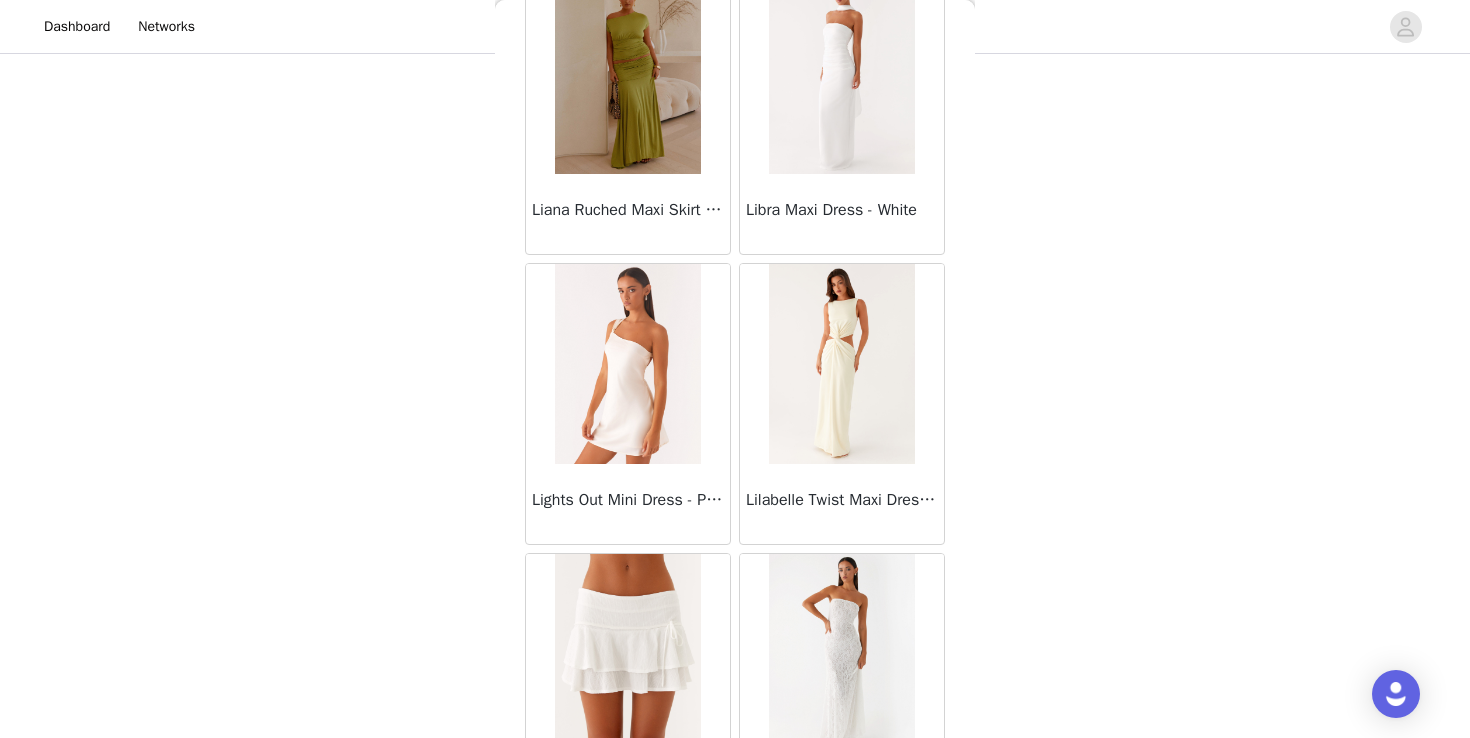 scroll, scrollTop: 34222, scrollLeft: 0, axis: vertical 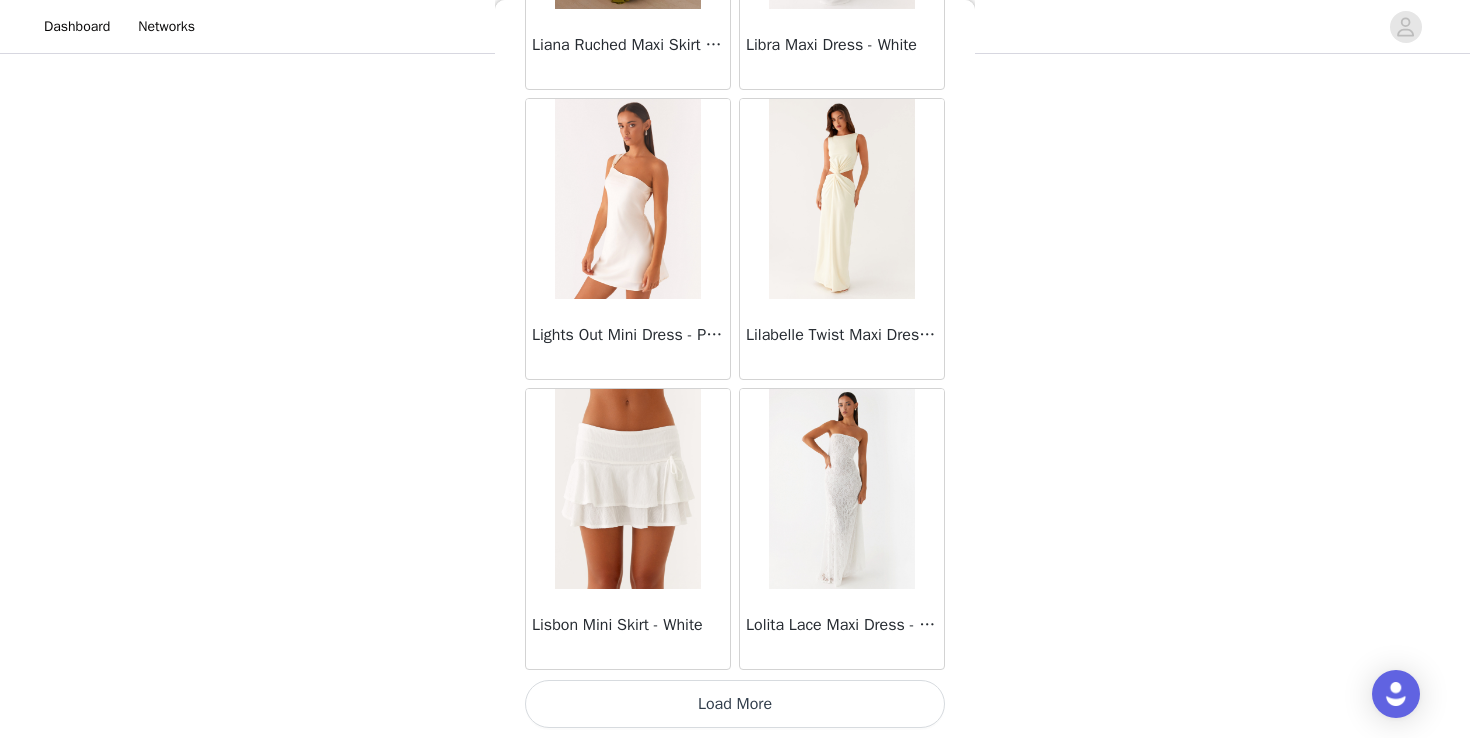 click on "Load More" at bounding box center (735, 704) 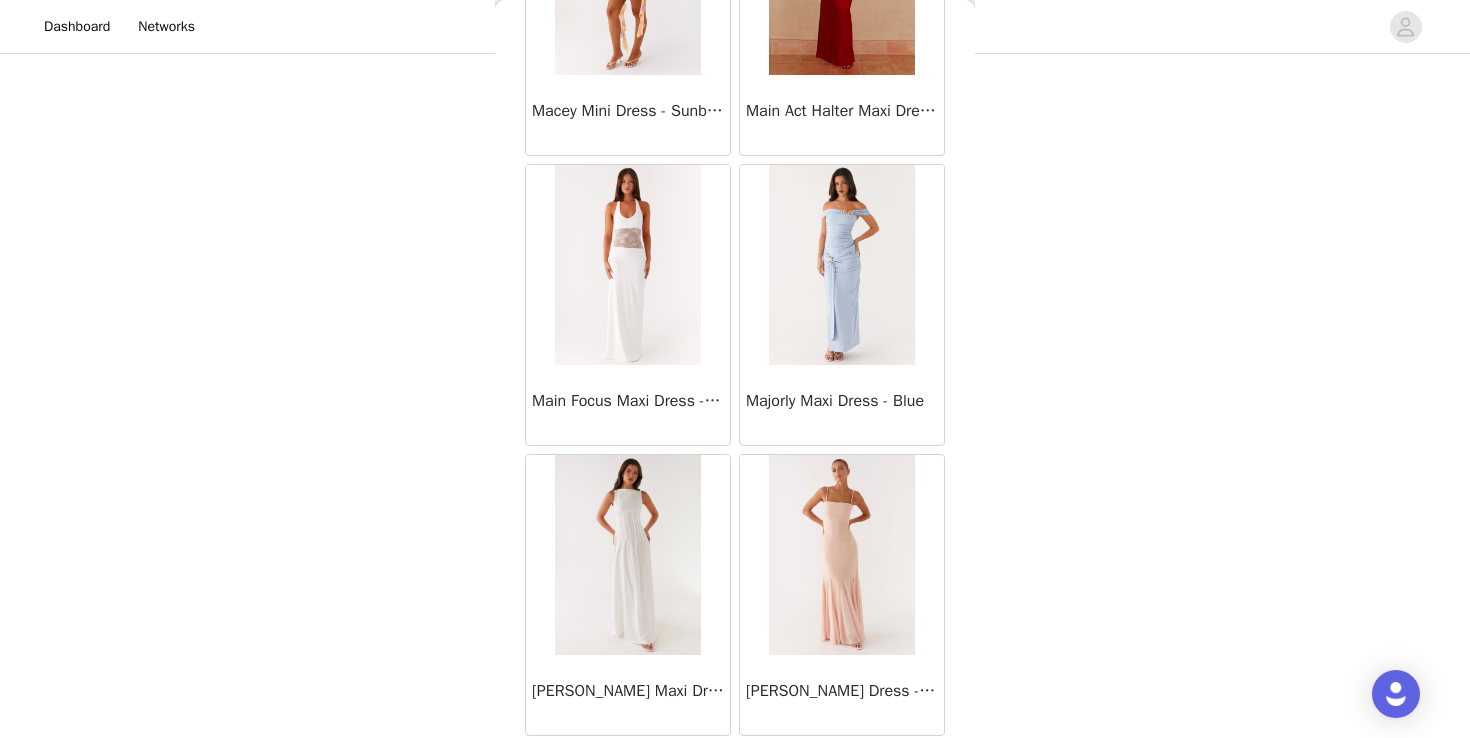 scroll, scrollTop: 37122, scrollLeft: 0, axis: vertical 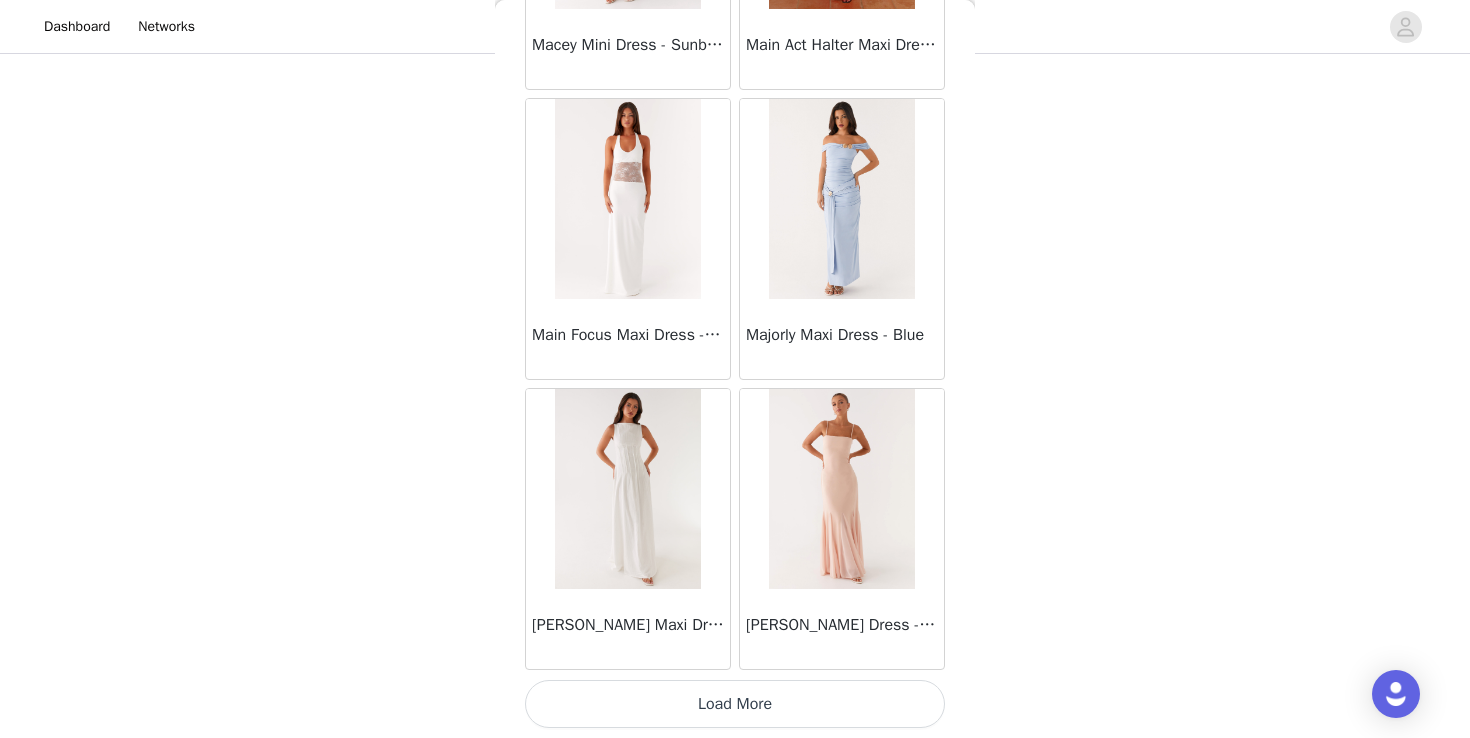 click on "Load More" at bounding box center [735, 704] 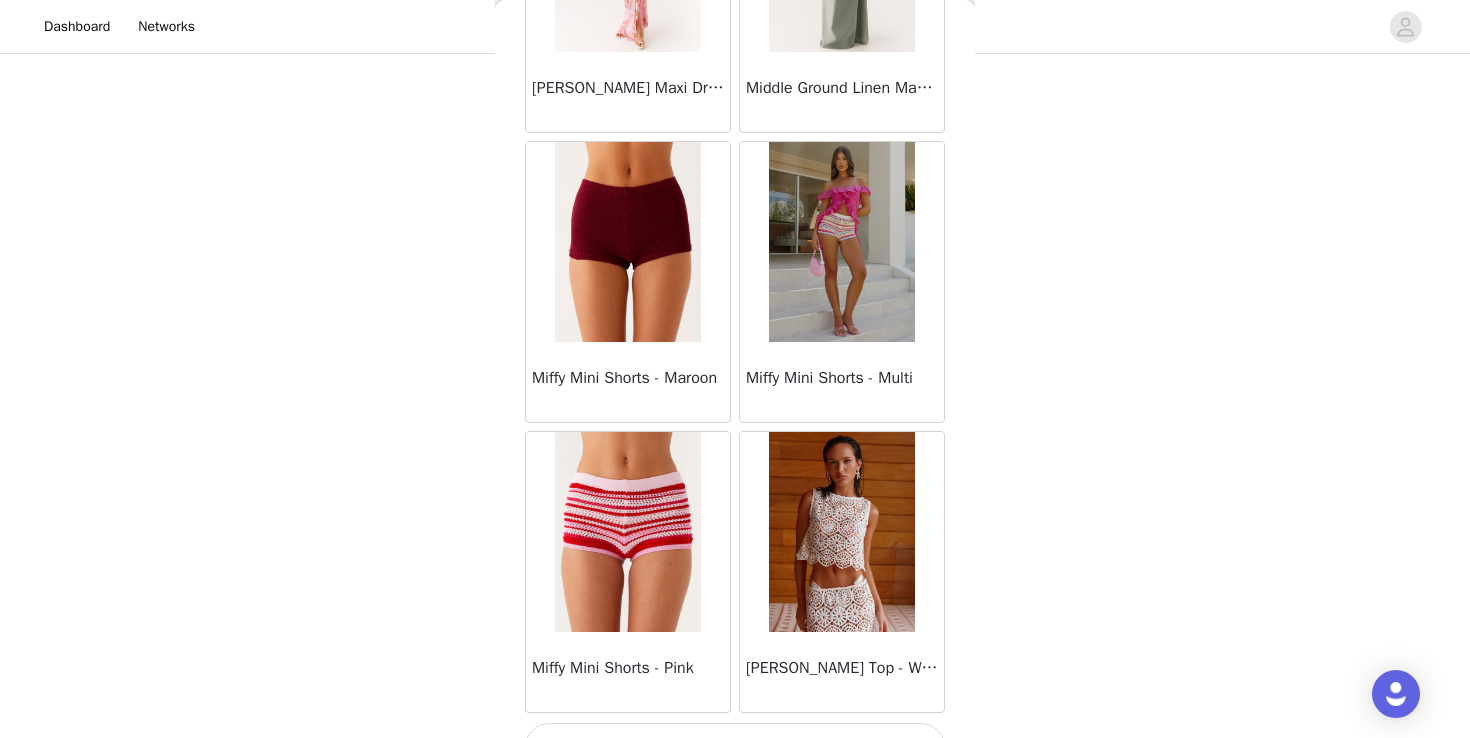 scroll, scrollTop: 40022, scrollLeft: 0, axis: vertical 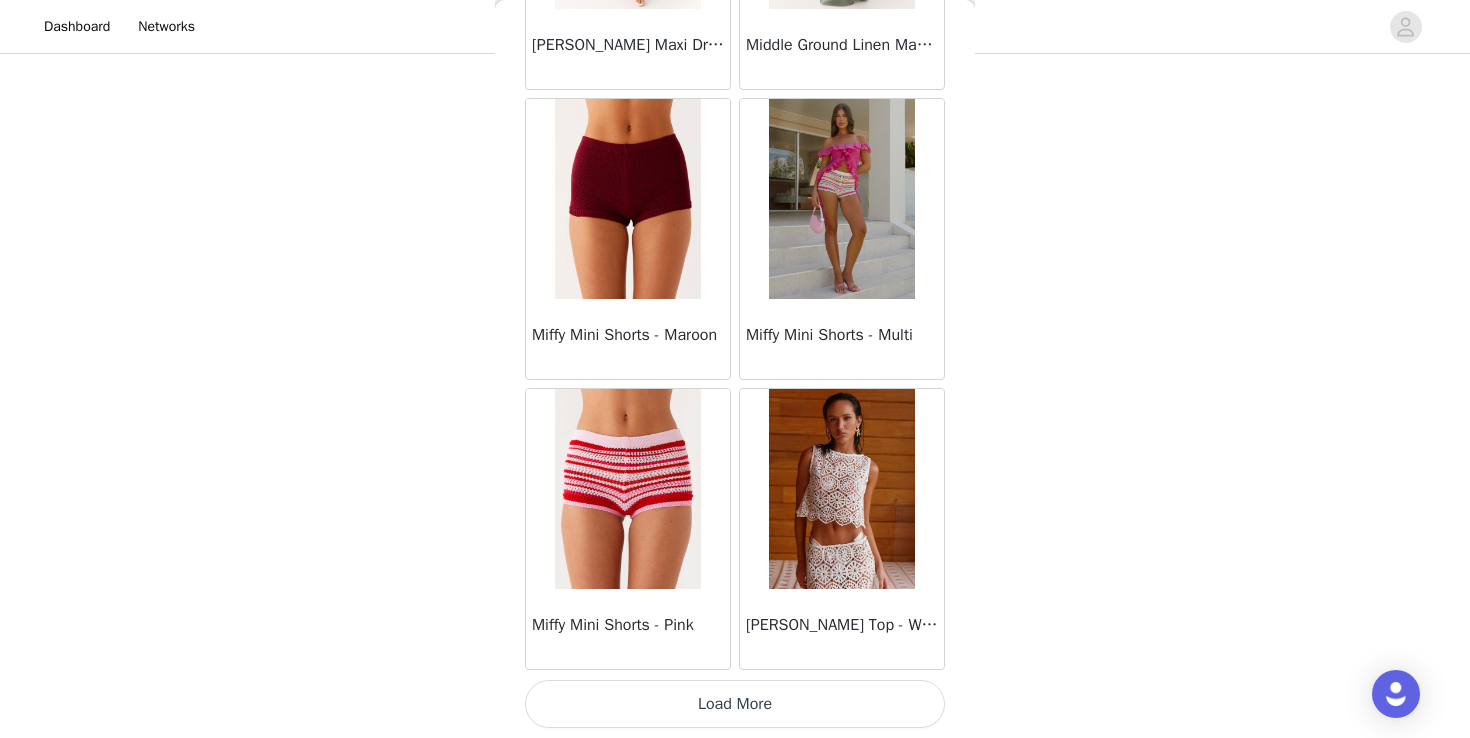 click on "Load More" at bounding box center (735, 704) 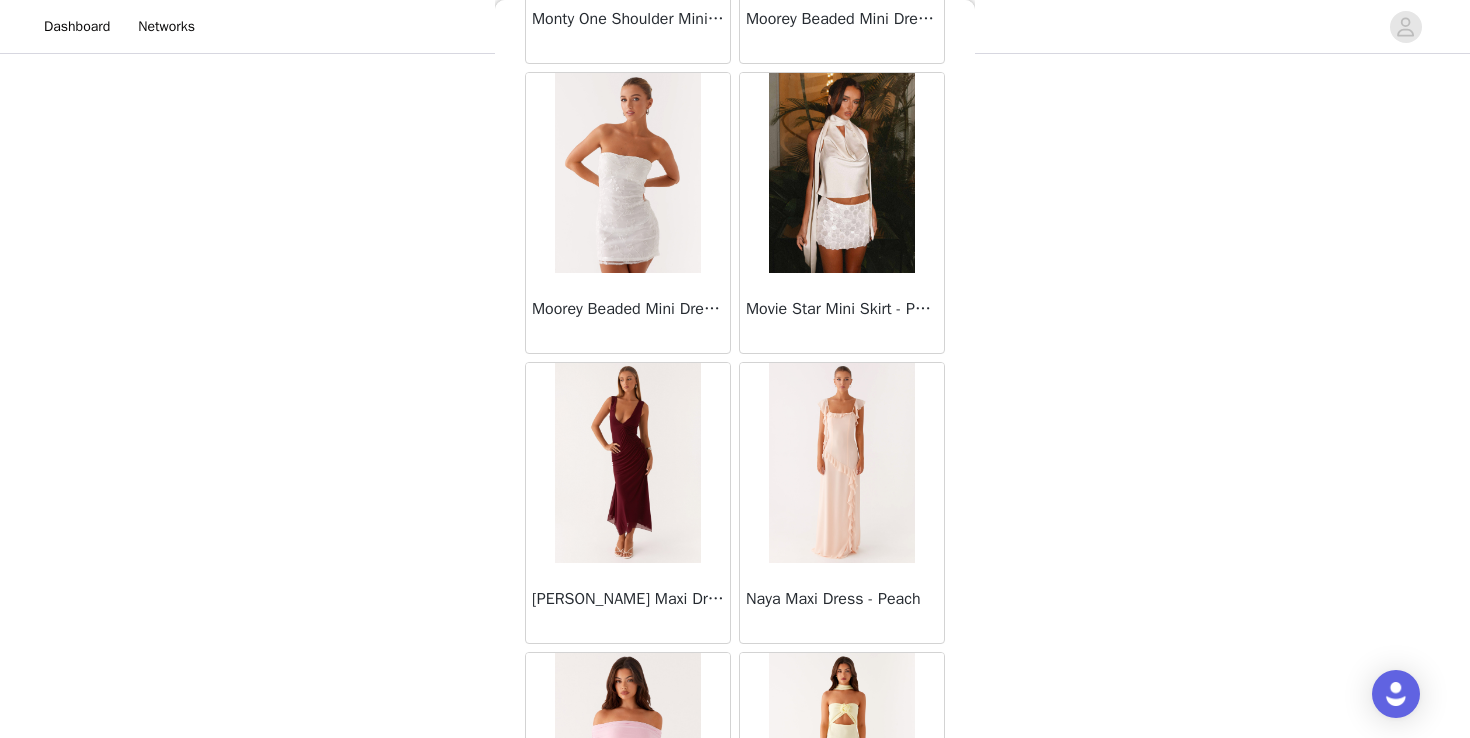 scroll, scrollTop: 42922, scrollLeft: 0, axis: vertical 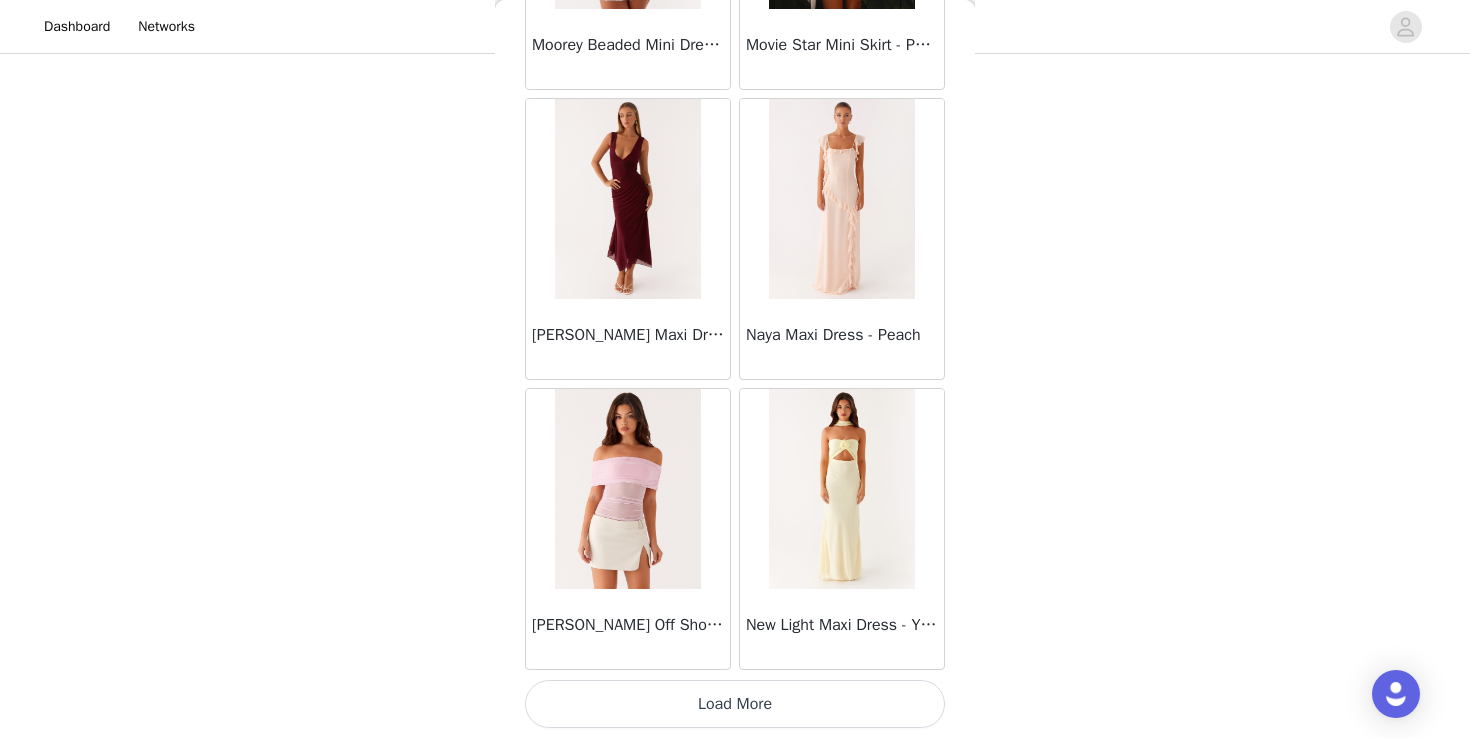 click on "Load More" at bounding box center [735, 704] 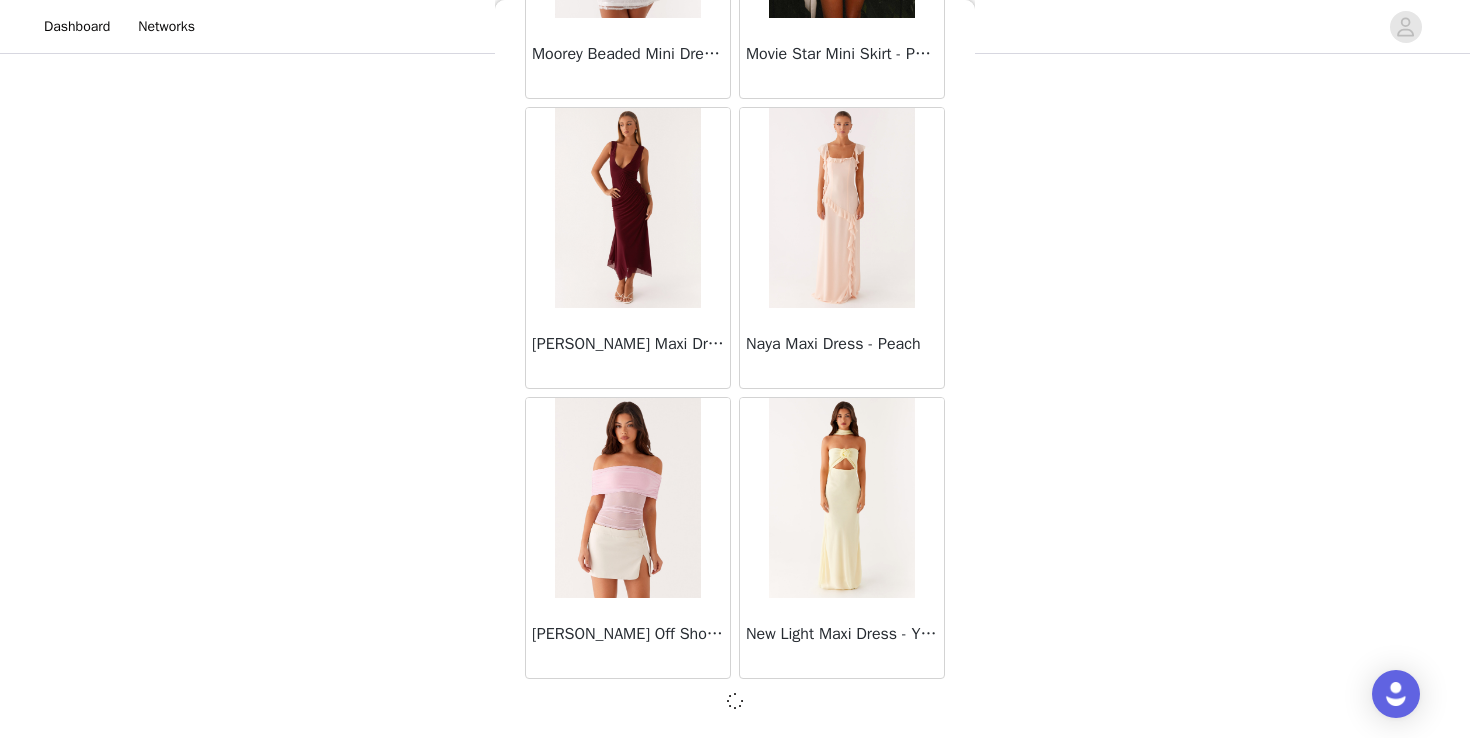 scroll, scrollTop: 42913, scrollLeft: 0, axis: vertical 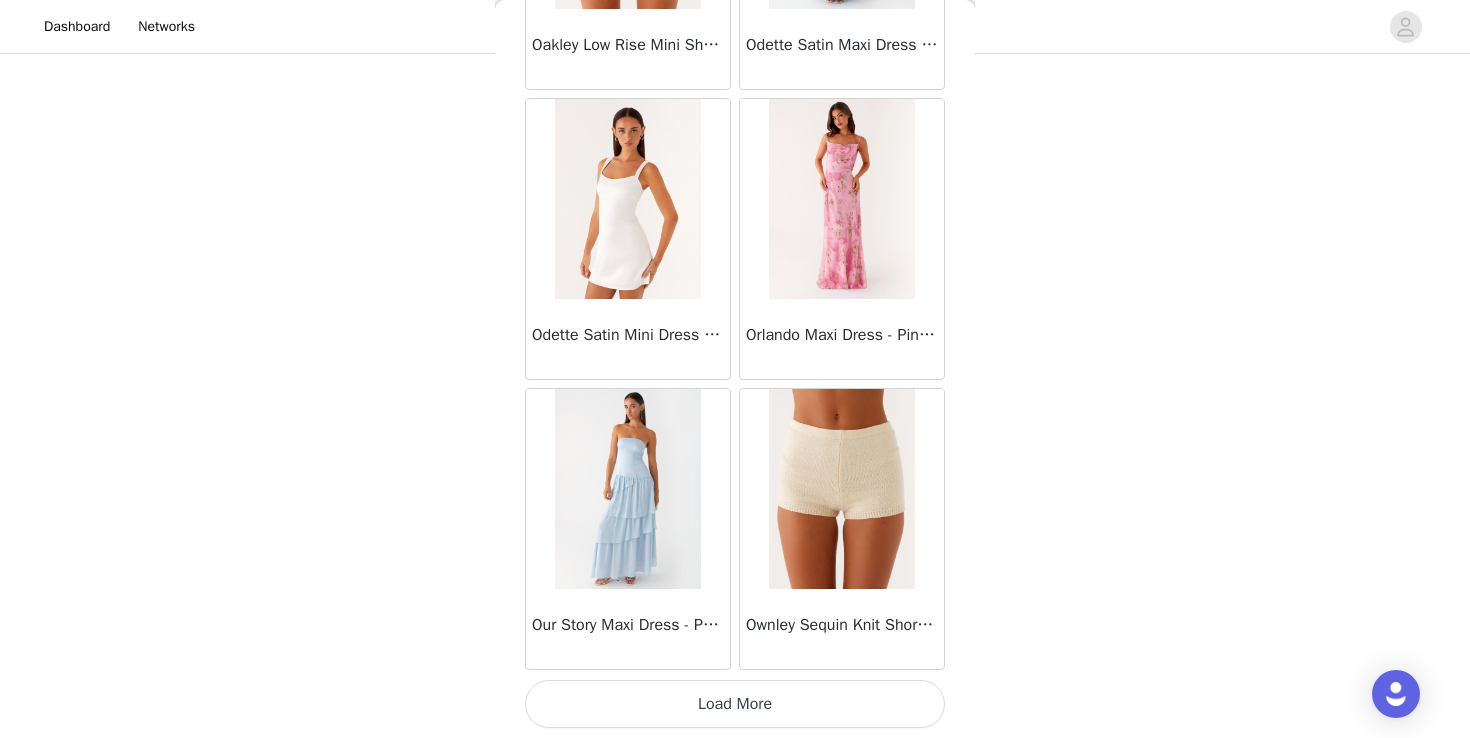 click on "Load More" at bounding box center (735, 704) 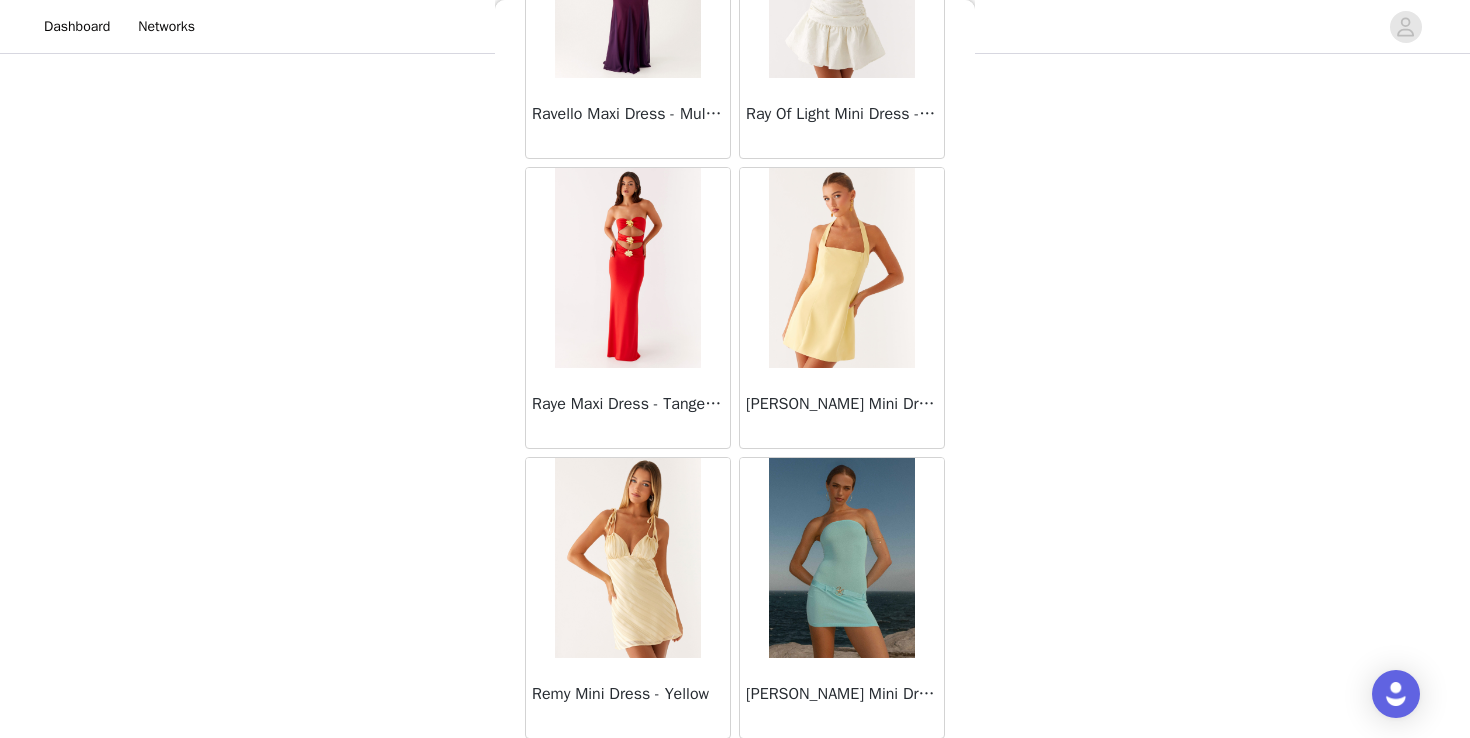 scroll, scrollTop: 48722, scrollLeft: 0, axis: vertical 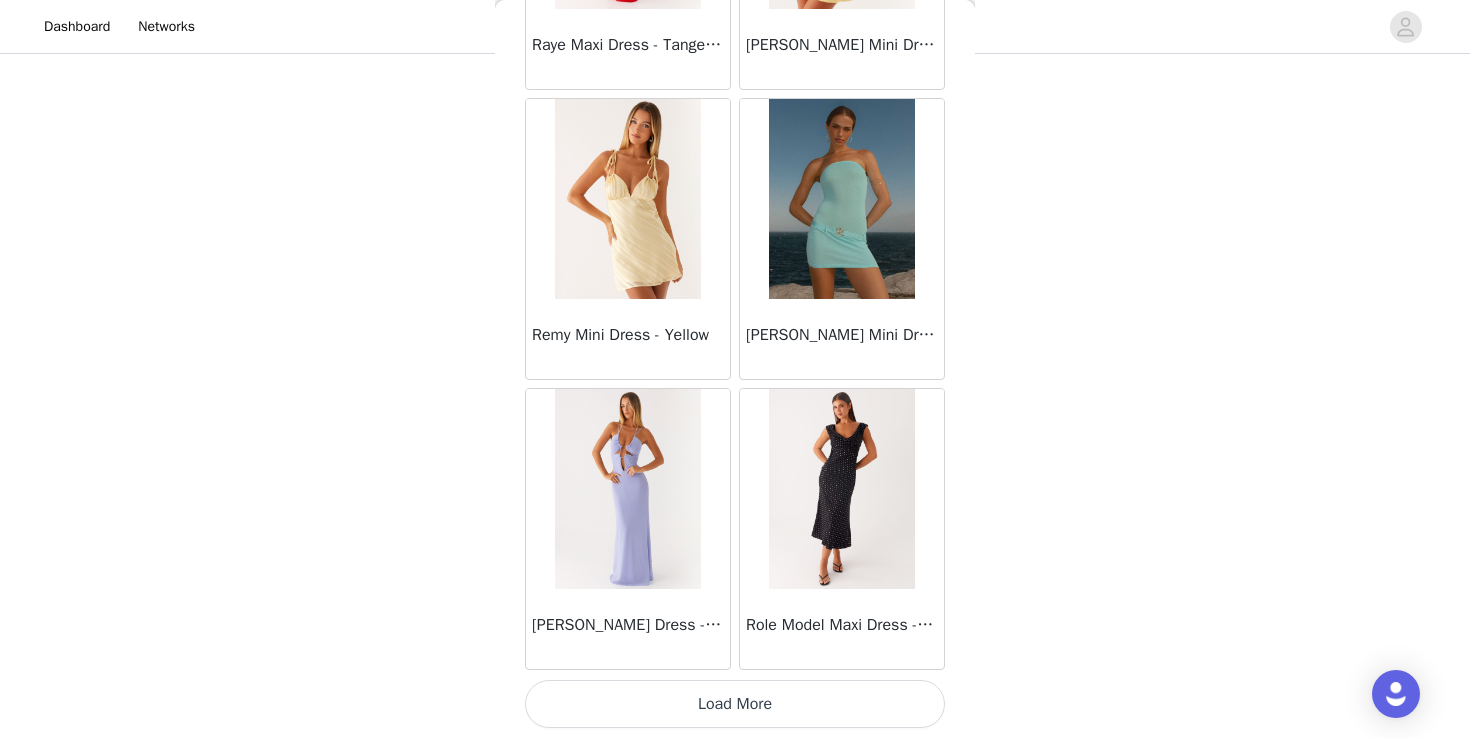 click on "Load More" at bounding box center (735, 704) 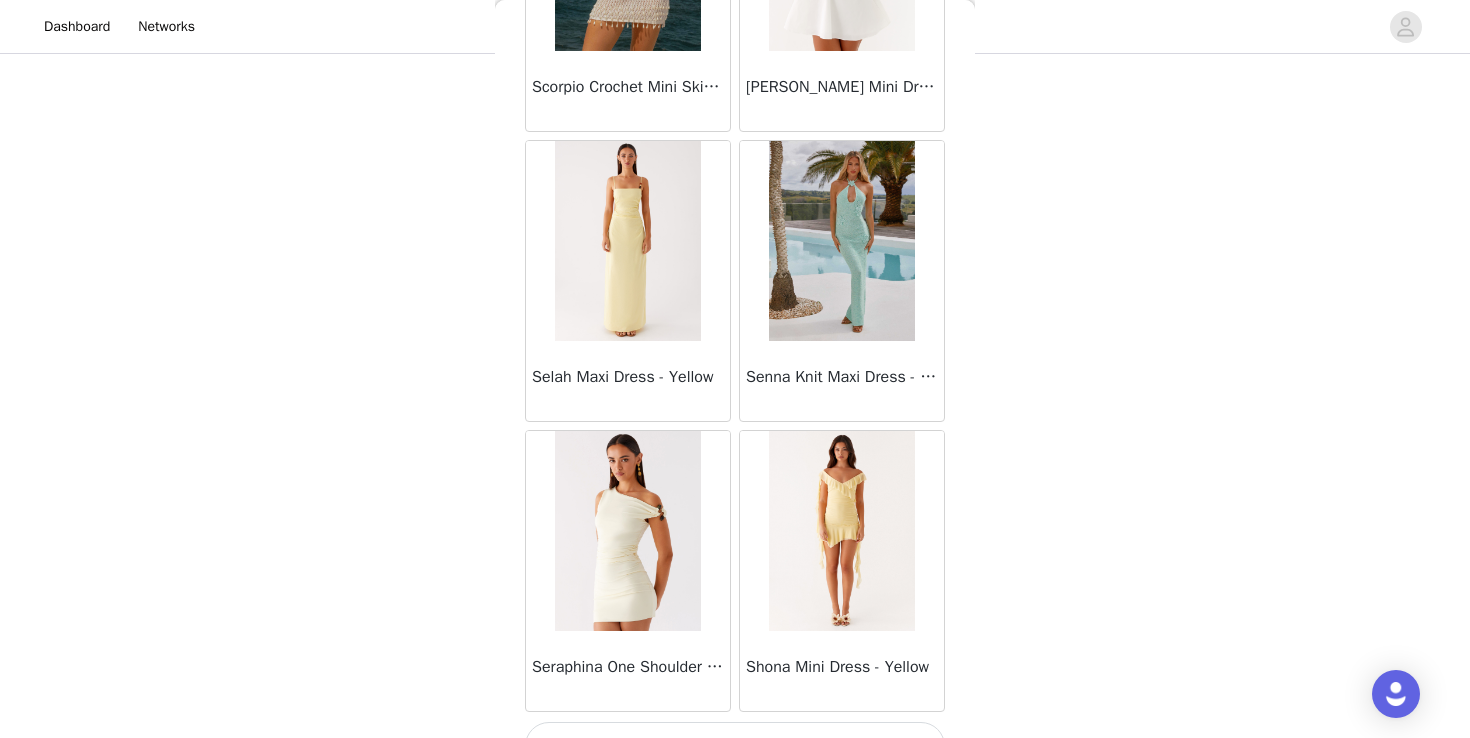 scroll, scrollTop: 51622, scrollLeft: 0, axis: vertical 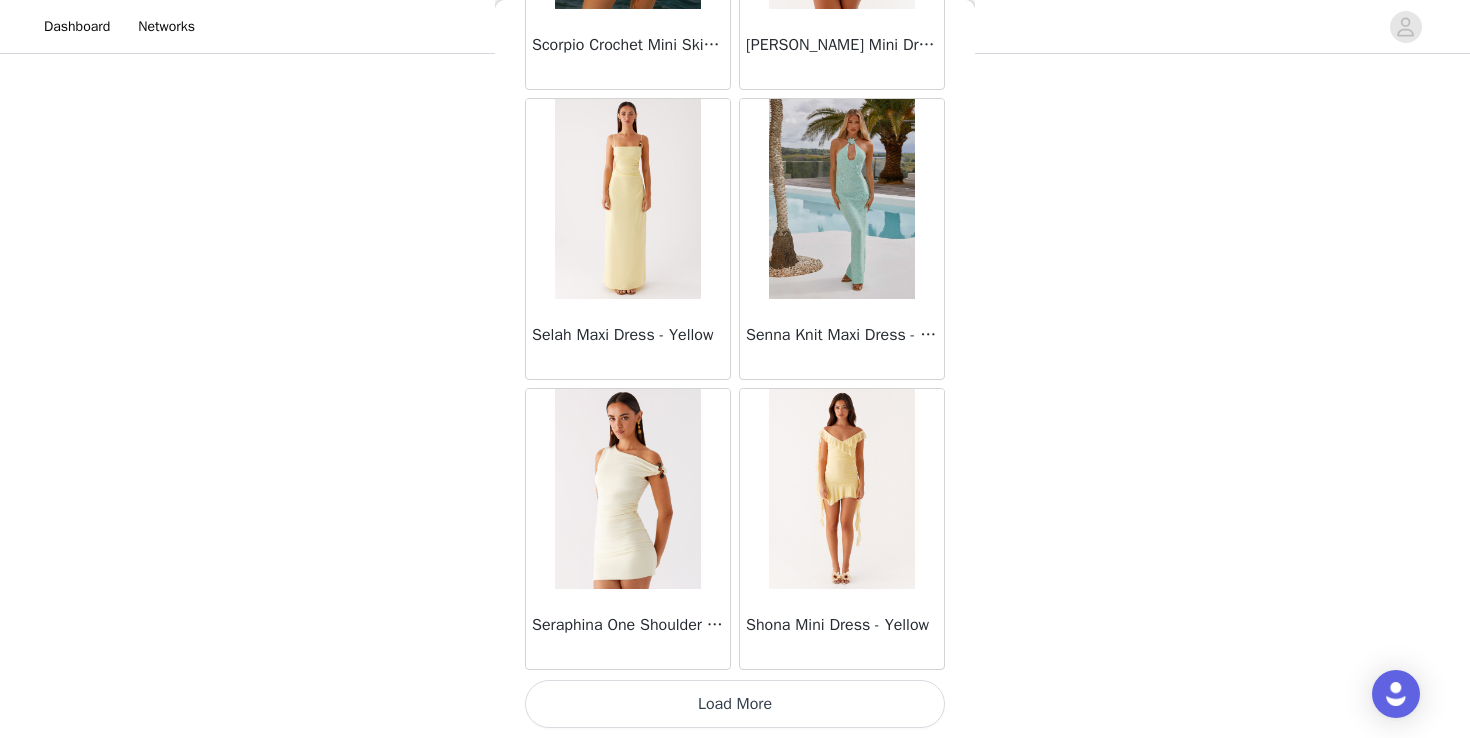 click on "Load More" at bounding box center [735, 704] 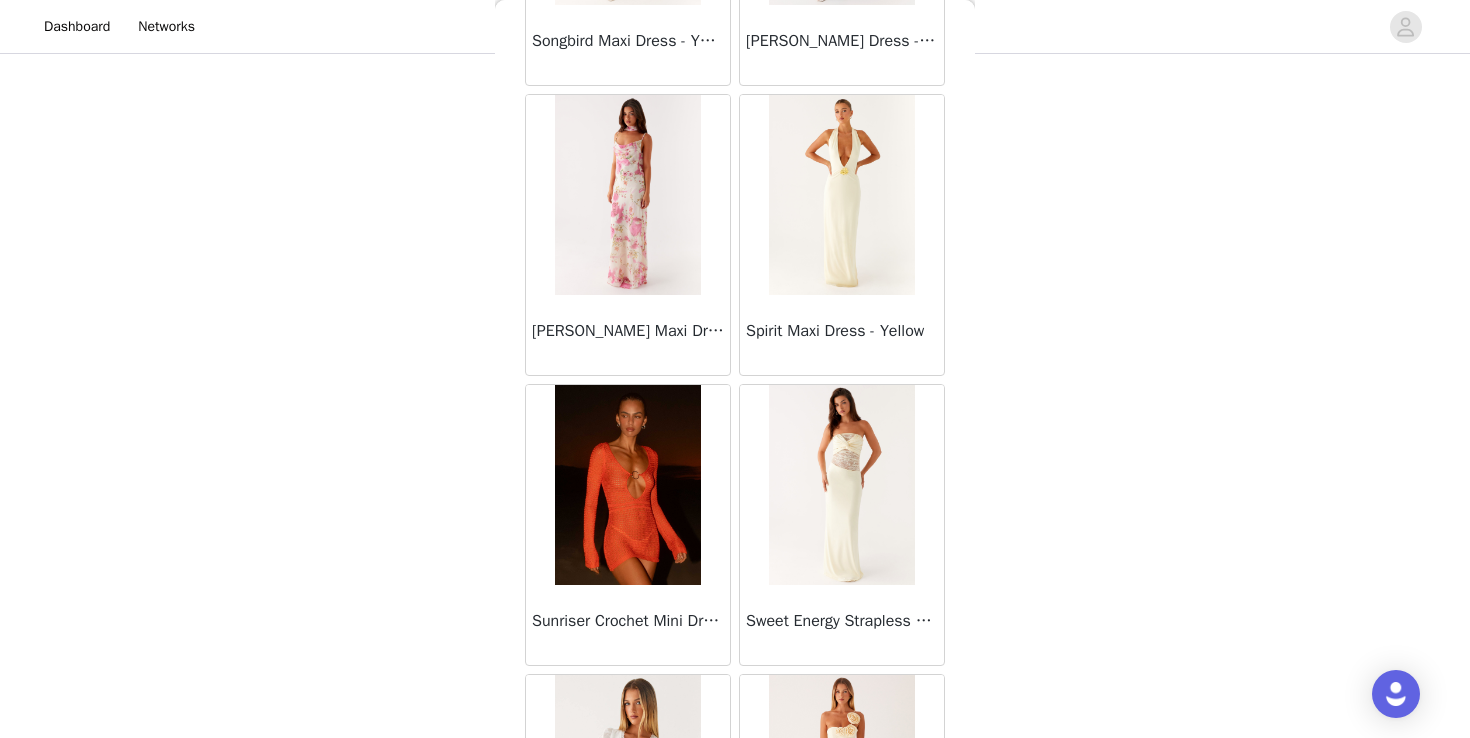 scroll, scrollTop: 54522, scrollLeft: 0, axis: vertical 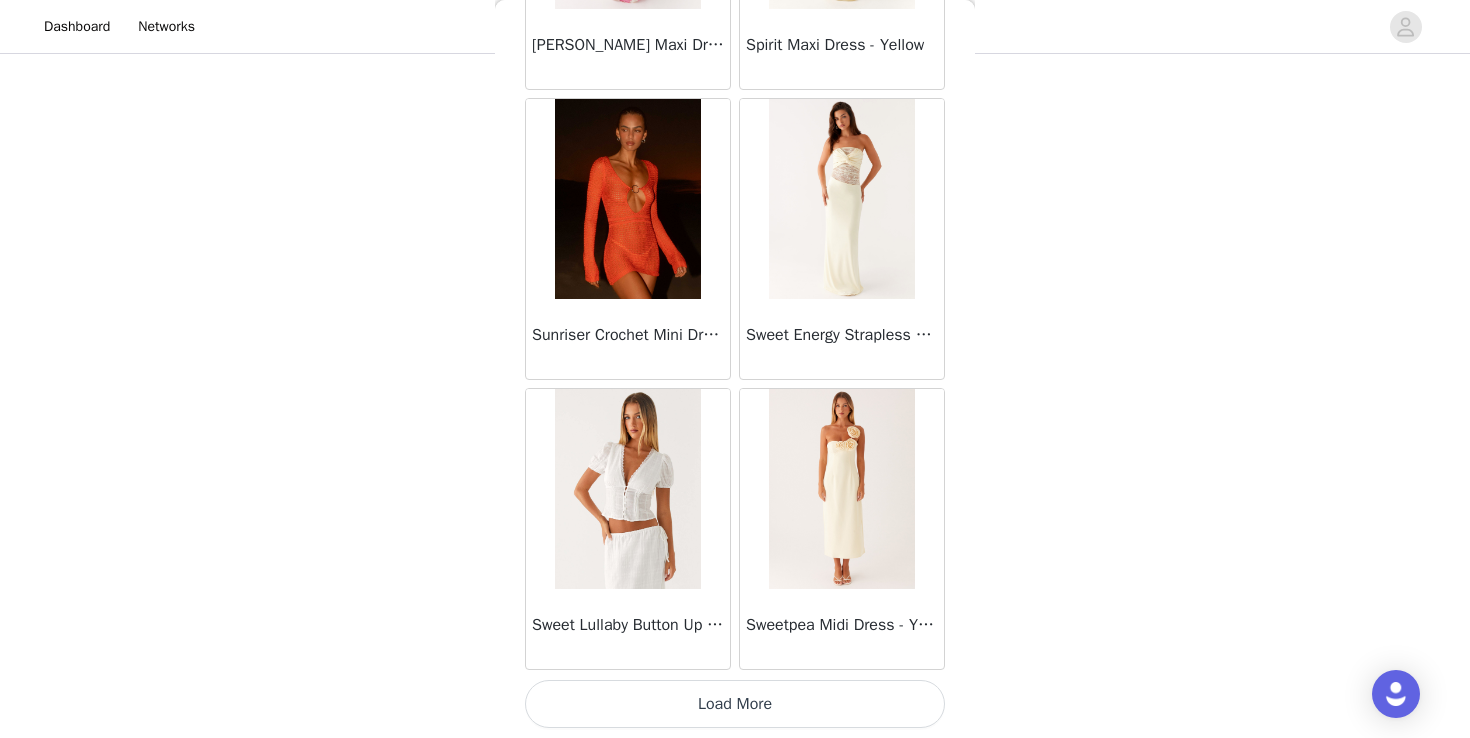 click on "Load More" at bounding box center [735, 704] 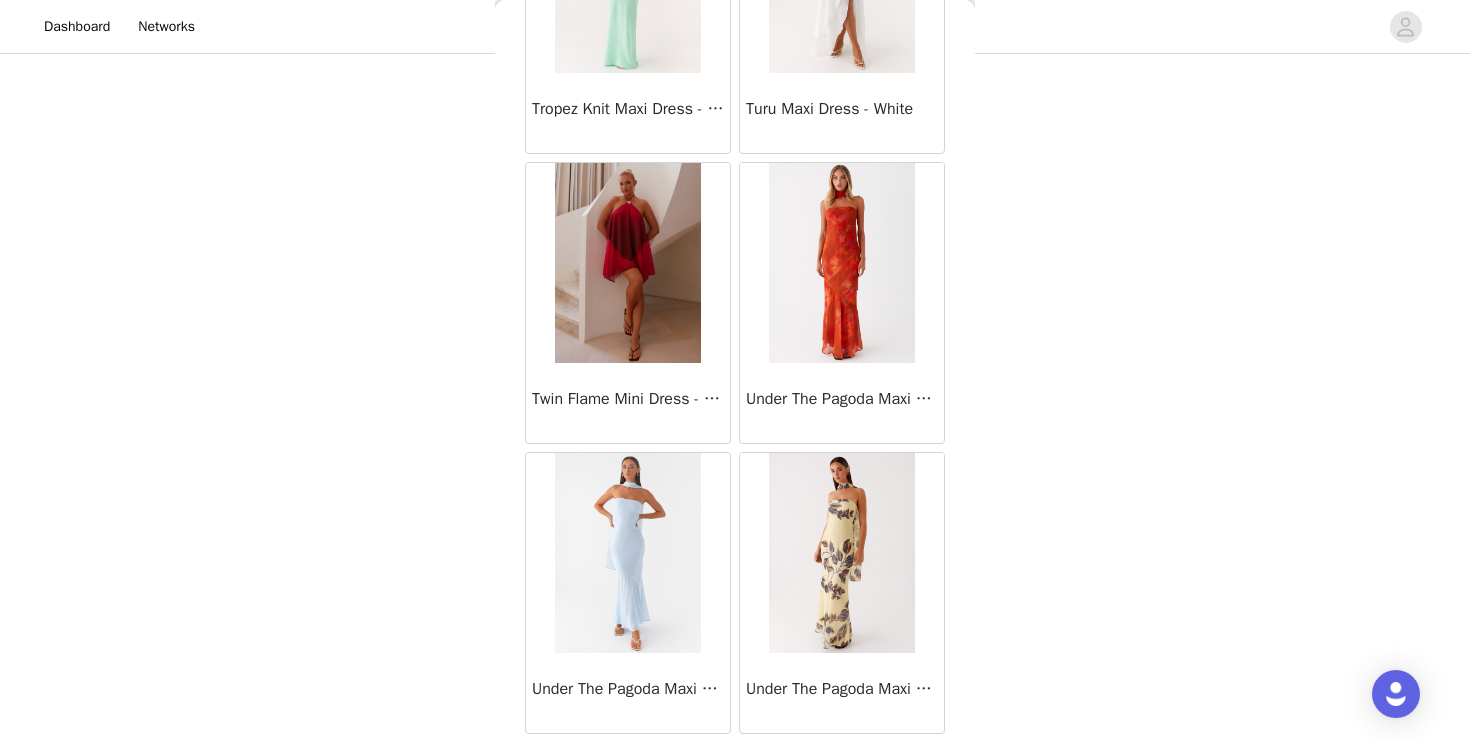 scroll, scrollTop: 57422, scrollLeft: 0, axis: vertical 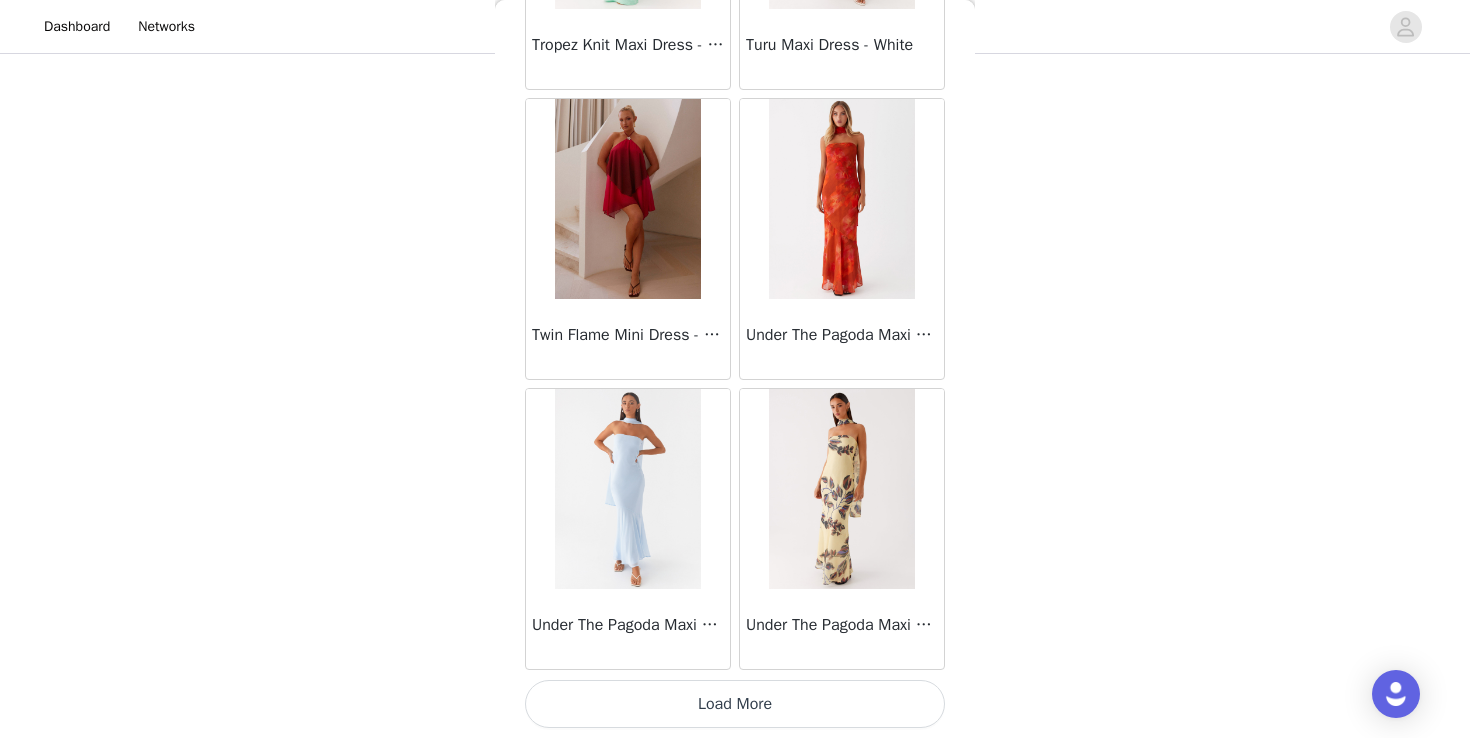 click on "Load More" at bounding box center [735, 704] 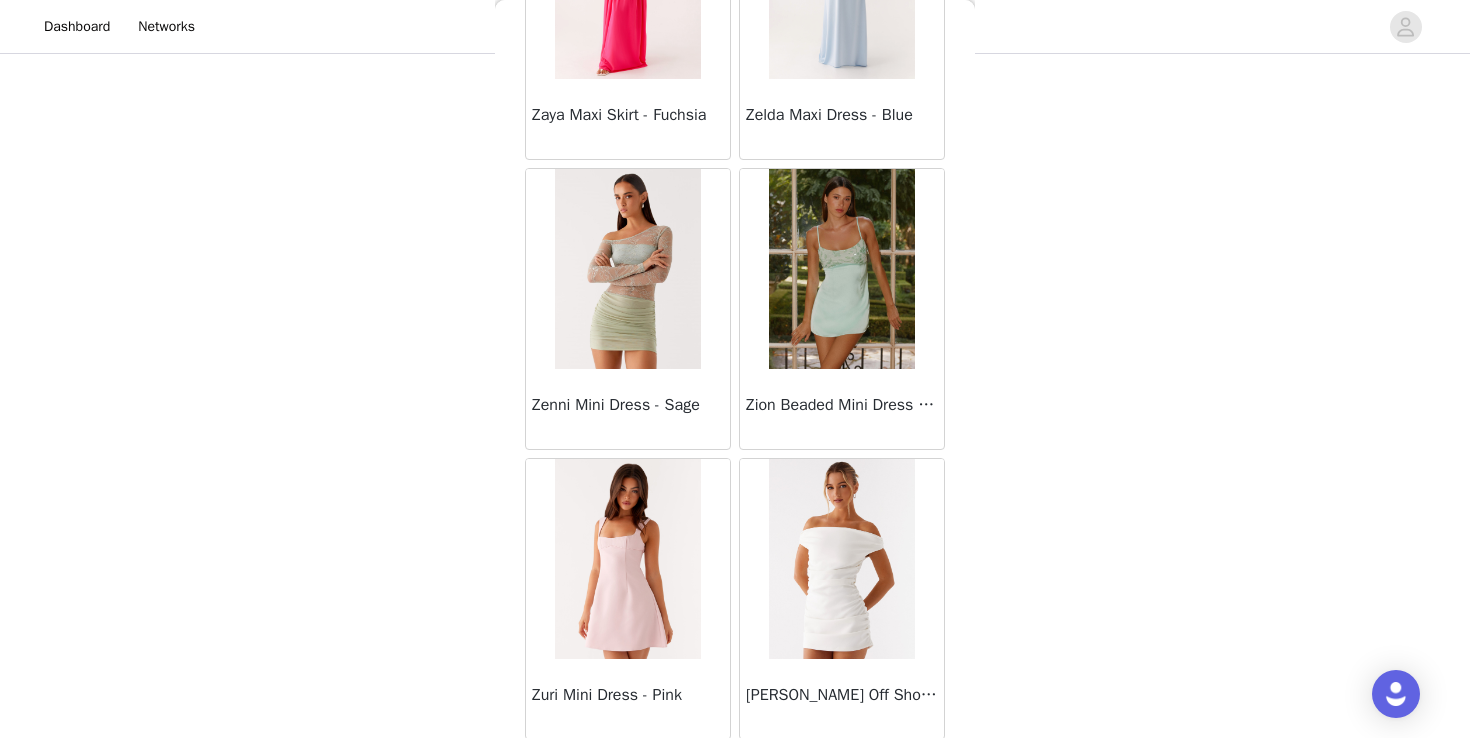 scroll, scrollTop: 60322, scrollLeft: 0, axis: vertical 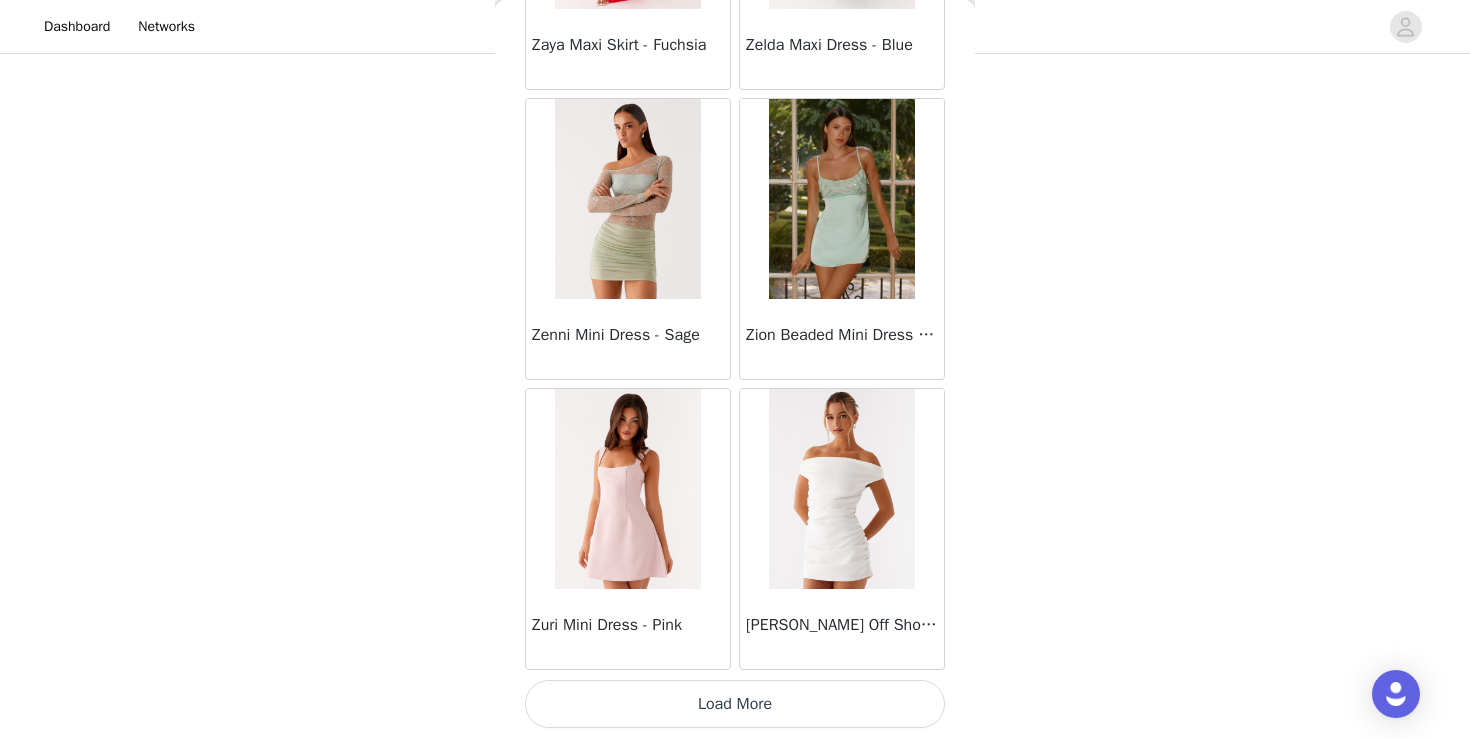 click on "Load More" at bounding box center (735, 704) 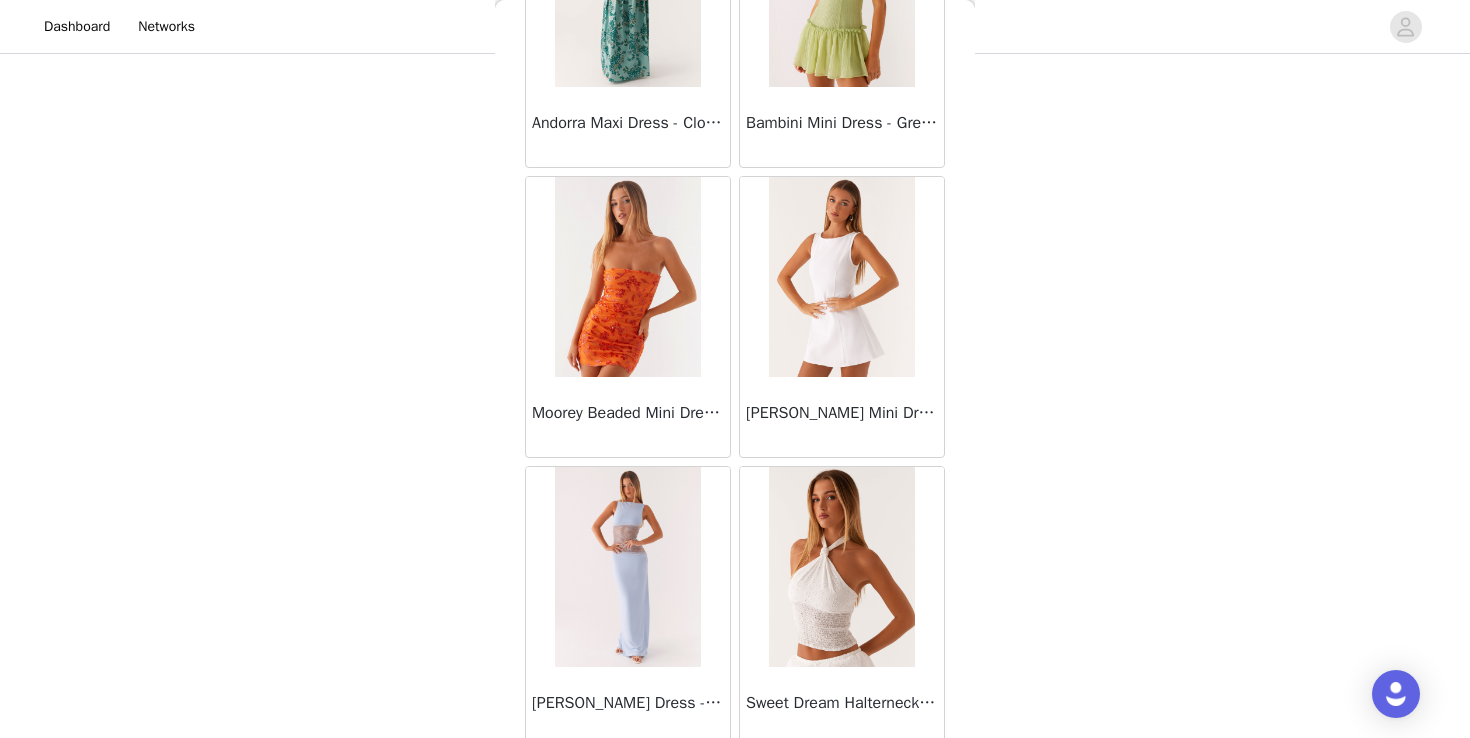 scroll, scrollTop: 63222, scrollLeft: 0, axis: vertical 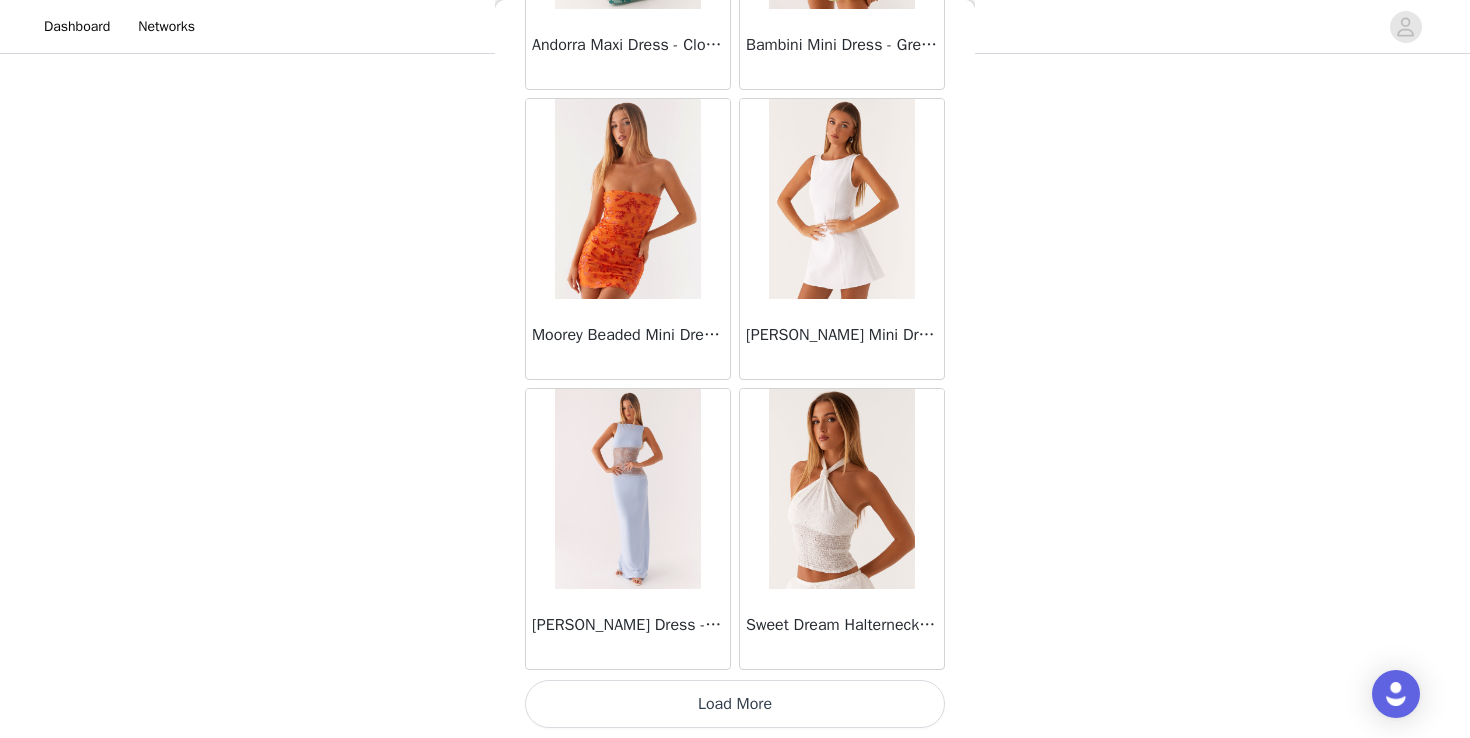 click on "Load More" at bounding box center [735, 704] 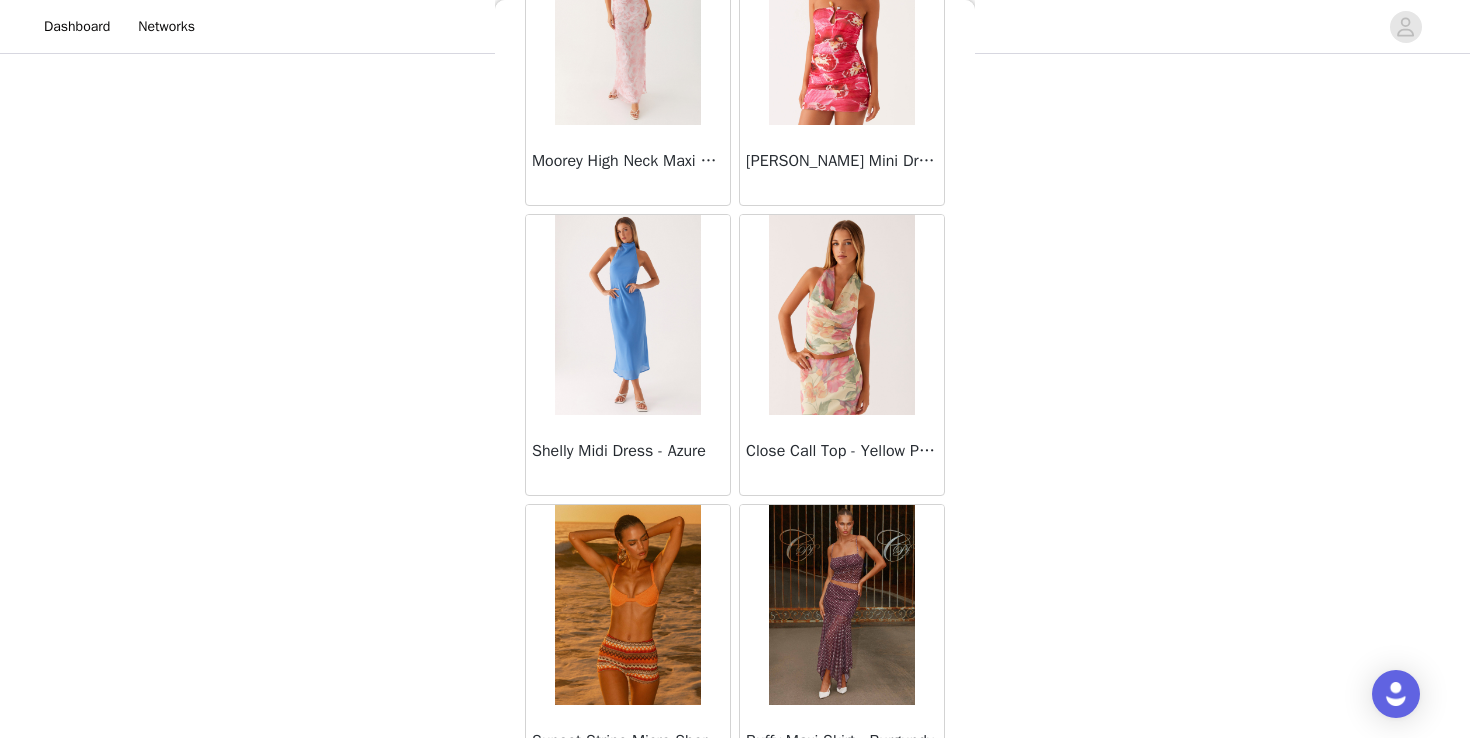 scroll, scrollTop: 66122, scrollLeft: 0, axis: vertical 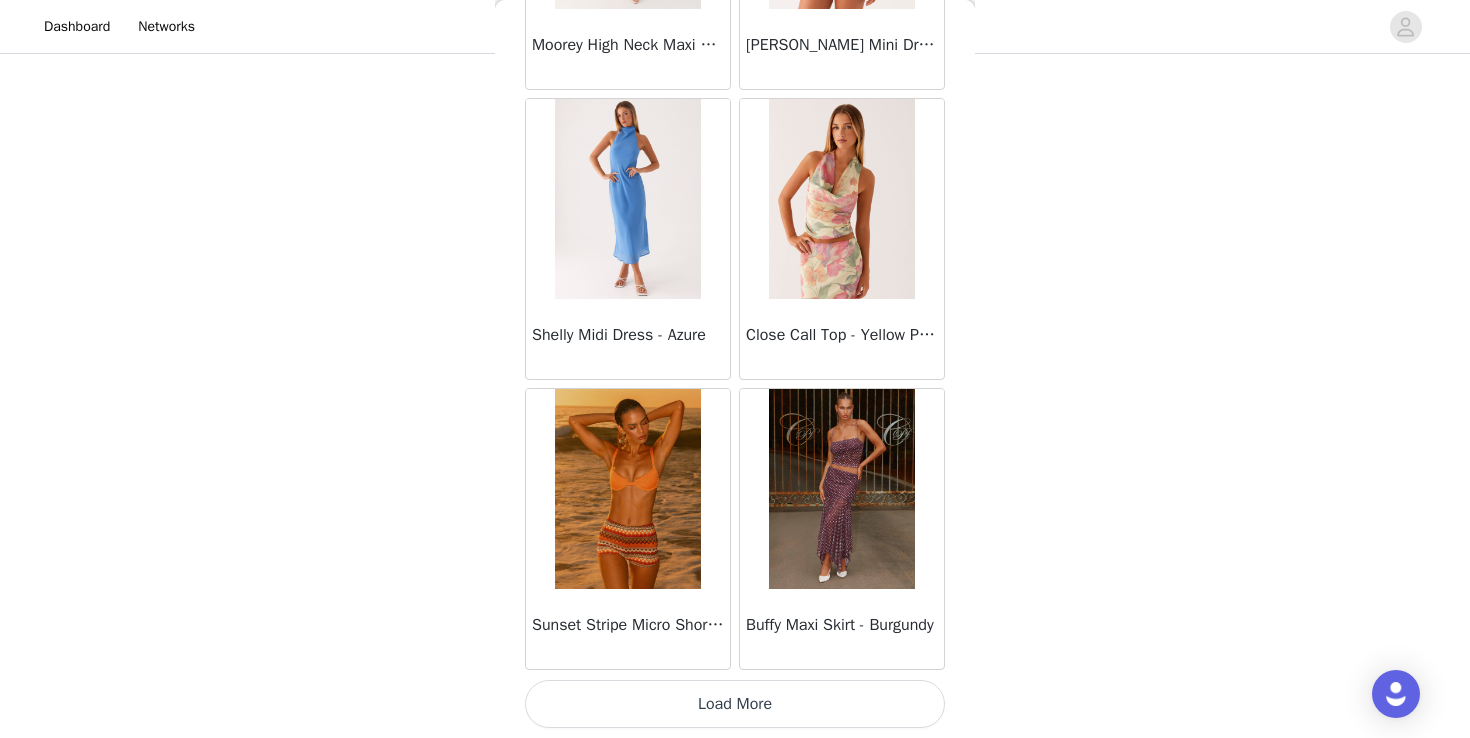 click on "Load More" at bounding box center (735, 704) 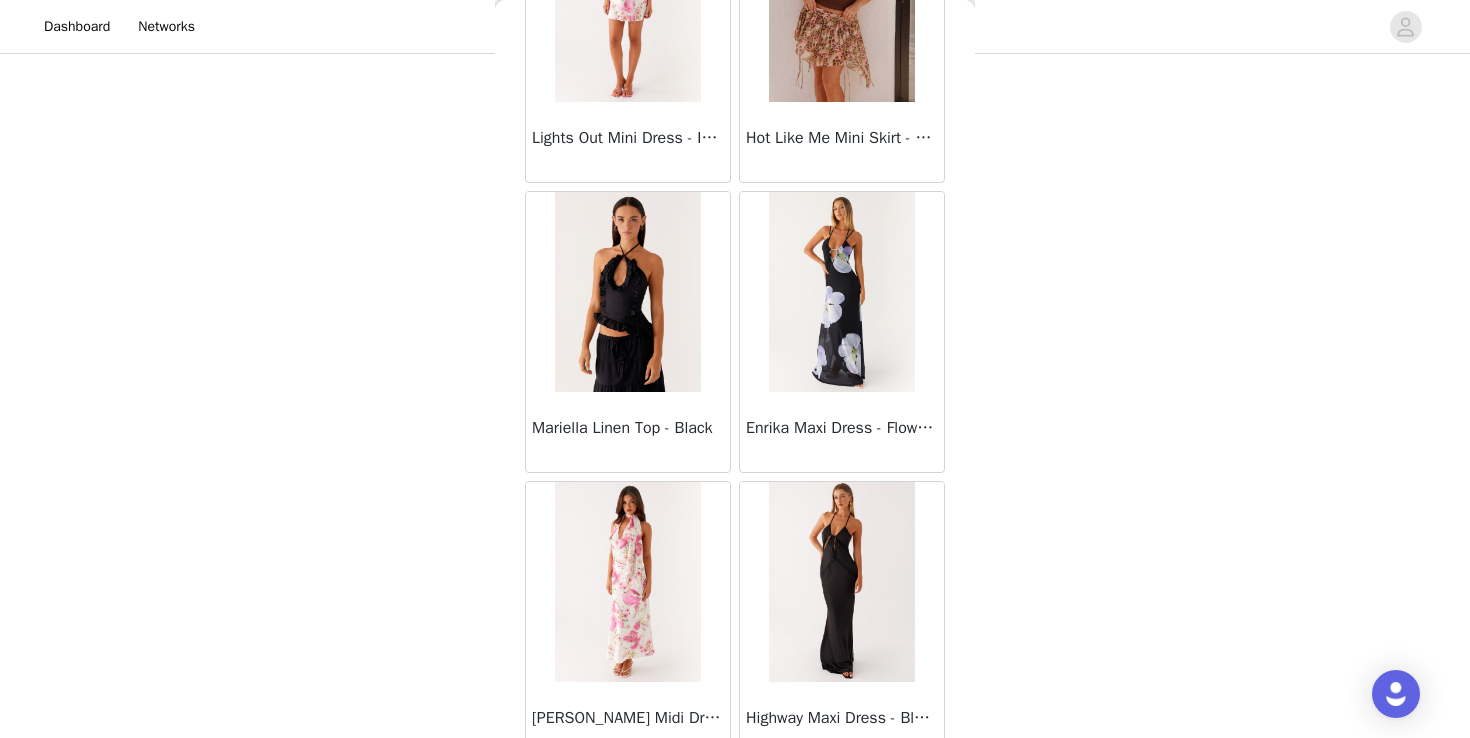 scroll, scrollTop: 69022, scrollLeft: 0, axis: vertical 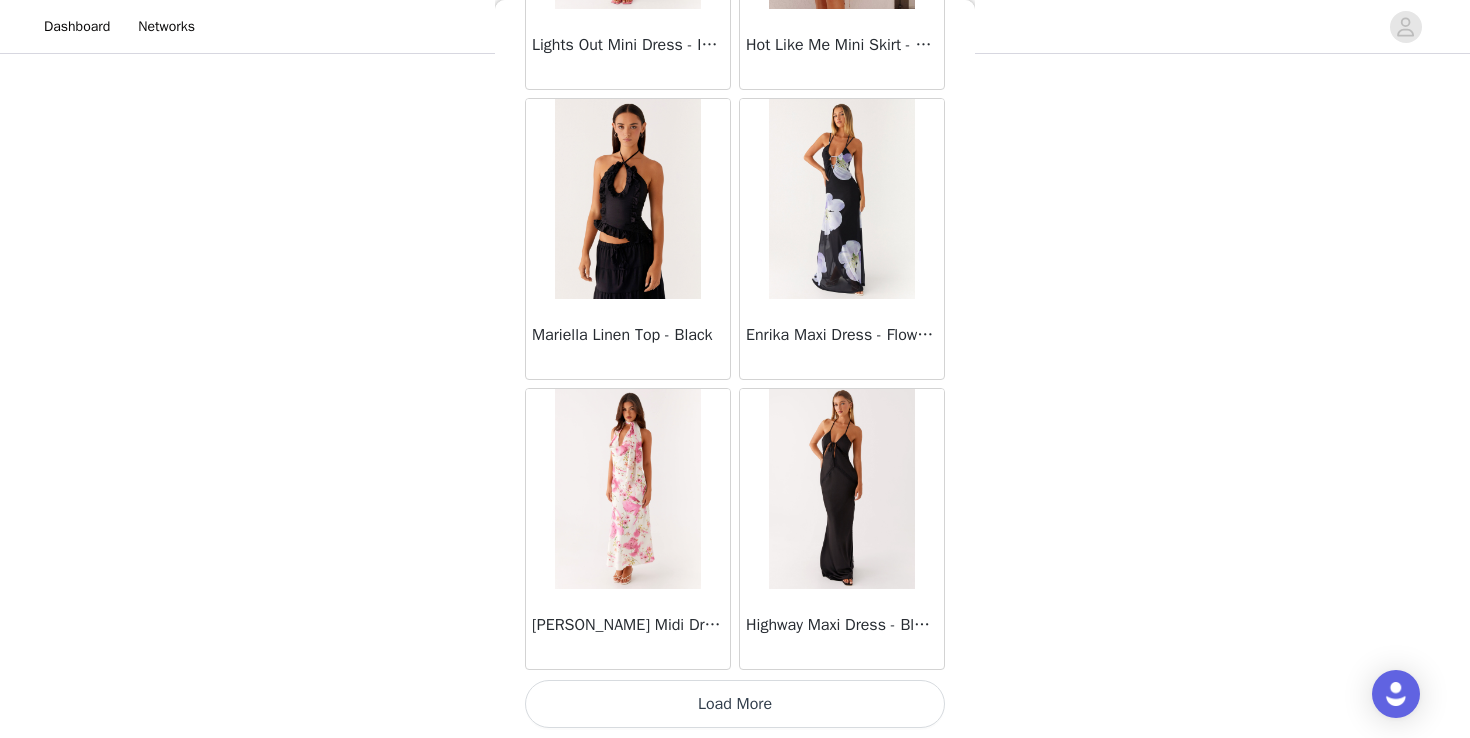 click on "Load More" at bounding box center (735, 704) 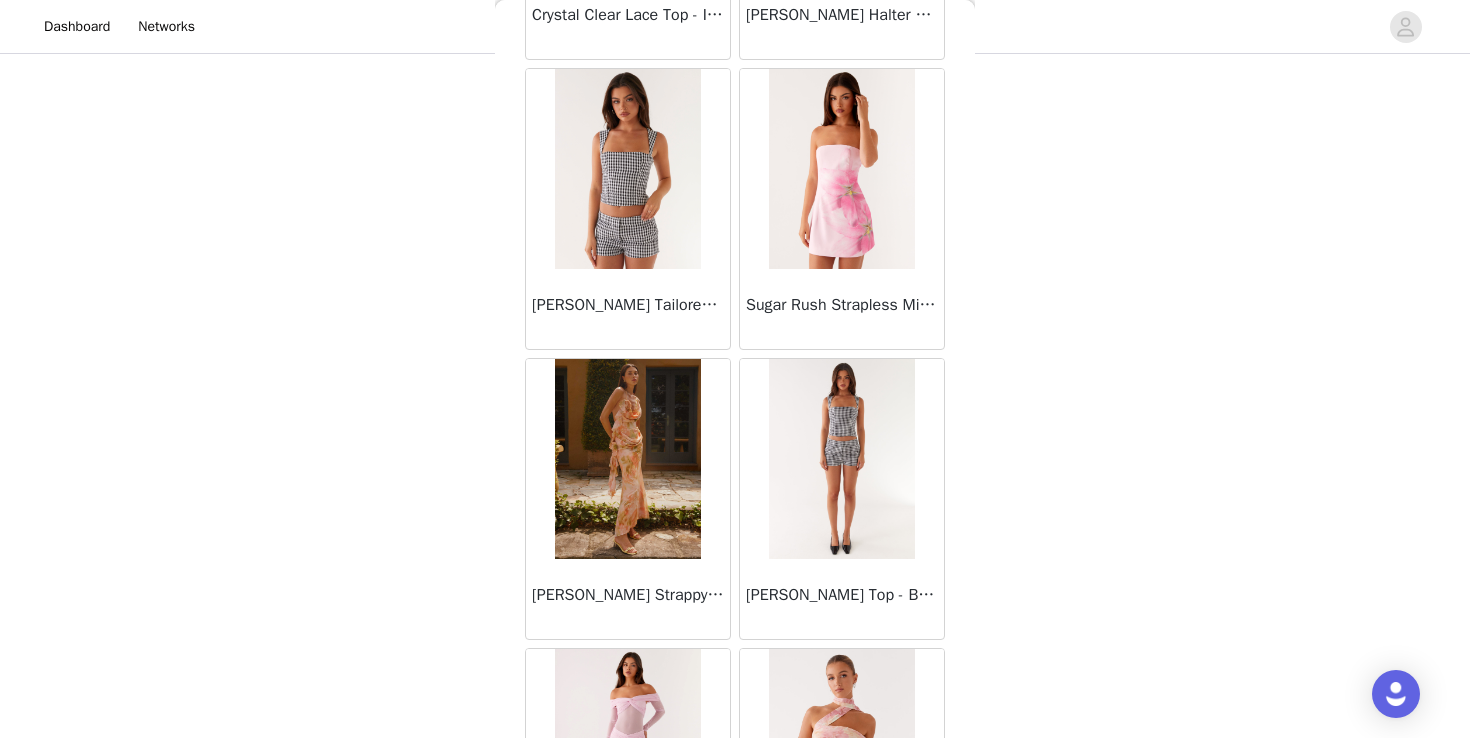 scroll, scrollTop: 71922, scrollLeft: 0, axis: vertical 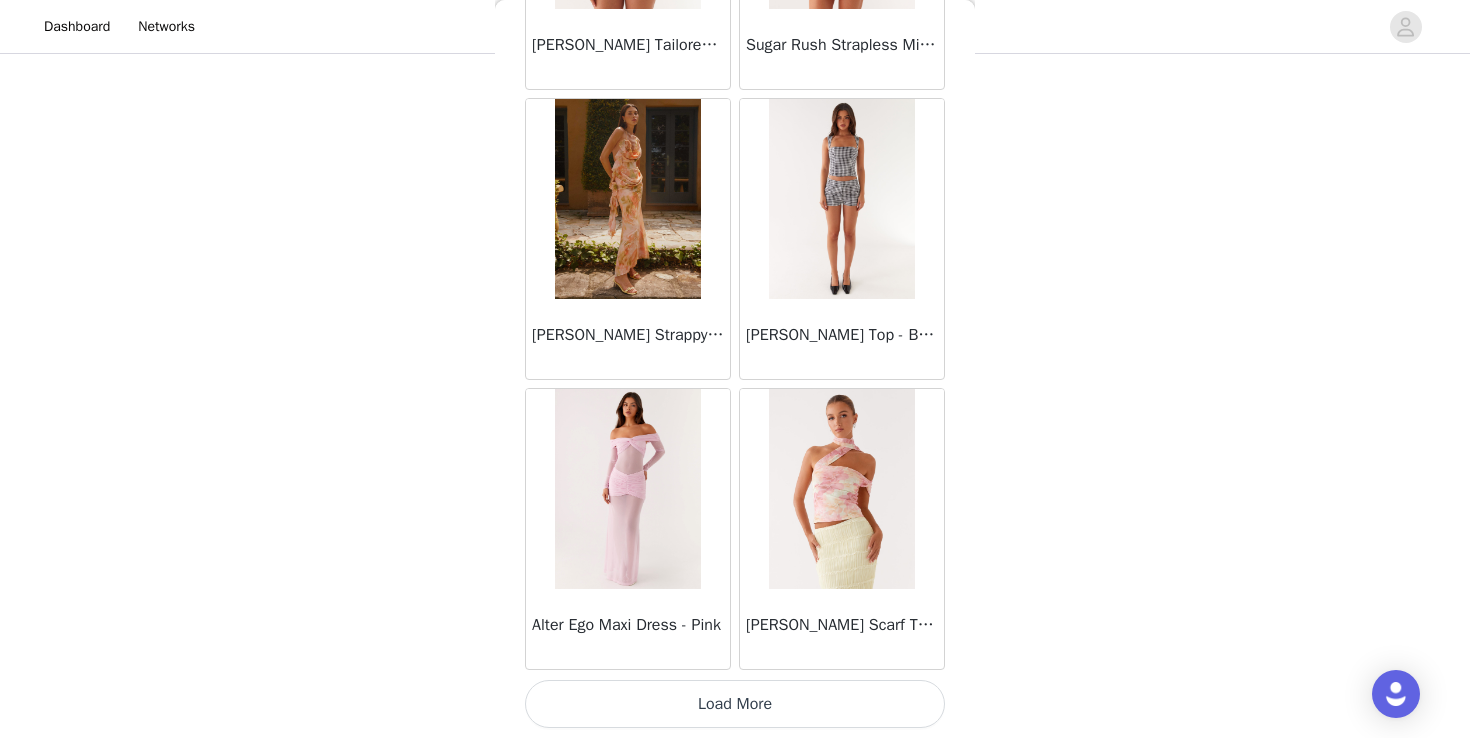 click on "Load More" at bounding box center [735, 704] 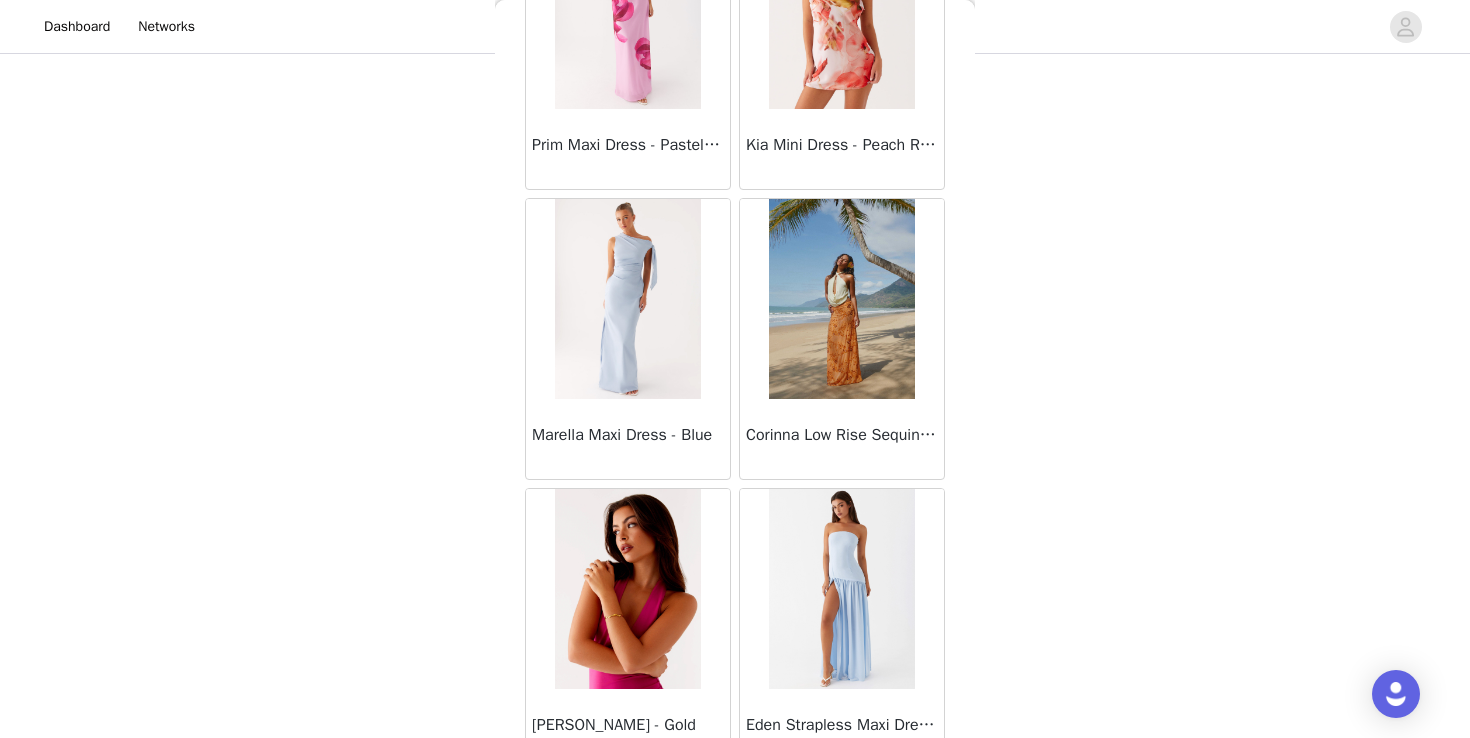 scroll, scrollTop: 74822, scrollLeft: 0, axis: vertical 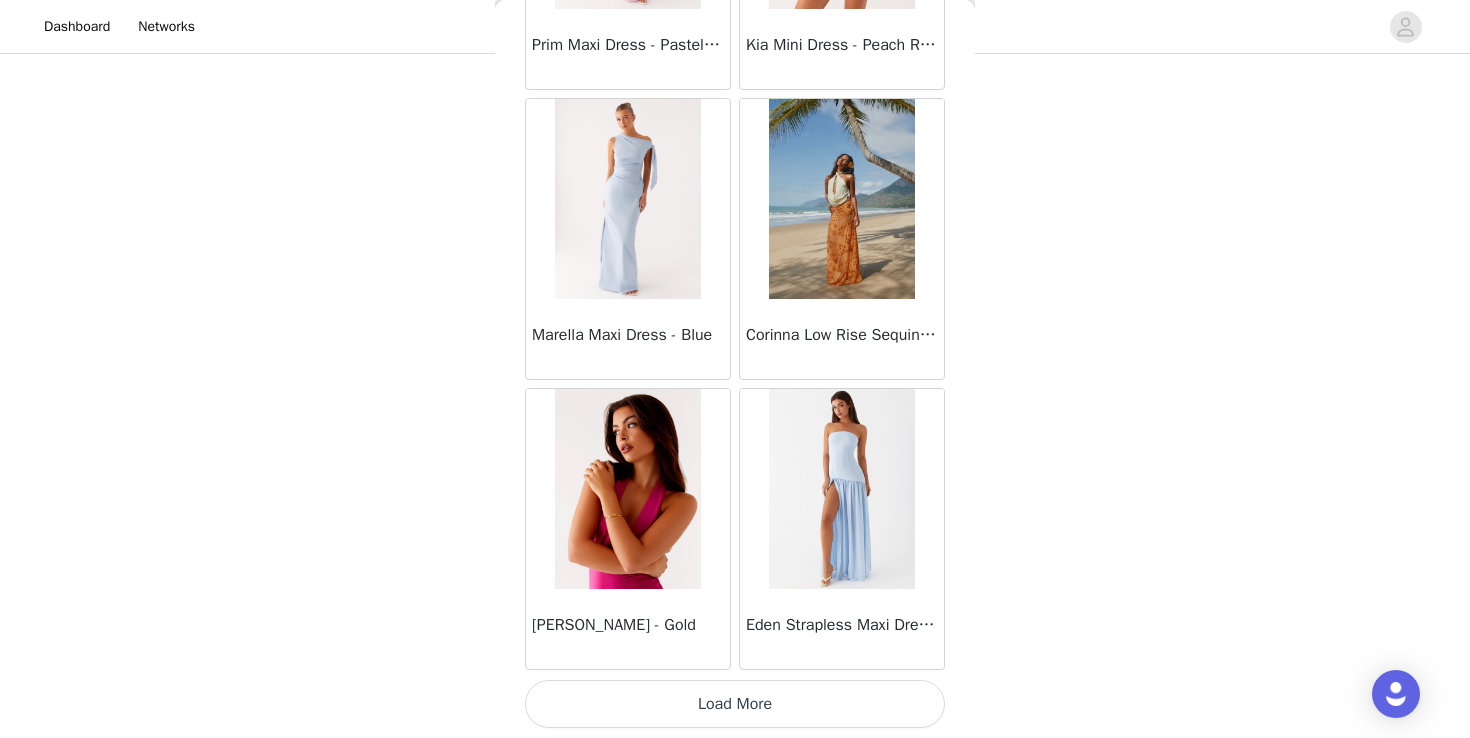 click on "Load More" at bounding box center [735, 704] 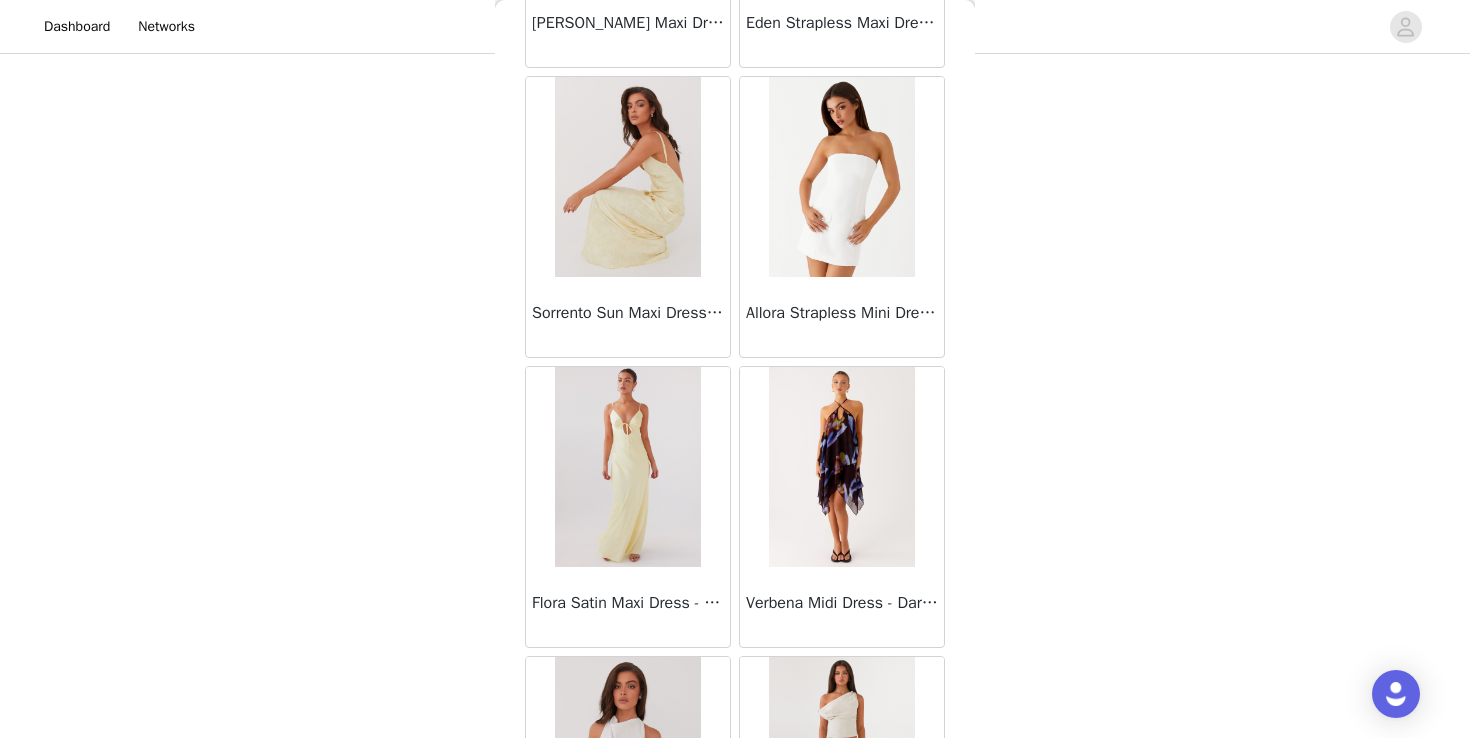 scroll, scrollTop: 77722, scrollLeft: 0, axis: vertical 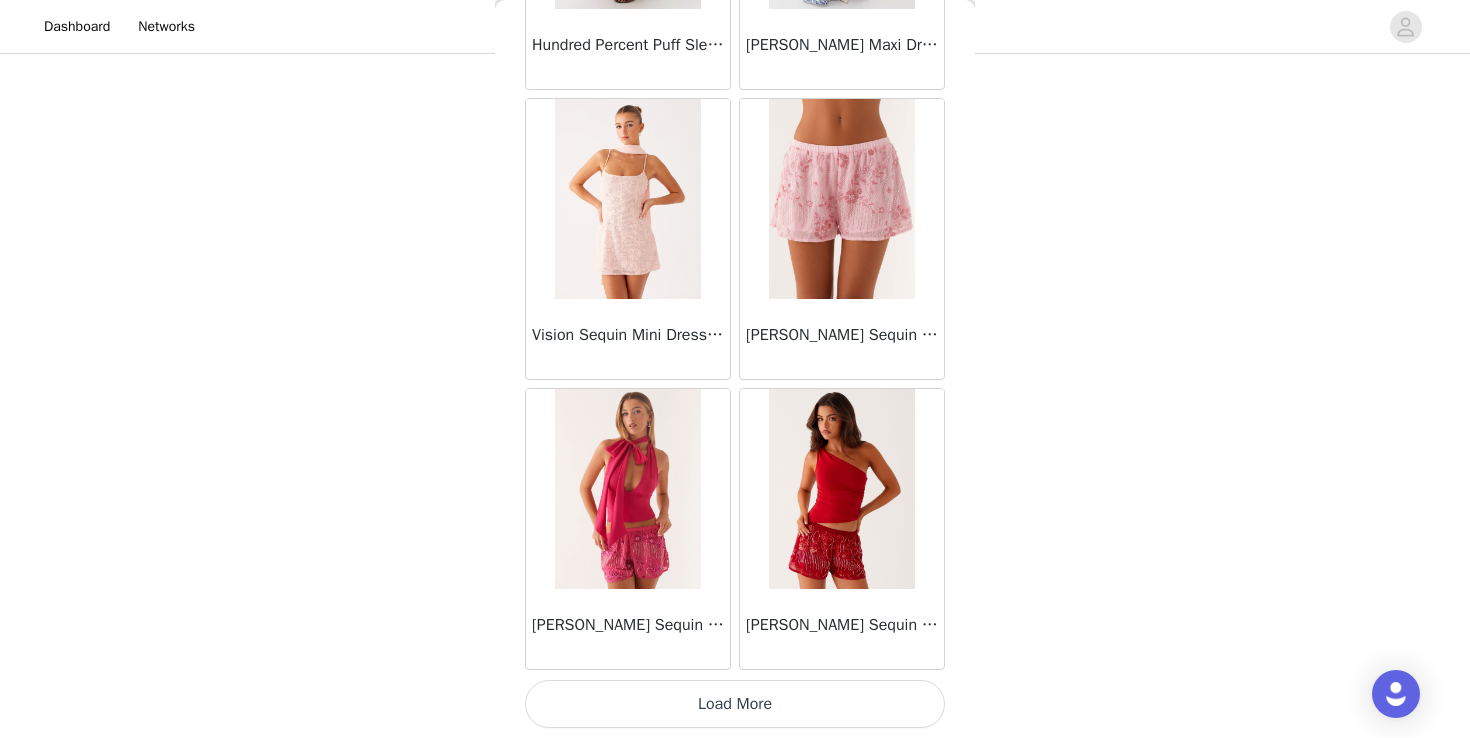 click on "Load More" at bounding box center (735, 704) 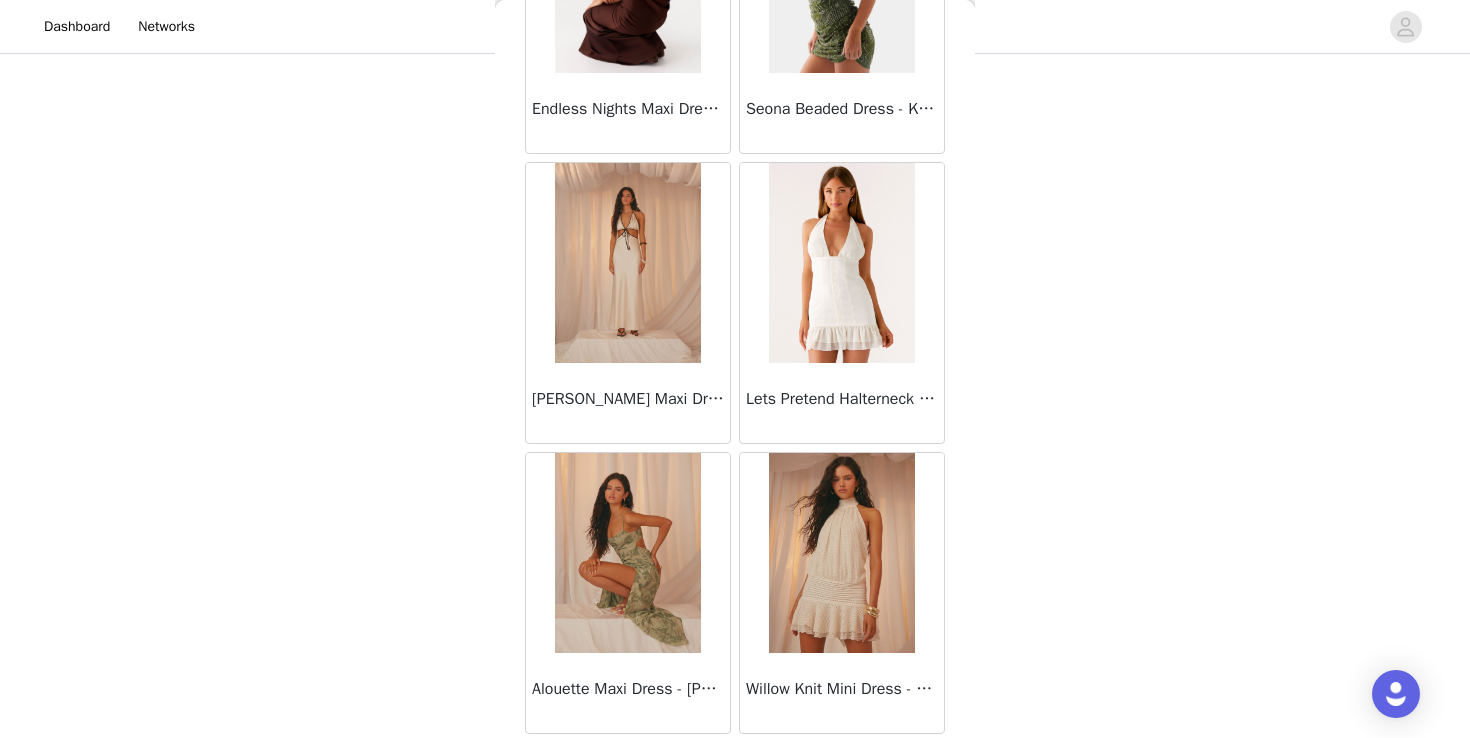 scroll, scrollTop: 79220, scrollLeft: 0, axis: vertical 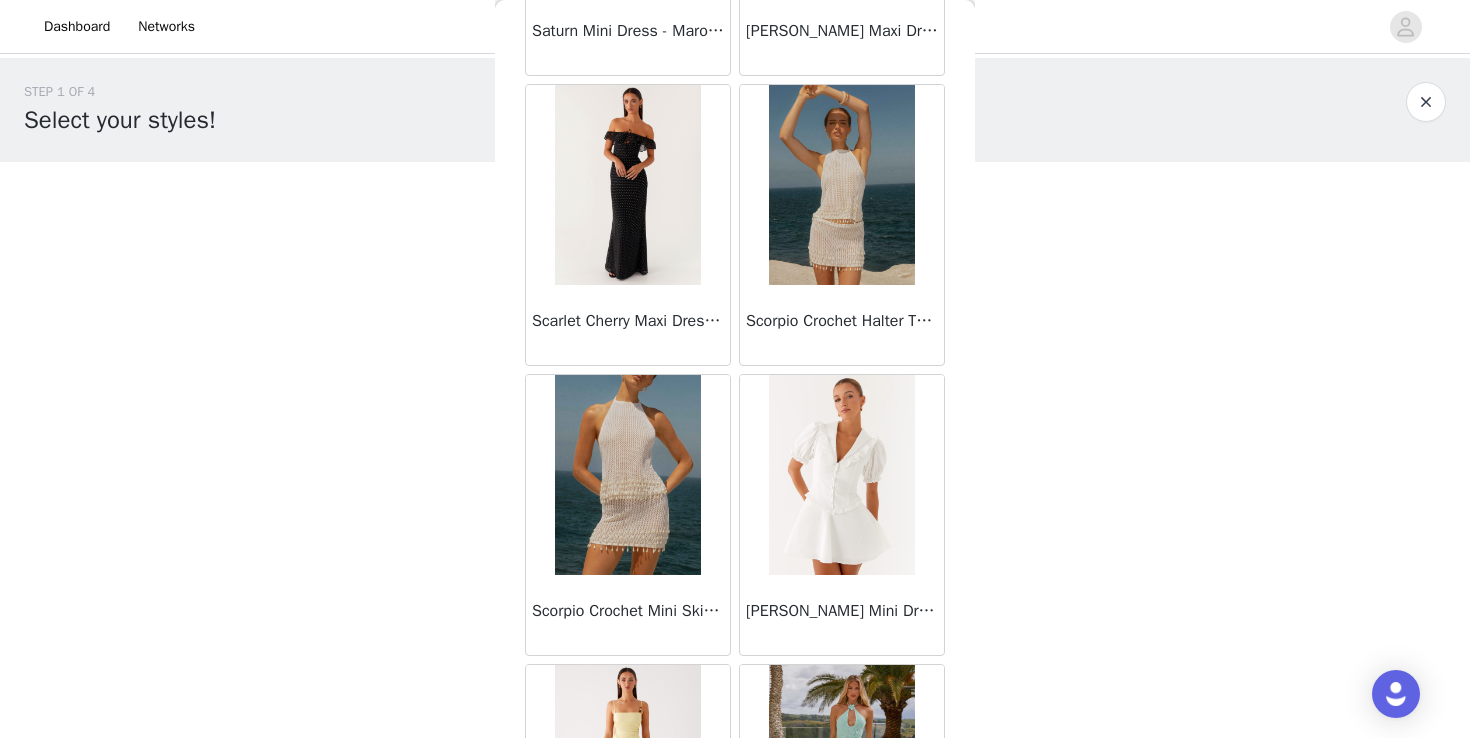 click at bounding box center (627, 185) 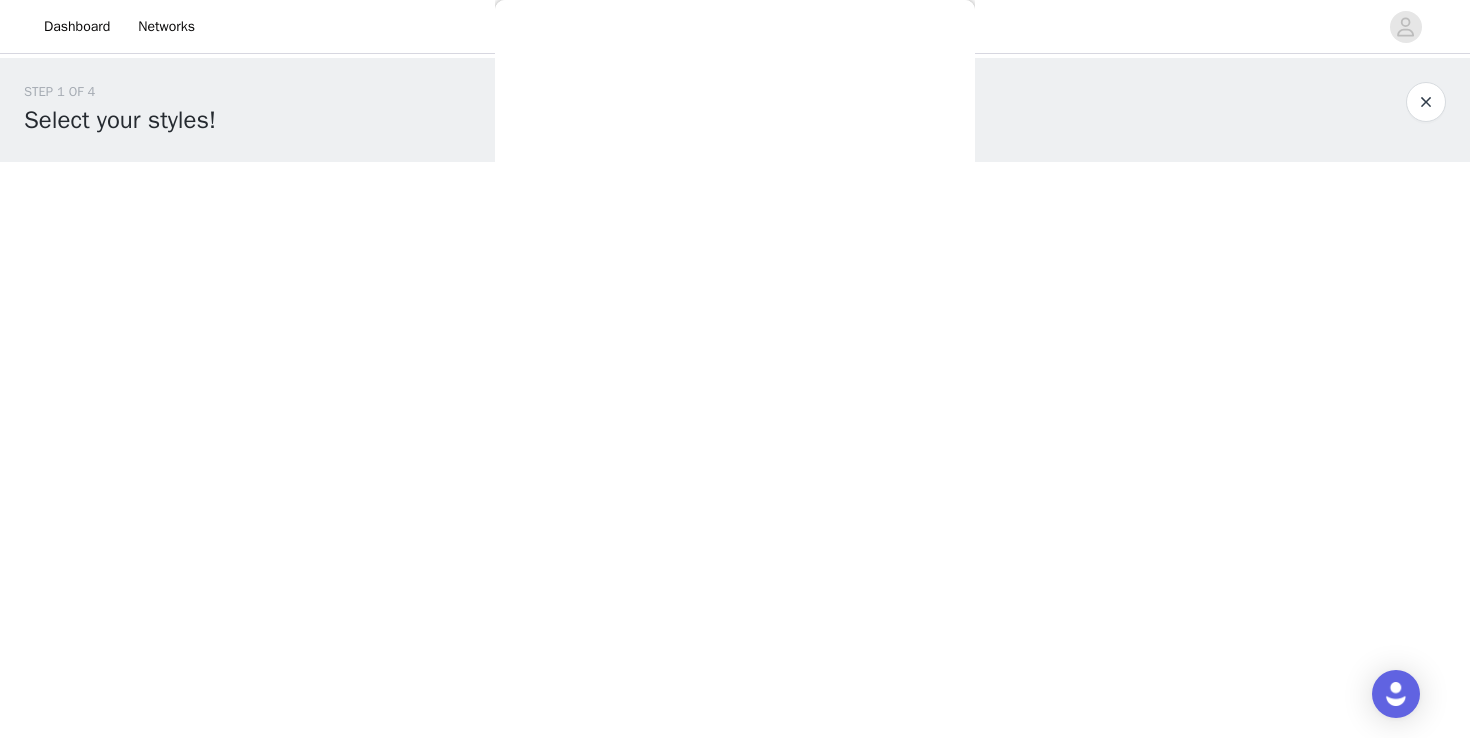 scroll, scrollTop: 0, scrollLeft: 0, axis: both 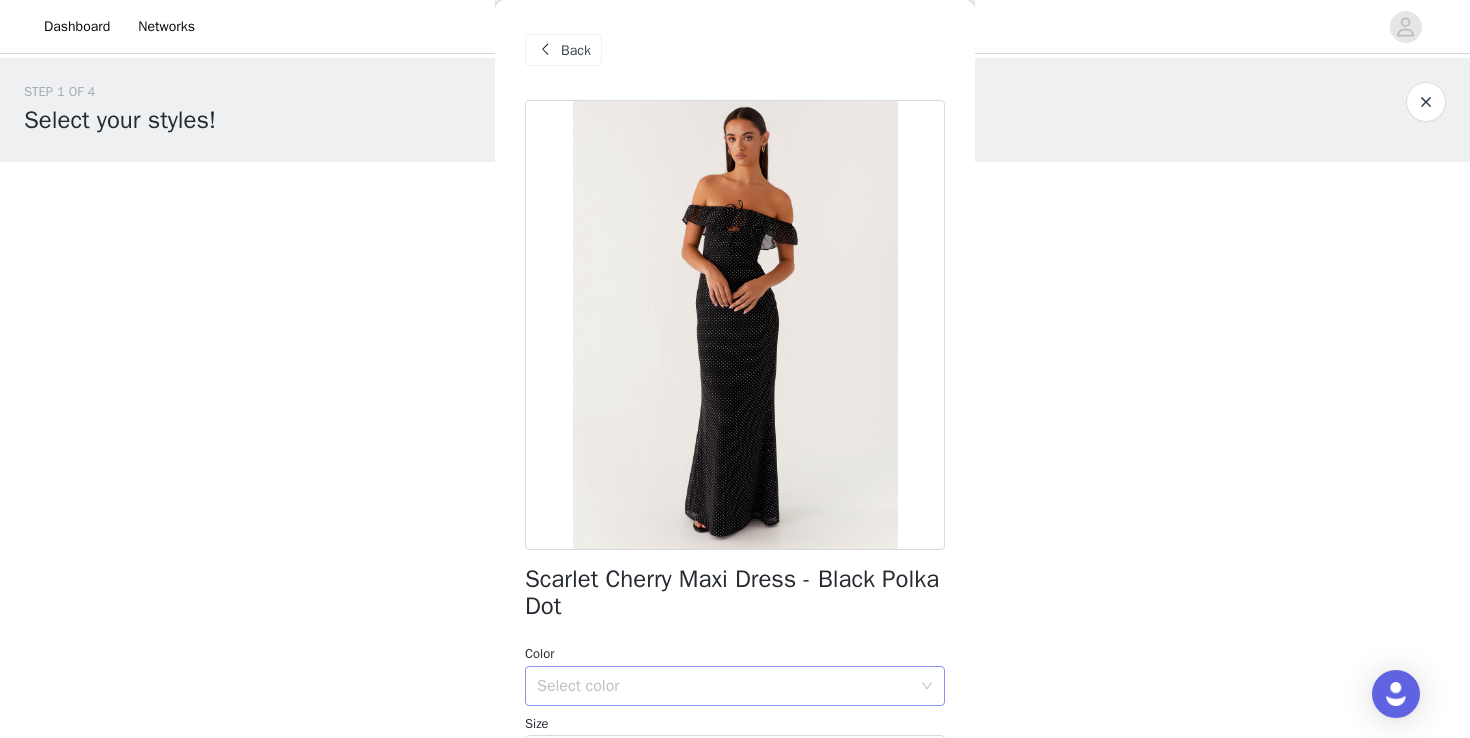 click on "Select color" at bounding box center [728, 686] 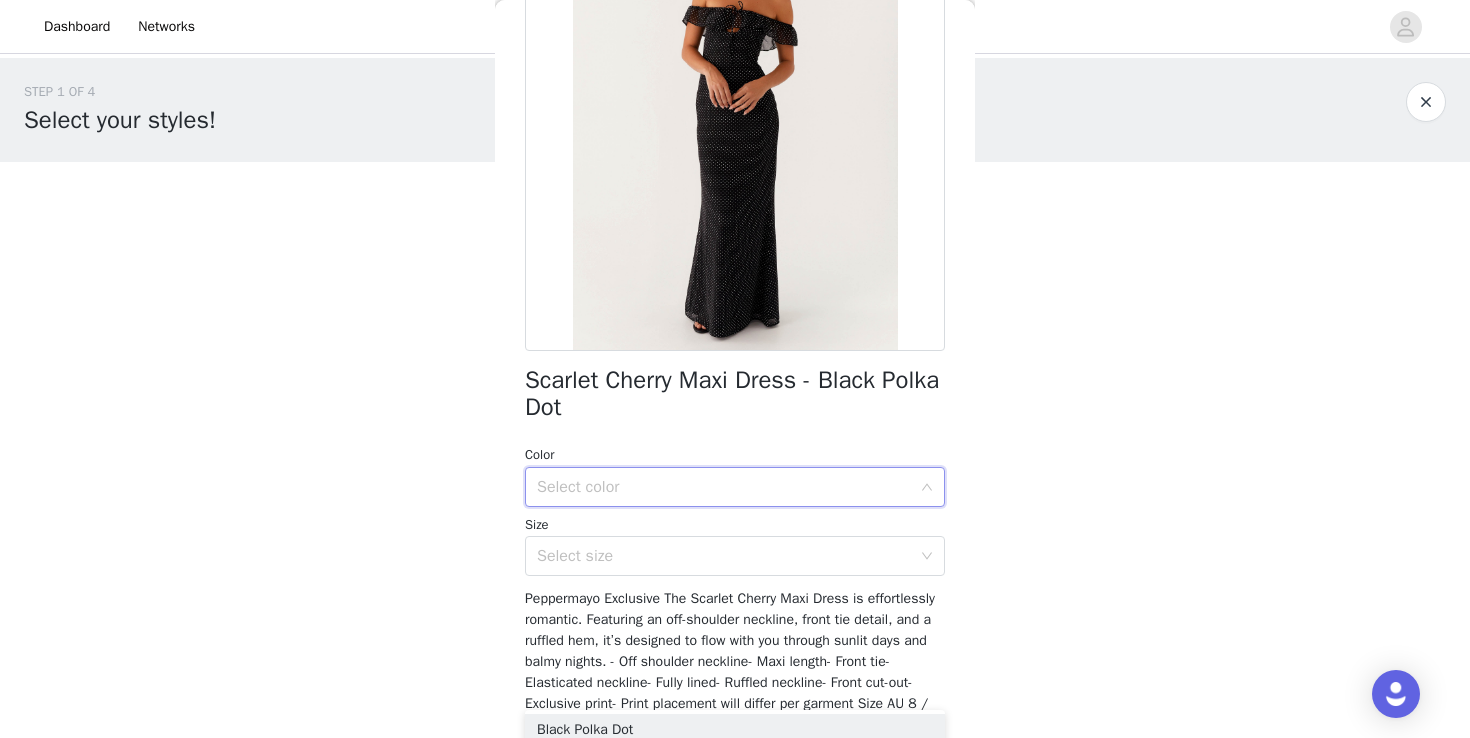 scroll, scrollTop: 200, scrollLeft: 0, axis: vertical 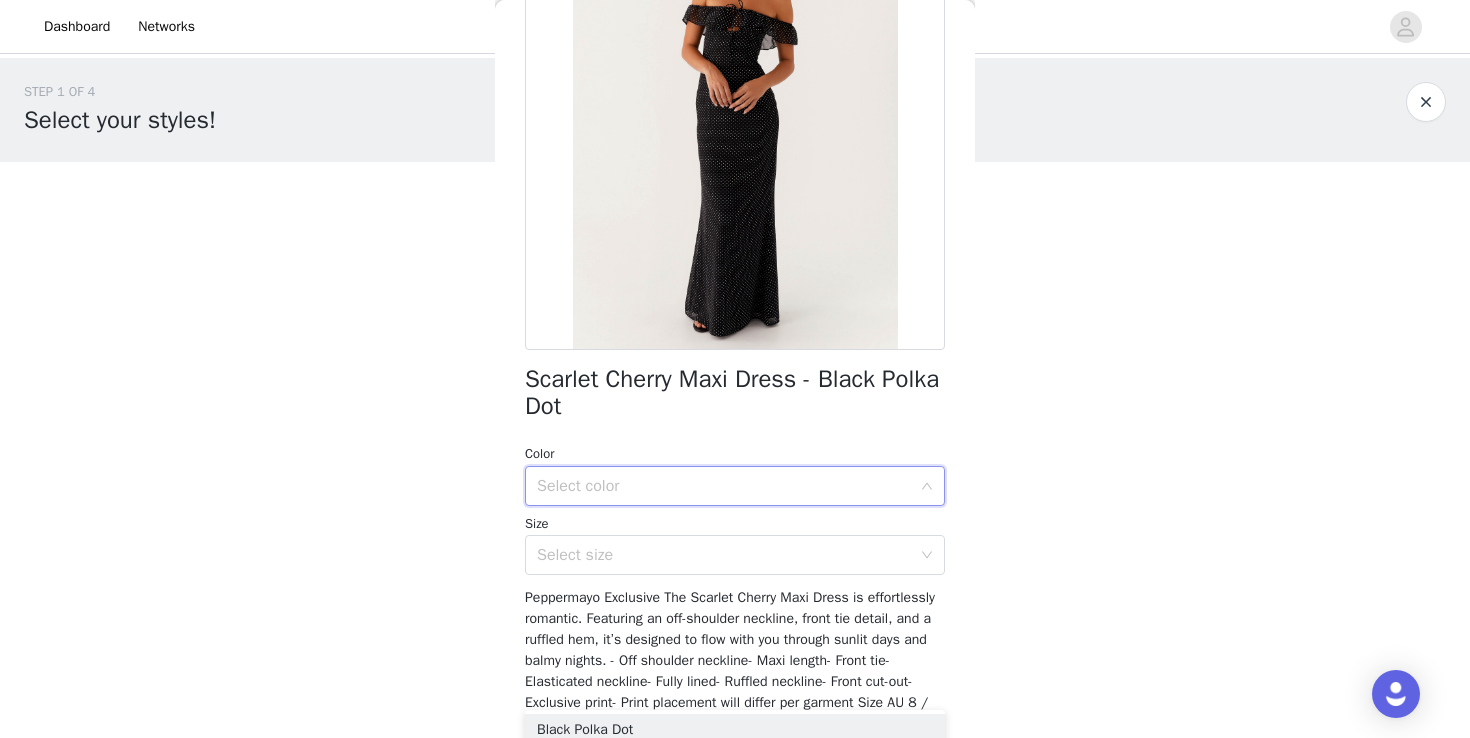 click on "Select color" at bounding box center [724, 486] 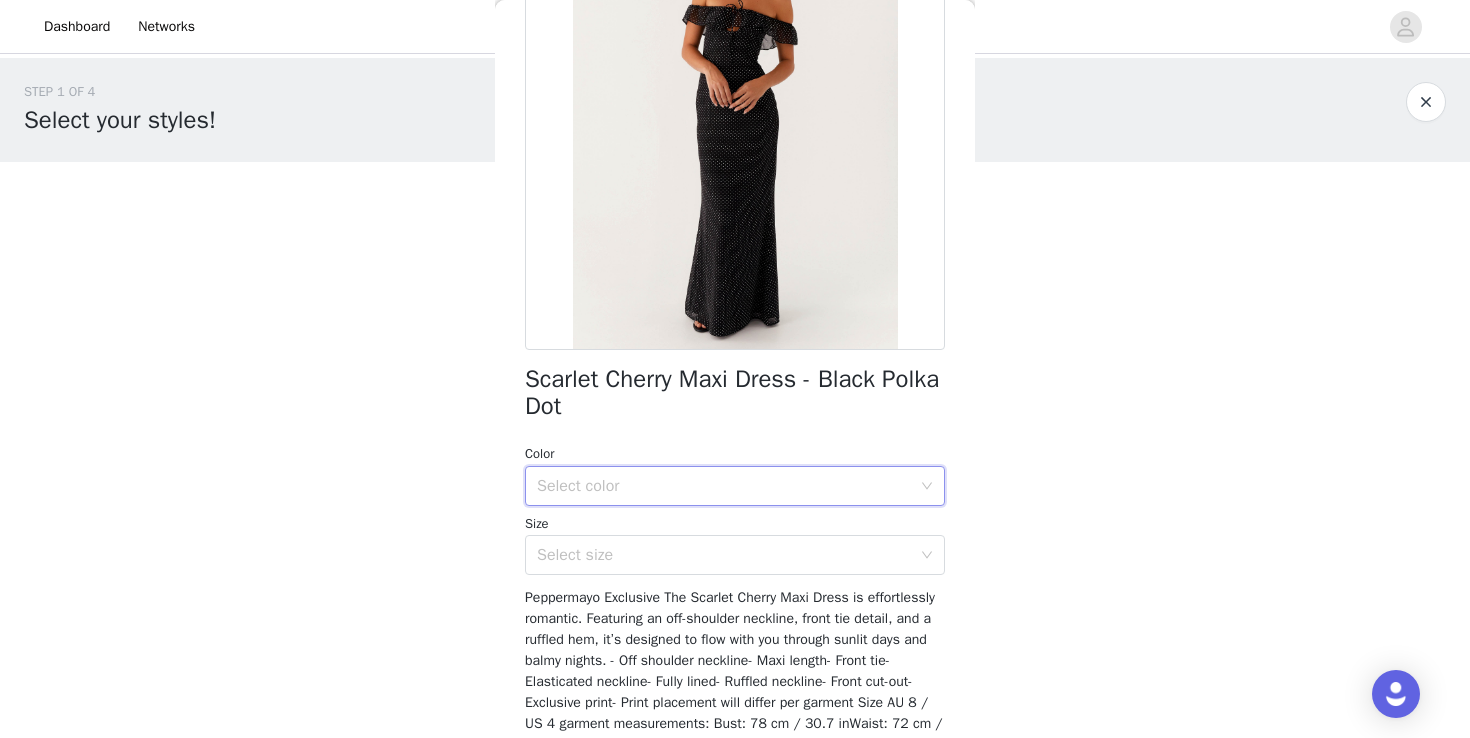 click on "Select color" at bounding box center [724, 486] 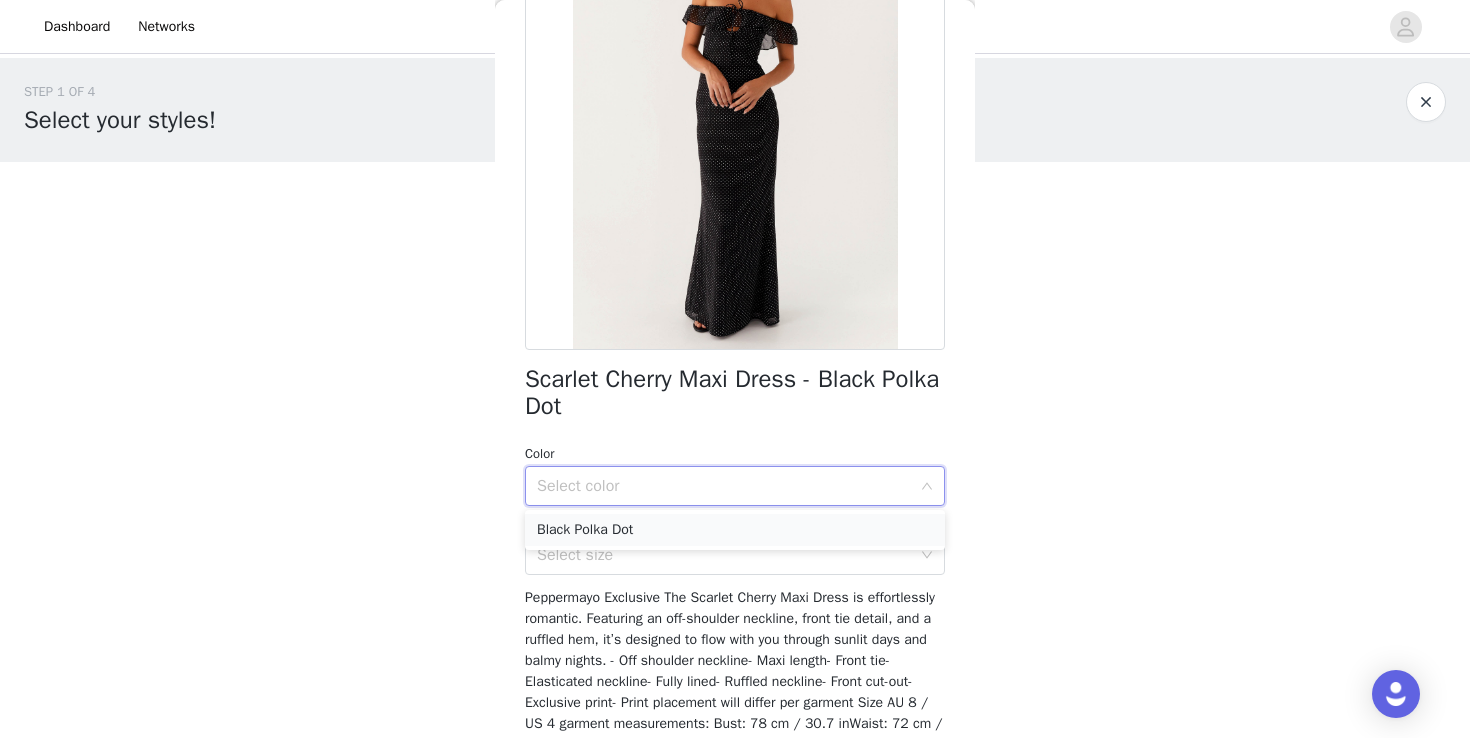click on "Black Polka Dot" at bounding box center (735, 530) 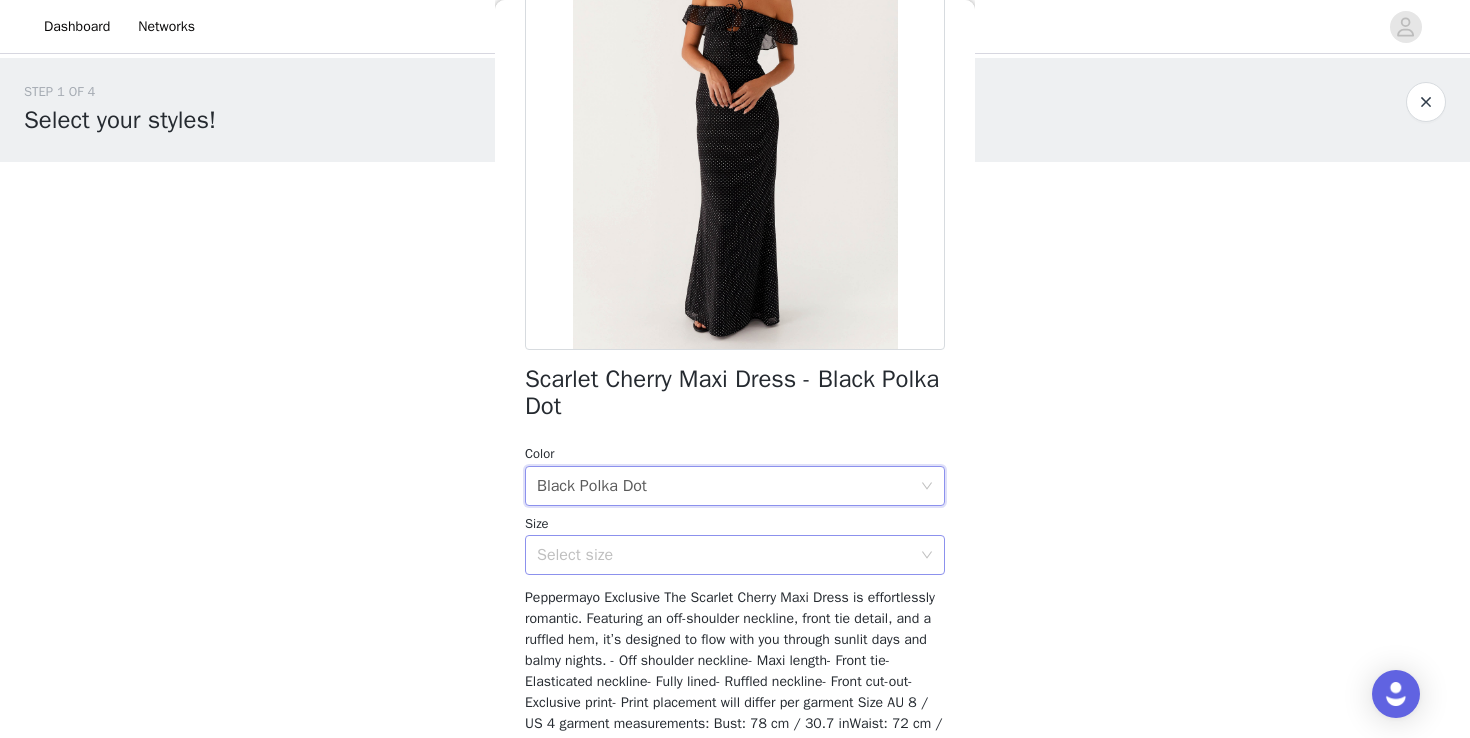 click on "Select size" at bounding box center (724, 555) 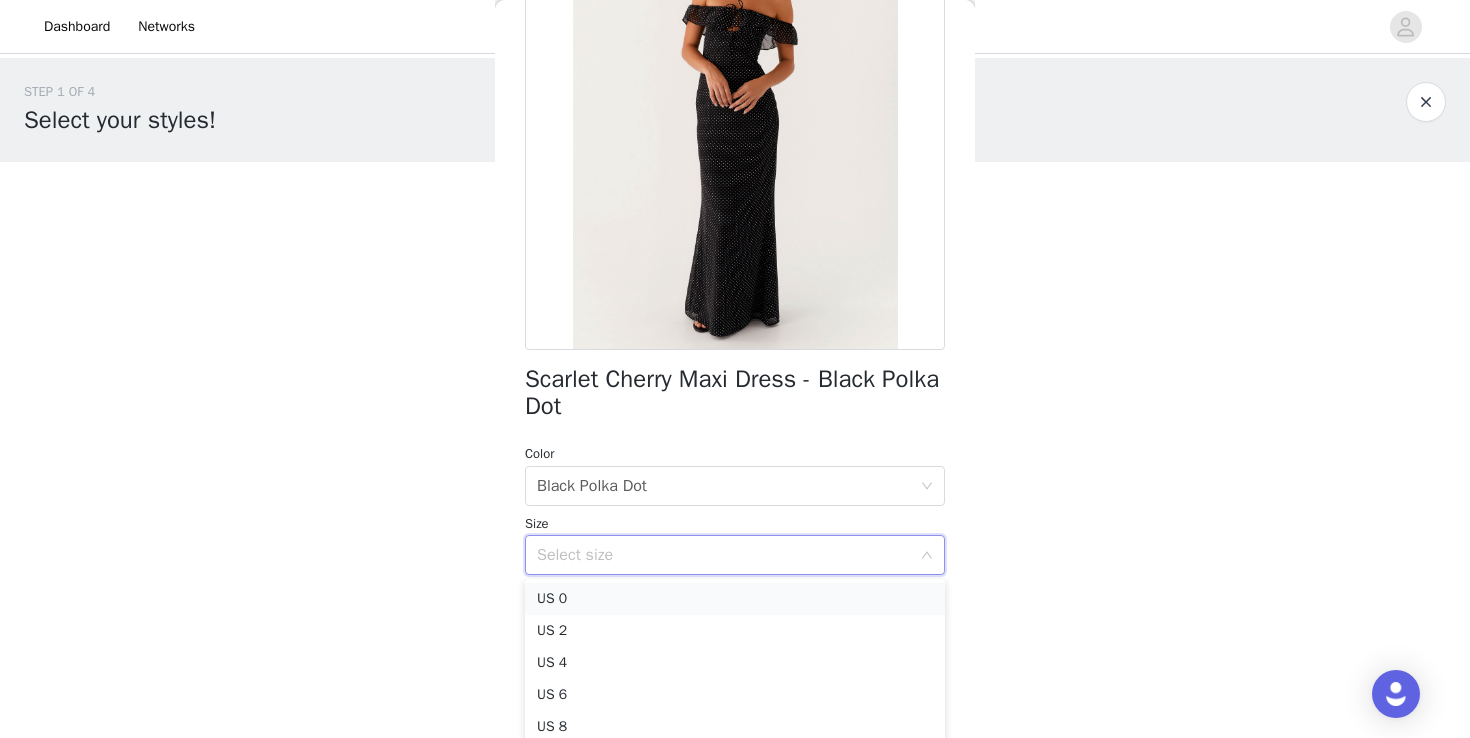 click on "US 0" at bounding box center (735, 599) 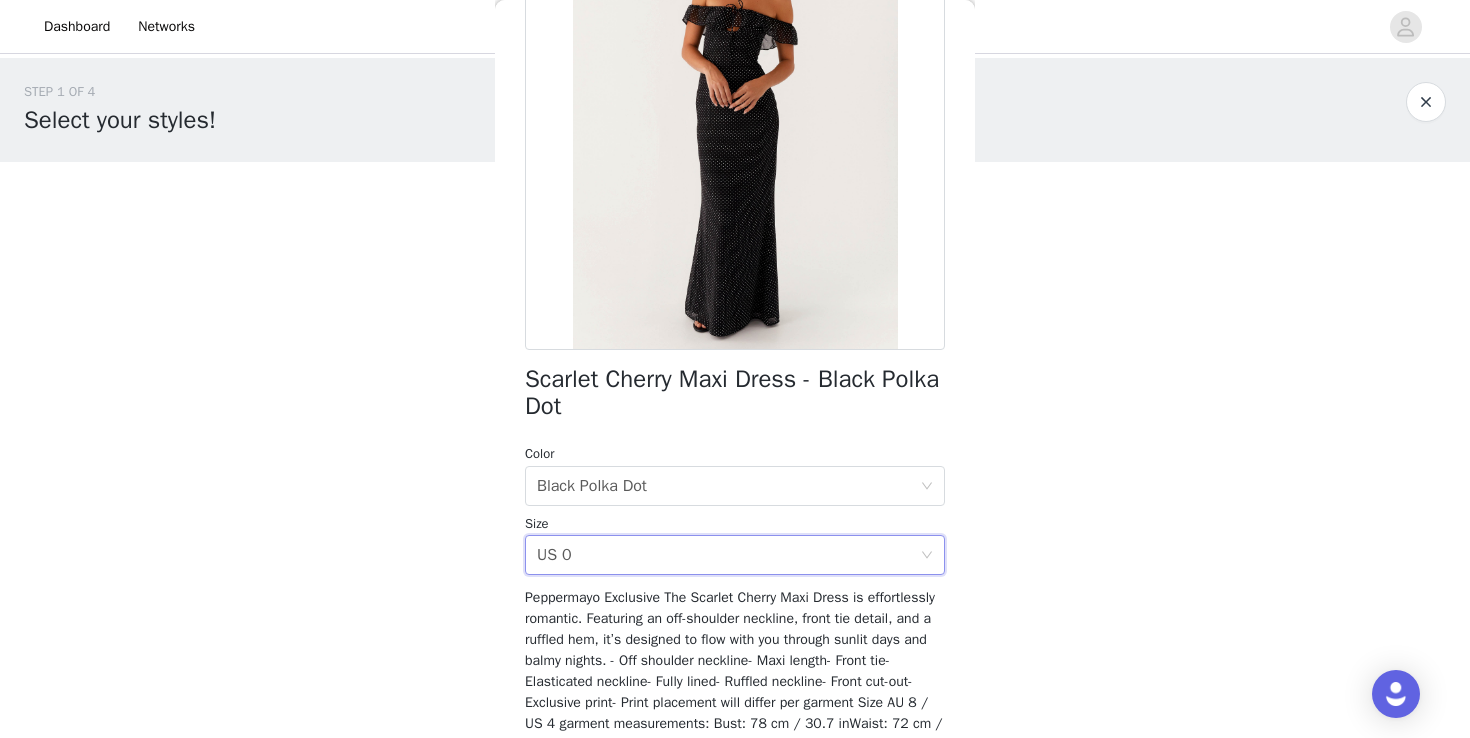 scroll, scrollTop: 343, scrollLeft: 0, axis: vertical 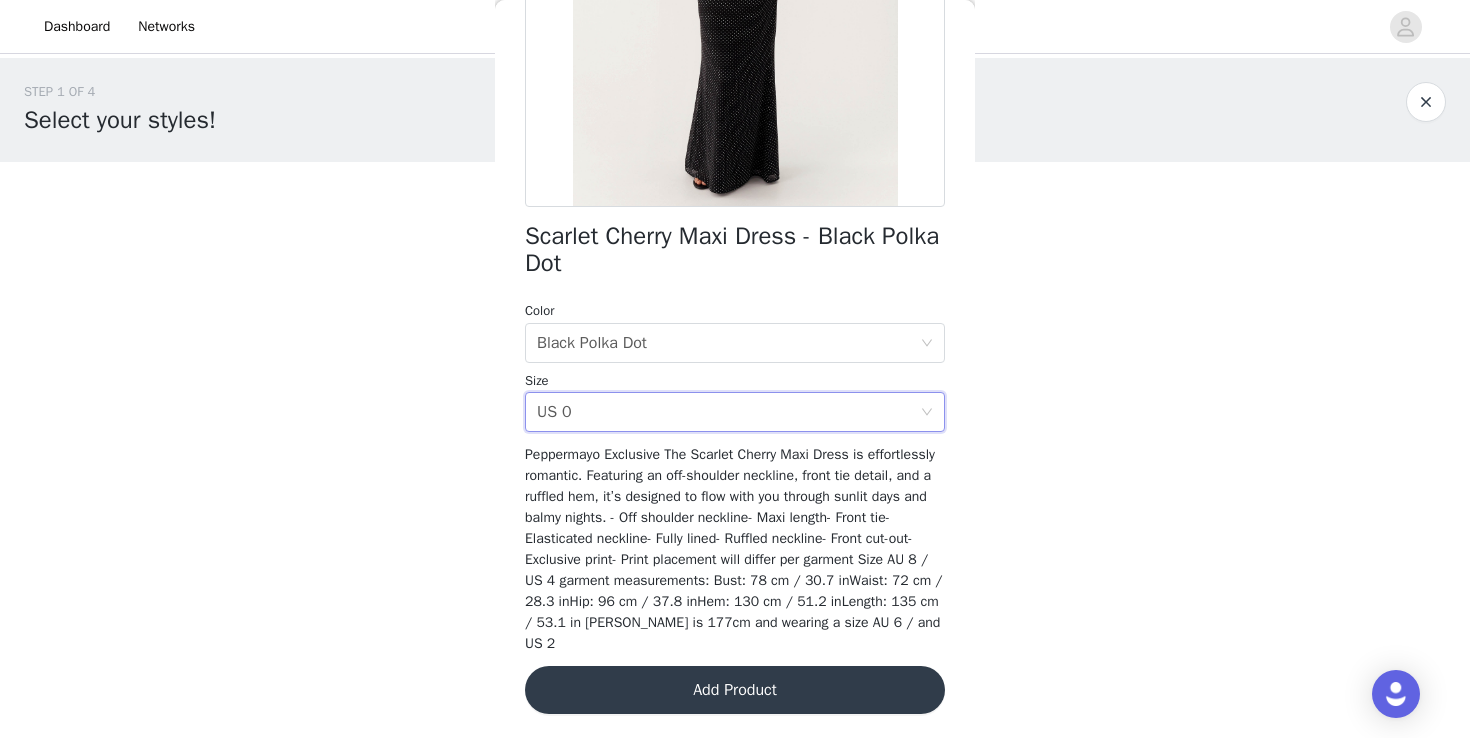 click on "Add Product" at bounding box center [735, 690] 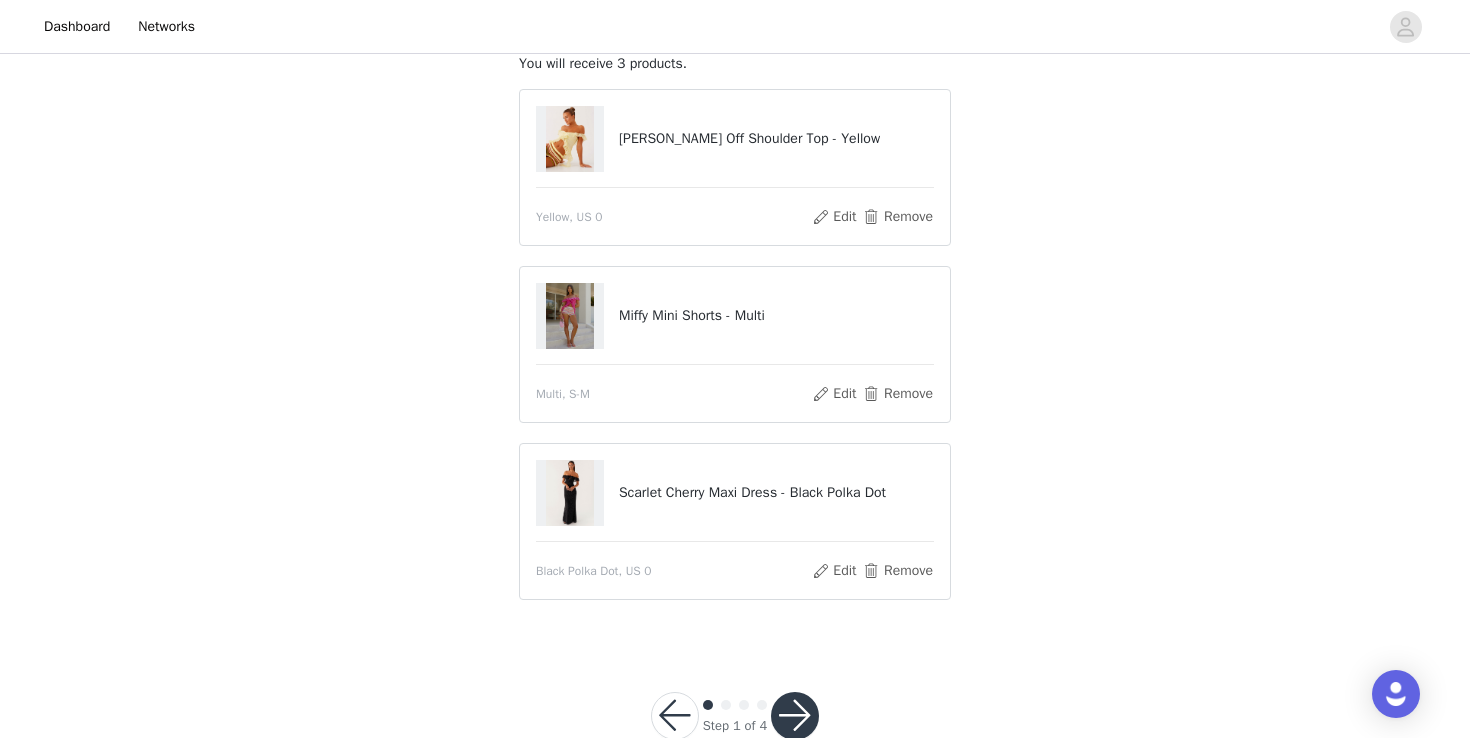 scroll, scrollTop: 182, scrollLeft: 0, axis: vertical 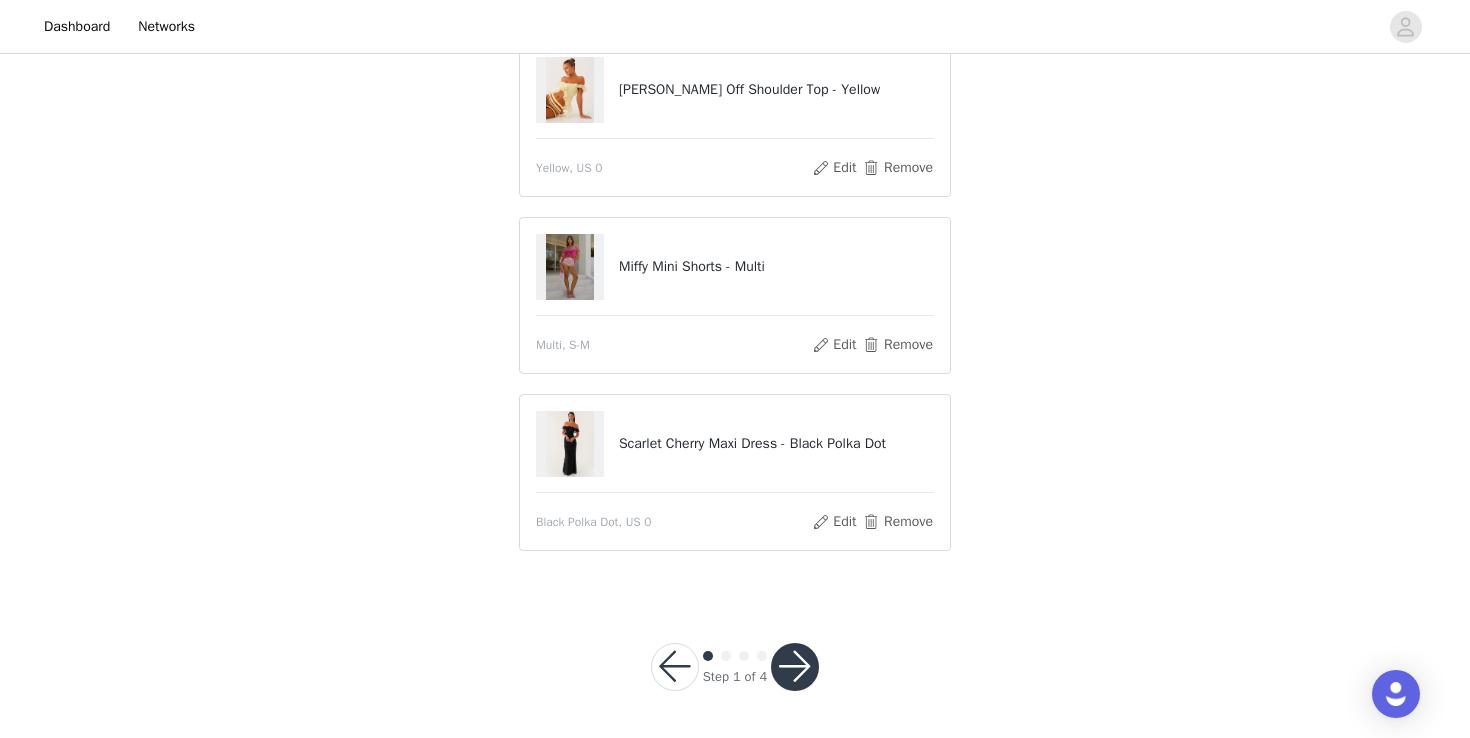click at bounding box center (795, 667) 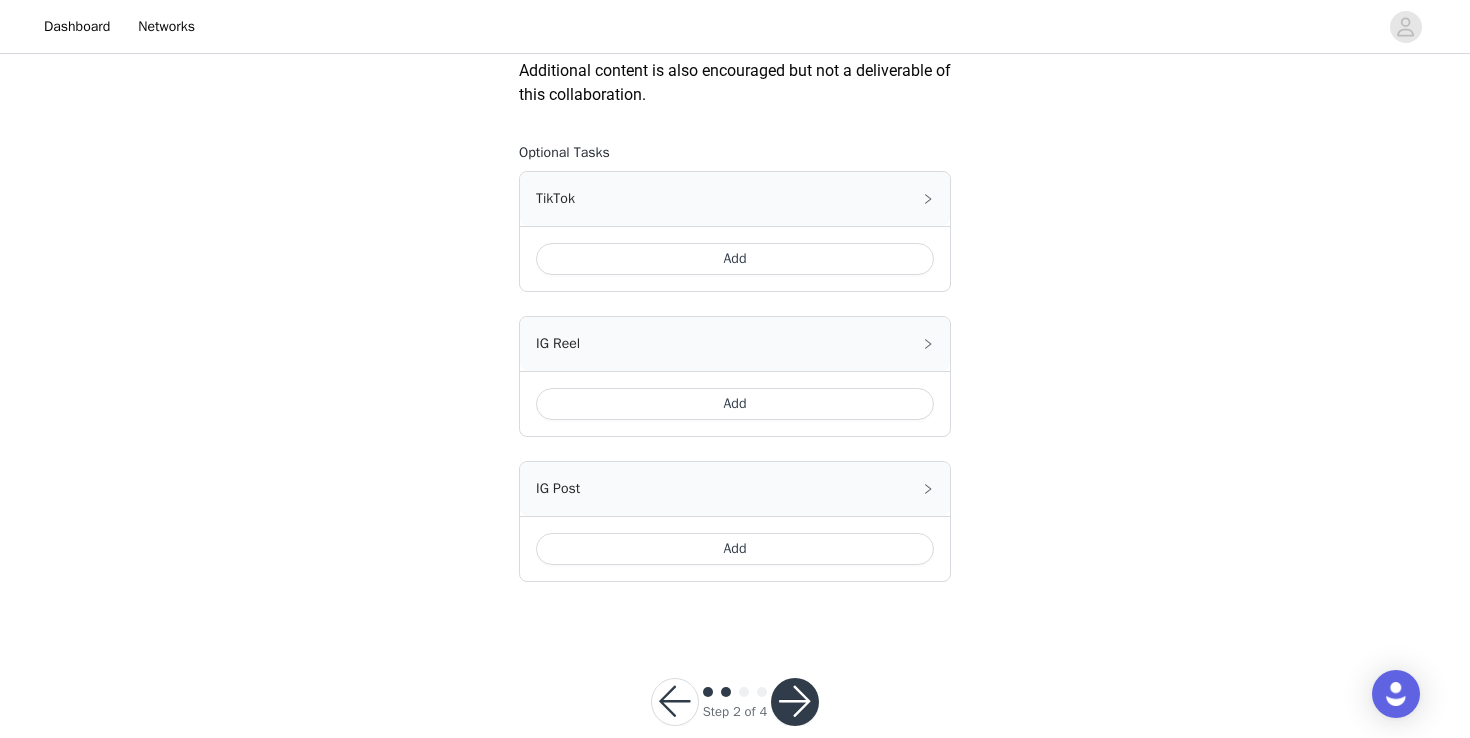 scroll, scrollTop: 1173, scrollLeft: 0, axis: vertical 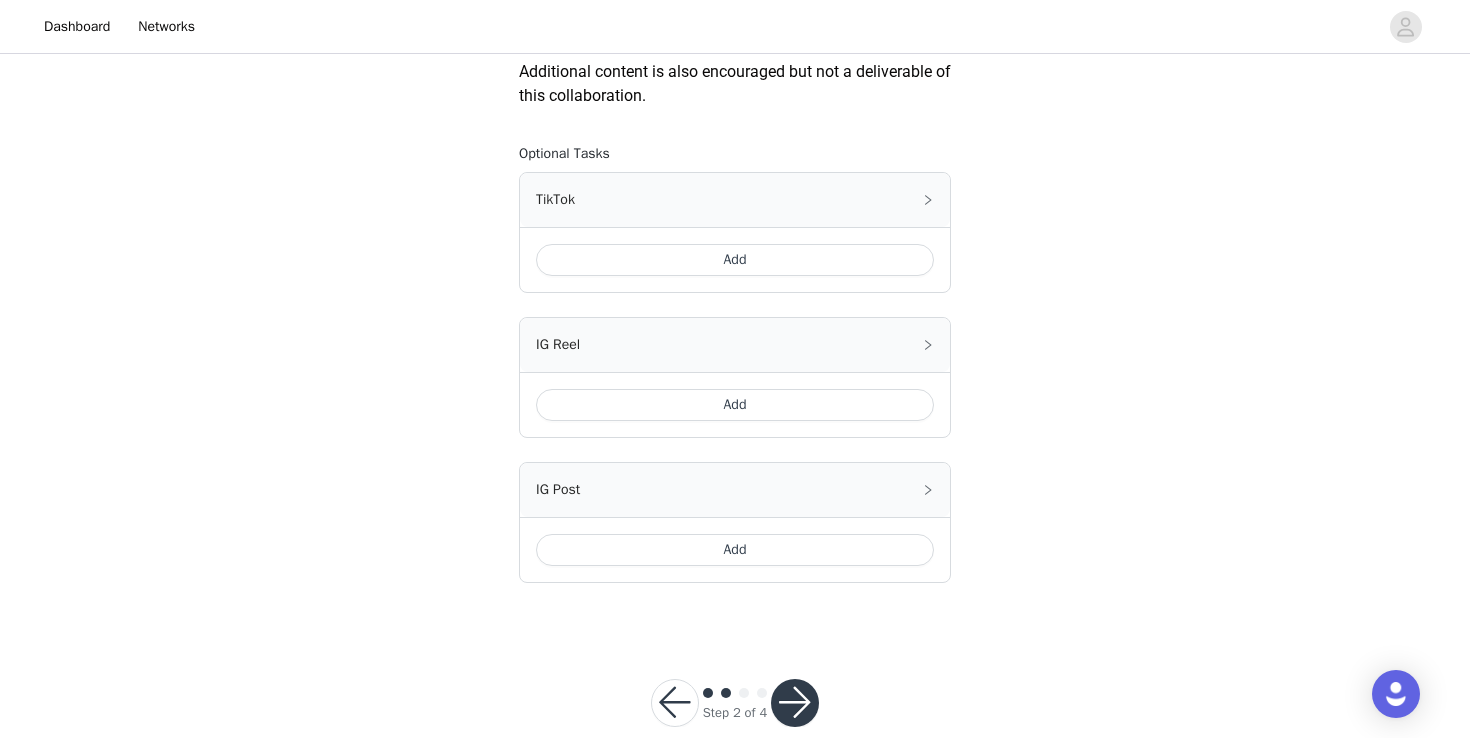 click on "Add" at bounding box center [735, 260] 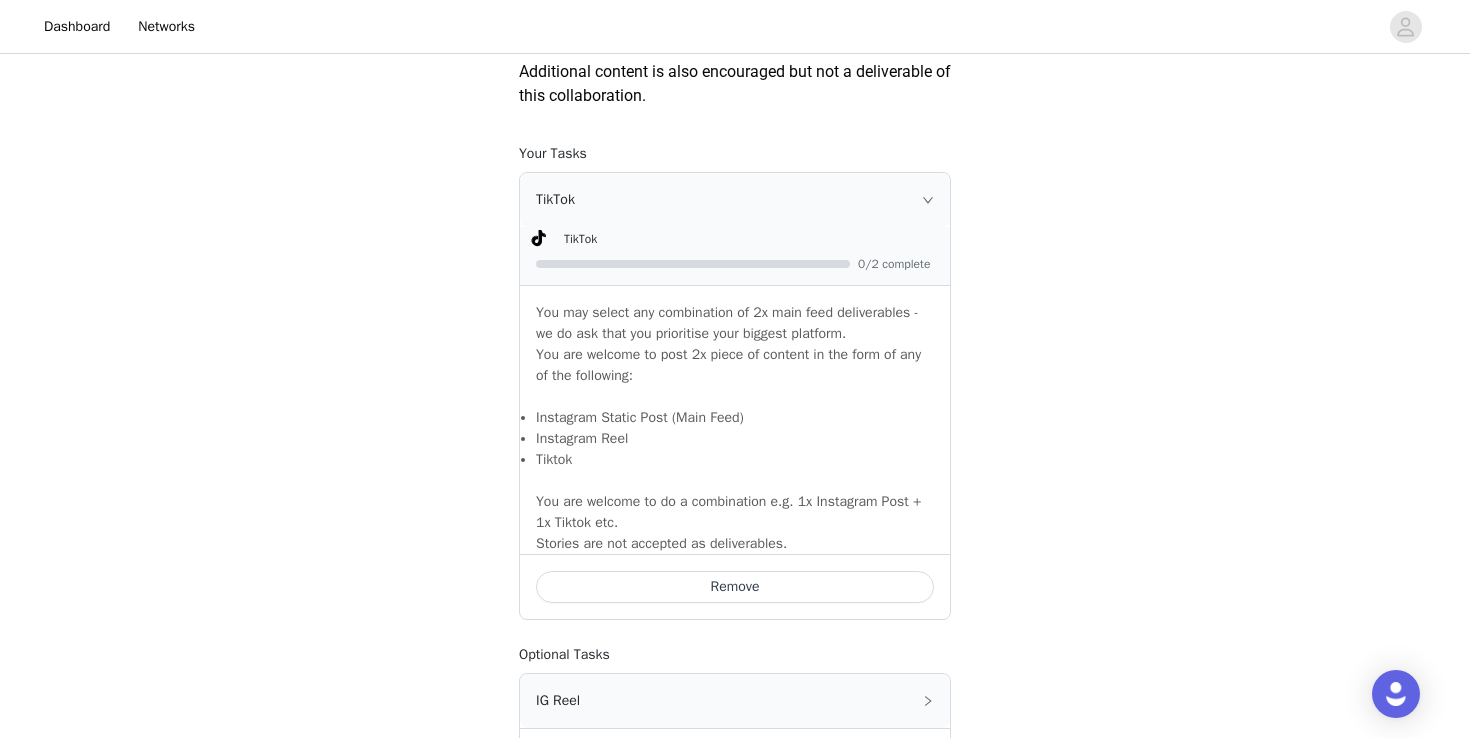 scroll, scrollTop: 1560, scrollLeft: 0, axis: vertical 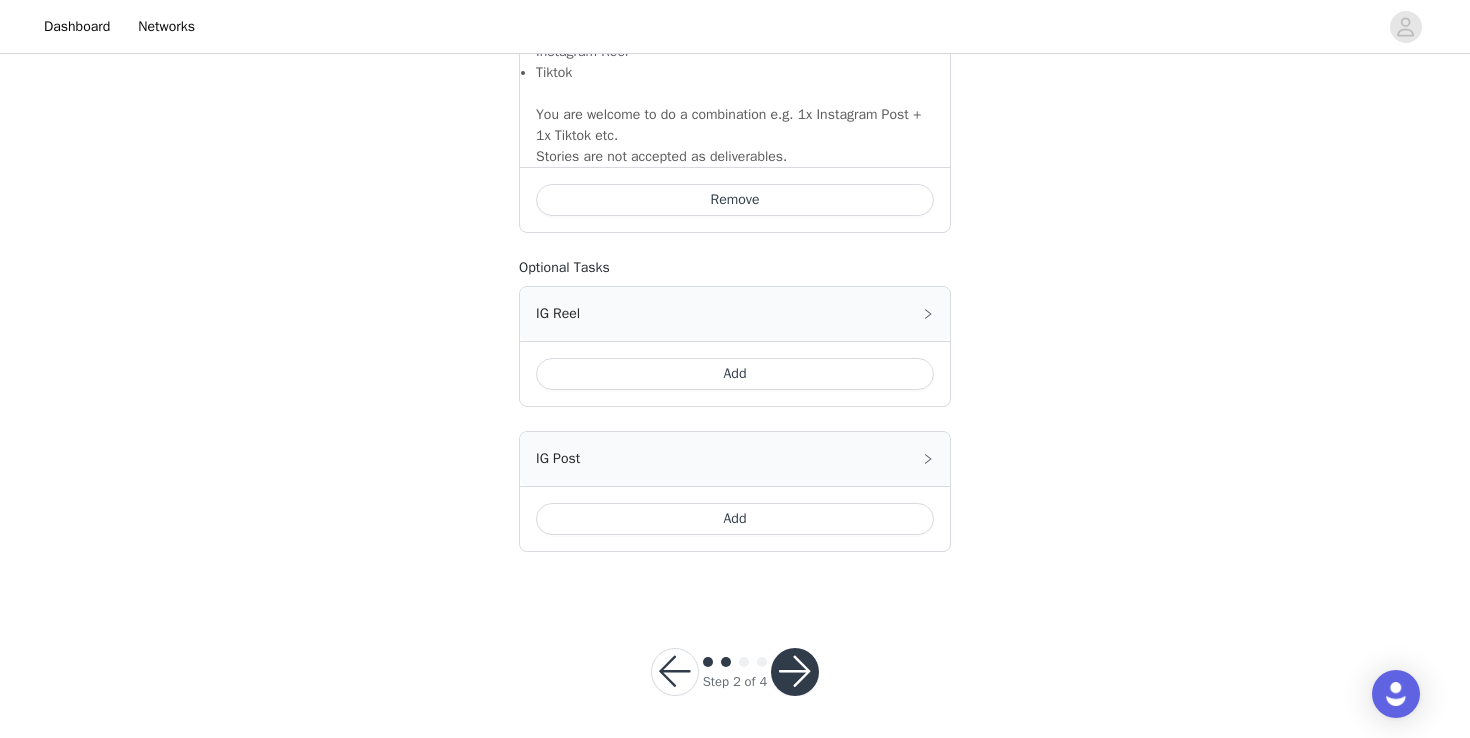 click on "Add" at bounding box center [735, 519] 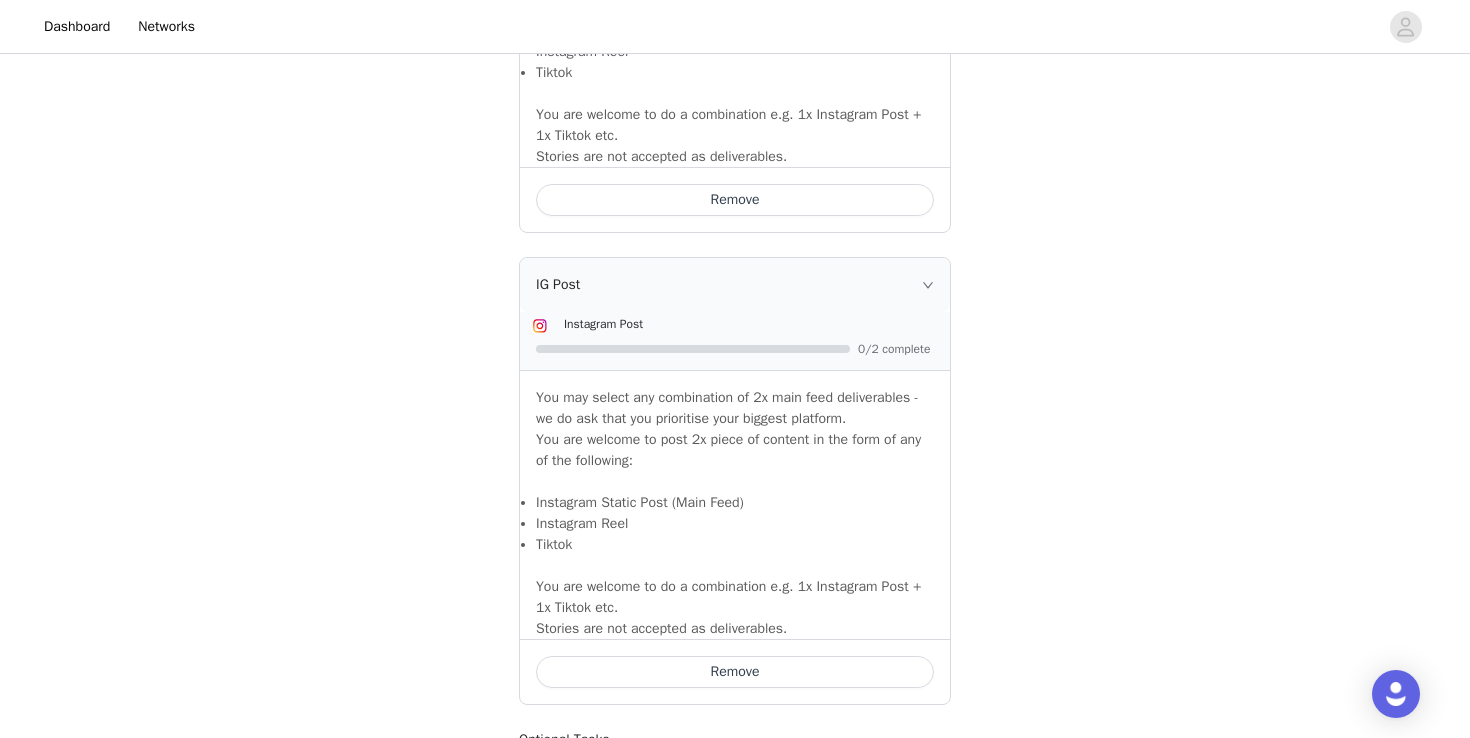 scroll, scrollTop: 1893, scrollLeft: 0, axis: vertical 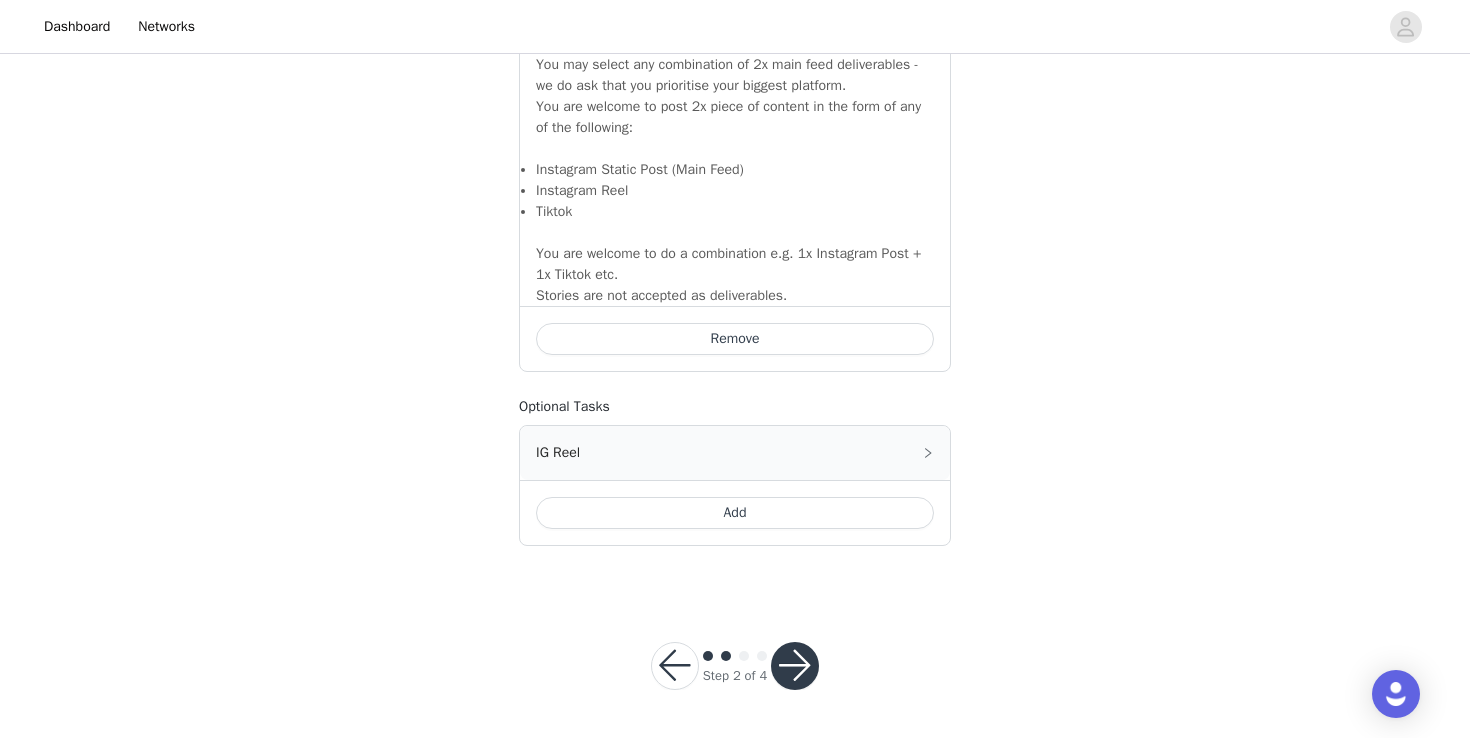 click at bounding box center (795, 666) 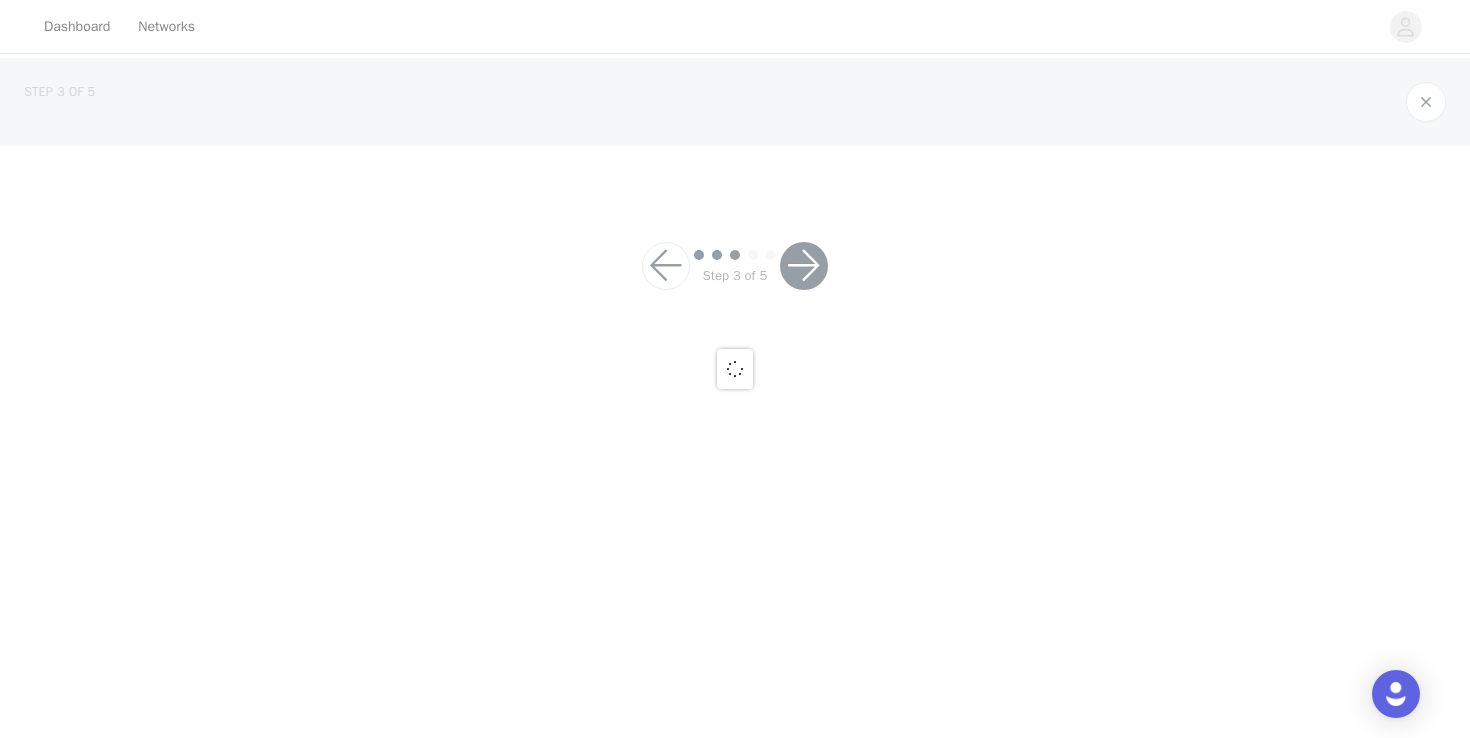scroll, scrollTop: 0, scrollLeft: 0, axis: both 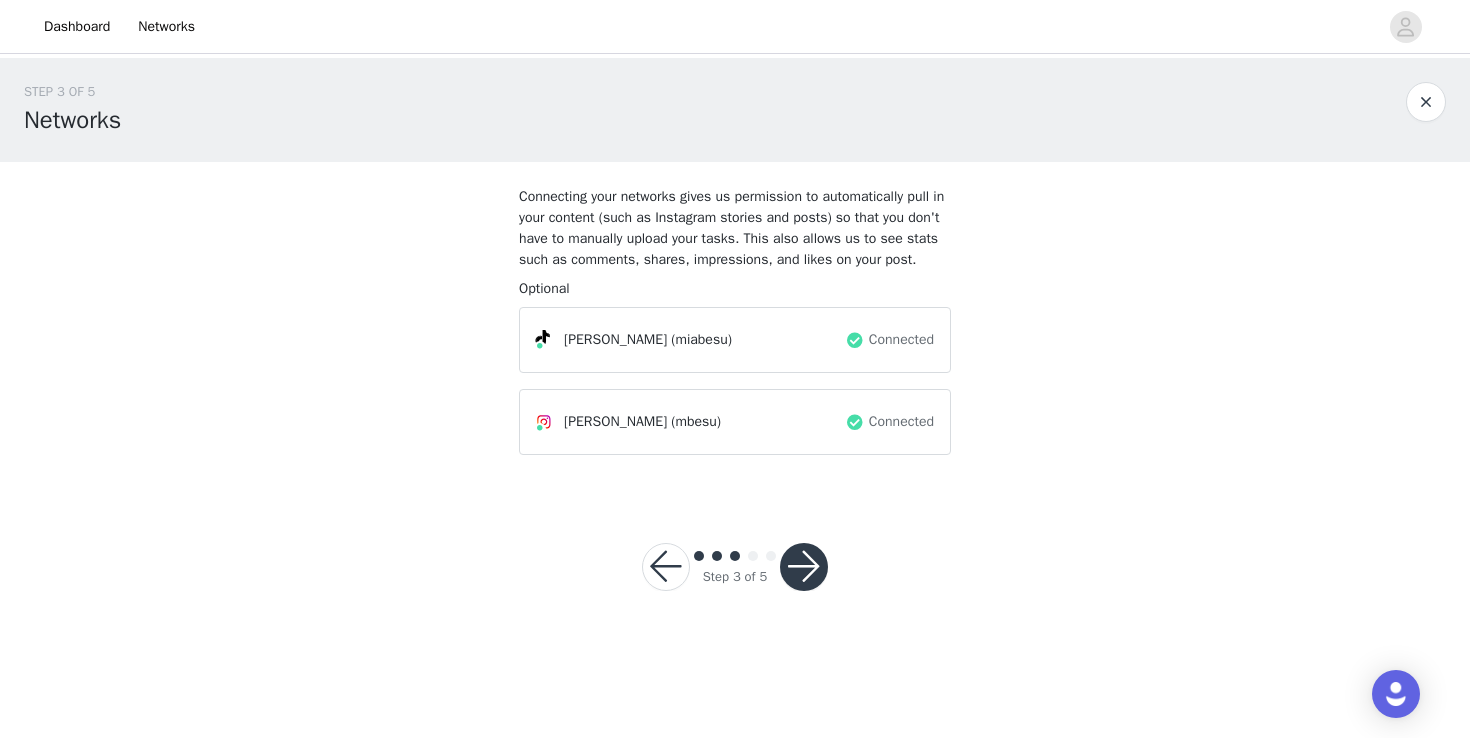 click at bounding box center [804, 567] 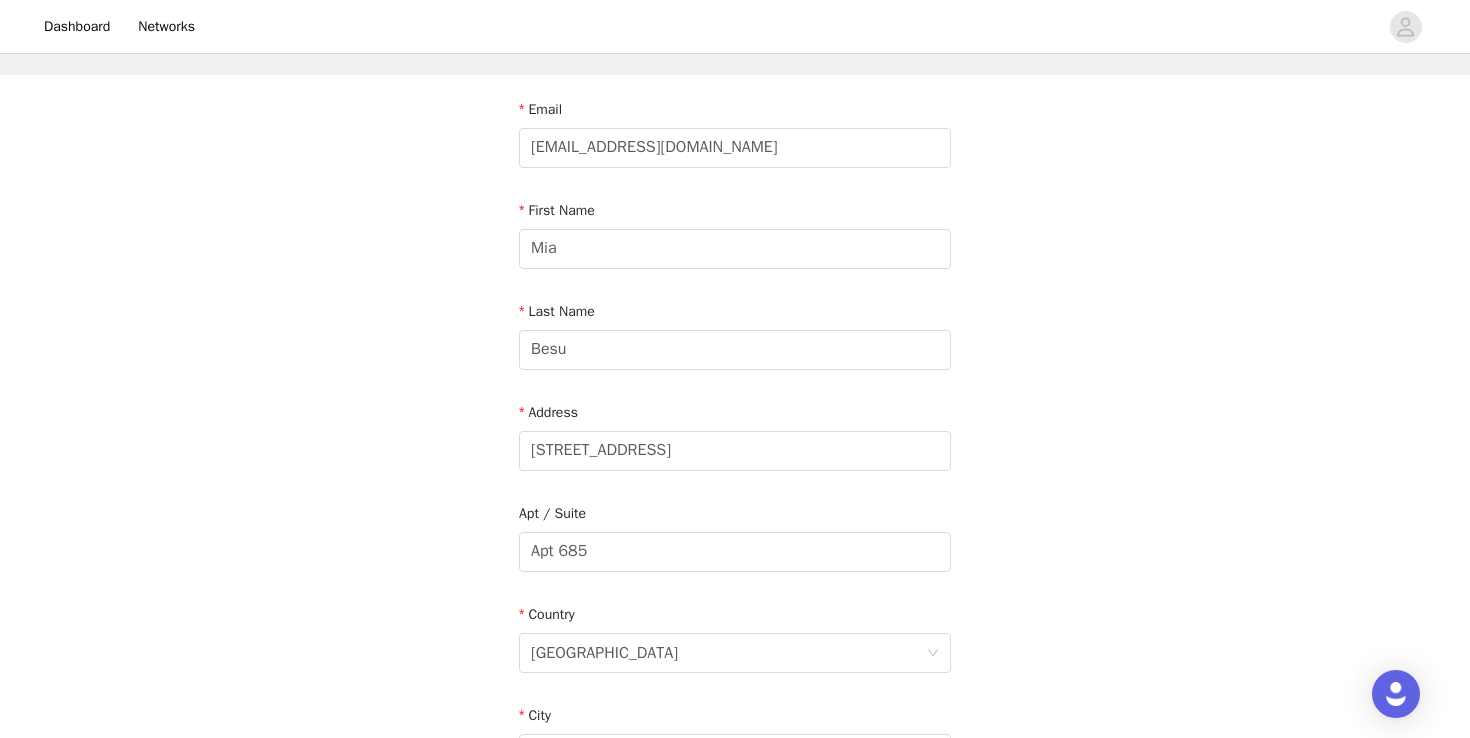 scroll, scrollTop: 625, scrollLeft: 0, axis: vertical 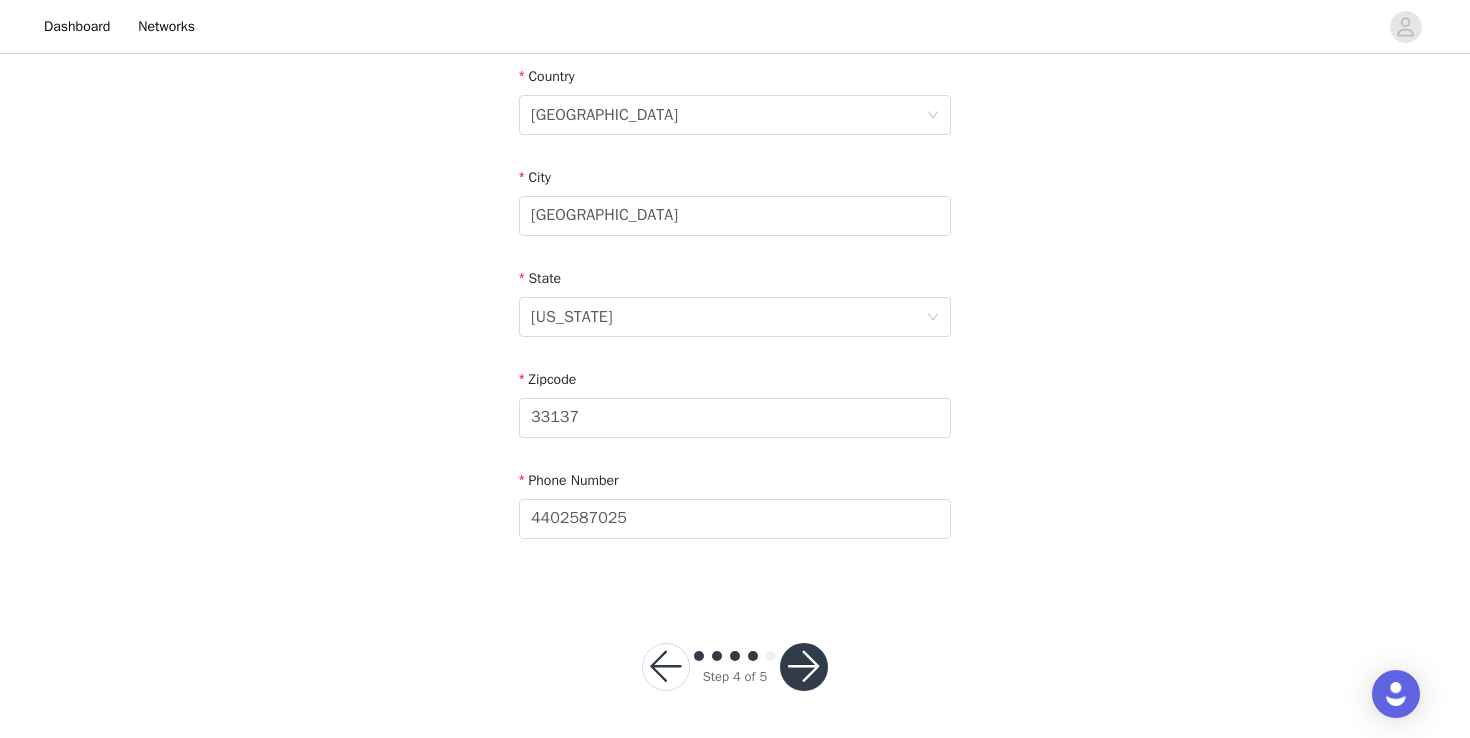 click at bounding box center (804, 667) 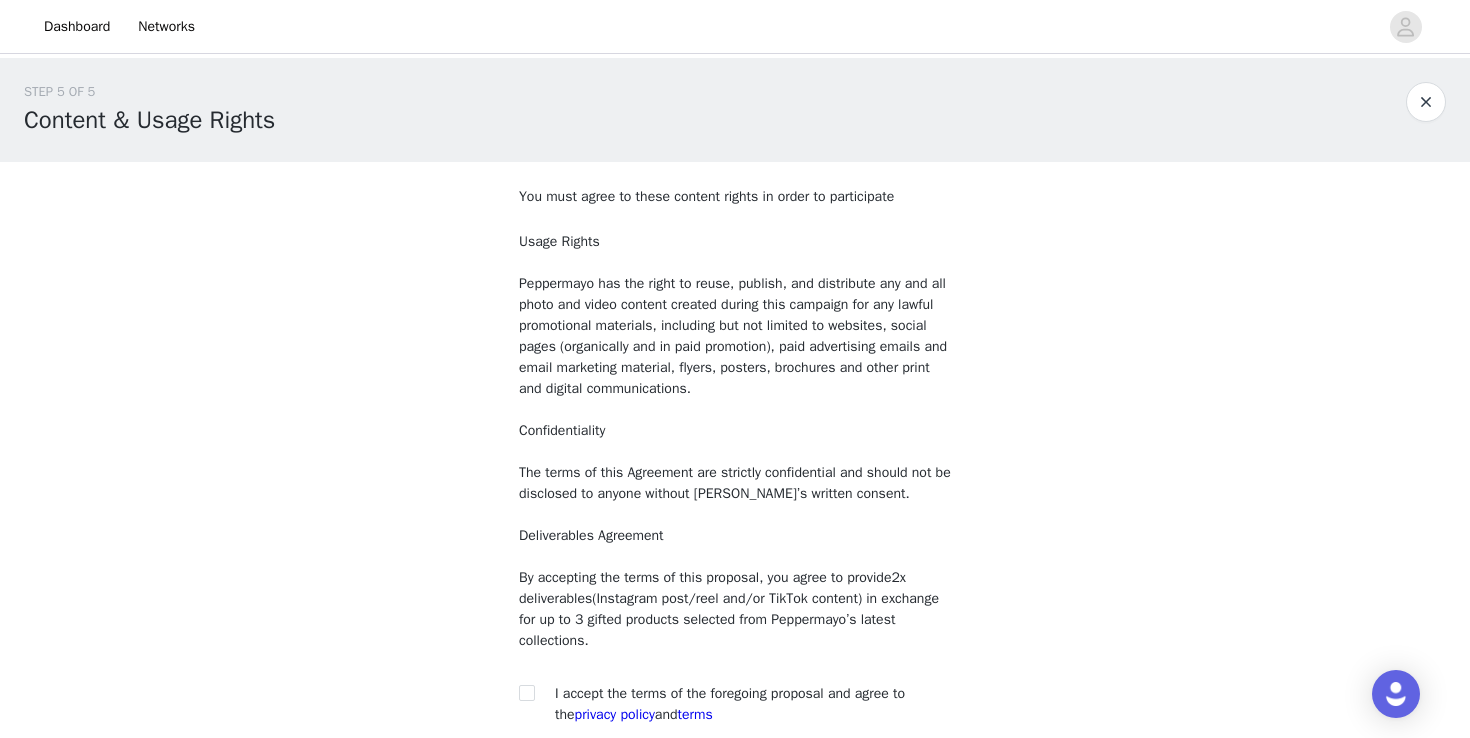 scroll, scrollTop: 186, scrollLeft: 0, axis: vertical 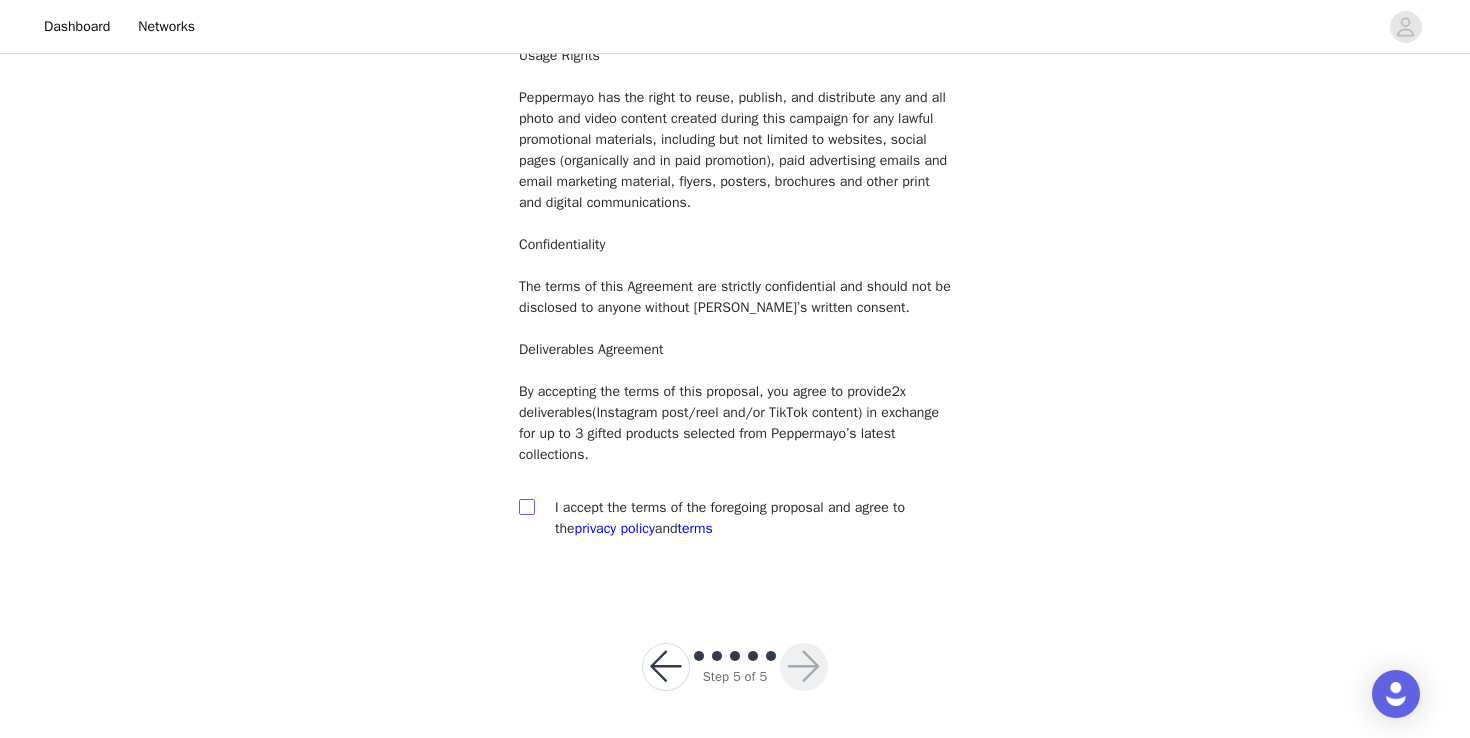 click at bounding box center [526, 506] 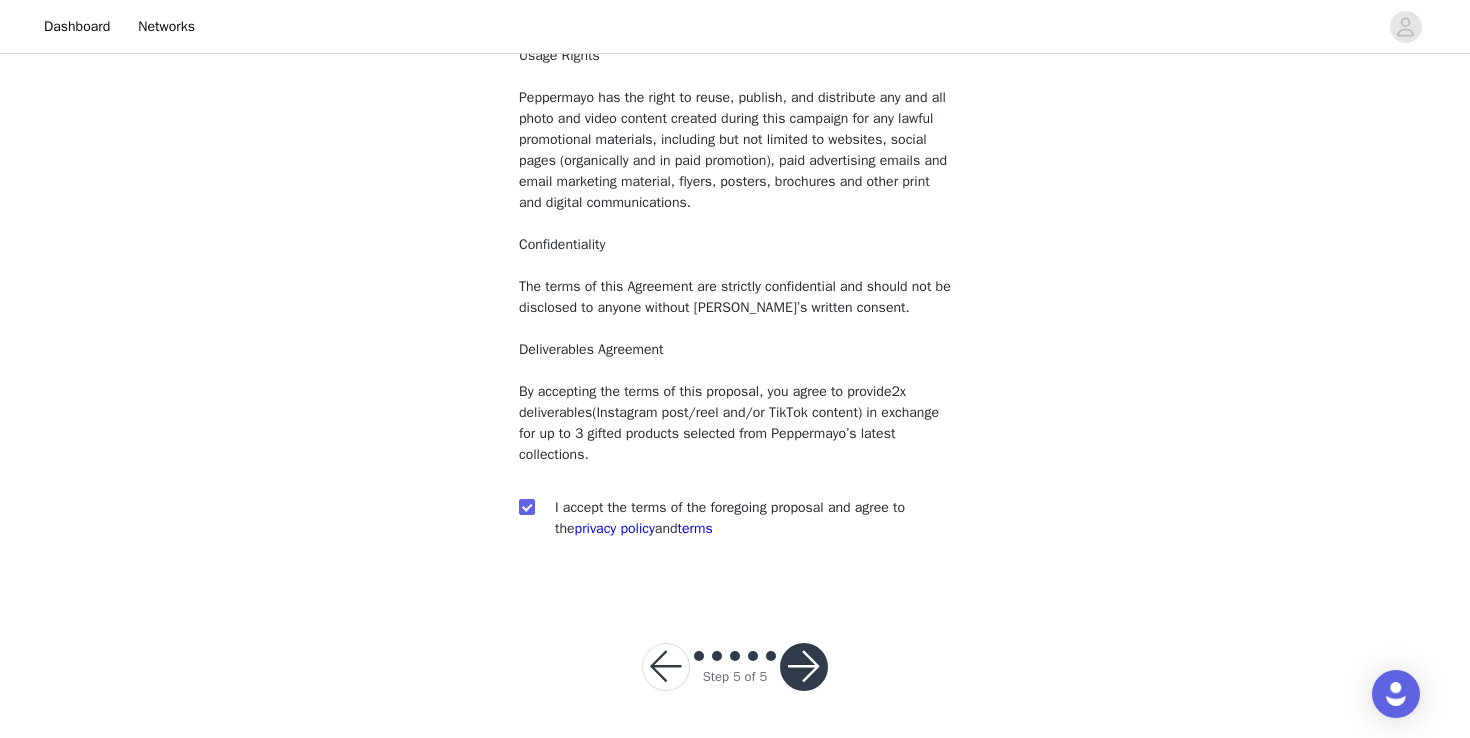 click at bounding box center [804, 667] 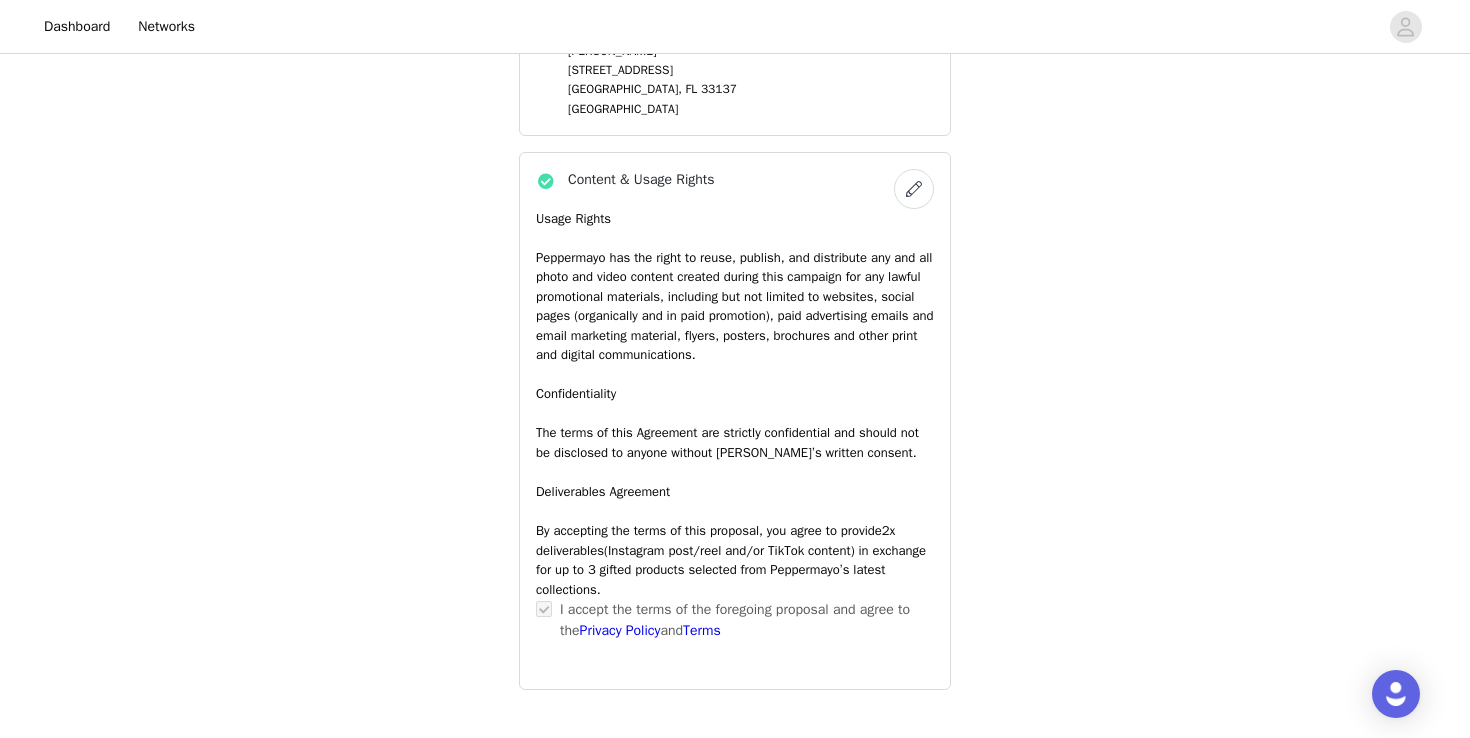 scroll, scrollTop: 1686, scrollLeft: 0, axis: vertical 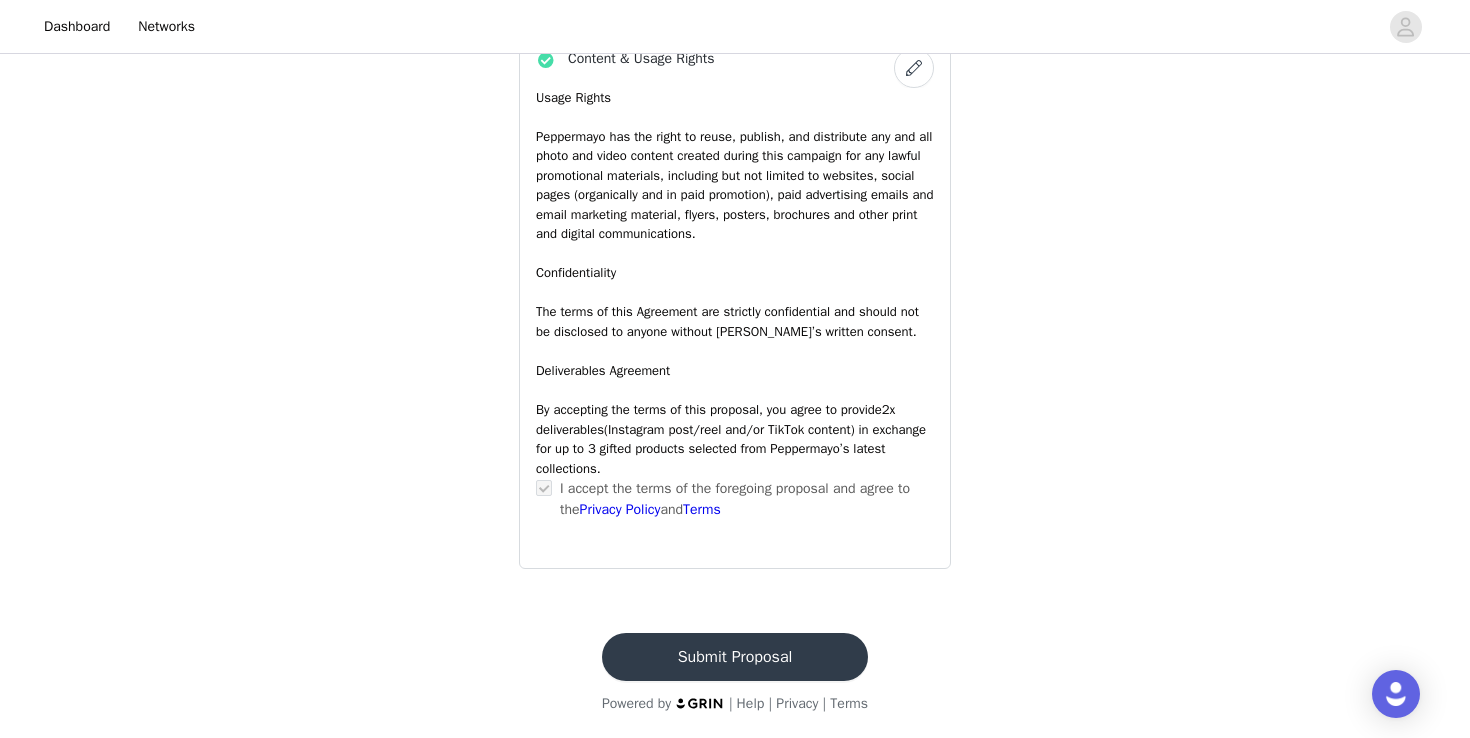 click on "Submit Proposal" at bounding box center (735, 657) 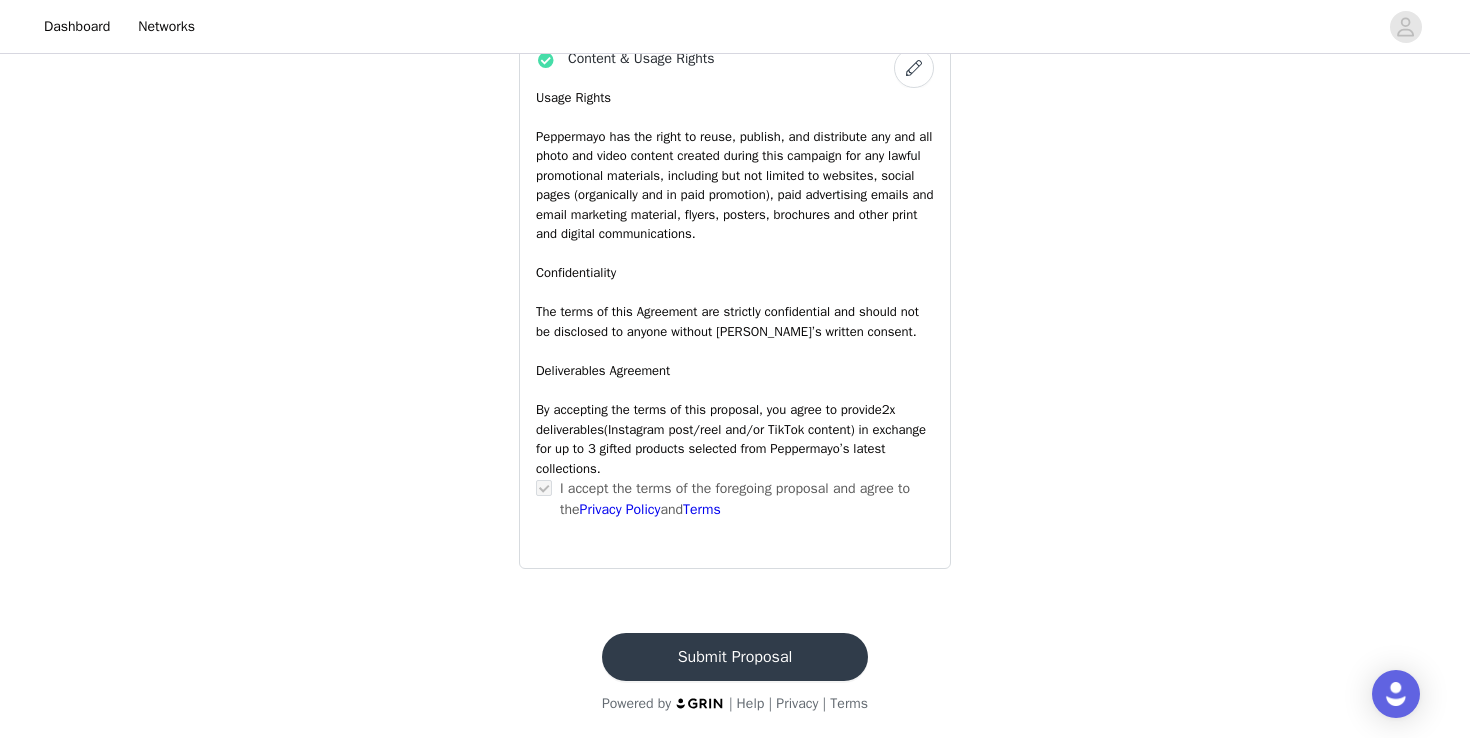 scroll, scrollTop: 0, scrollLeft: 0, axis: both 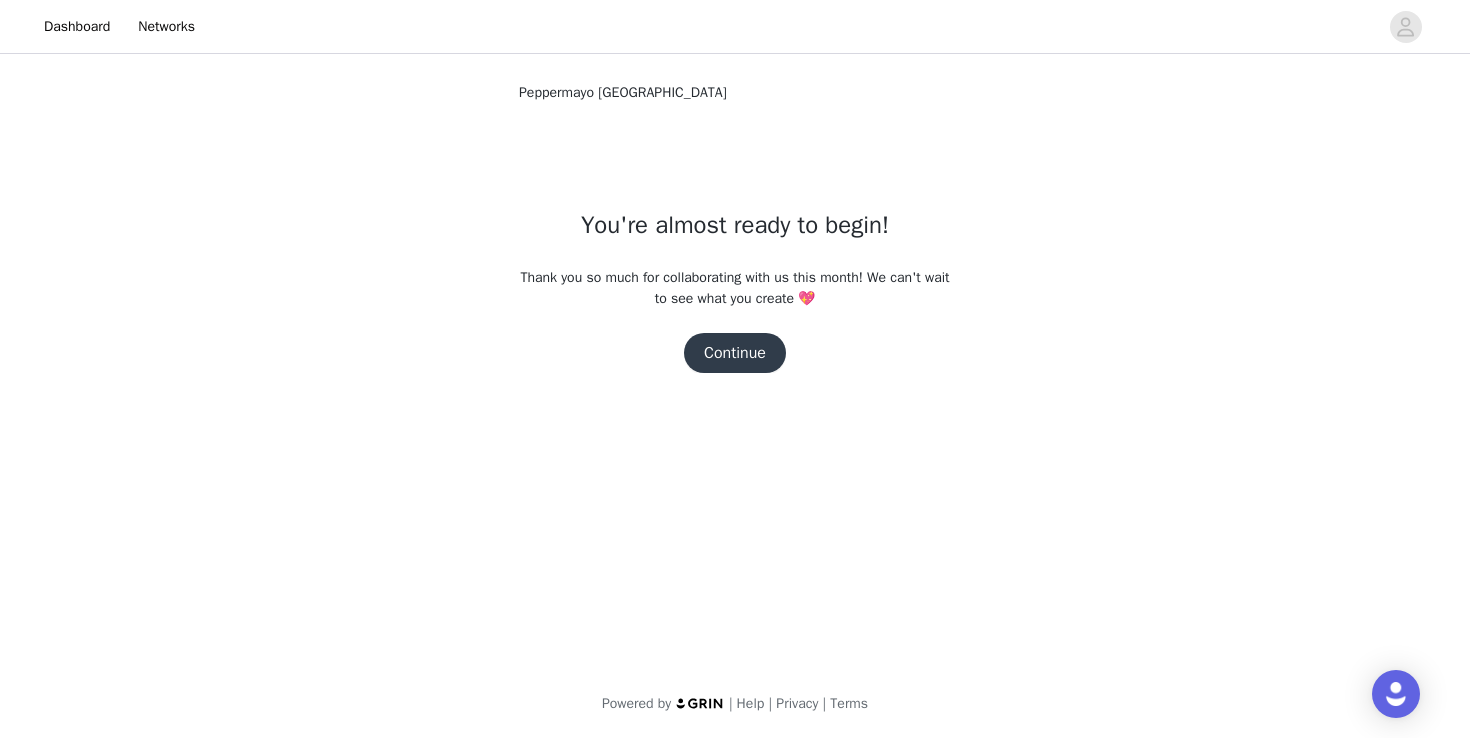 click on "Continue" at bounding box center (735, 353) 